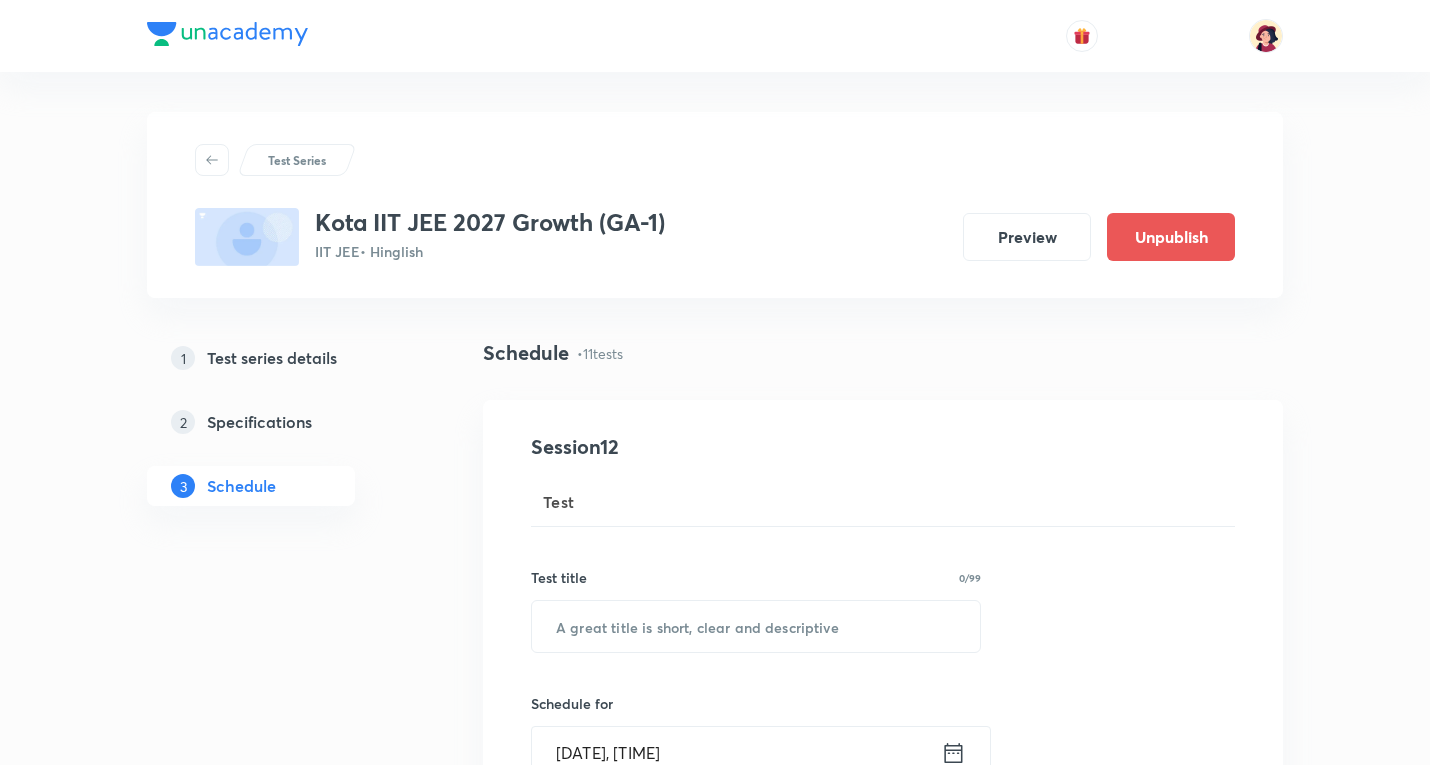 scroll, scrollTop: 0, scrollLeft: 0, axis: both 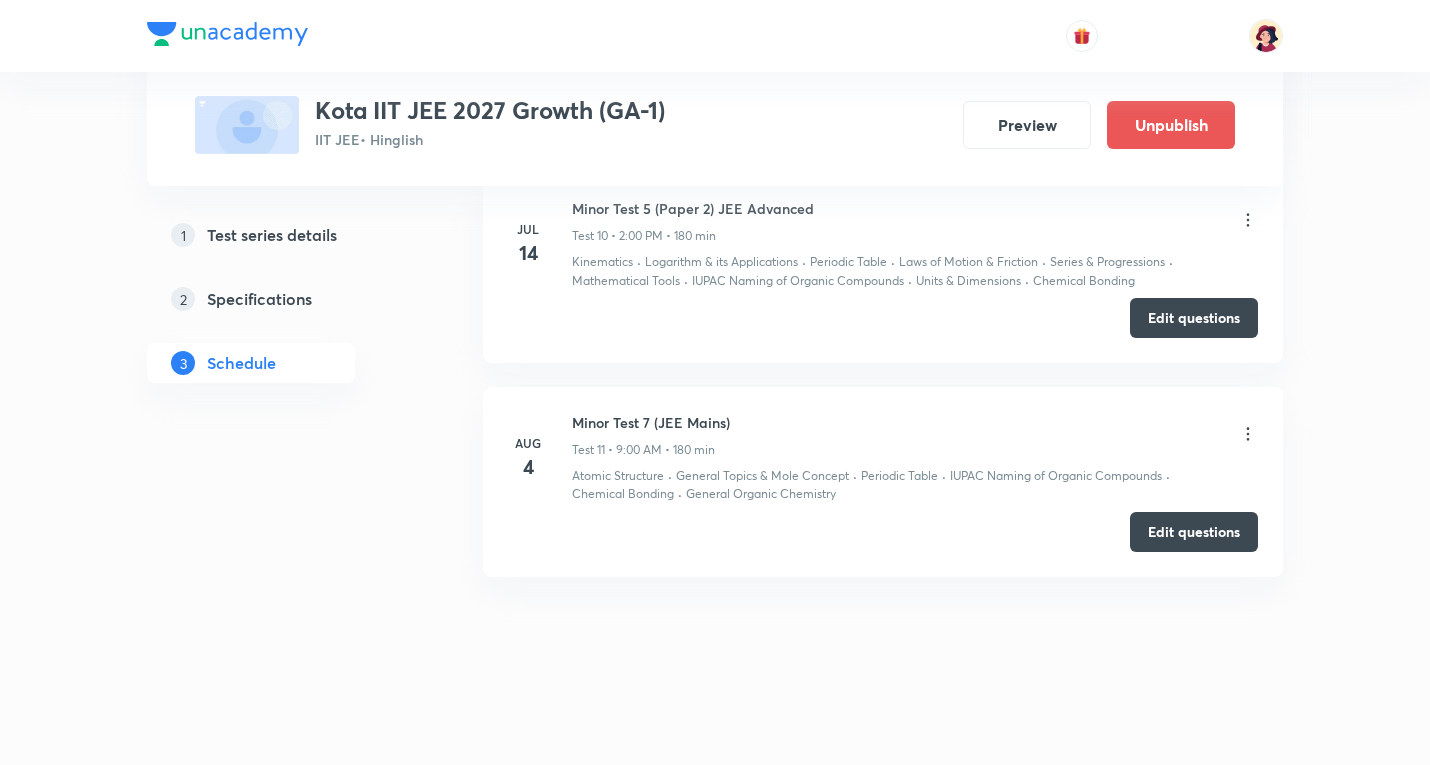 click 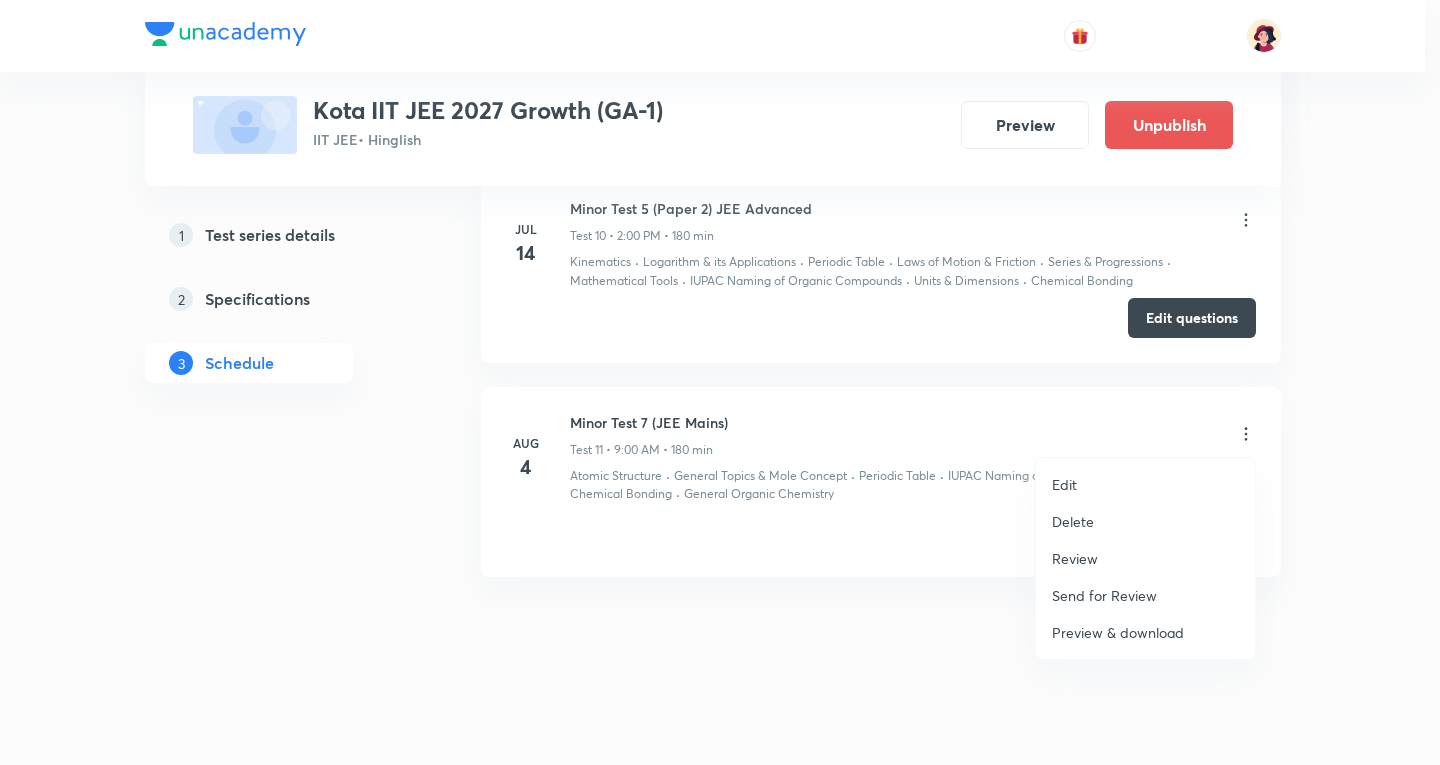 click on "Review" at bounding box center (1075, 558) 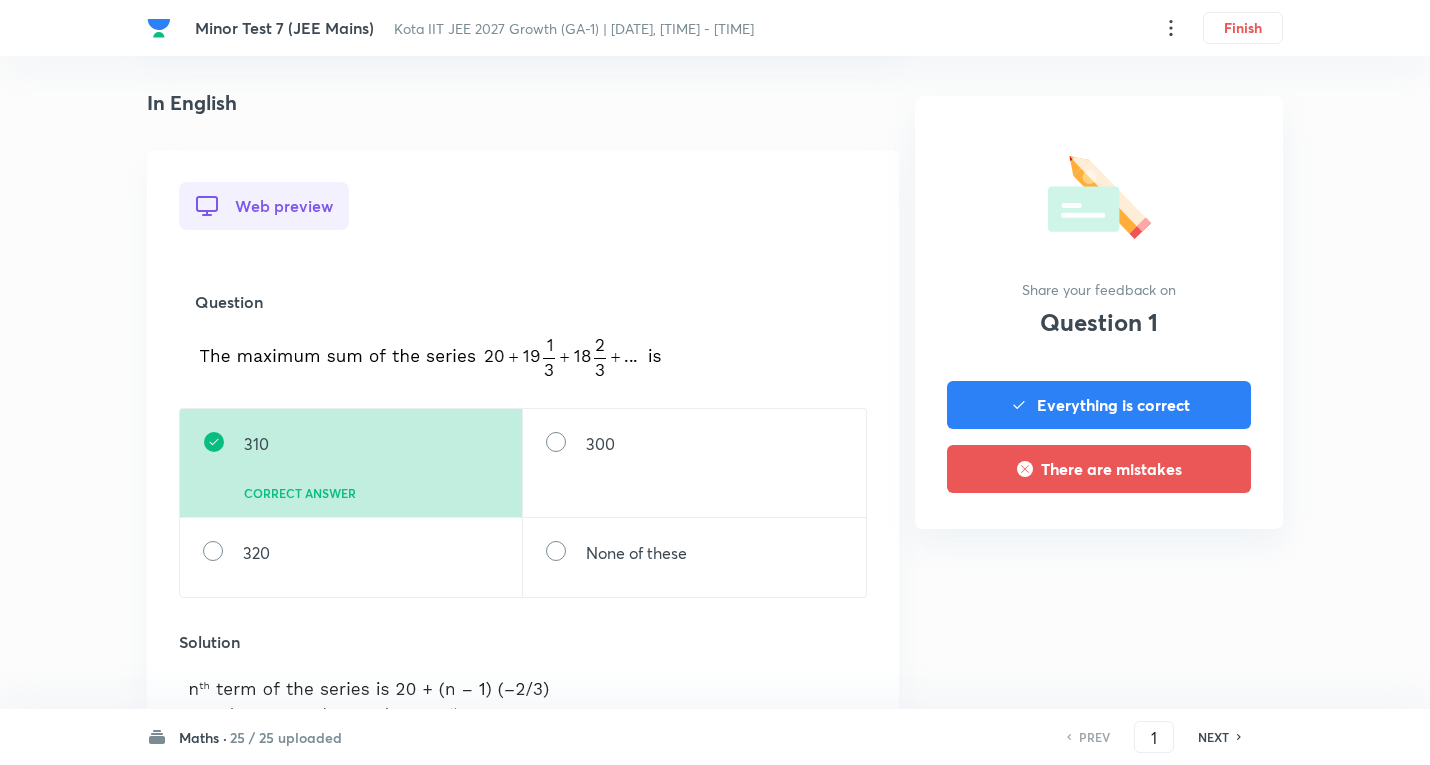 scroll, scrollTop: 500, scrollLeft: 0, axis: vertical 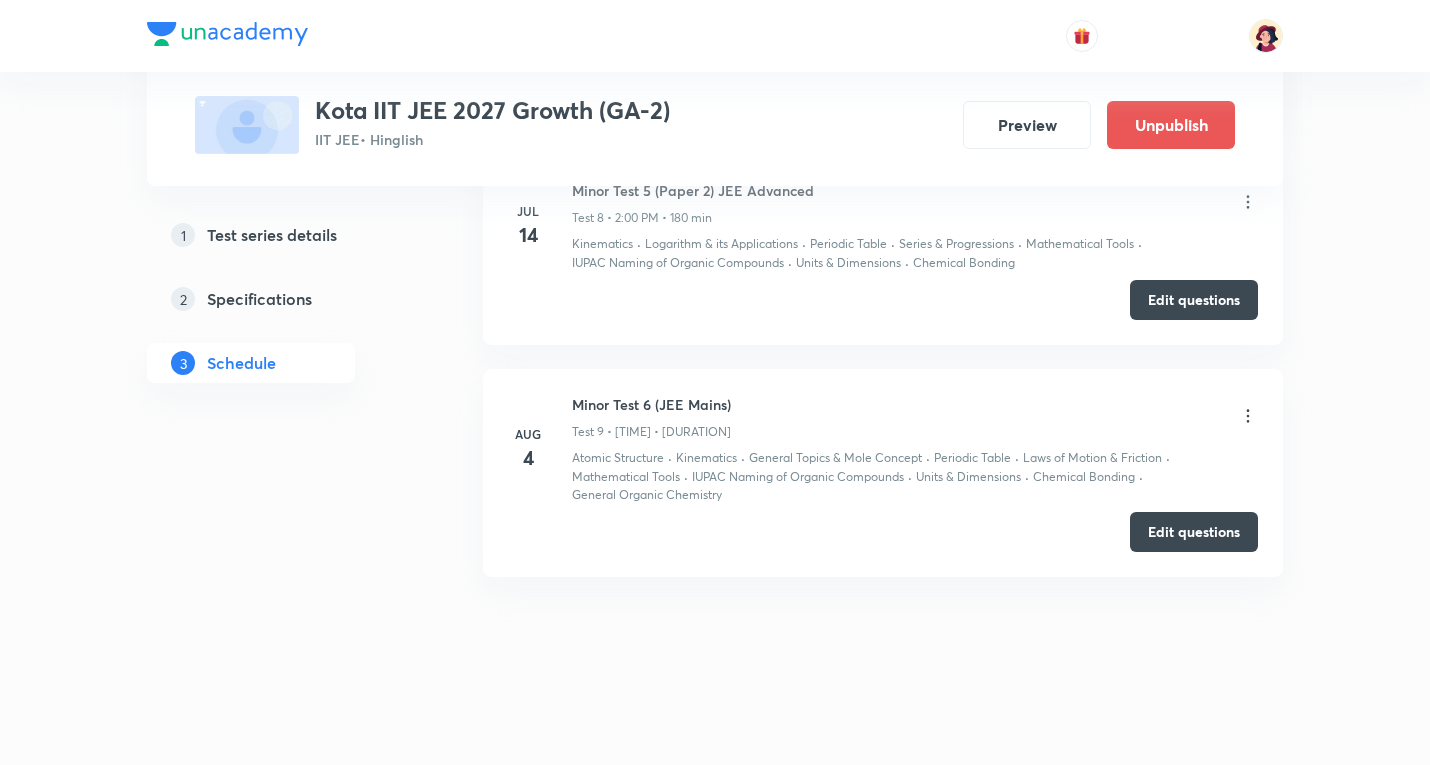 click 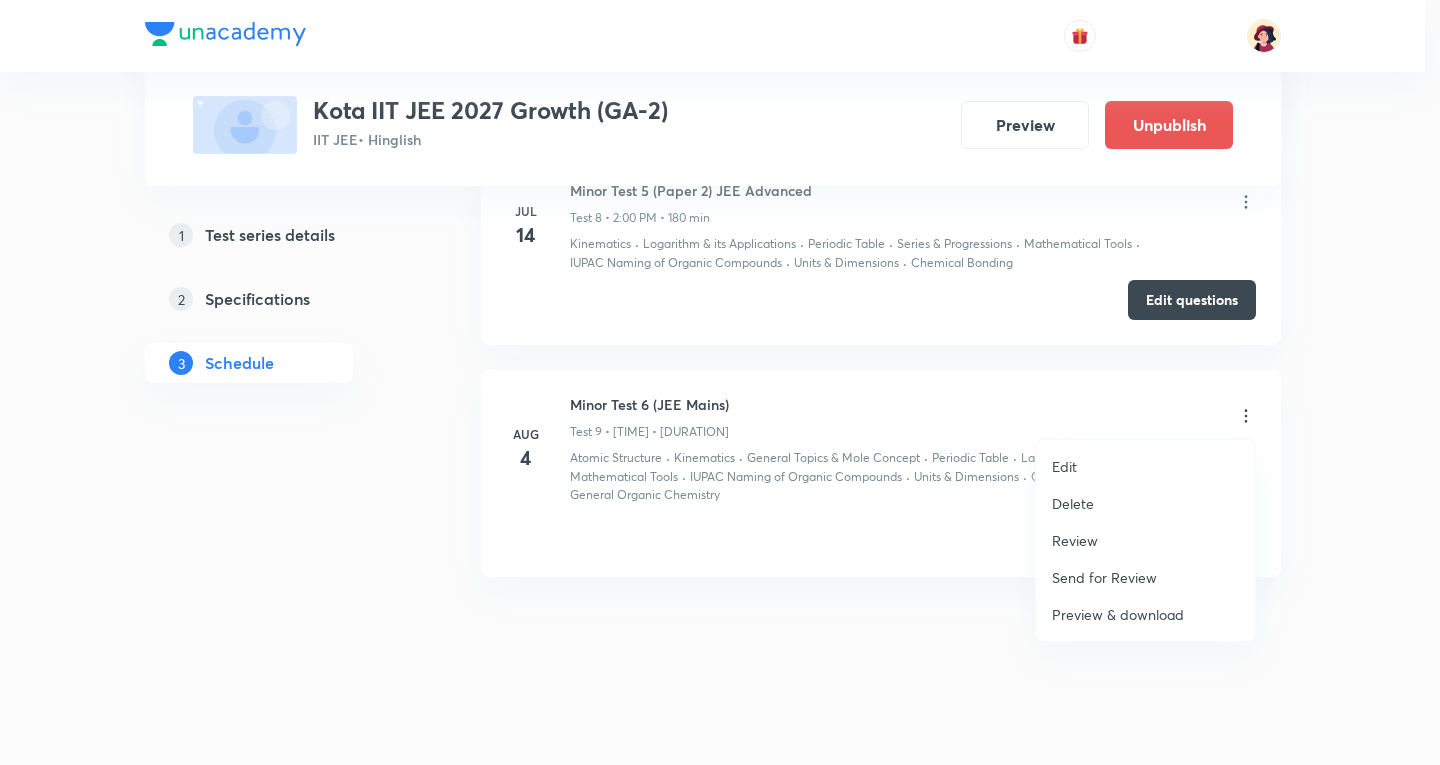 click on "Review" at bounding box center [1075, 540] 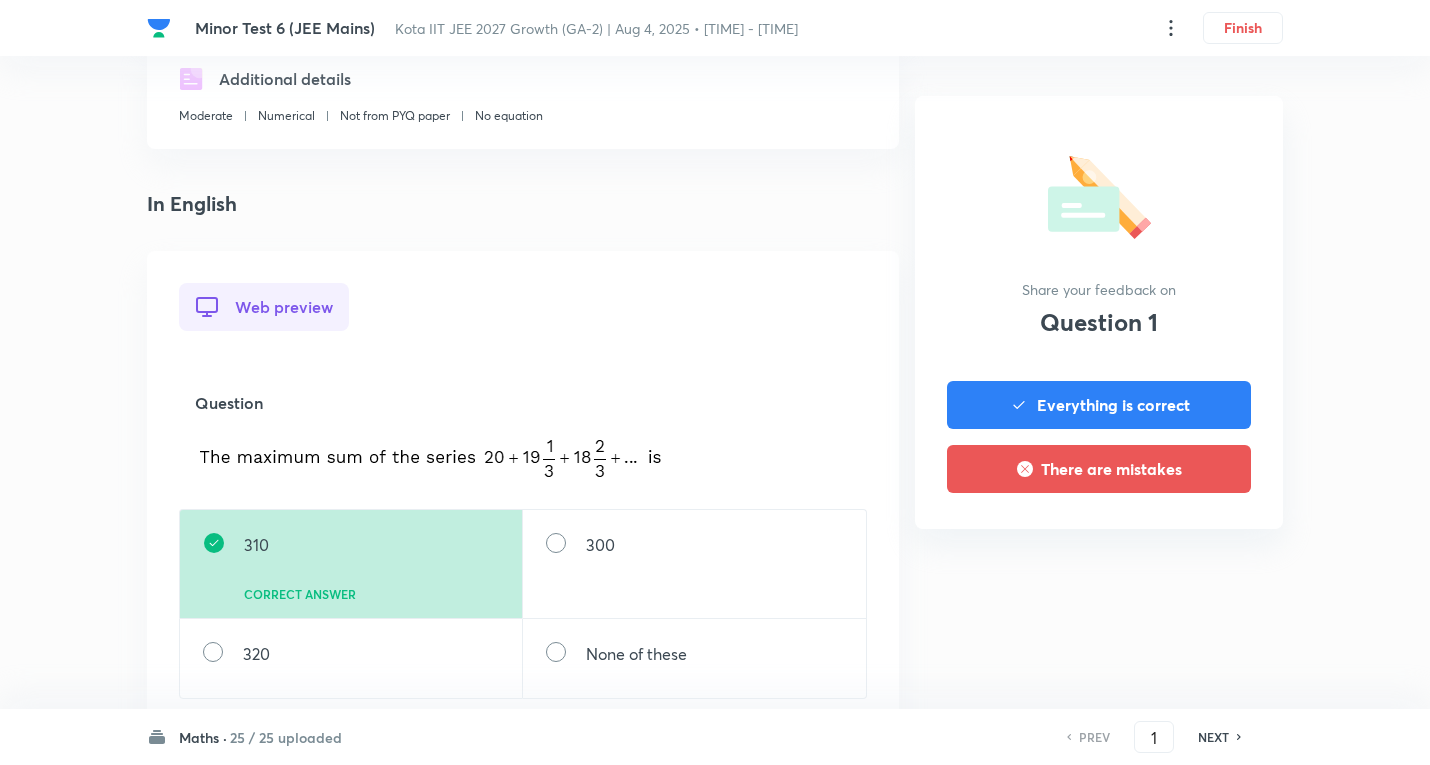 scroll, scrollTop: 500, scrollLeft: 0, axis: vertical 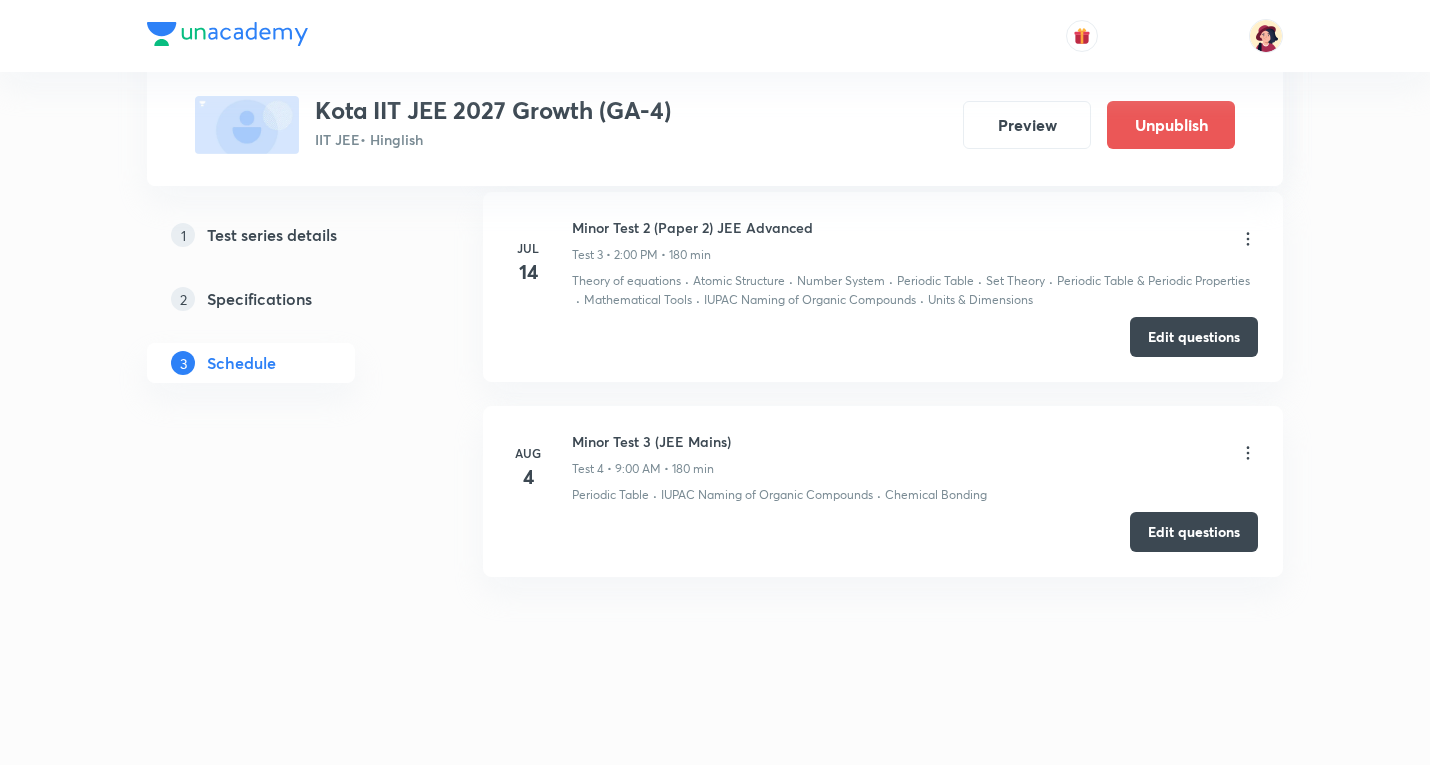 click 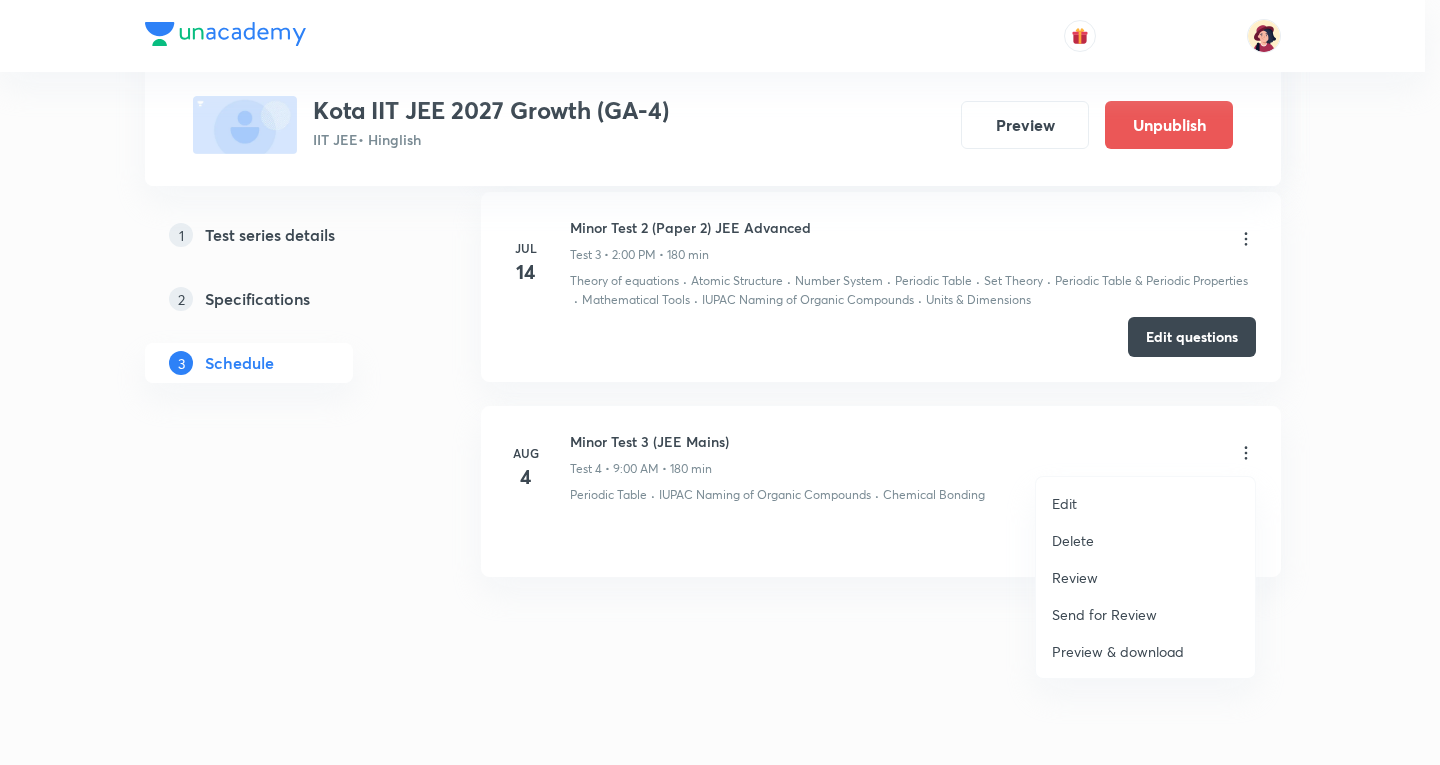 click on "Review" at bounding box center (1075, 577) 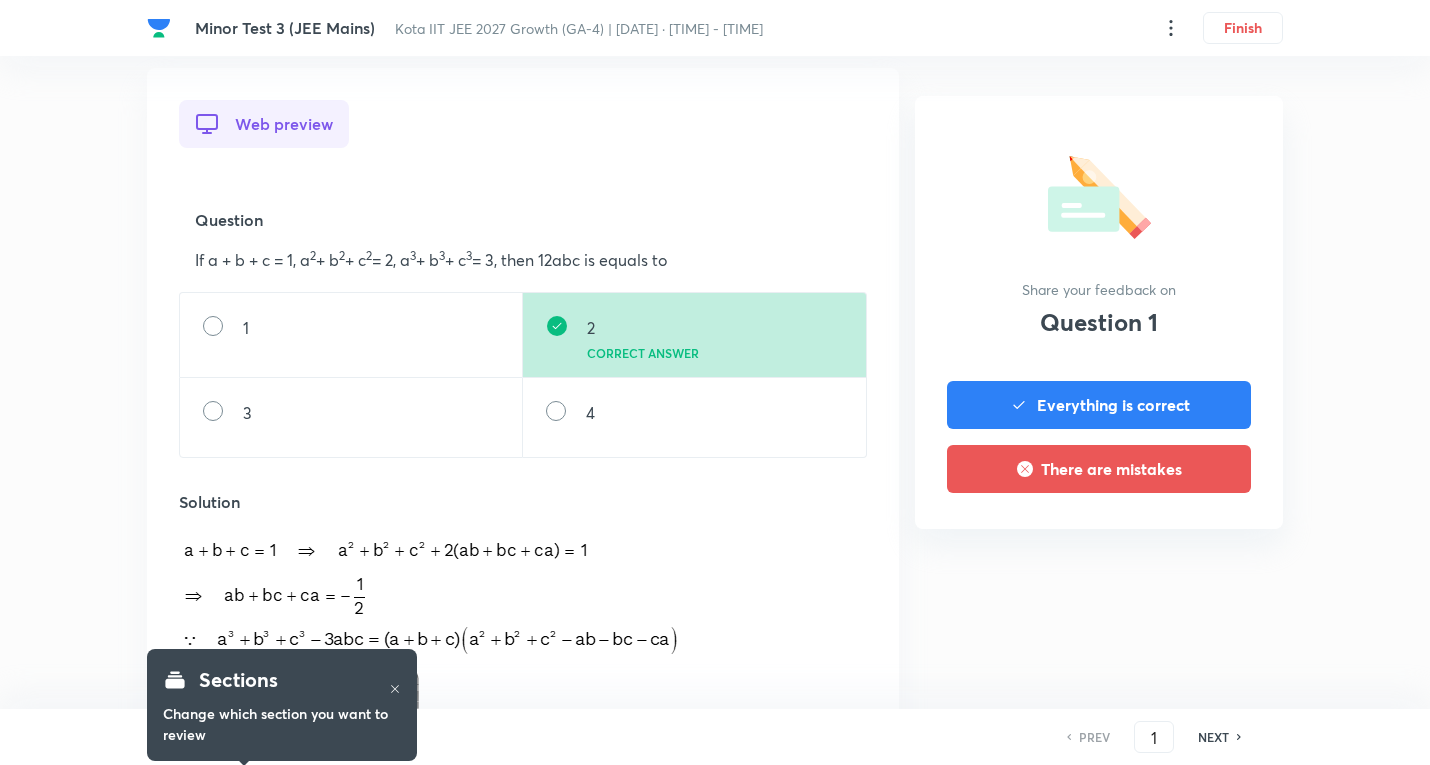 scroll, scrollTop: 700, scrollLeft: 0, axis: vertical 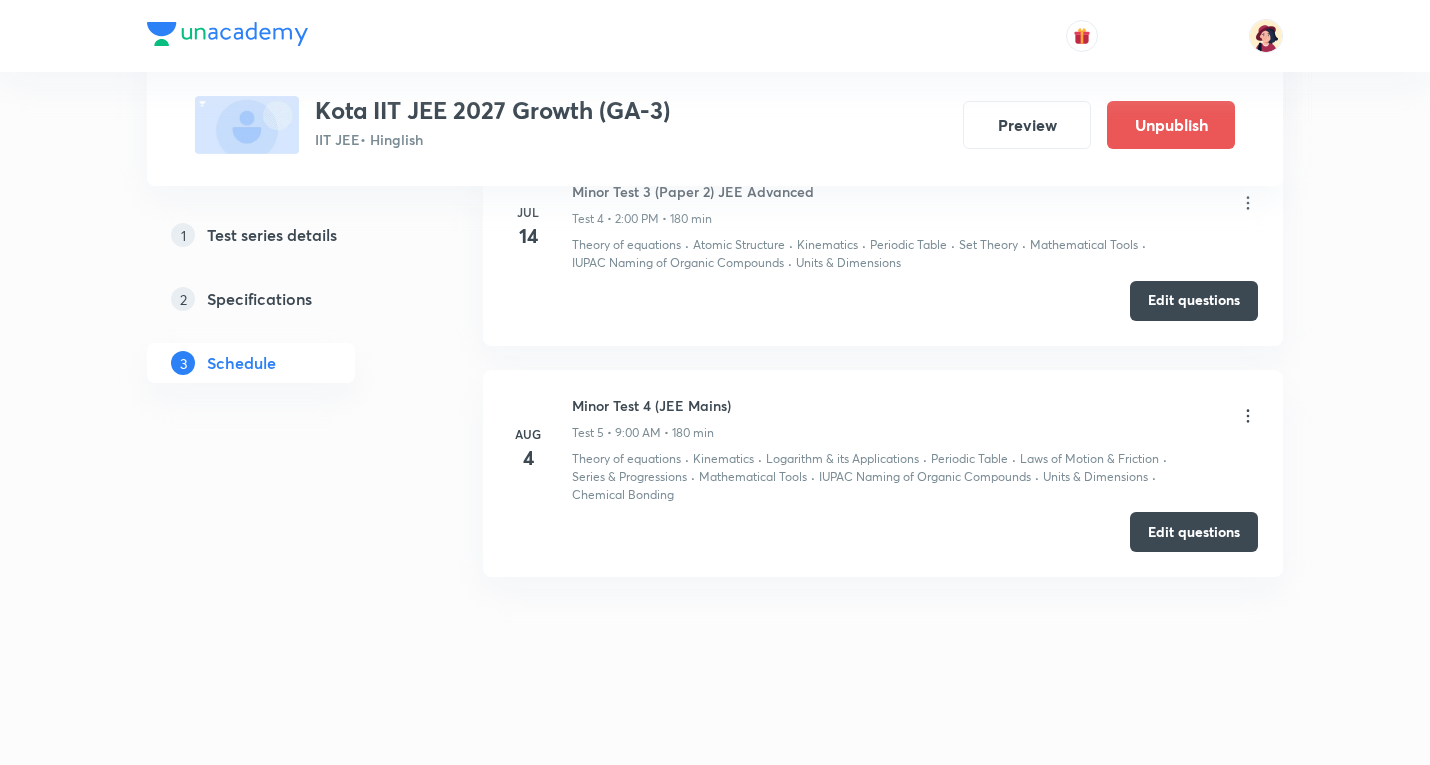 click 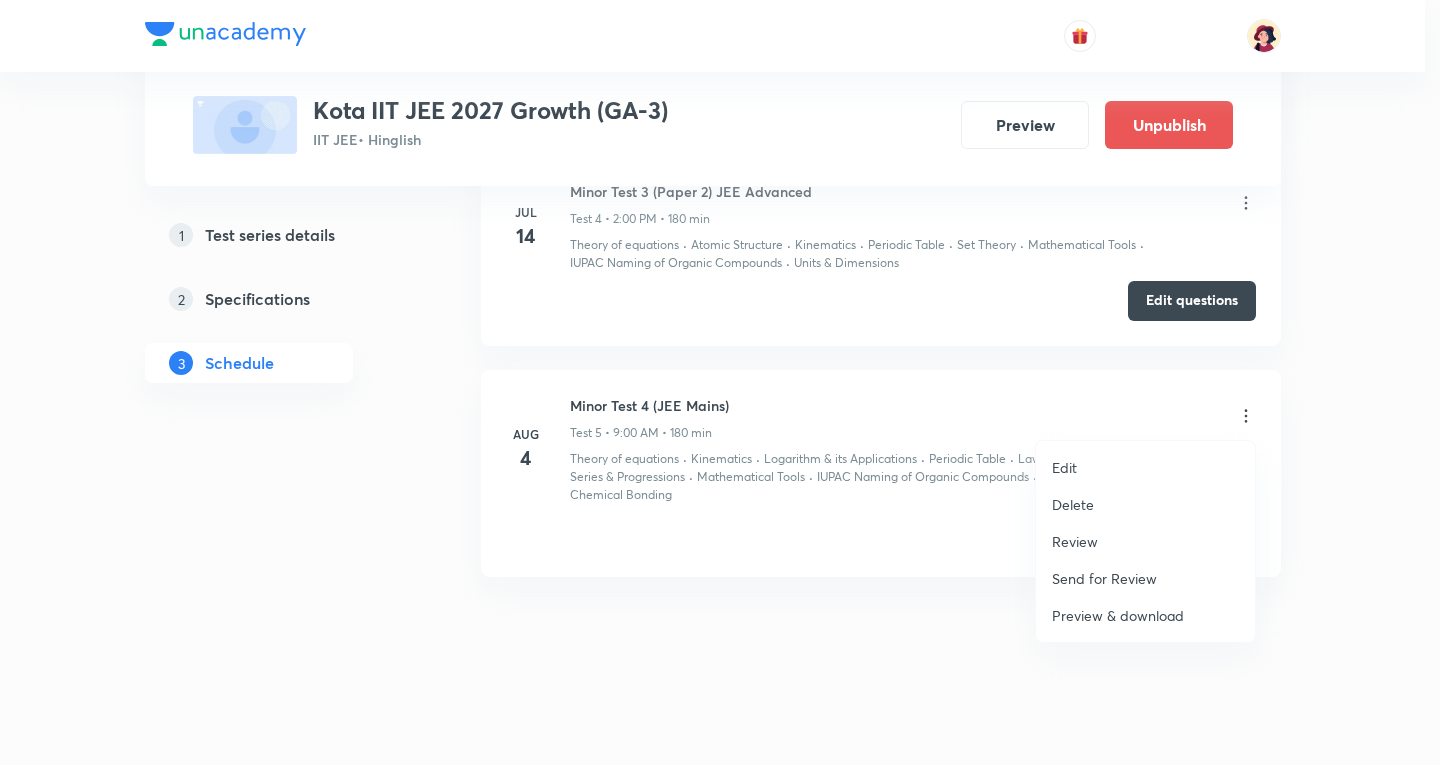 click on "Review" at bounding box center [1075, 541] 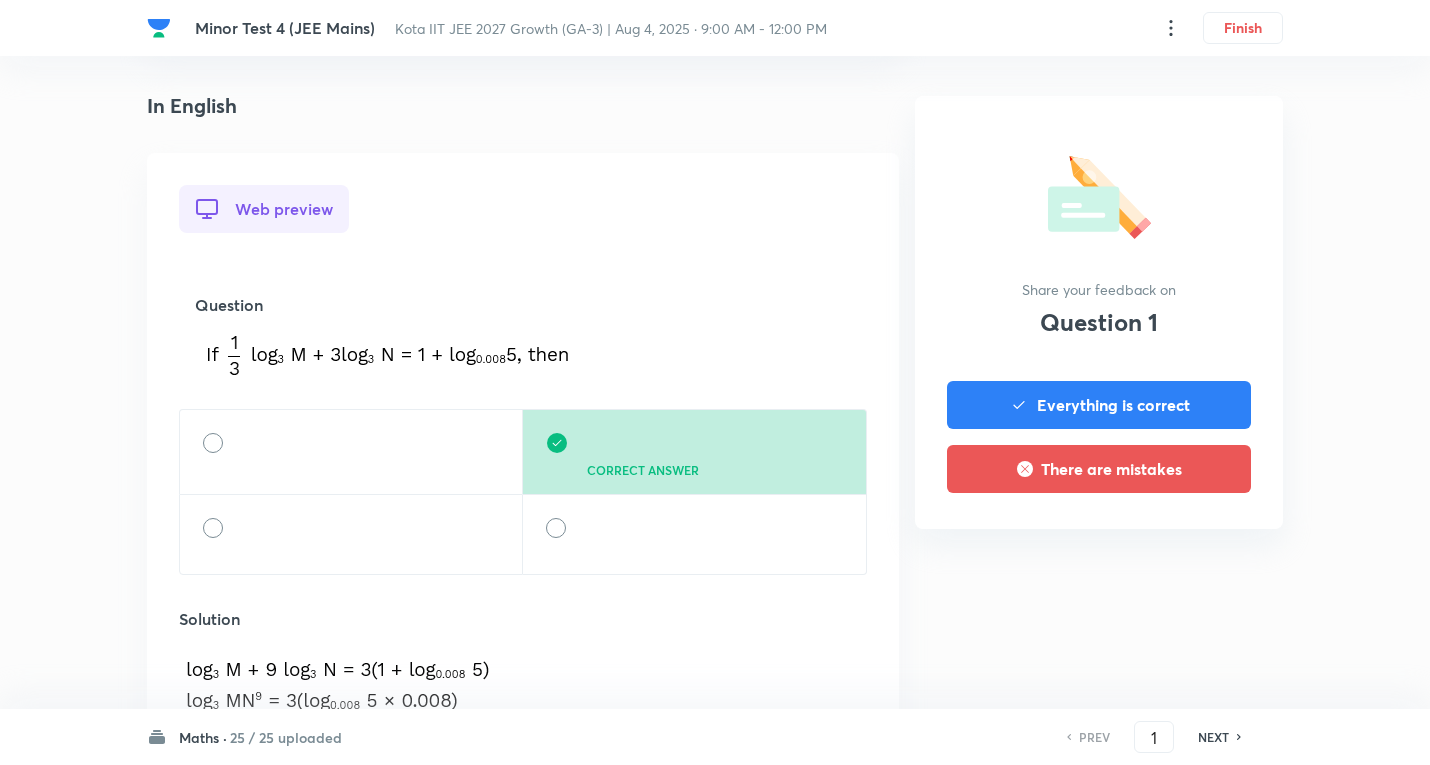scroll, scrollTop: 500, scrollLeft: 0, axis: vertical 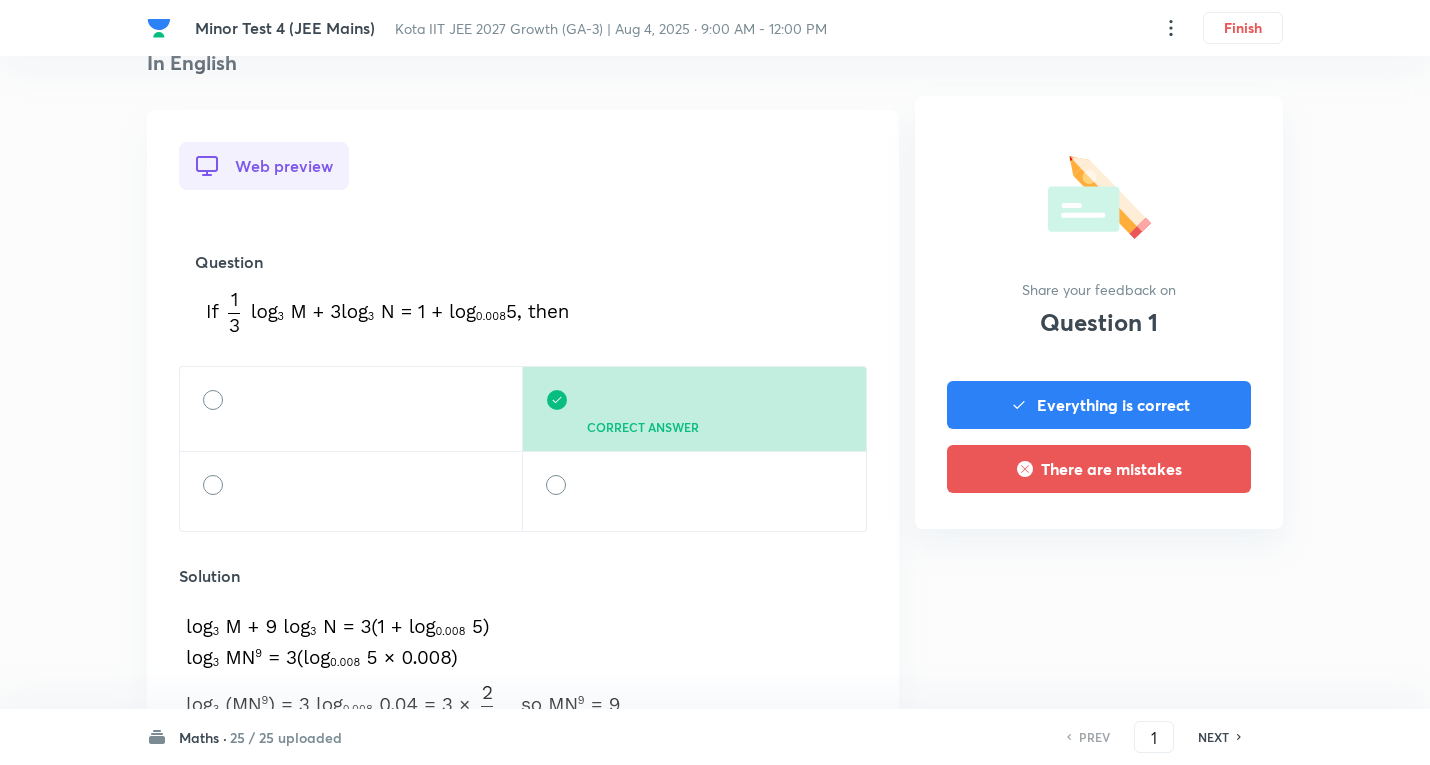 click on "NEXT" at bounding box center [1213, 737] 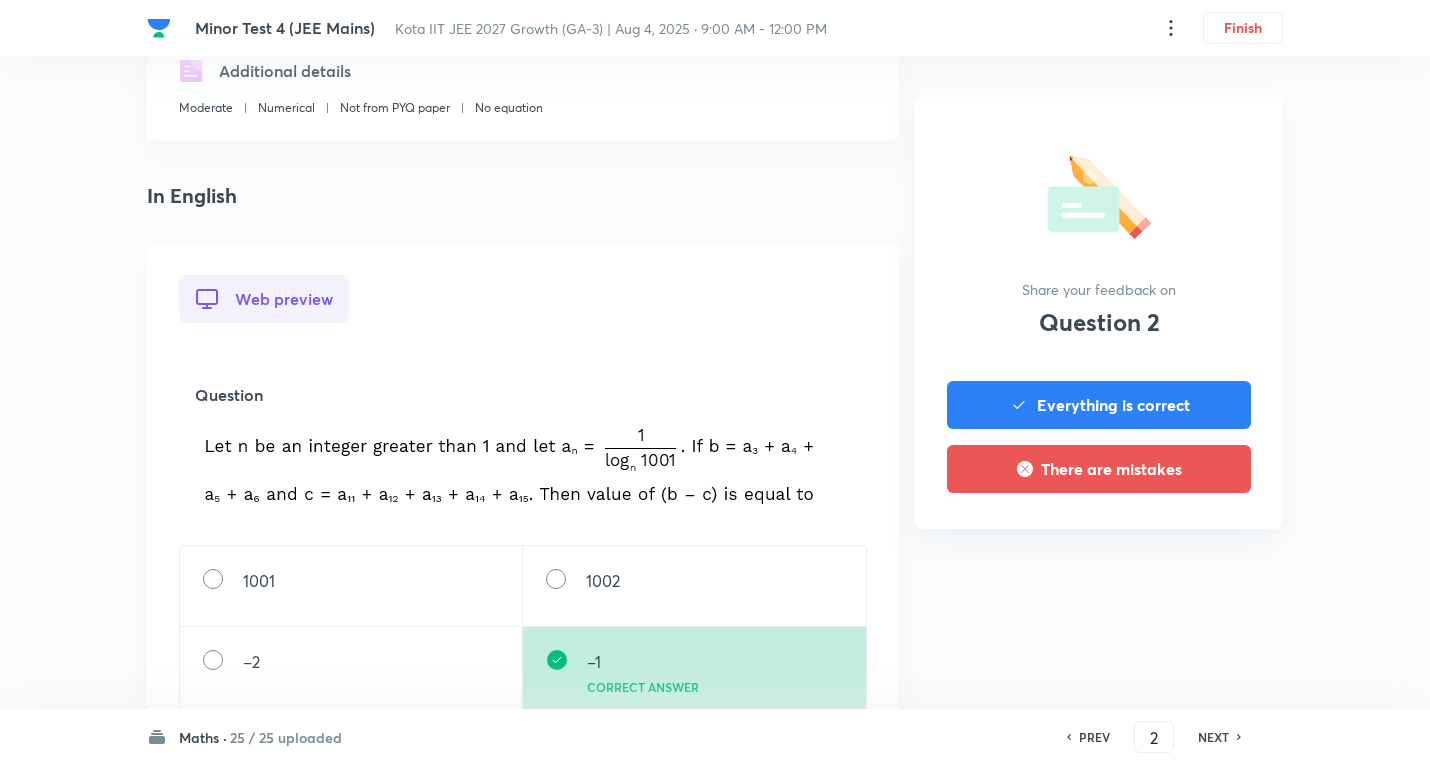 scroll, scrollTop: 400, scrollLeft: 0, axis: vertical 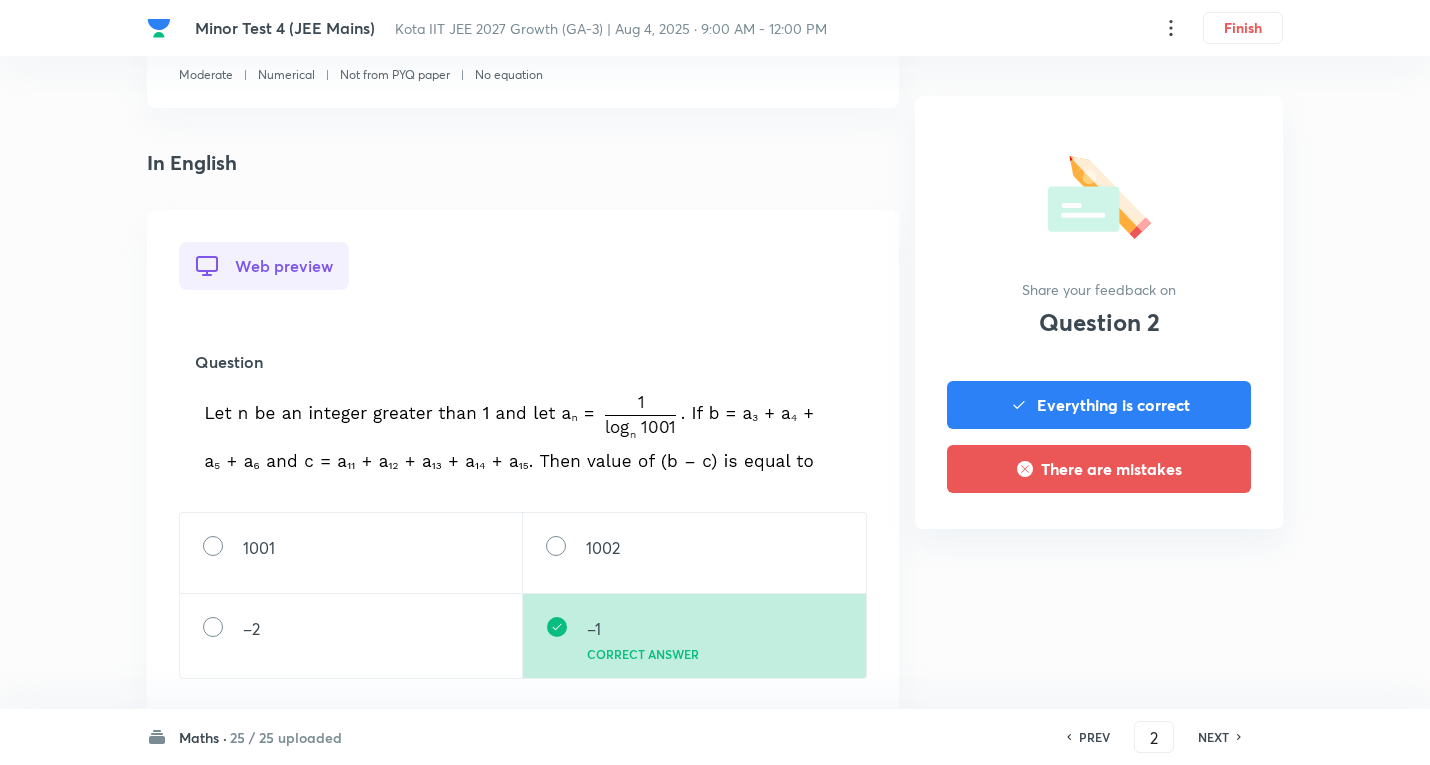 click on "NEXT" at bounding box center (1213, 737) 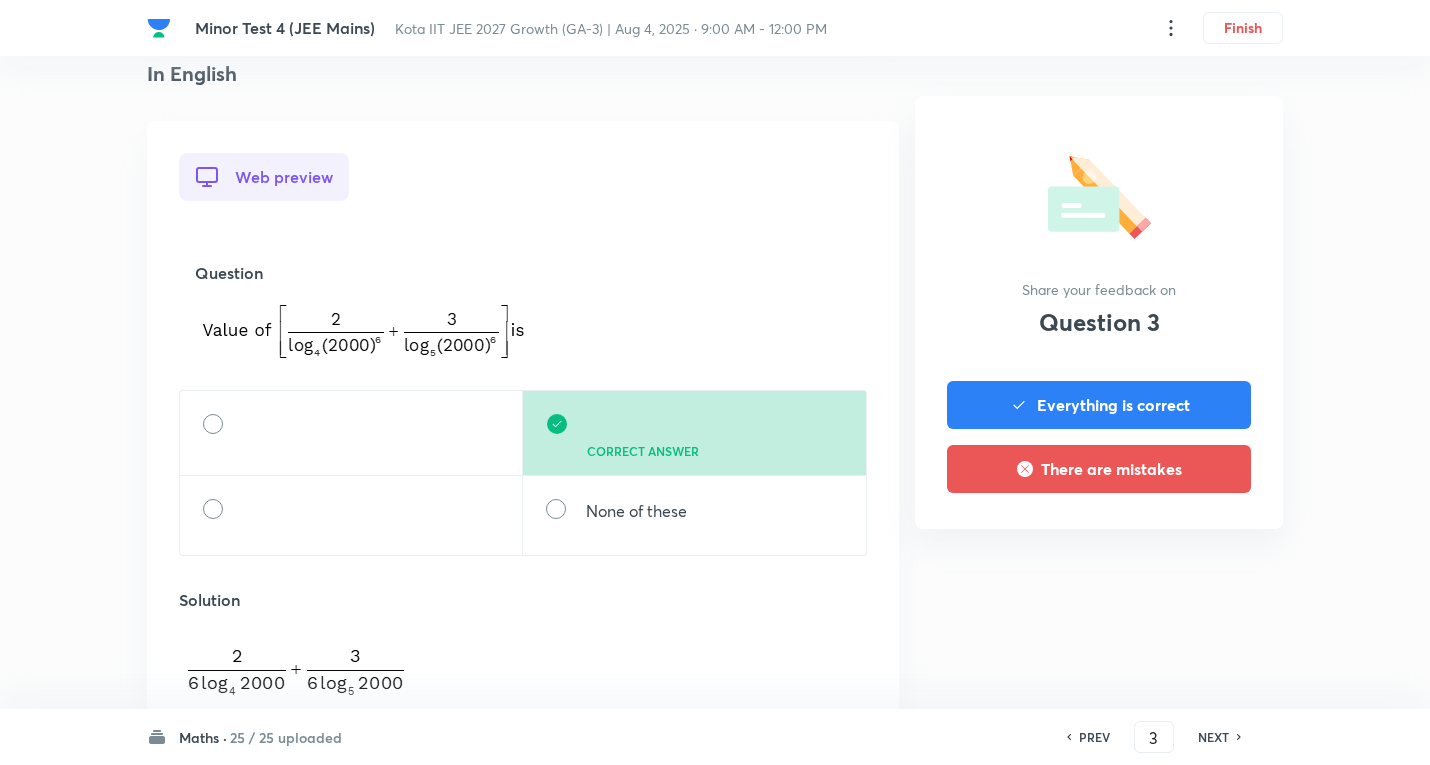 scroll, scrollTop: 500, scrollLeft: 0, axis: vertical 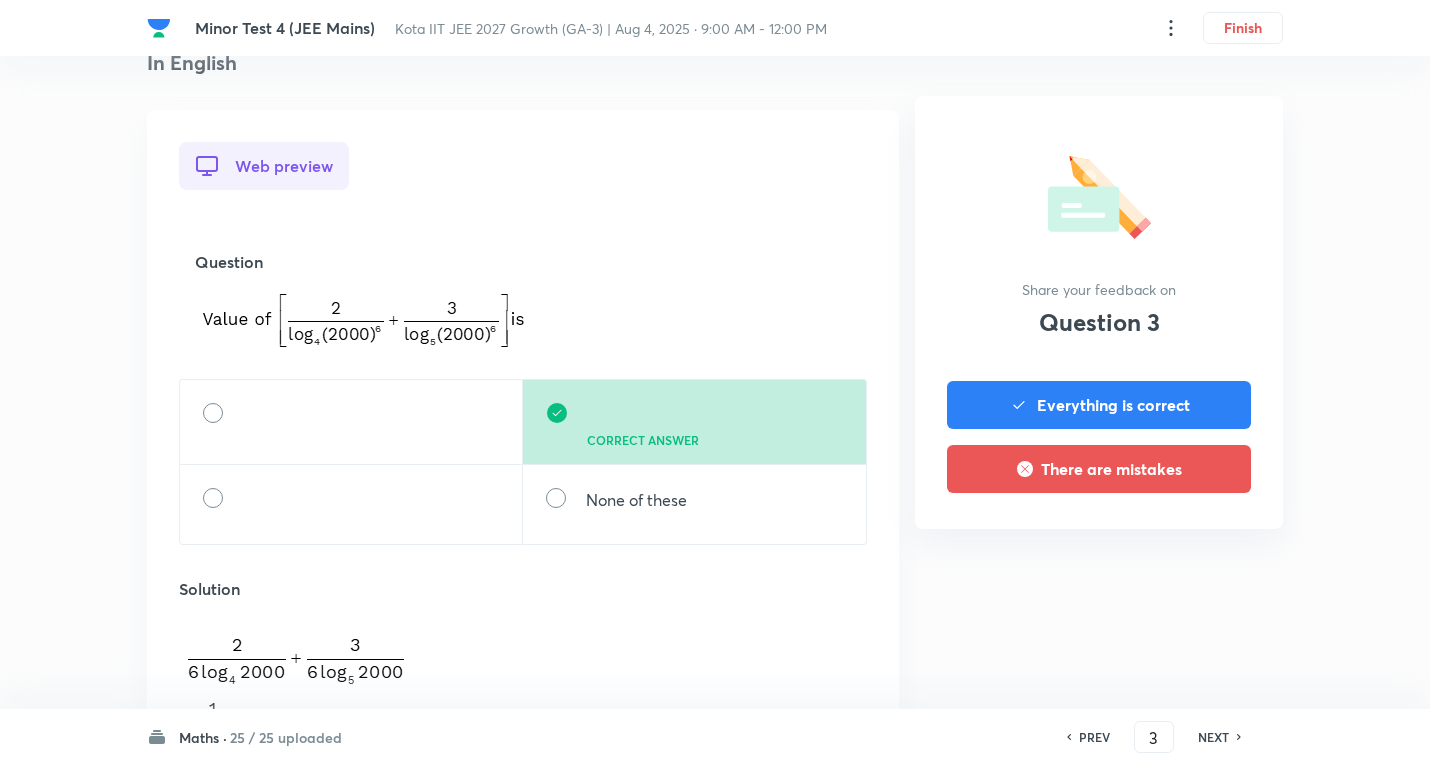 click on "NEXT" at bounding box center (1213, 737) 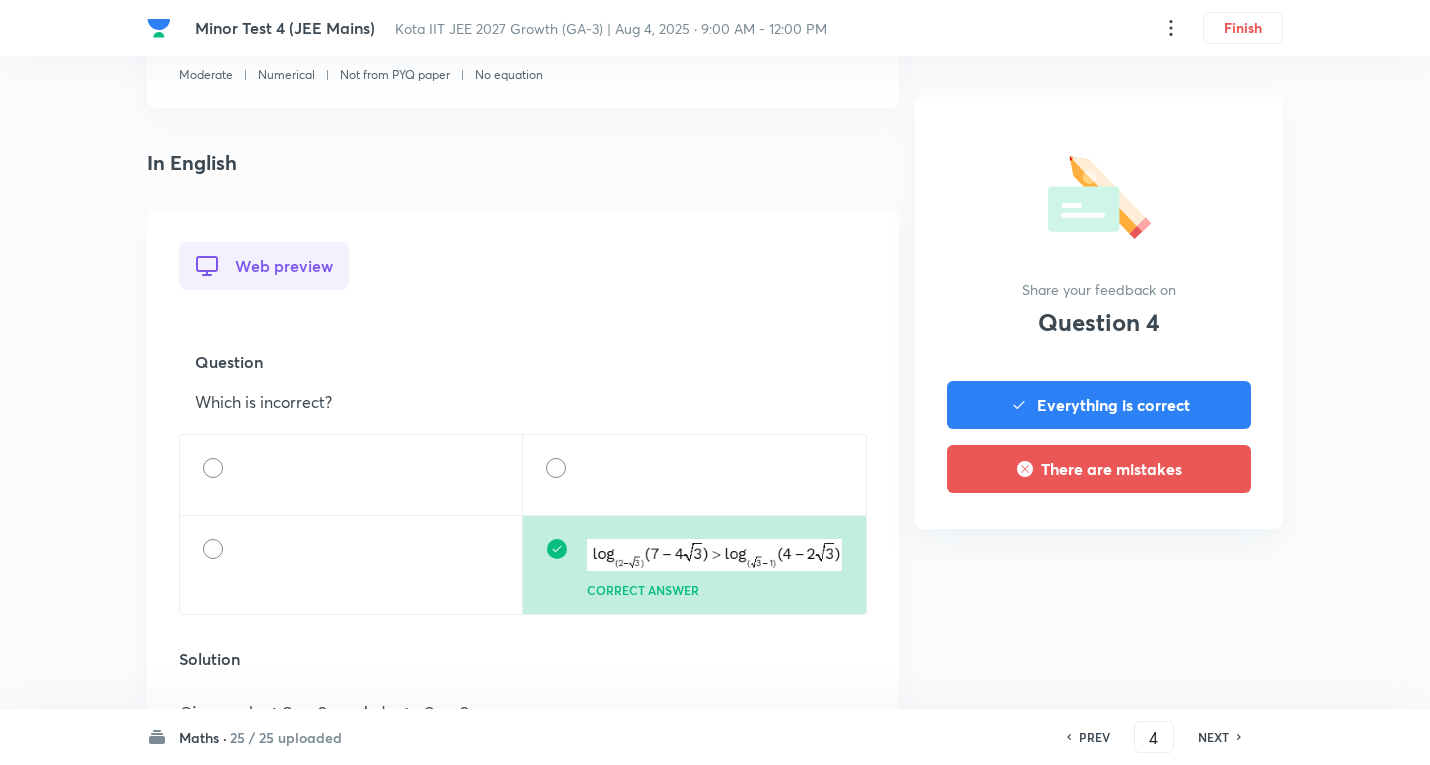 scroll, scrollTop: 500, scrollLeft: 0, axis: vertical 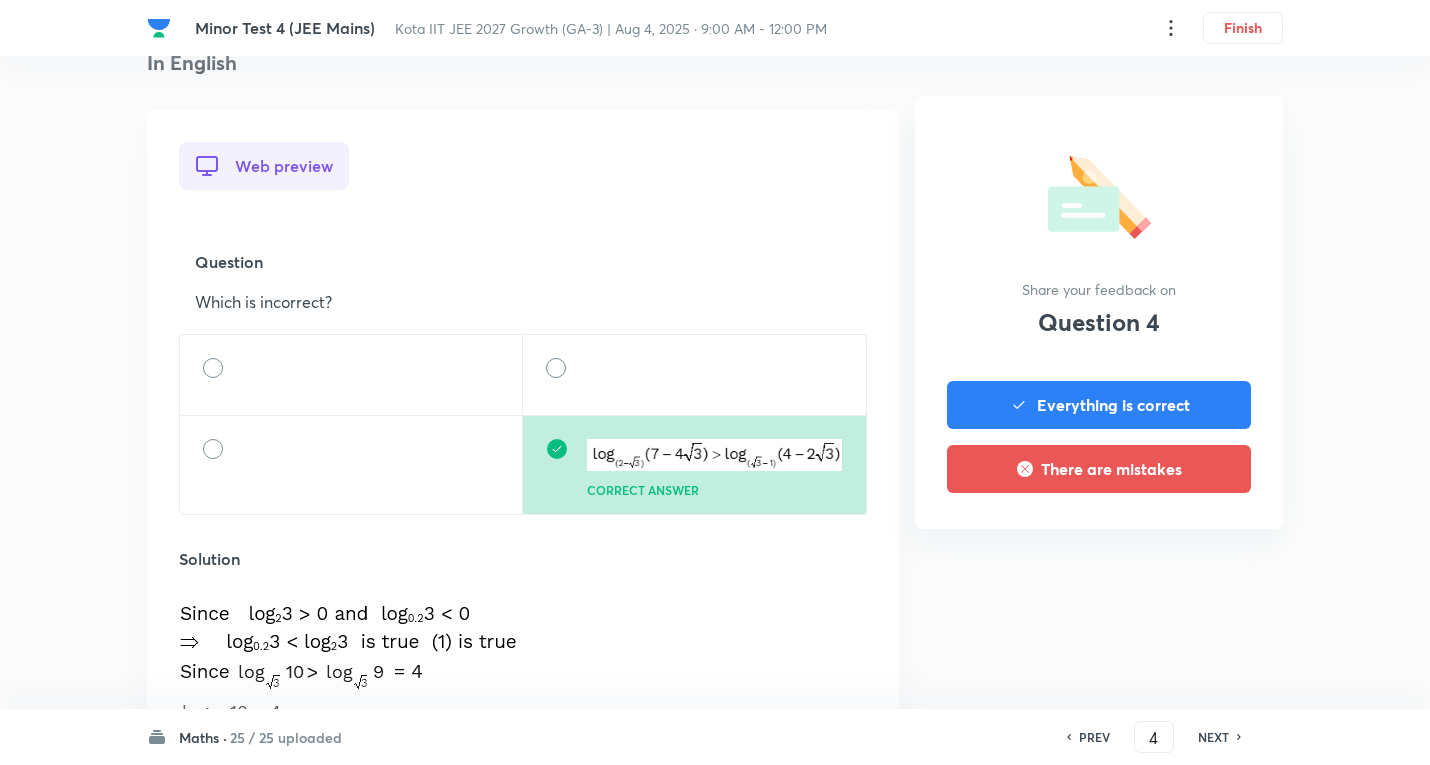 click on "NEXT" at bounding box center (1213, 737) 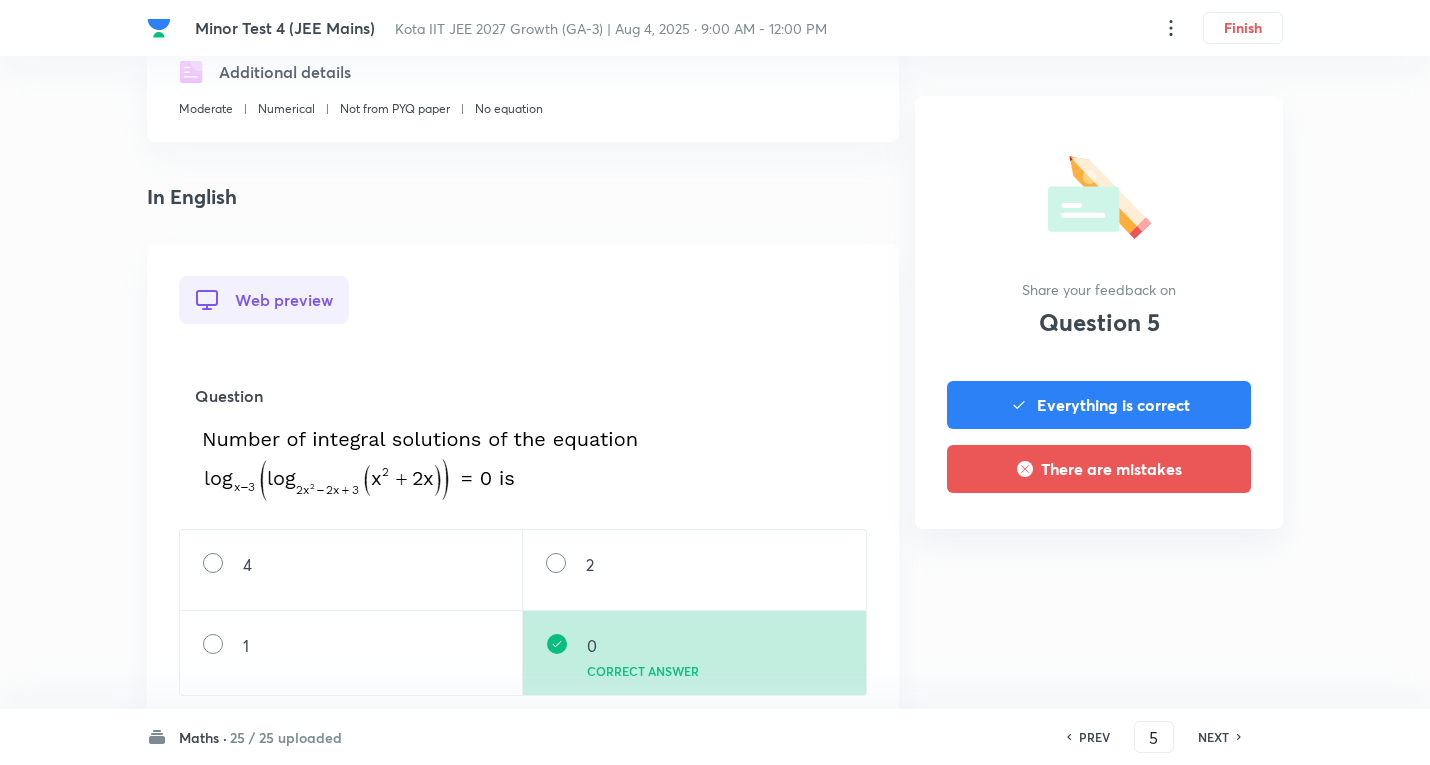 scroll, scrollTop: 400, scrollLeft: 0, axis: vertical 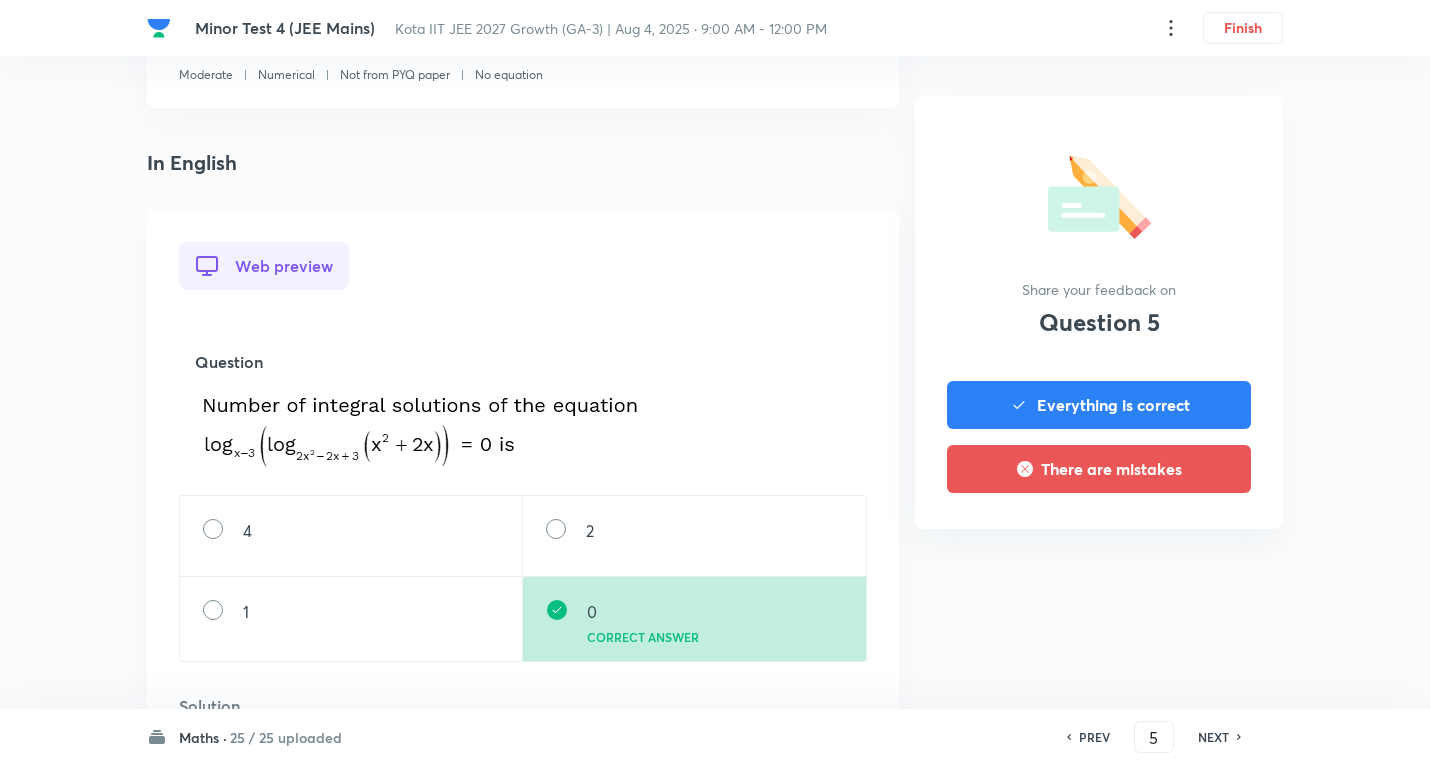 click on "NEXT" at bounding box center (1213, 737) 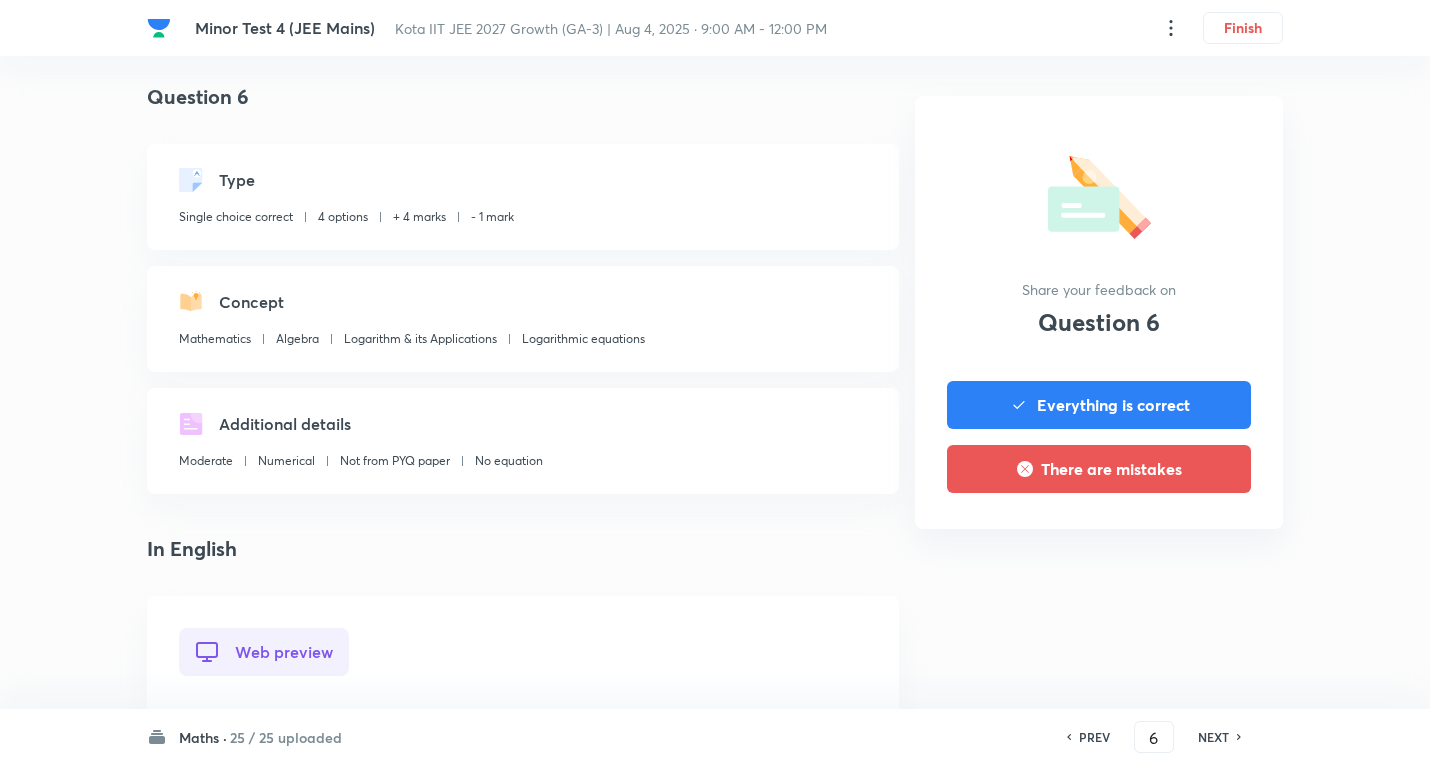 scroll, scrollTop: 400, scrollLeft: 0, axis: vertical 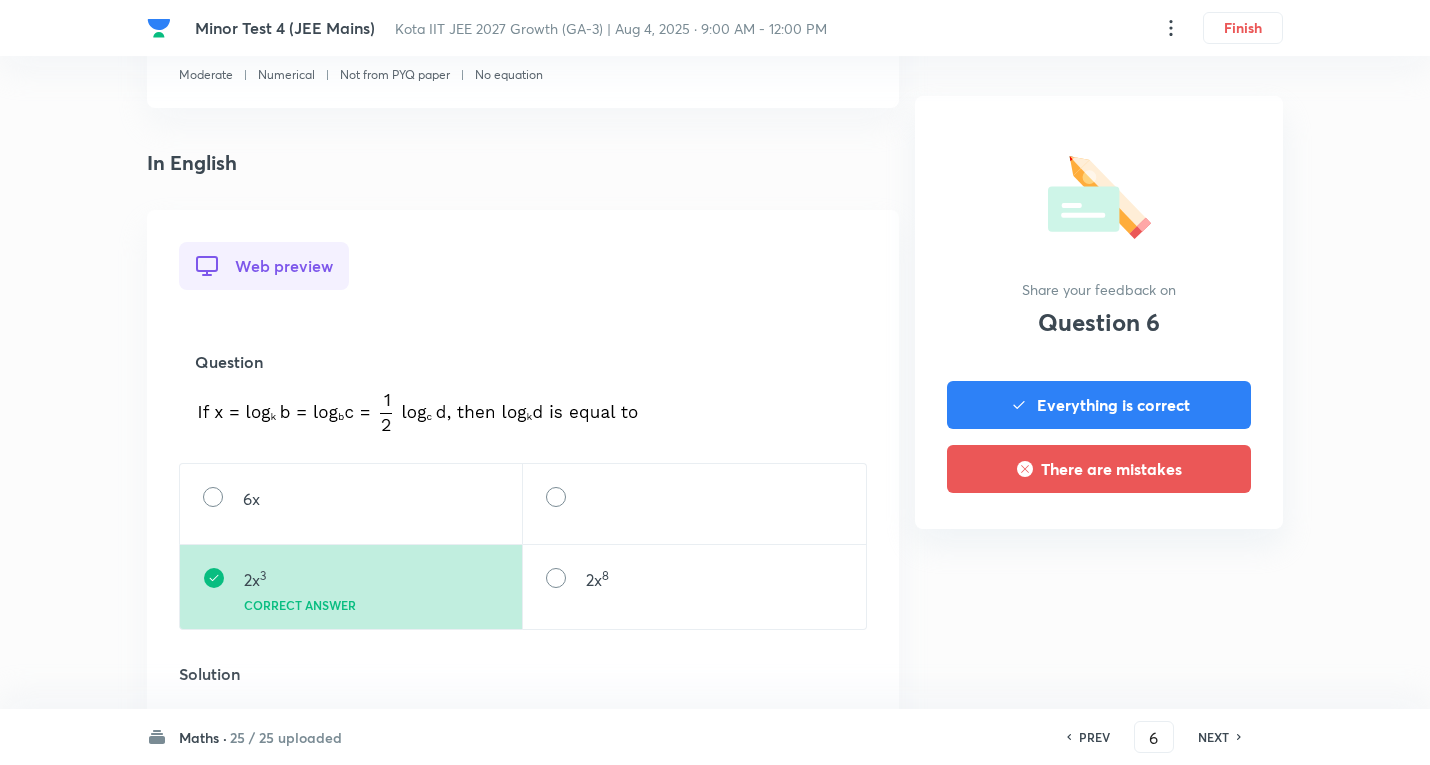click on "NEXT" at bounding box center [1213, 737] 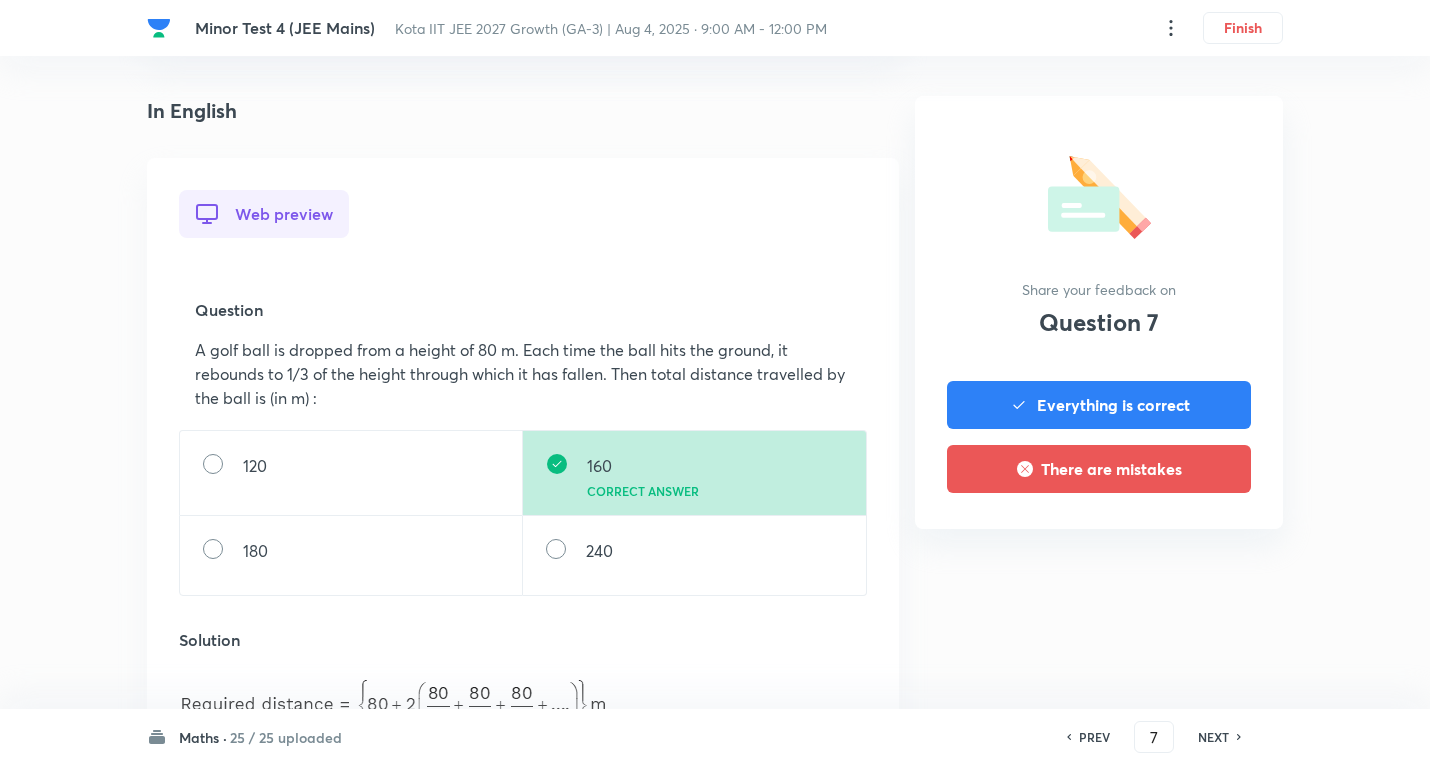 scroll, scrollTop: 500, scrollLeft: 0, axis: vertical 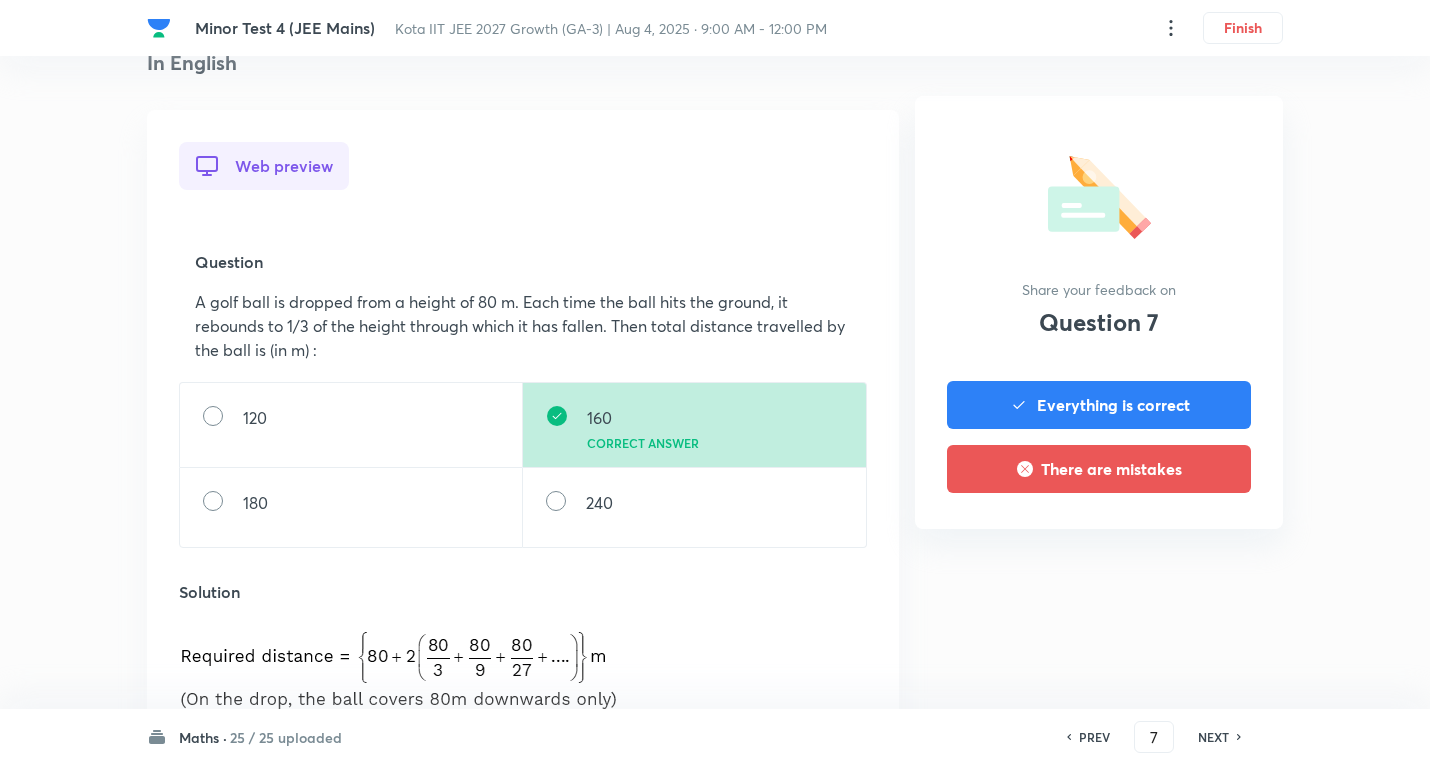 click on "NEXT" at bounding box center [1213, 737] 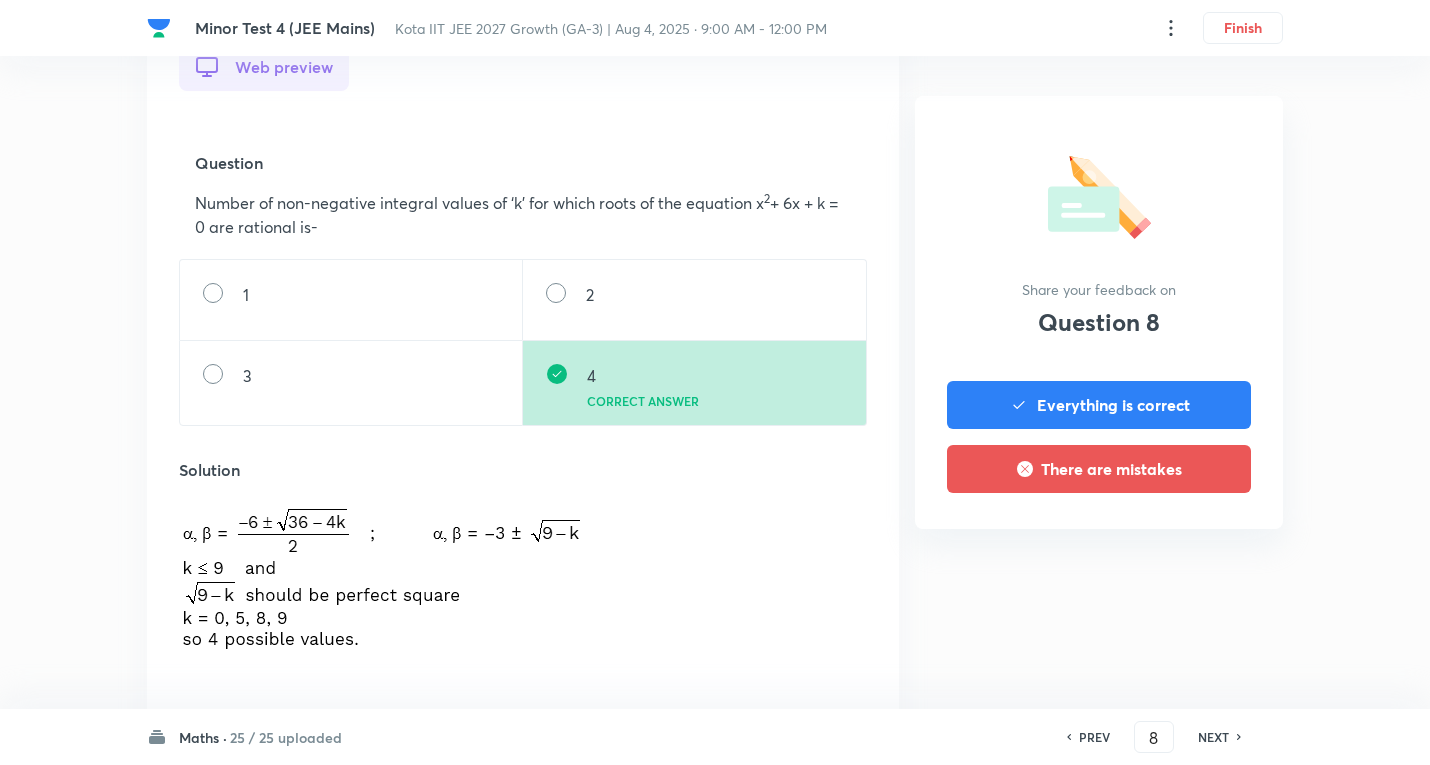 scroll, scrollTop: 600, scrollLeft: 0, axis: vertical 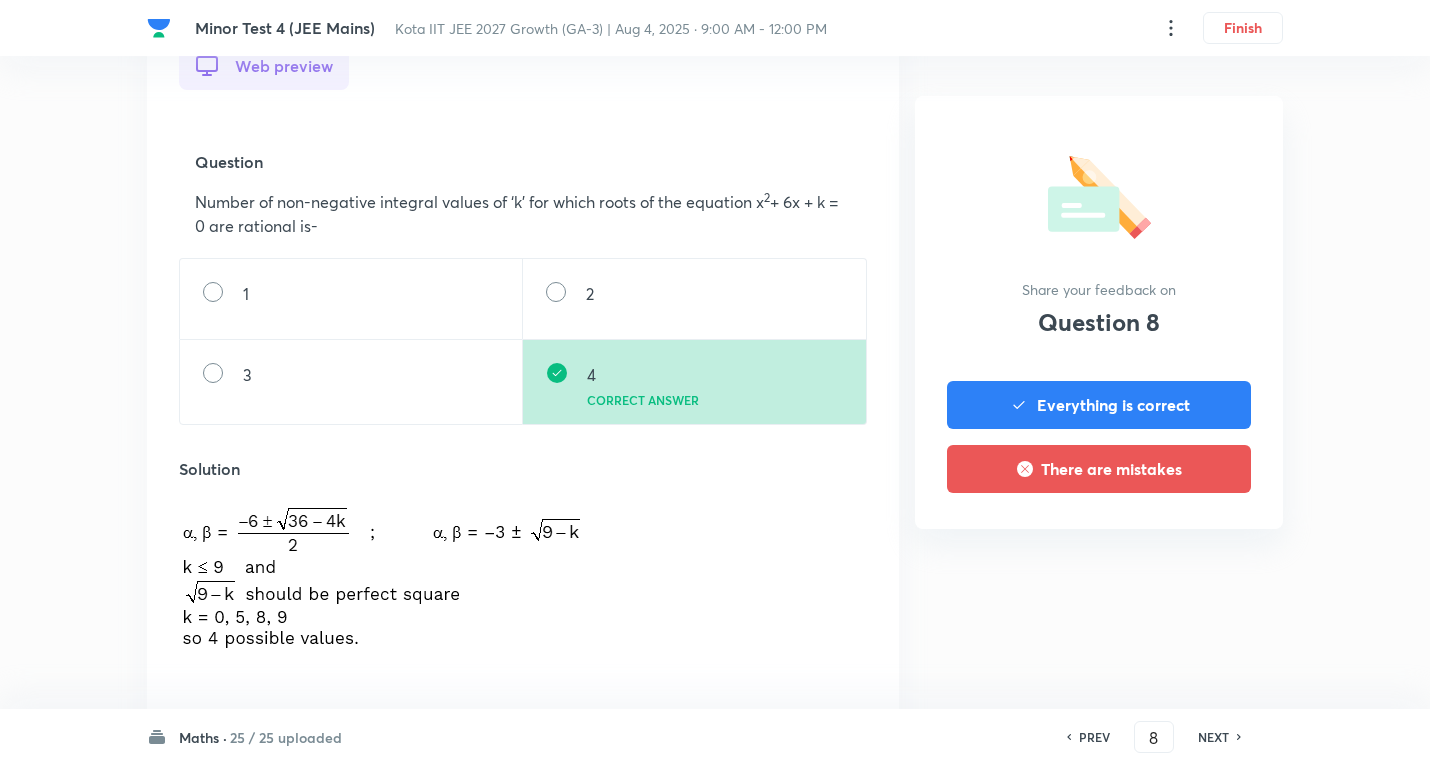 click on "NEXT" at bounding box center (1213, 737) 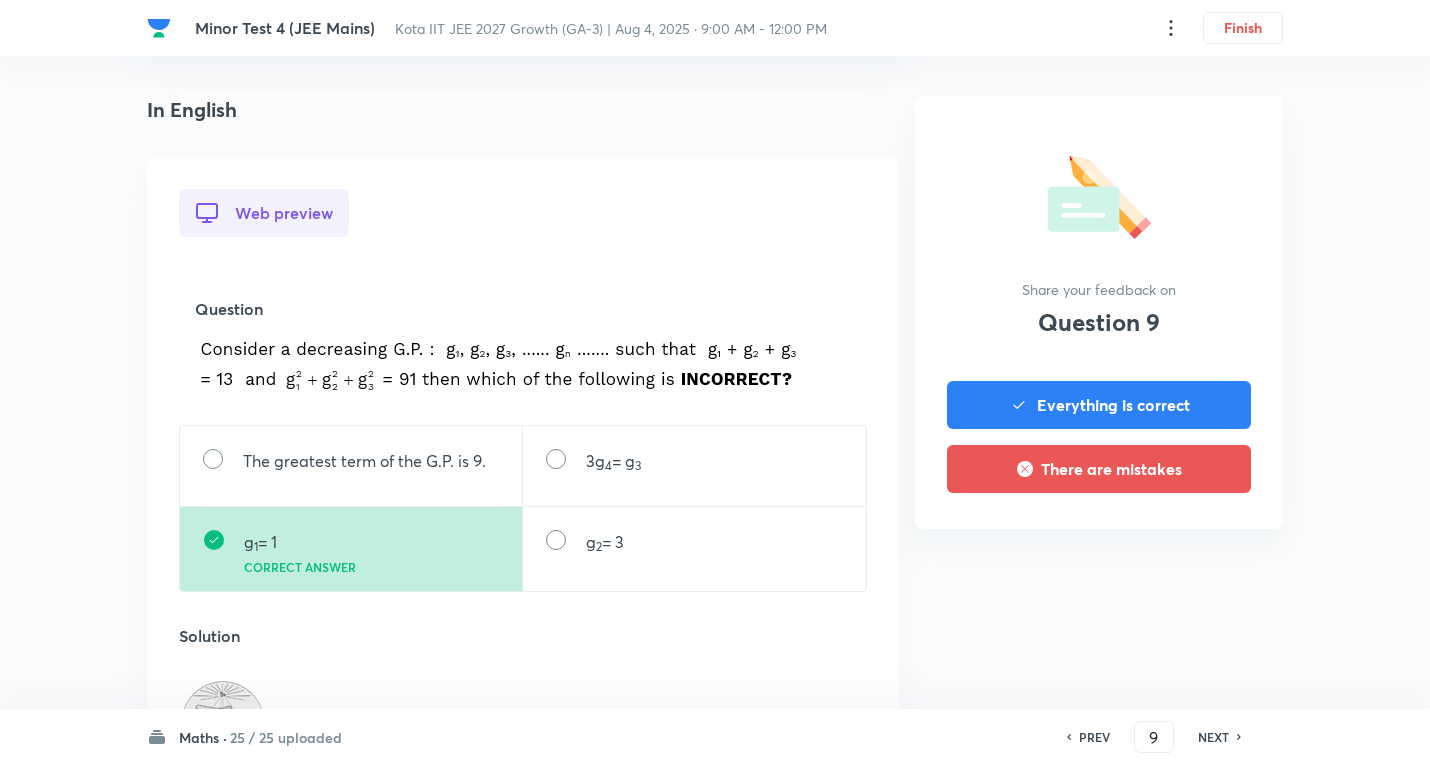 scroll, scrollTop: 500, scrollLeft: 0, axis: vertical 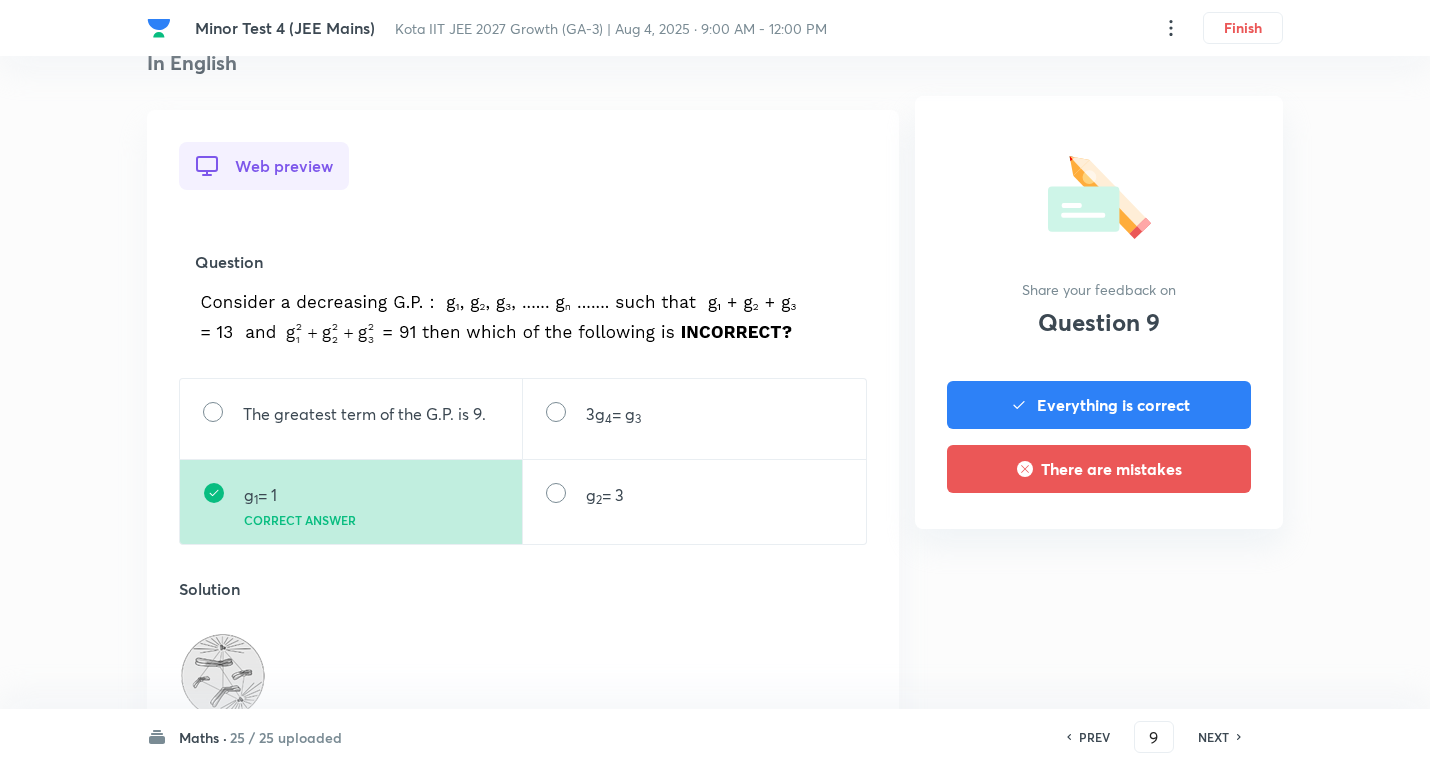 click on "NEXT" at bounding box center (1213, 737) 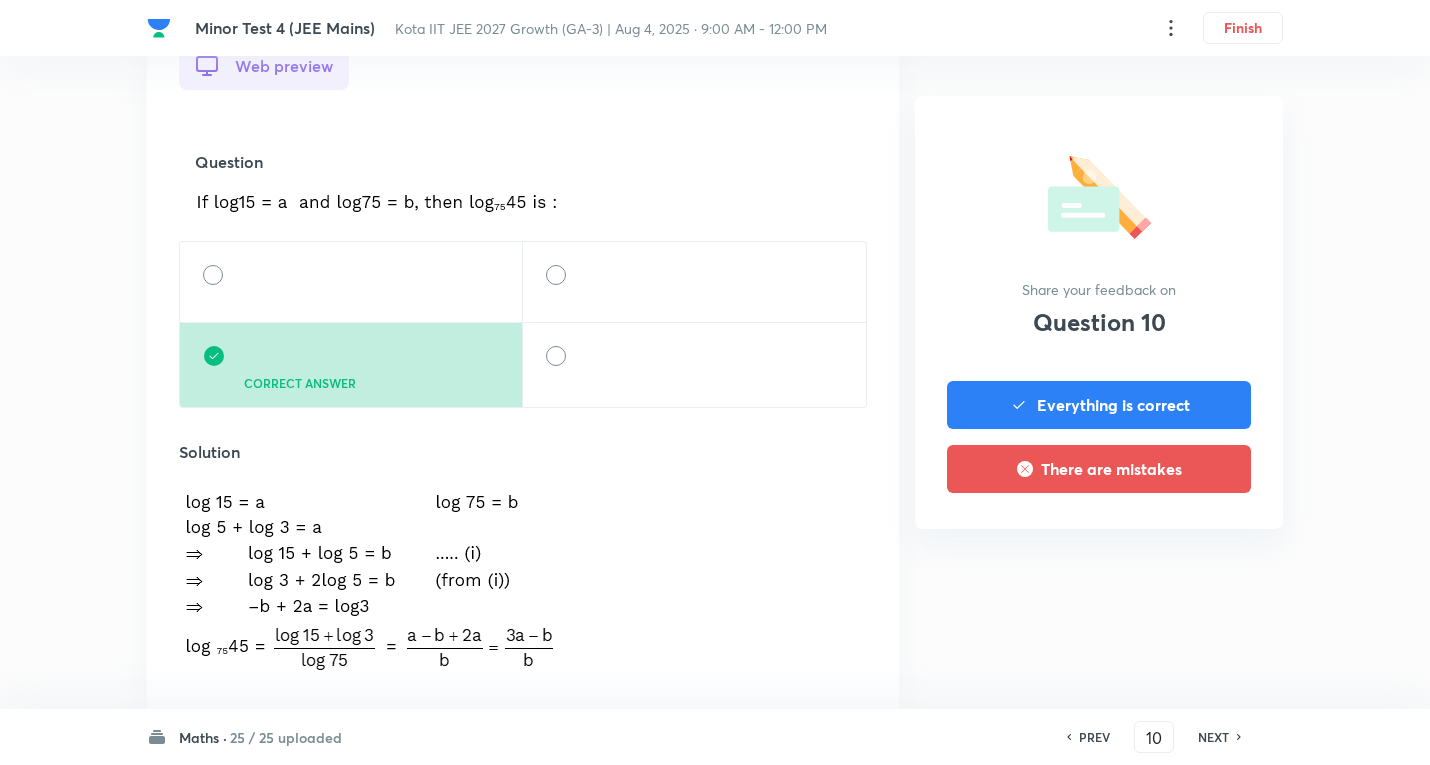 scroll, scrollTop: 700, scrollLeft: 0, axis: vertical 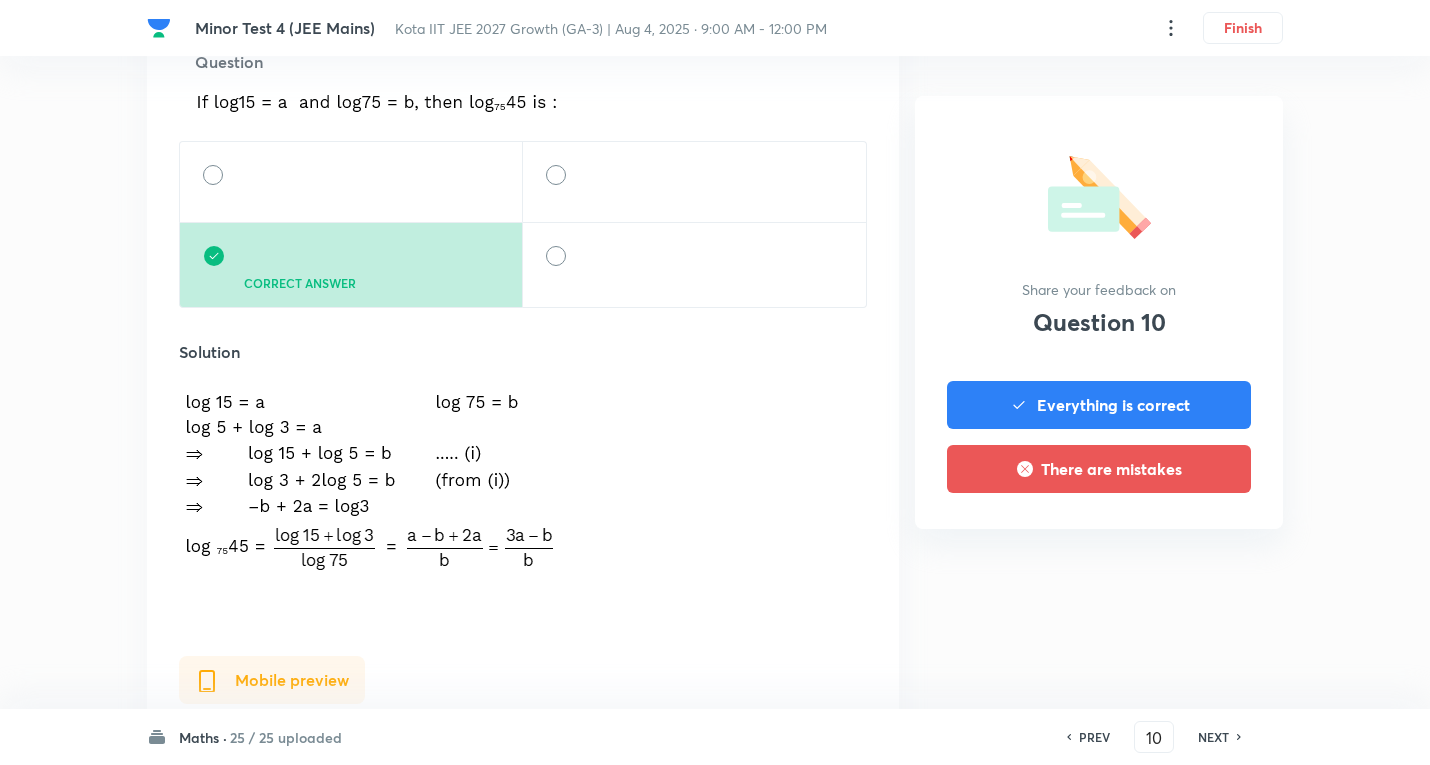 click on "NEXT" at bounding box center [1213, 737] 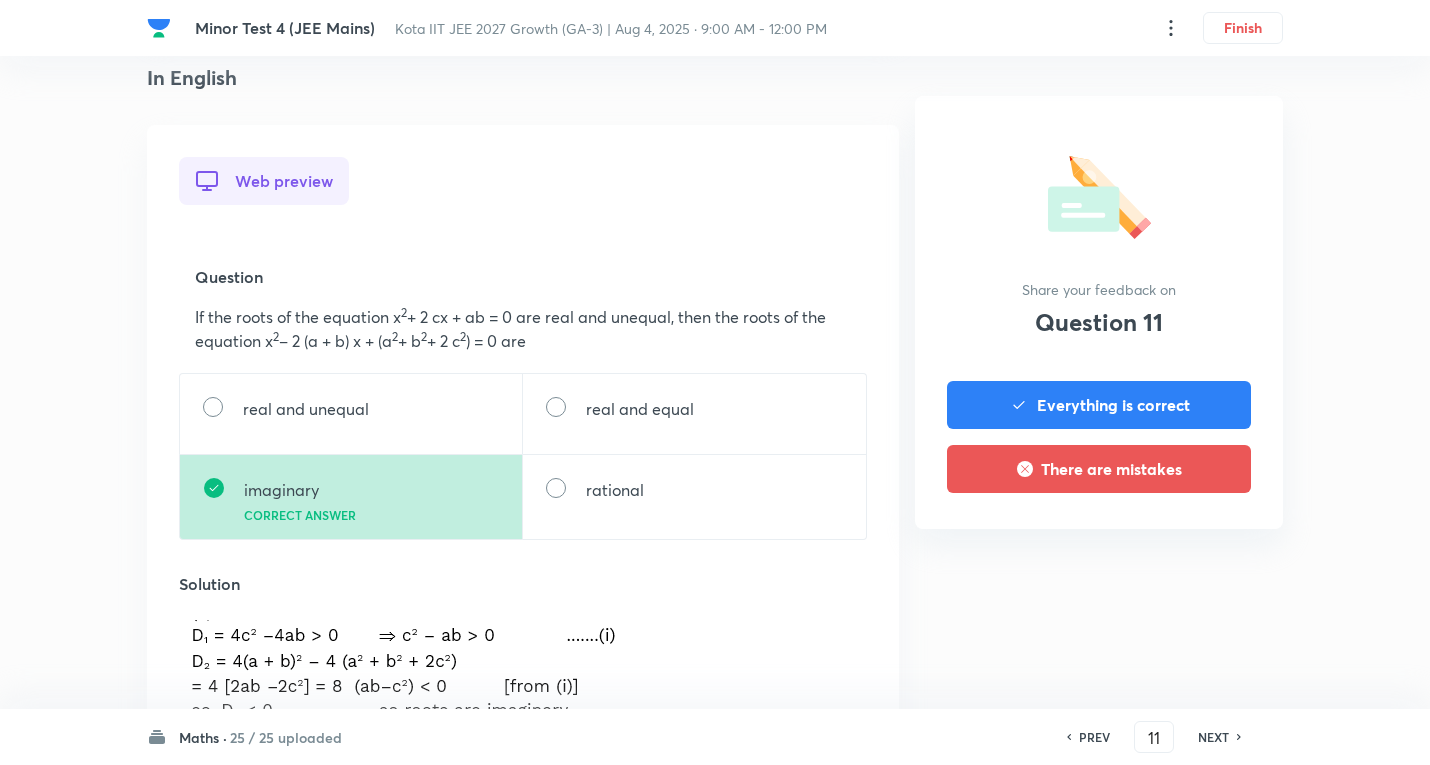 scroll, scrollTop: 500, scrollLeft: 0, axis: vertical 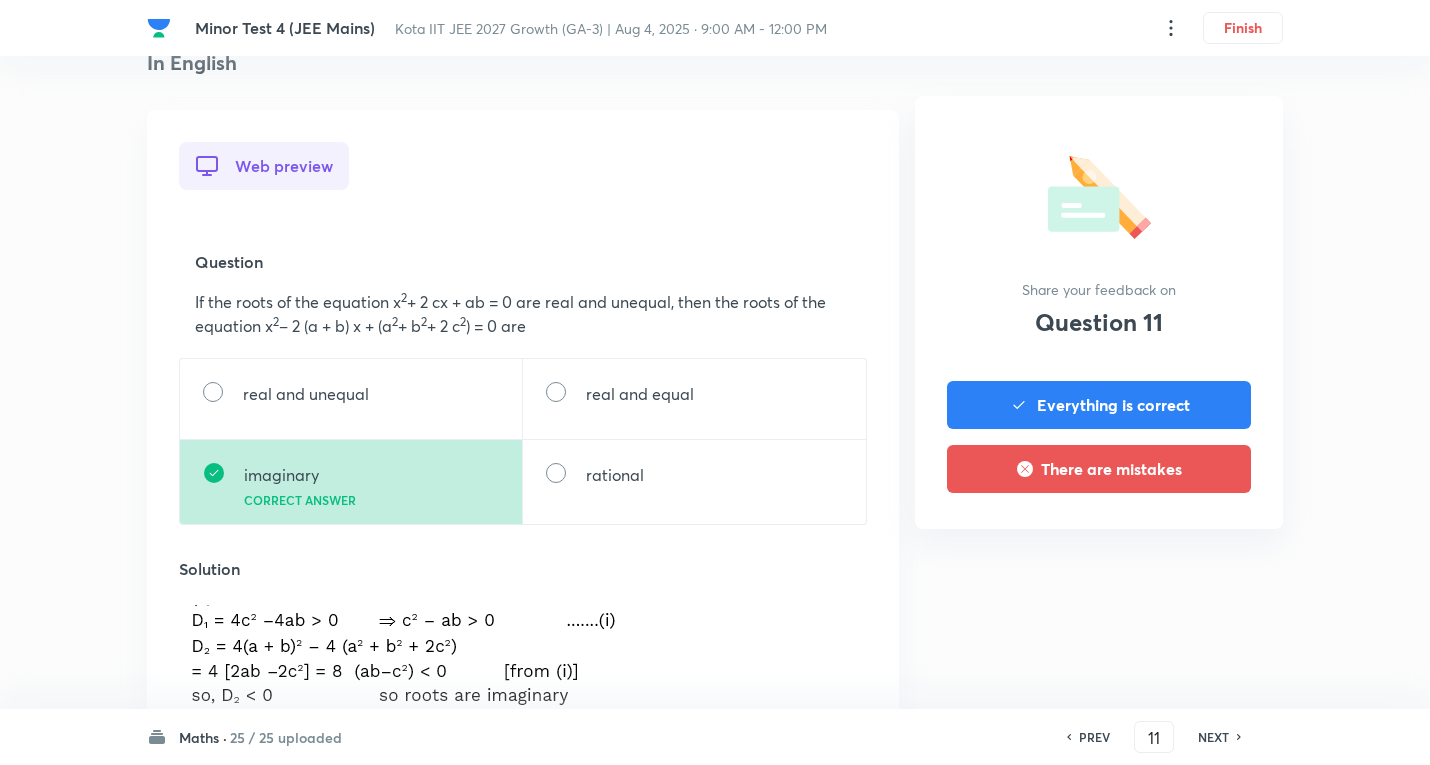 click on "NEXT" at bounding box center [1213, 737] 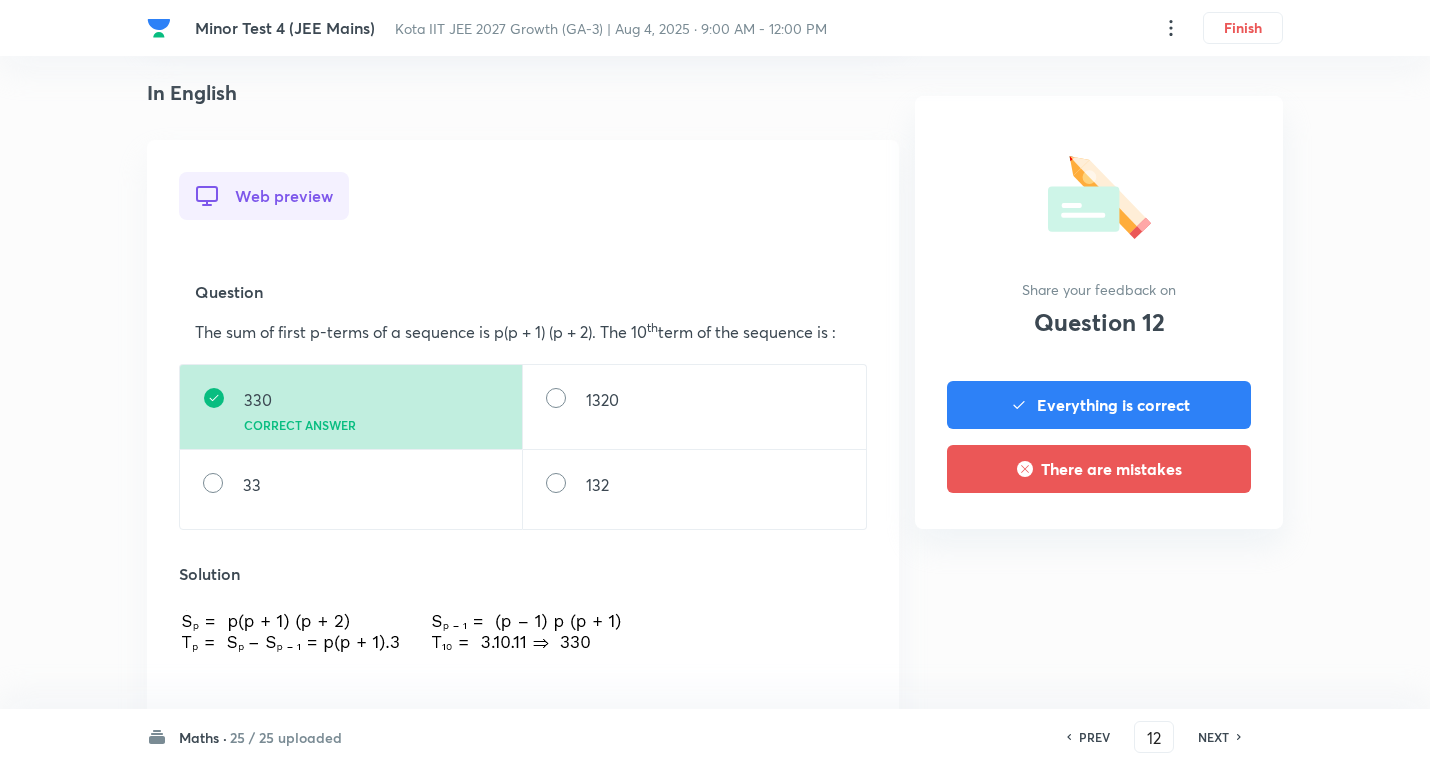 scroll, scrollTop: 500, scrollLeft: 0, axis: vertical 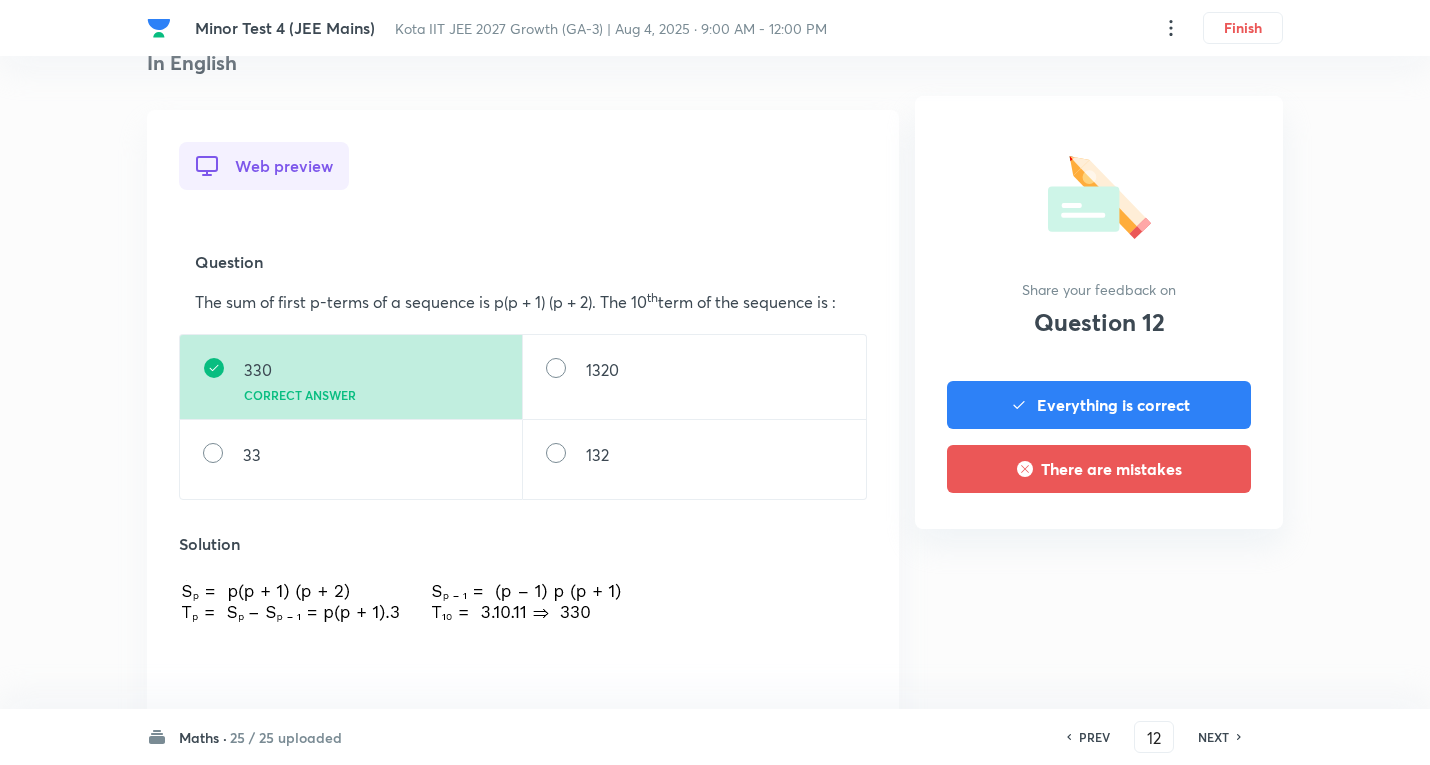 click on "NEXT" at bounding box center (1213, 737) 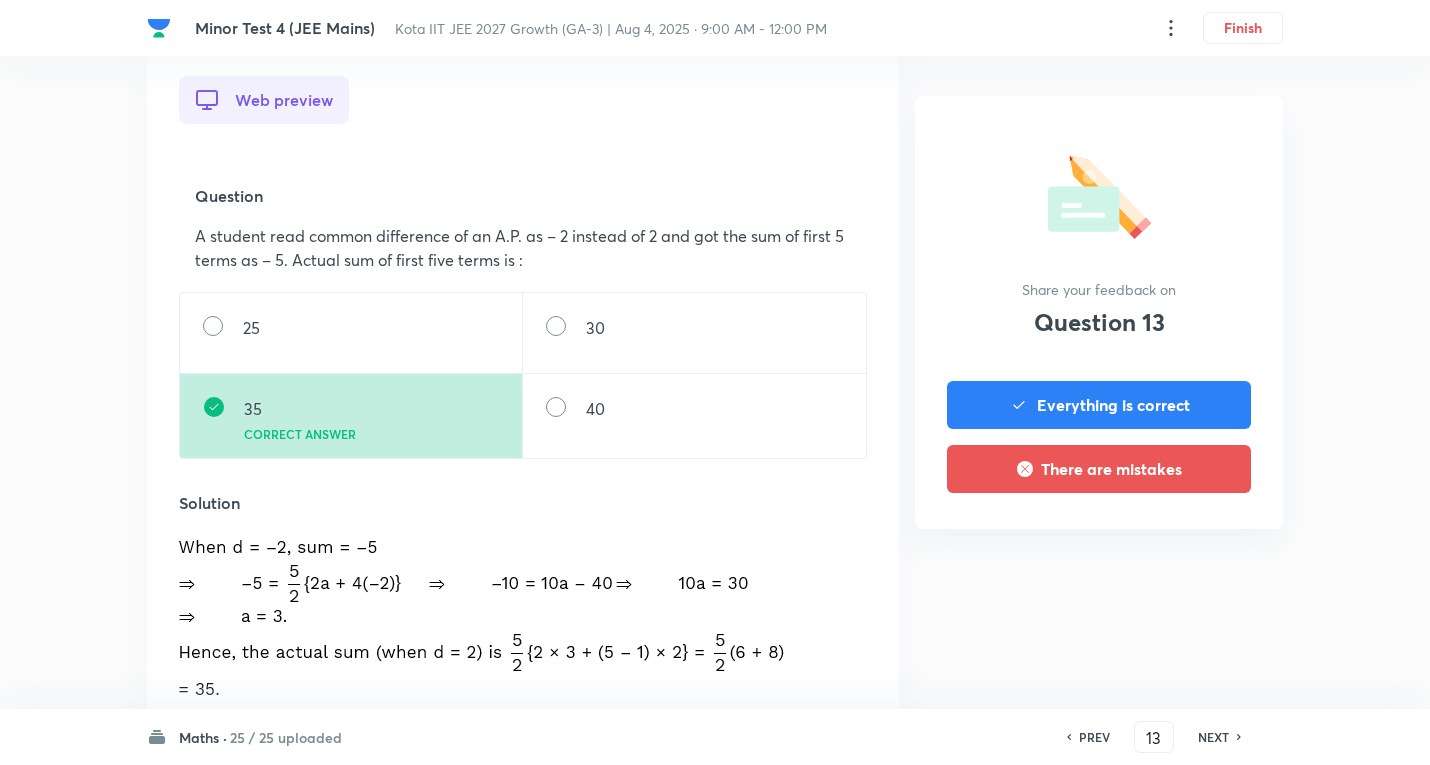 scroll, scrollTop: 600, scrollLeft: 0, axis: vertical 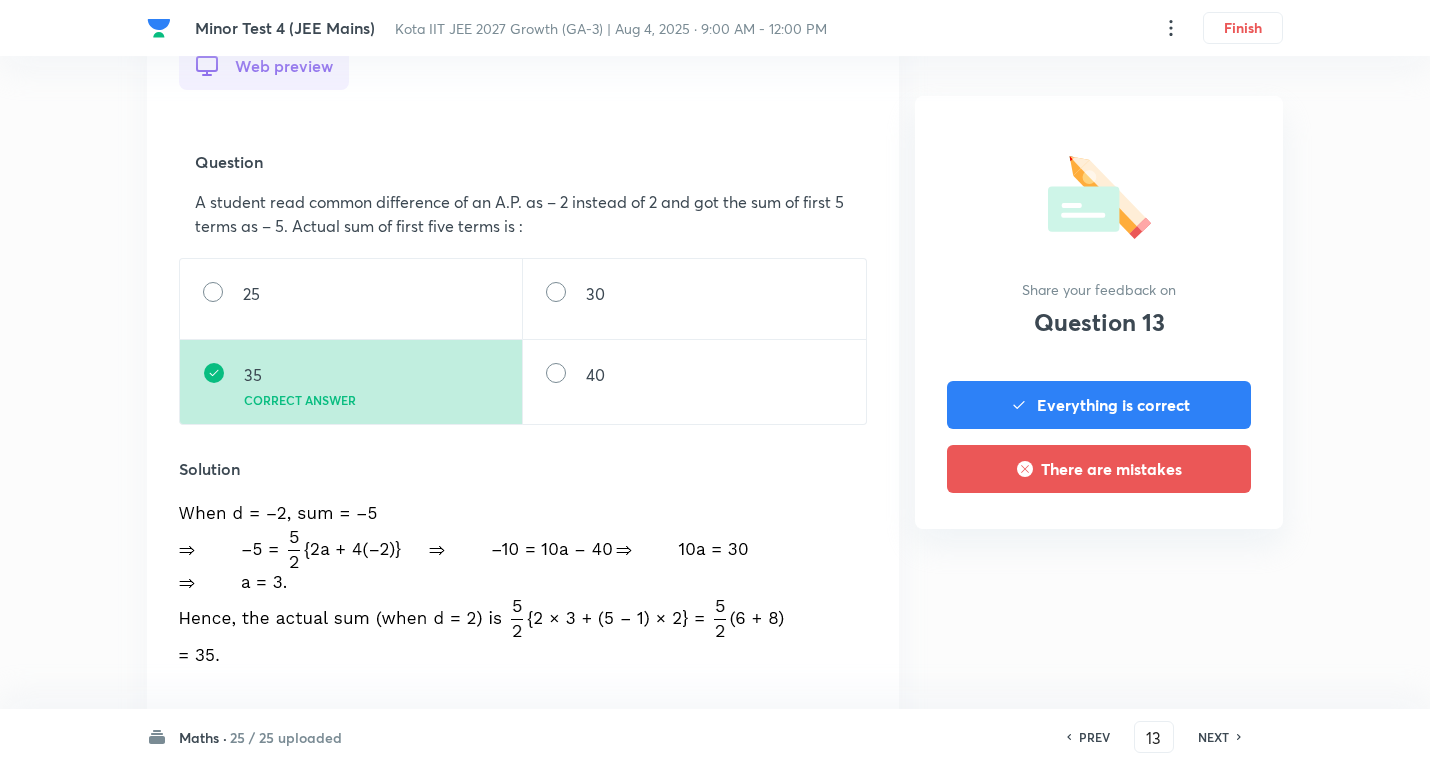 click on "PREV 13 ​ NEXT" at bounding box center (1154, 737) 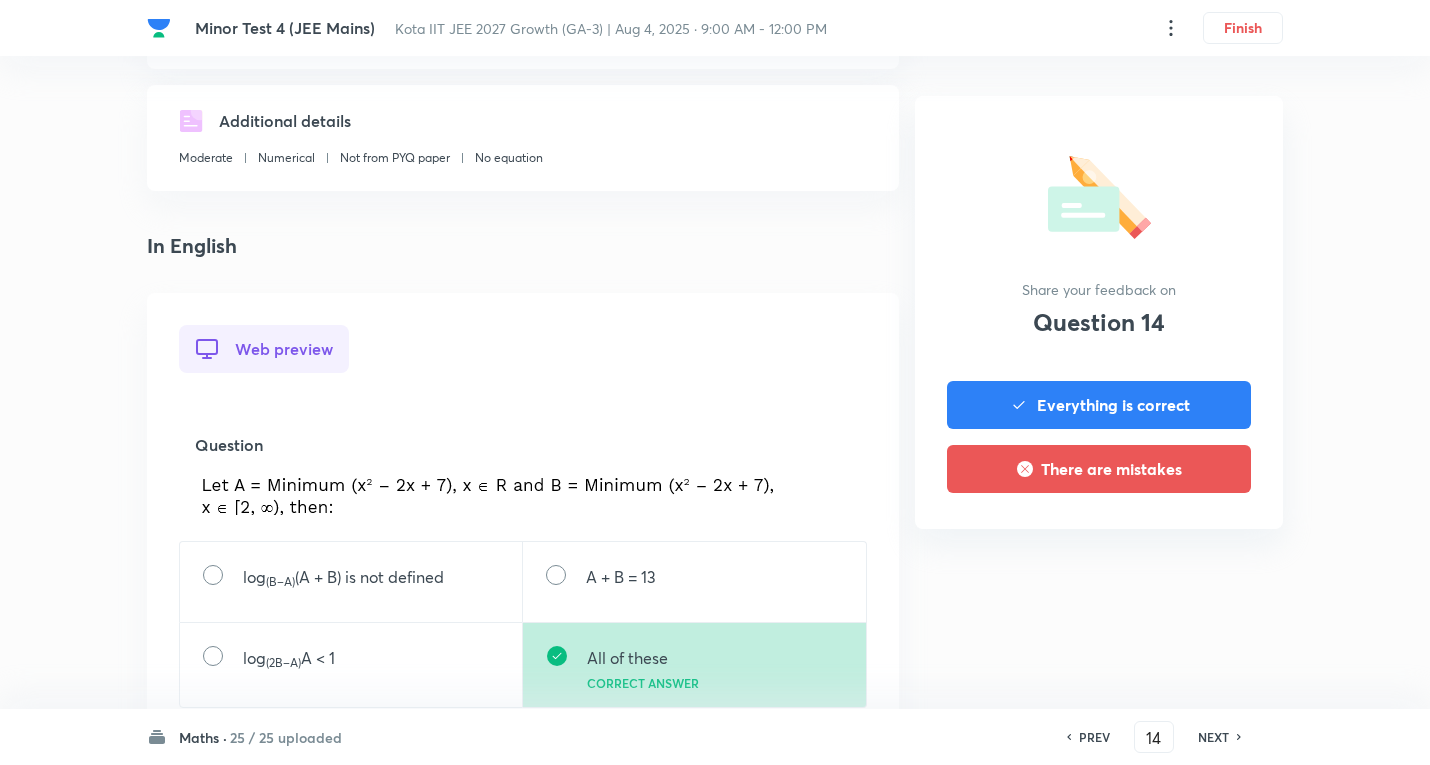 scroll, scrollTop: 400, scrollLeft: 0, axis: vertical 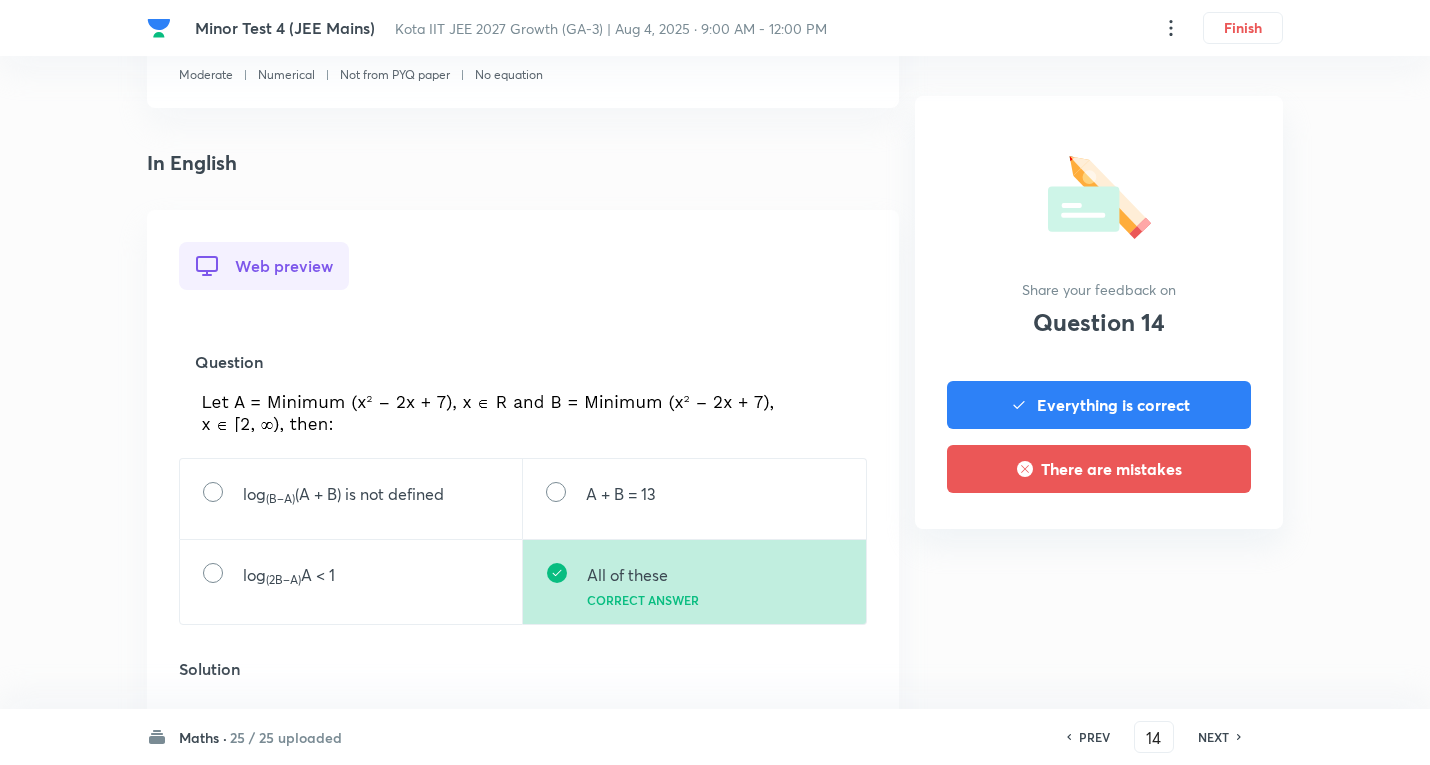 click on "NEXT" at bounding box center (1213, 737) 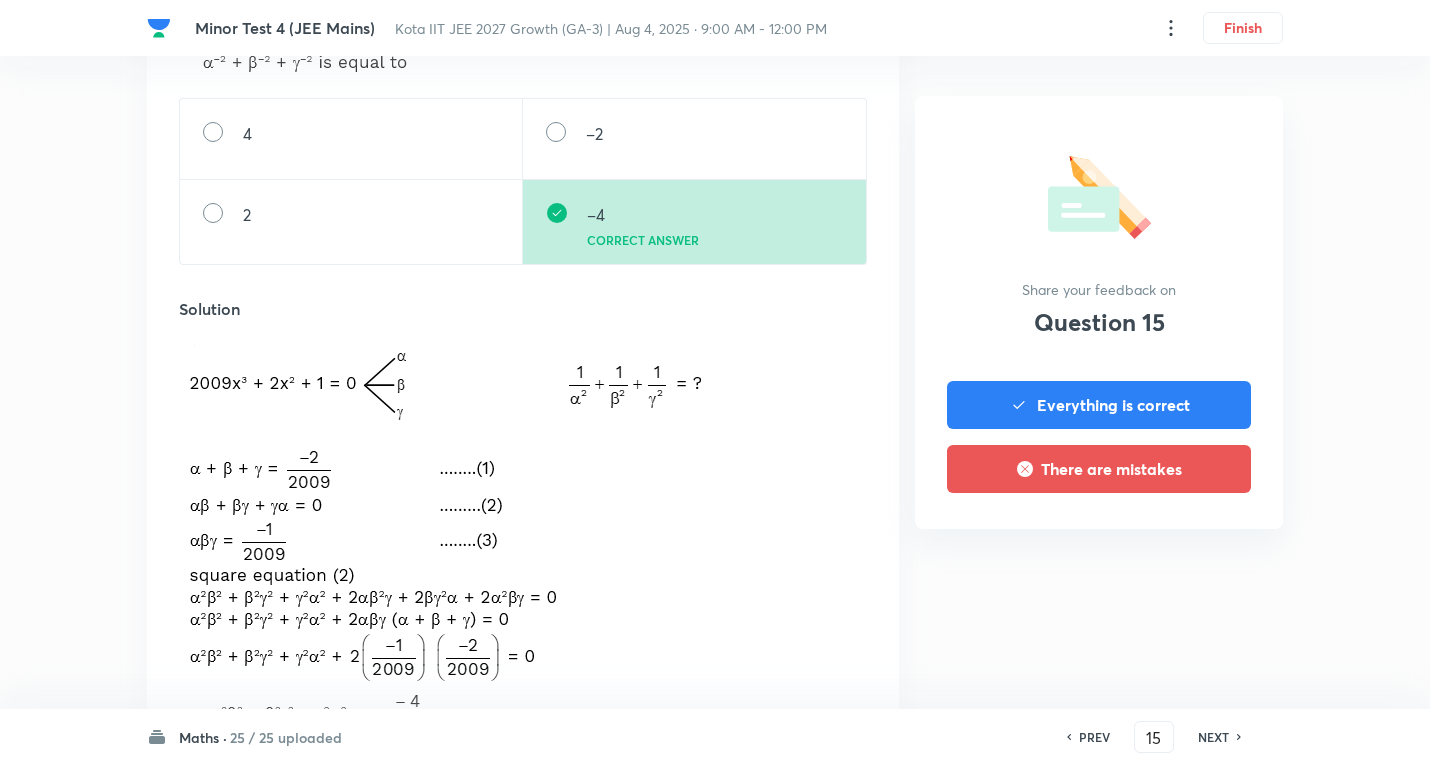 scroll, scrollTop: 800, scrollLeft: 0, axis: vertical 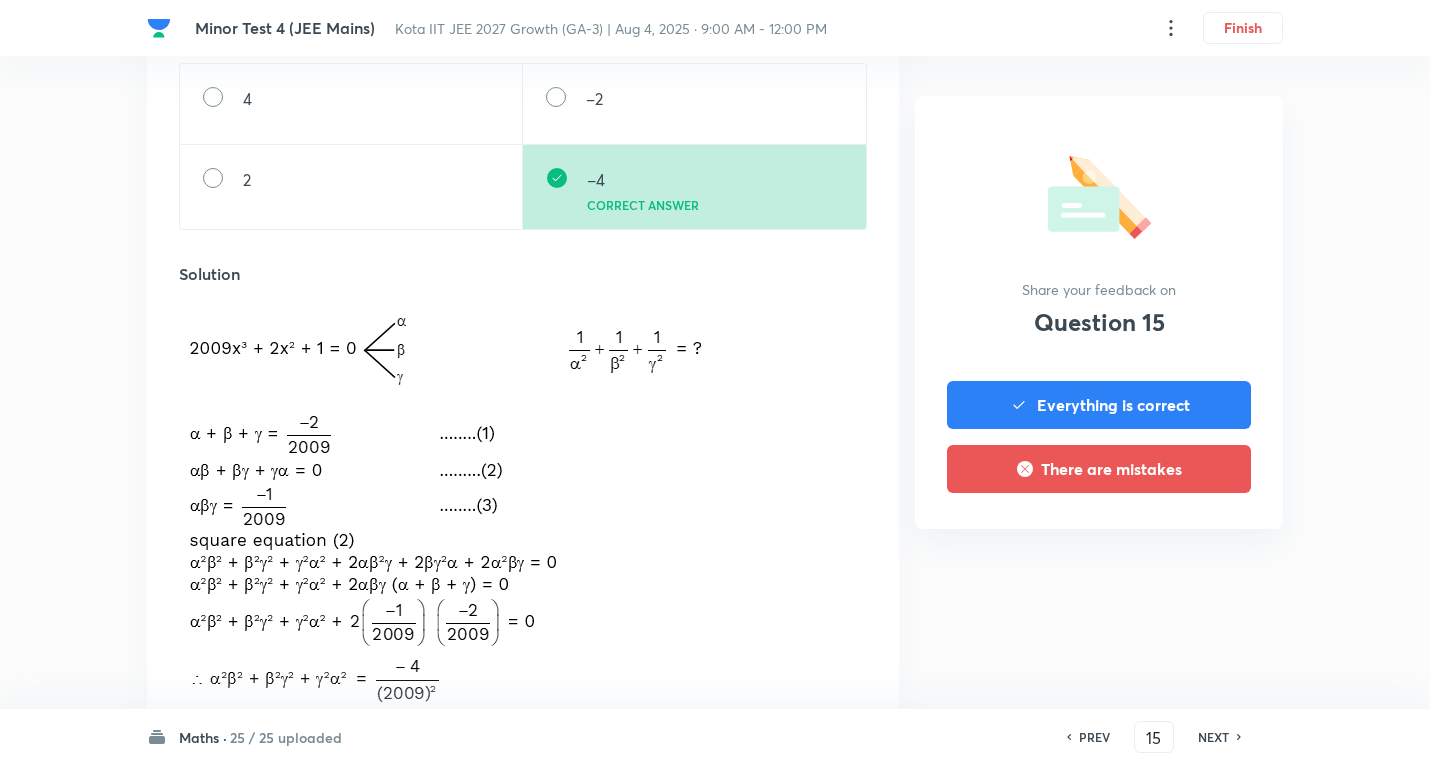 click on "NEXT" at bounding box center [1213, 737] 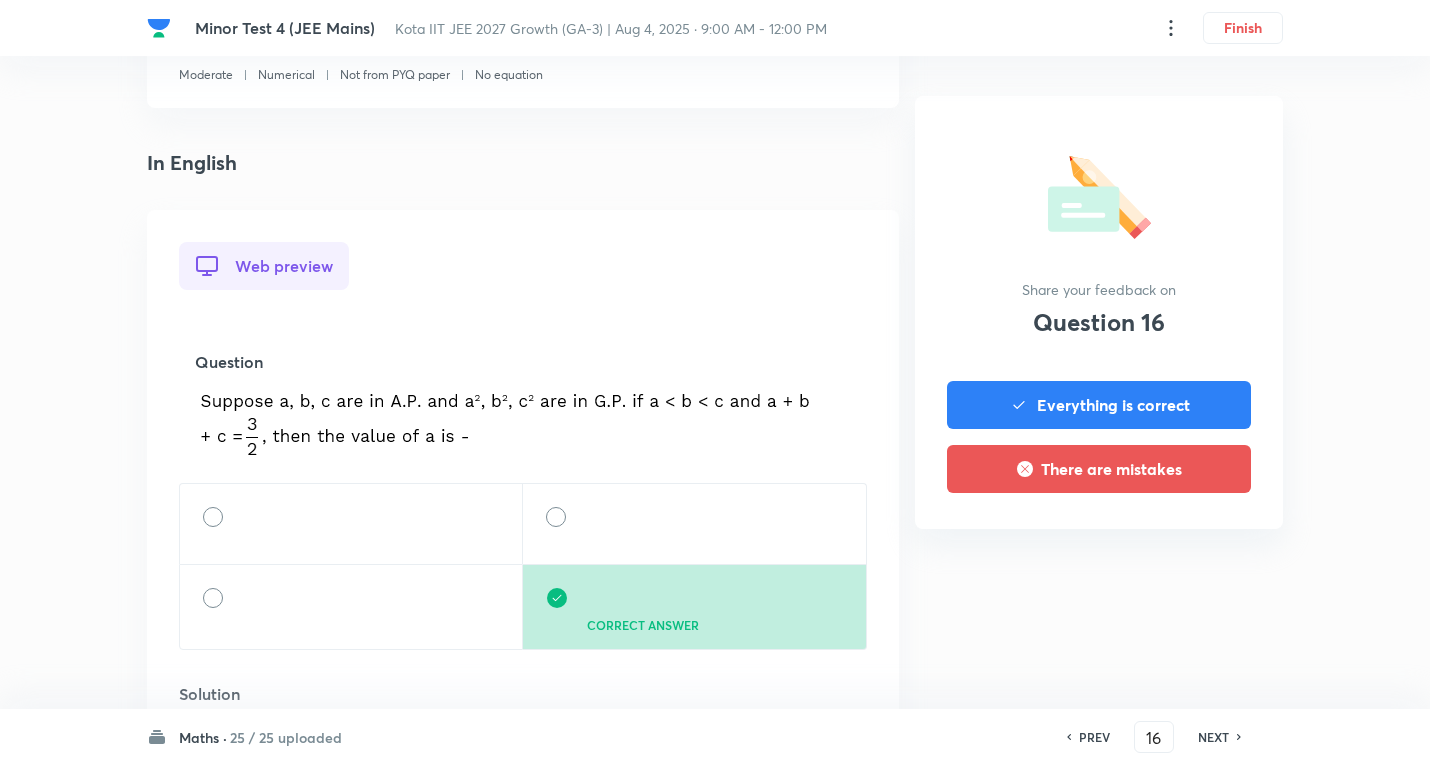 scroll, scrollTop: 500, scrollLeft: 0, axis: vertical 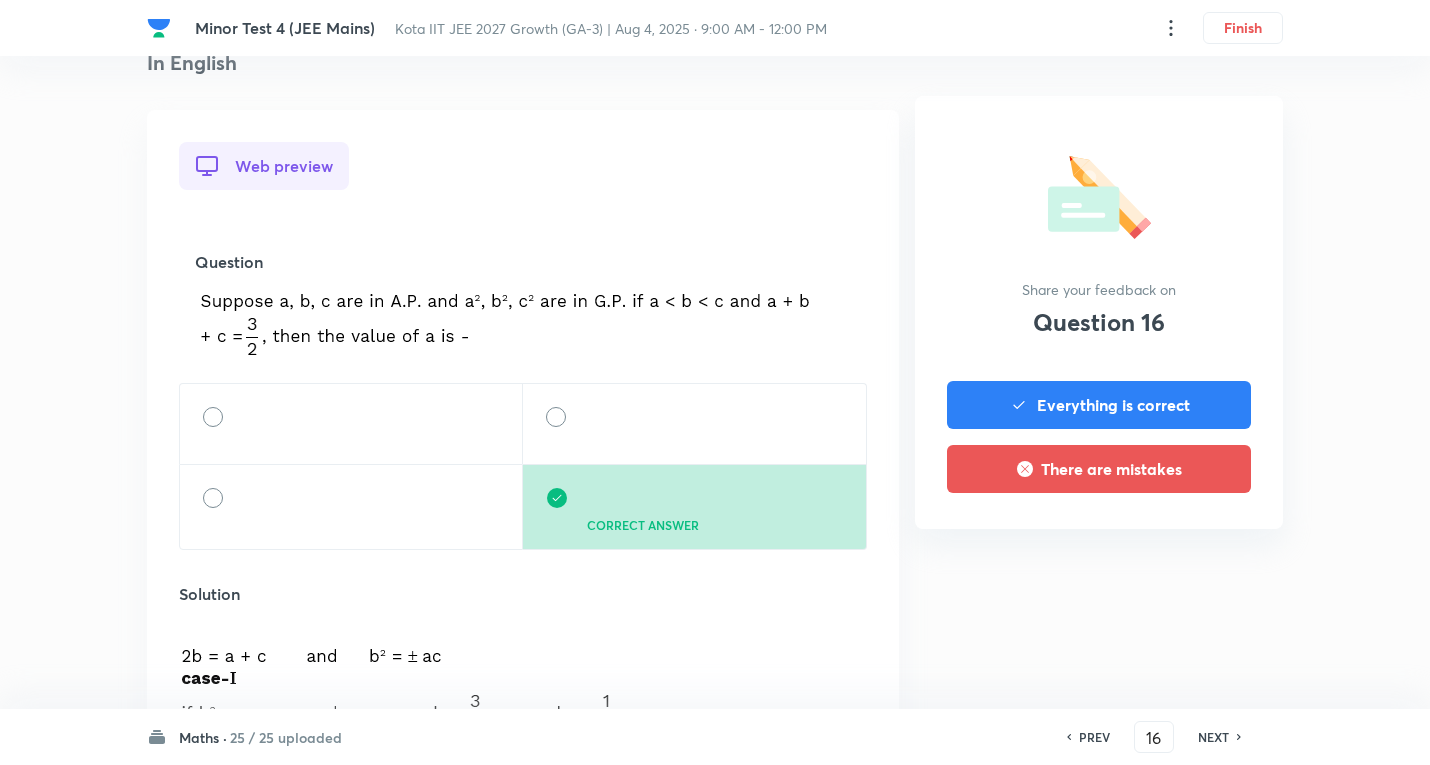 click on "NEXT" at bounding box center (1213, 737) 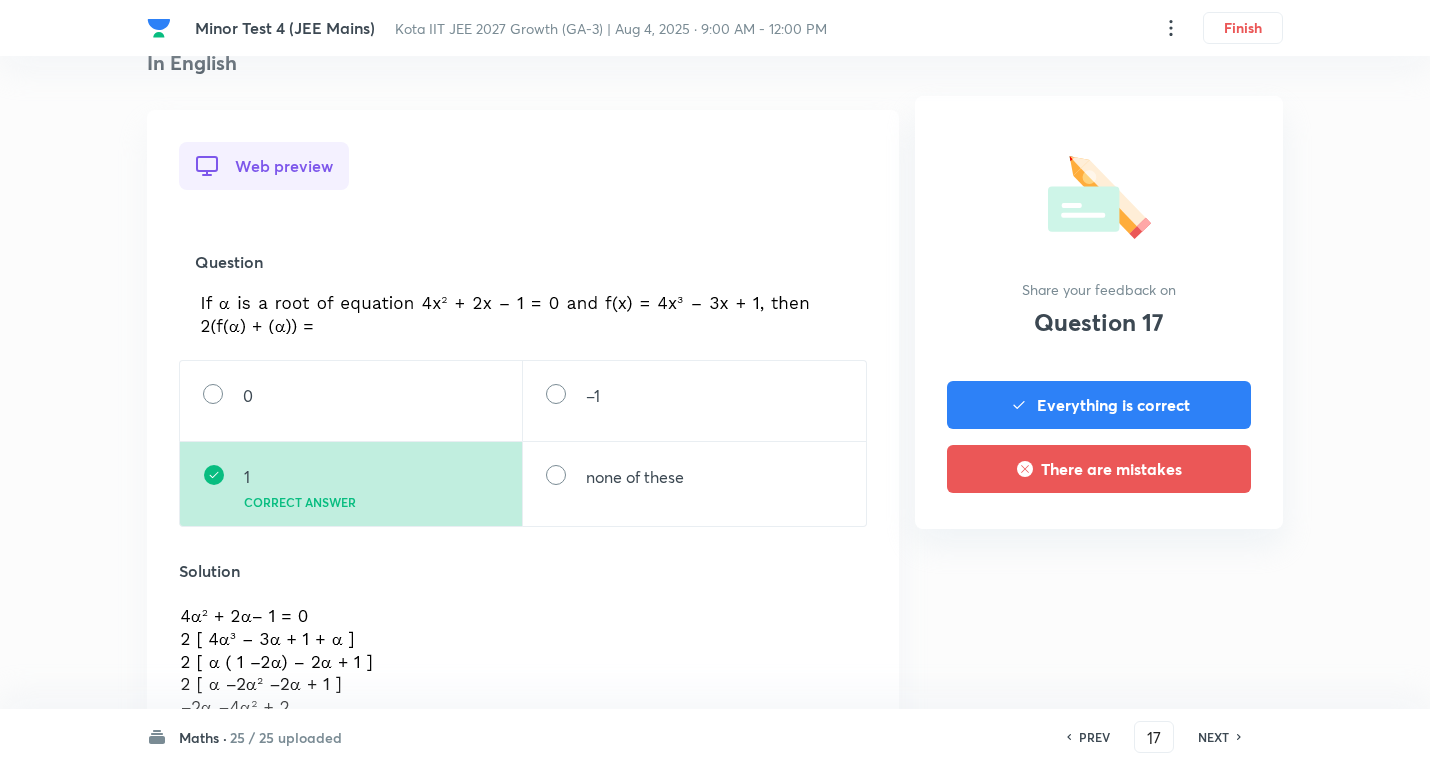 scroll, scrollTop: 600, scrollLeft: 0, axis: vertical 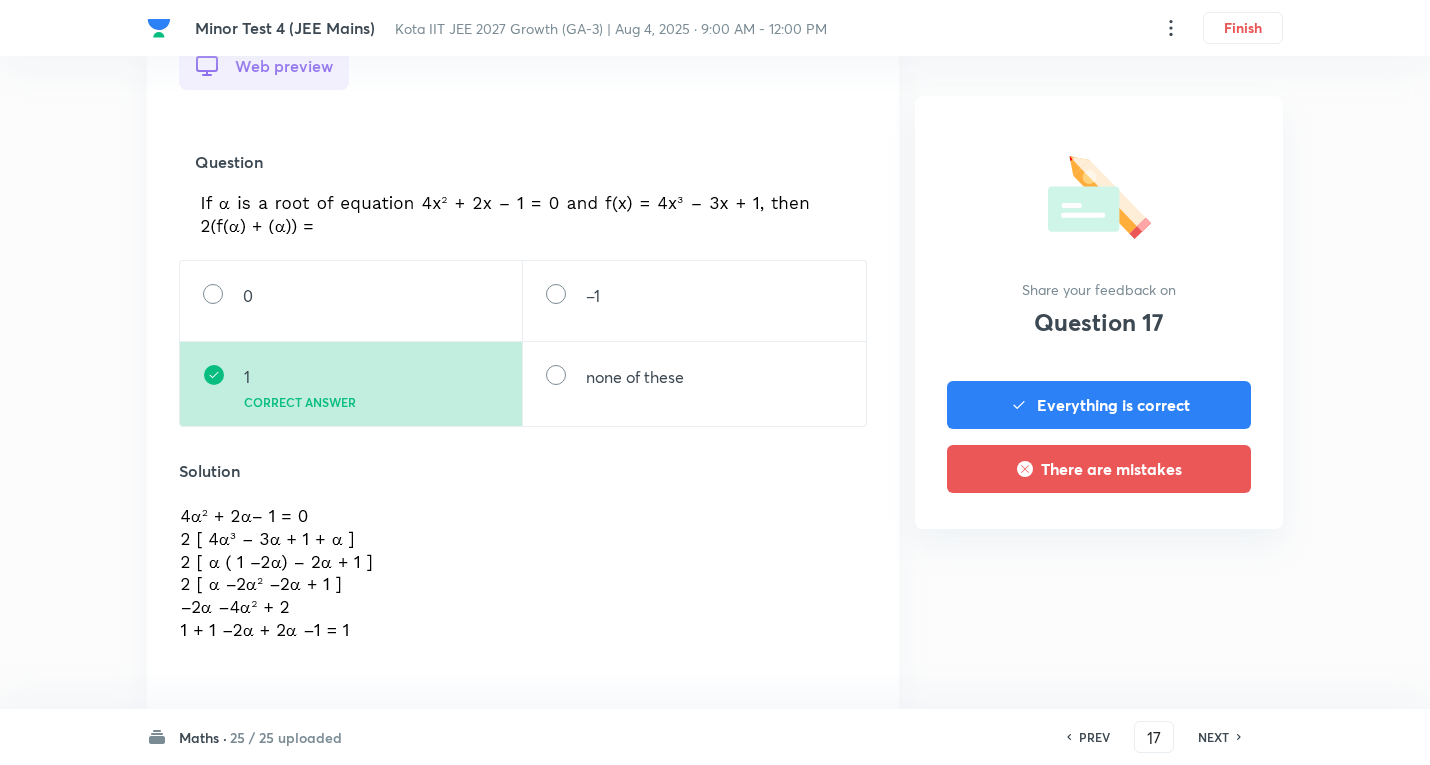 click on "NEXT" at bounding box center [1213, 737] 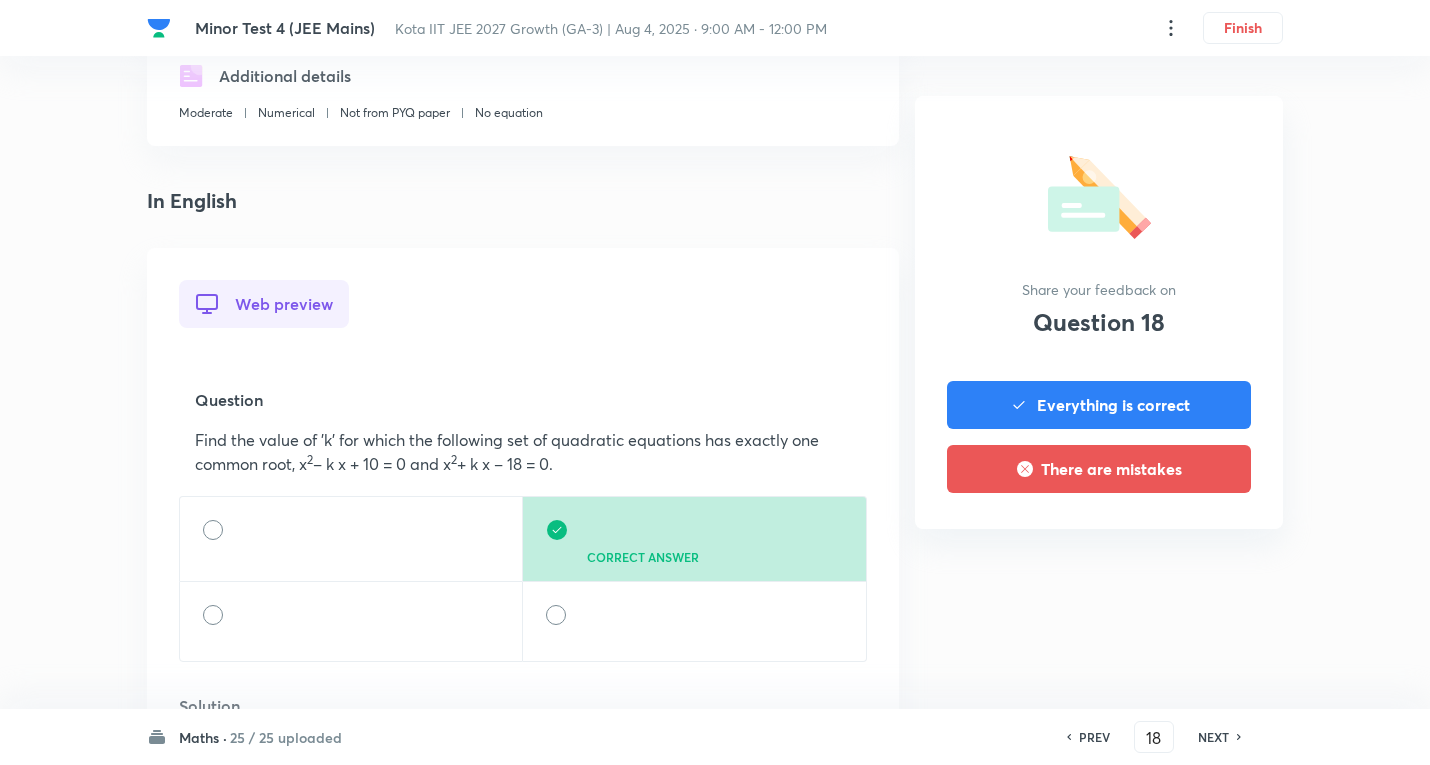 scroll, scrollTop: 400, scrollLeft: 0, axis: vertical 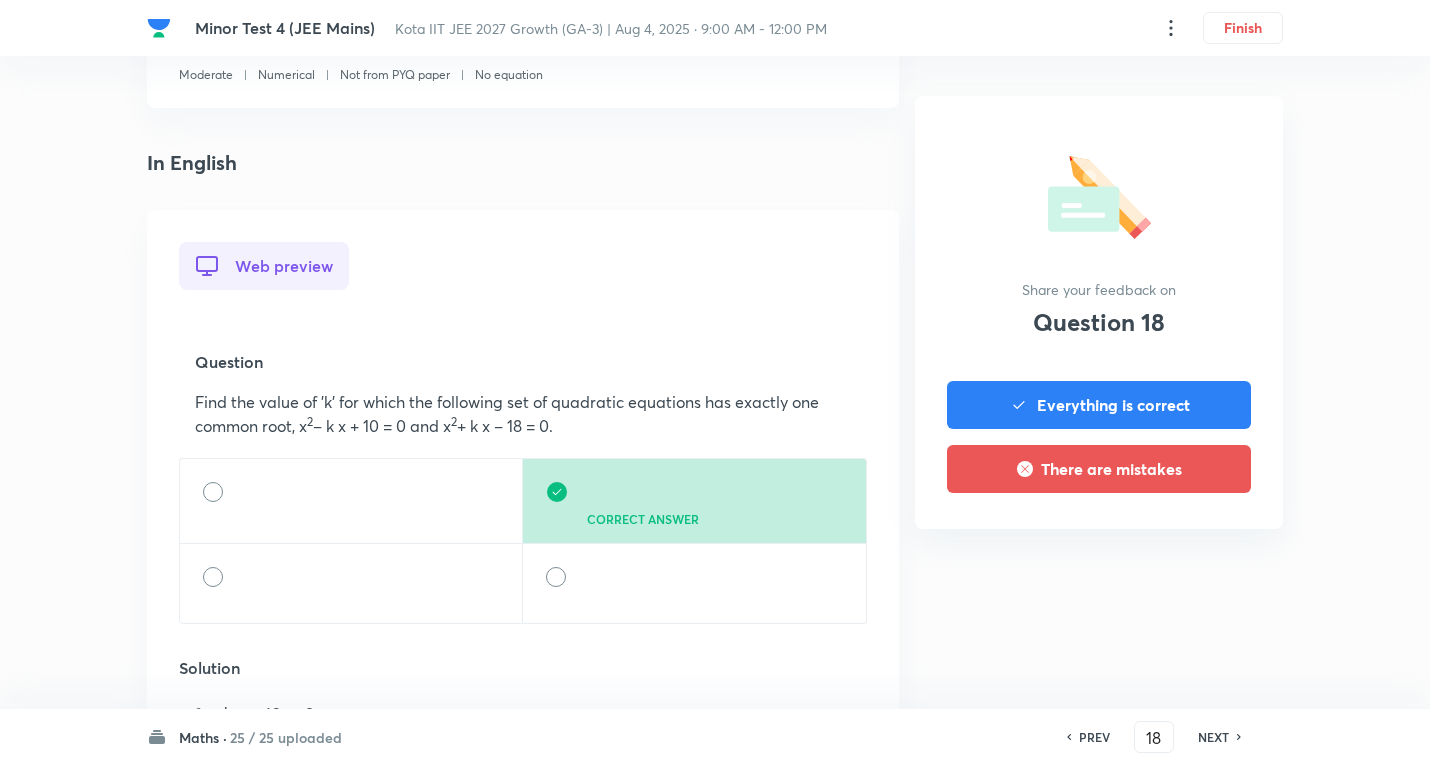 click on "NEXT" at bounding box center [1213, 737] 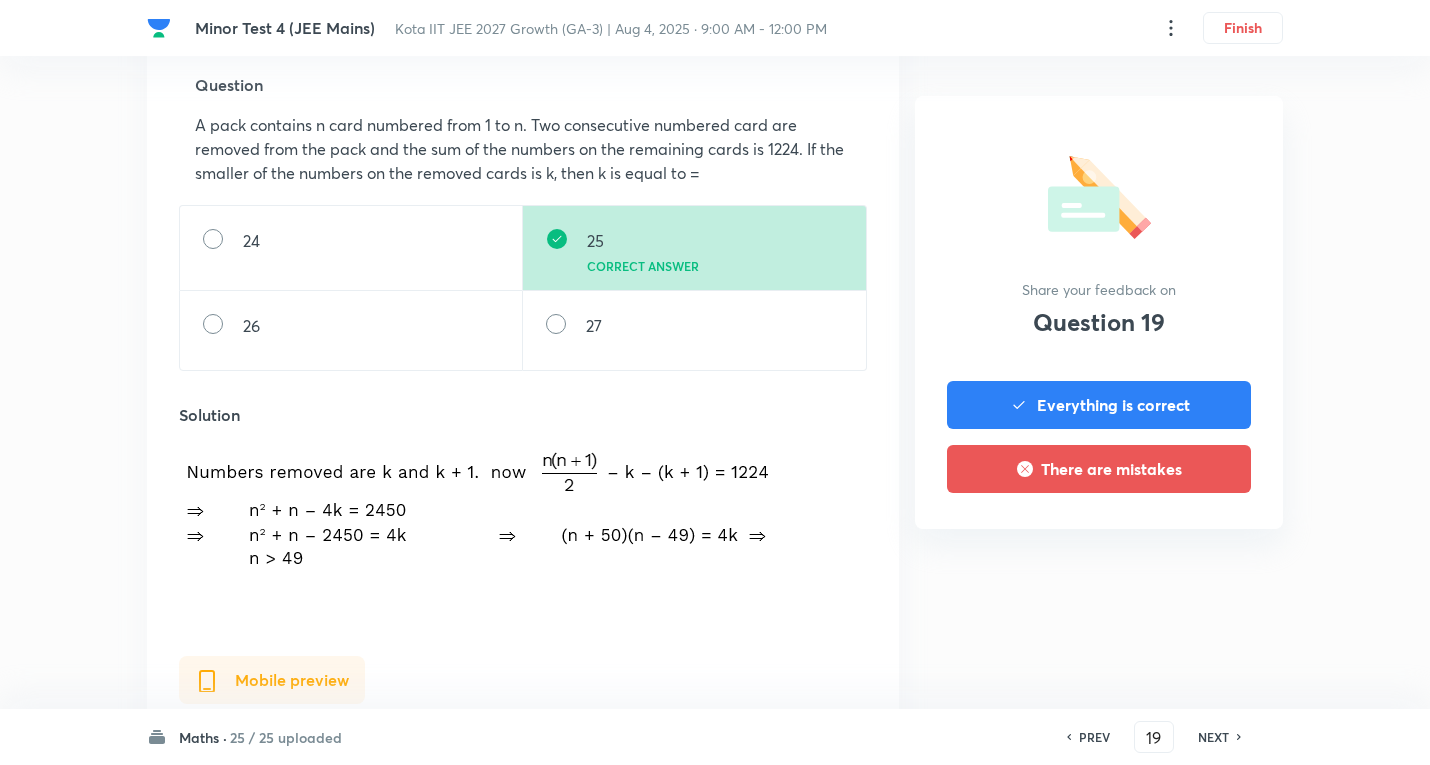 scroll, scrollTop: 700, scrollLeft: 0, axis: vertical 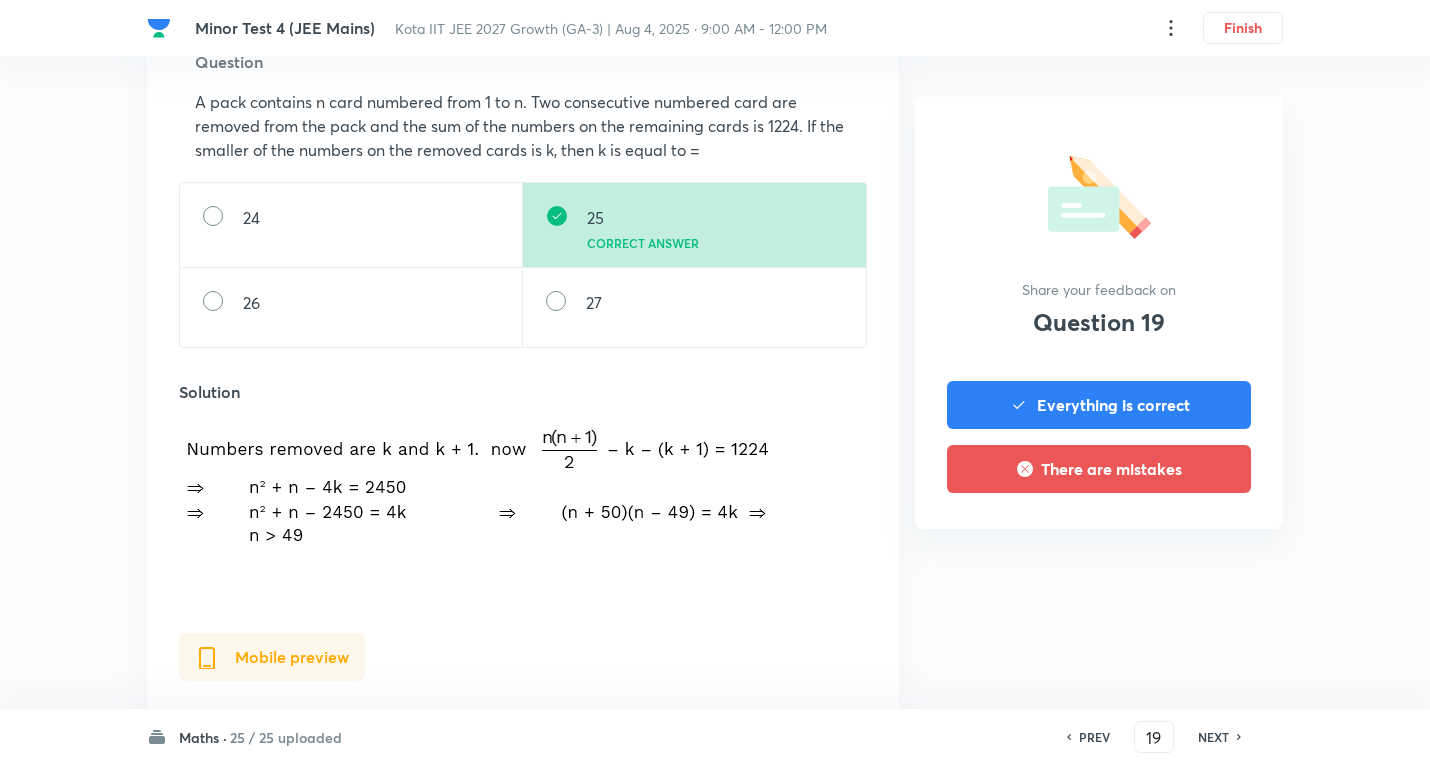 click on "NEXT" at bounding box center [1213, 737] 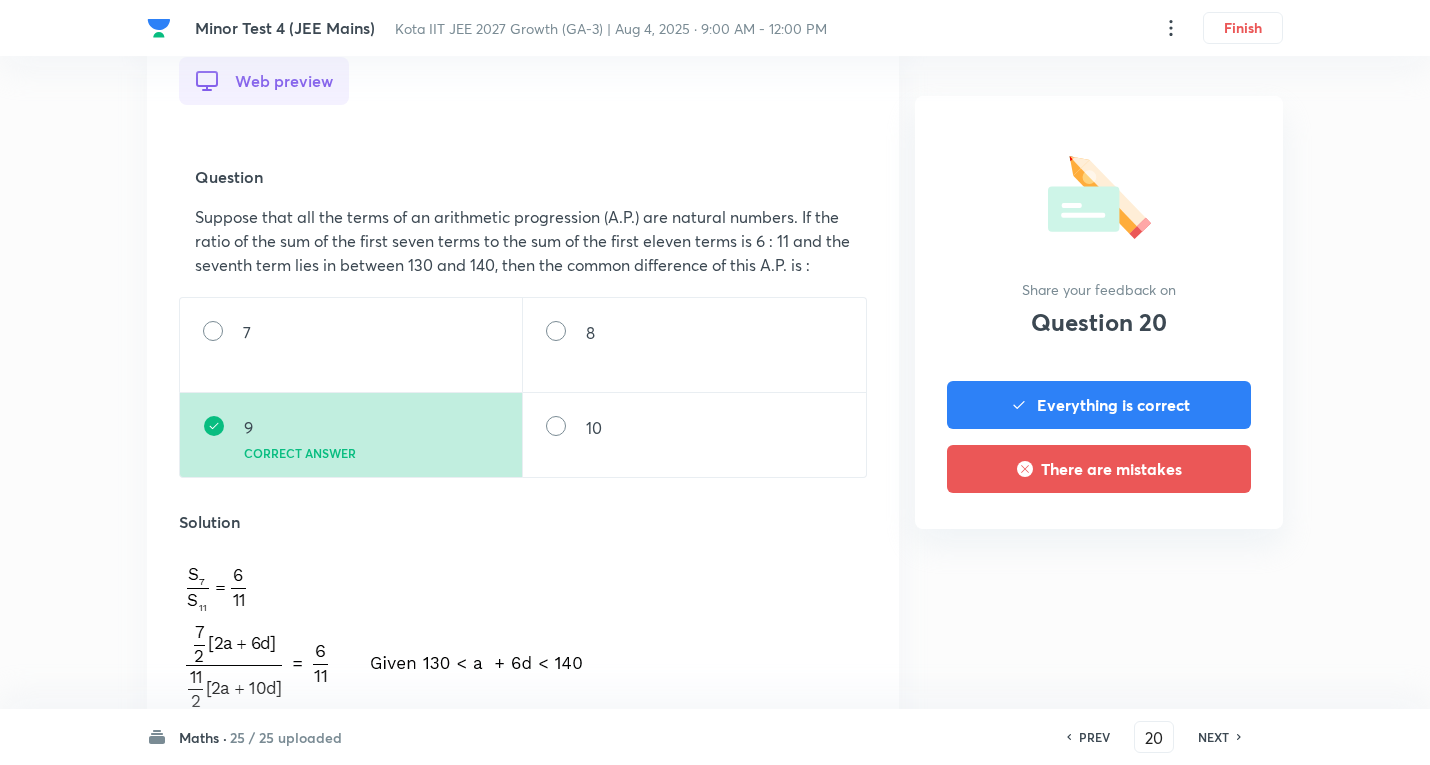 scroll, scrollTop: 600, scrollLeft: 0, axis: vertical 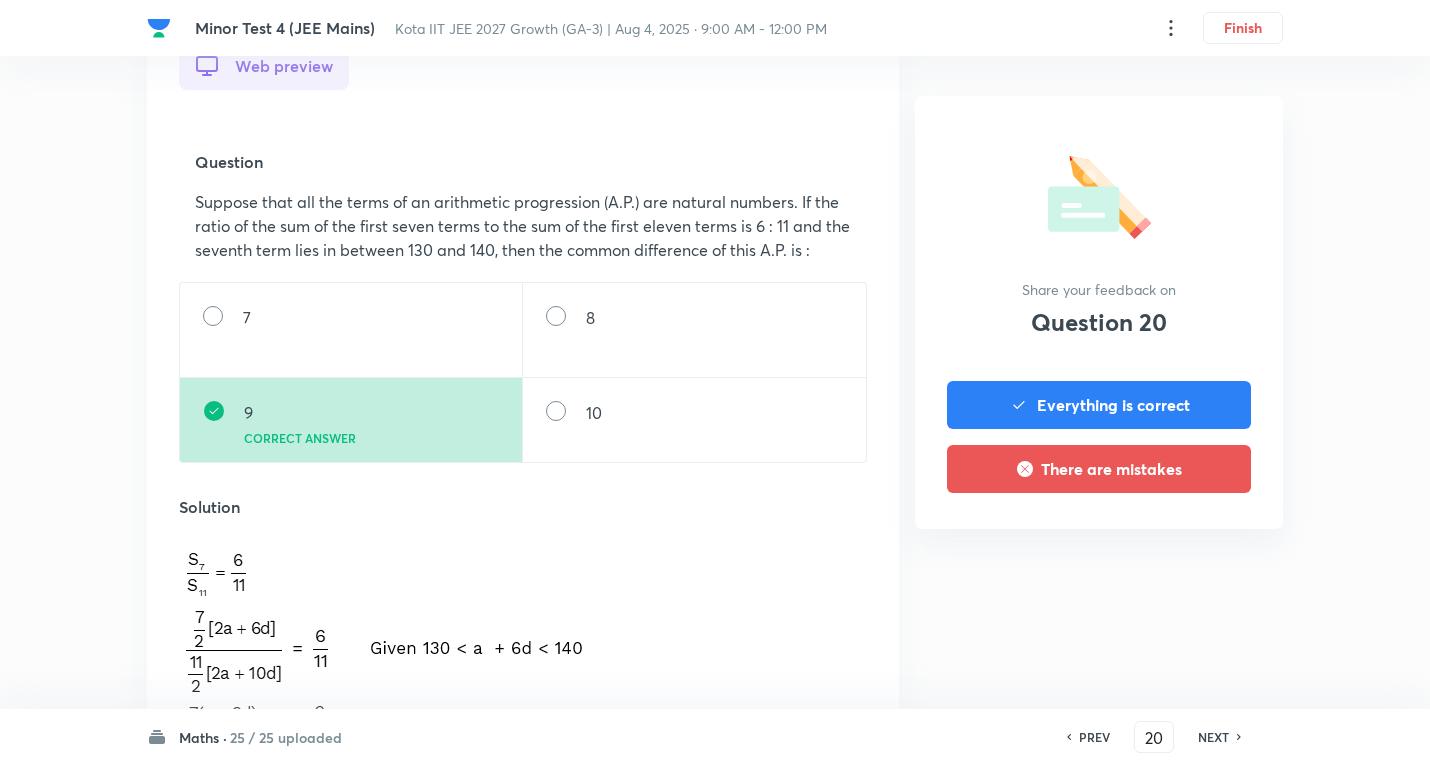 click on "NEXT" at bounding box center (1213, 737) 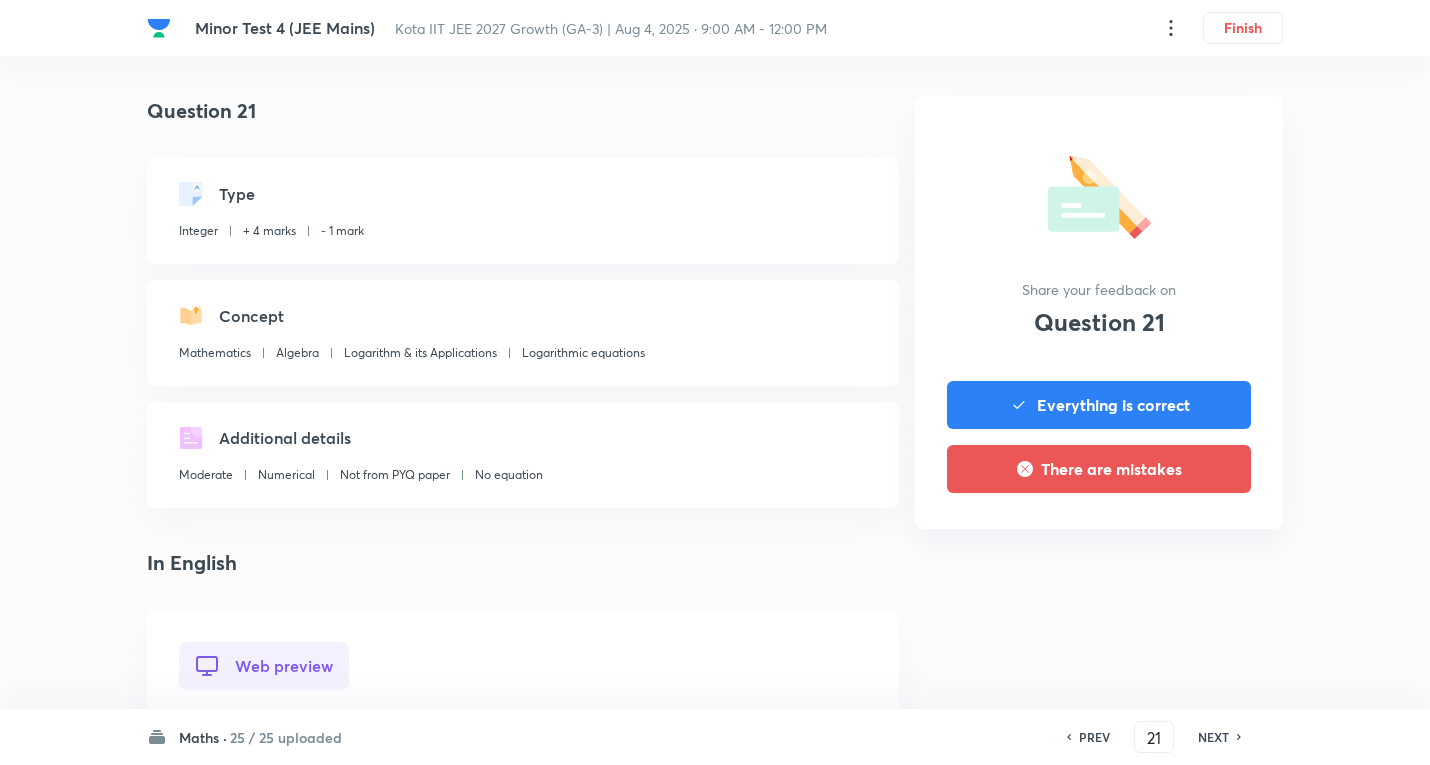scroll, scrollTop: 500, scrollLeft: 0, axis: vertical 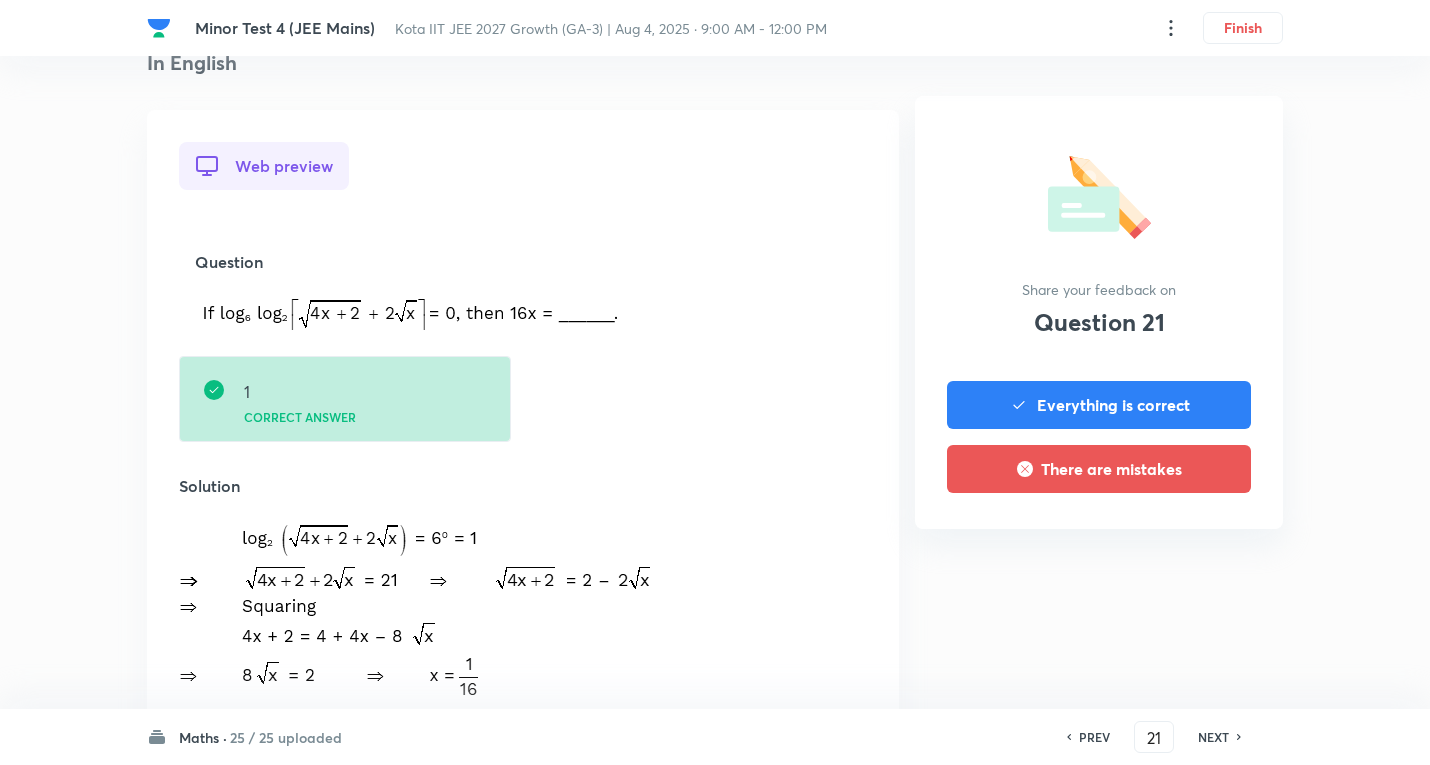click on "NEXT" at bounding box center [1213, 737] 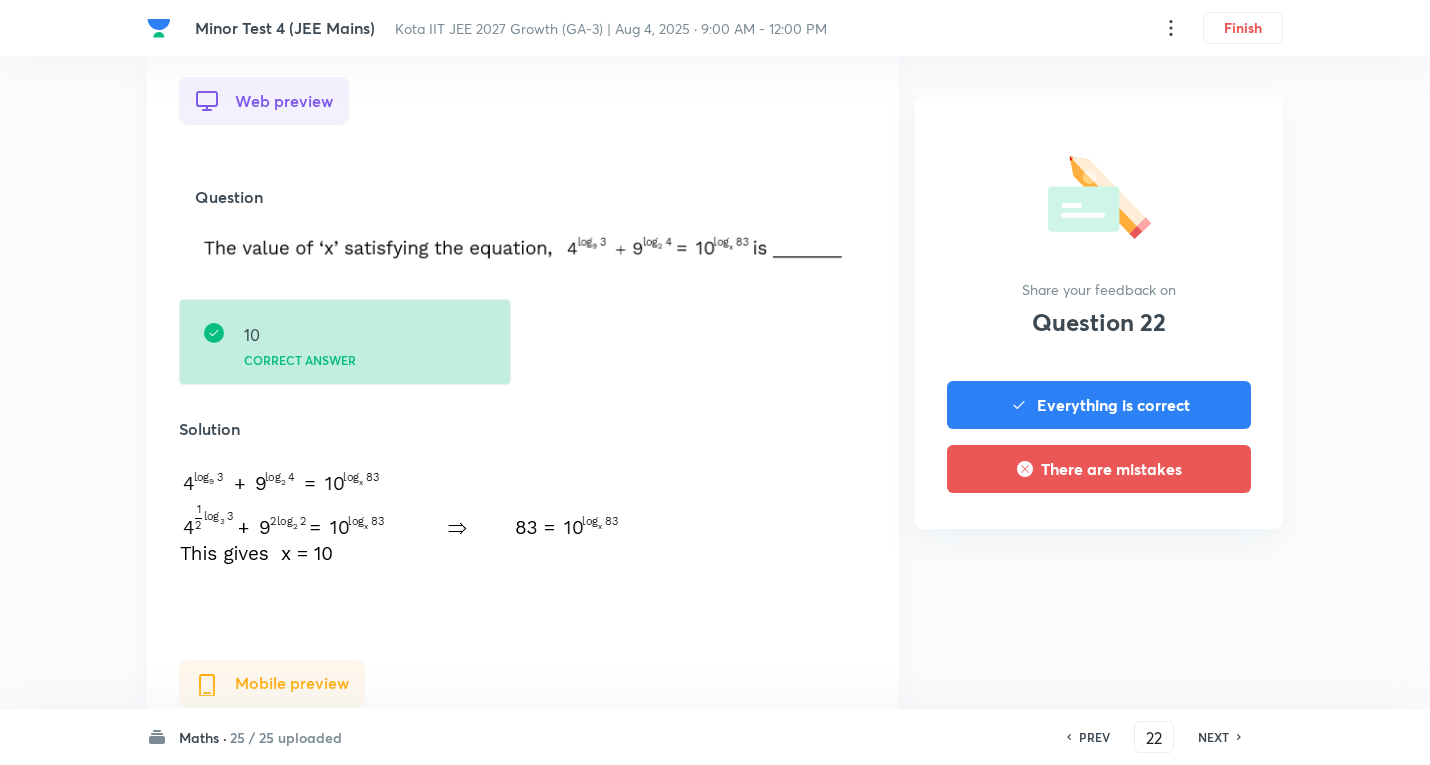 scroll, scrollTop: 600, scrollLeft: 0, axis: vertical 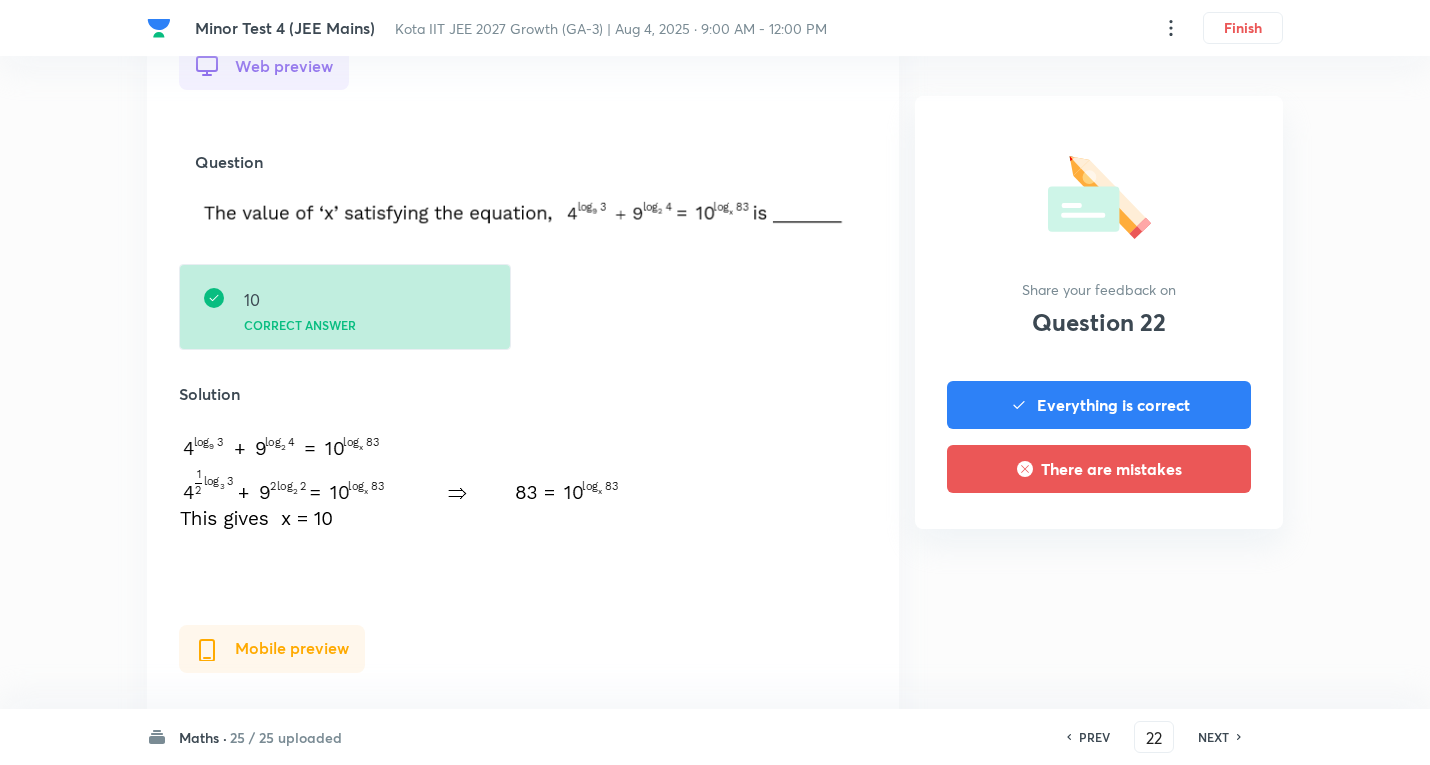 click on "NEXT" at bounding box center [1213, 737] 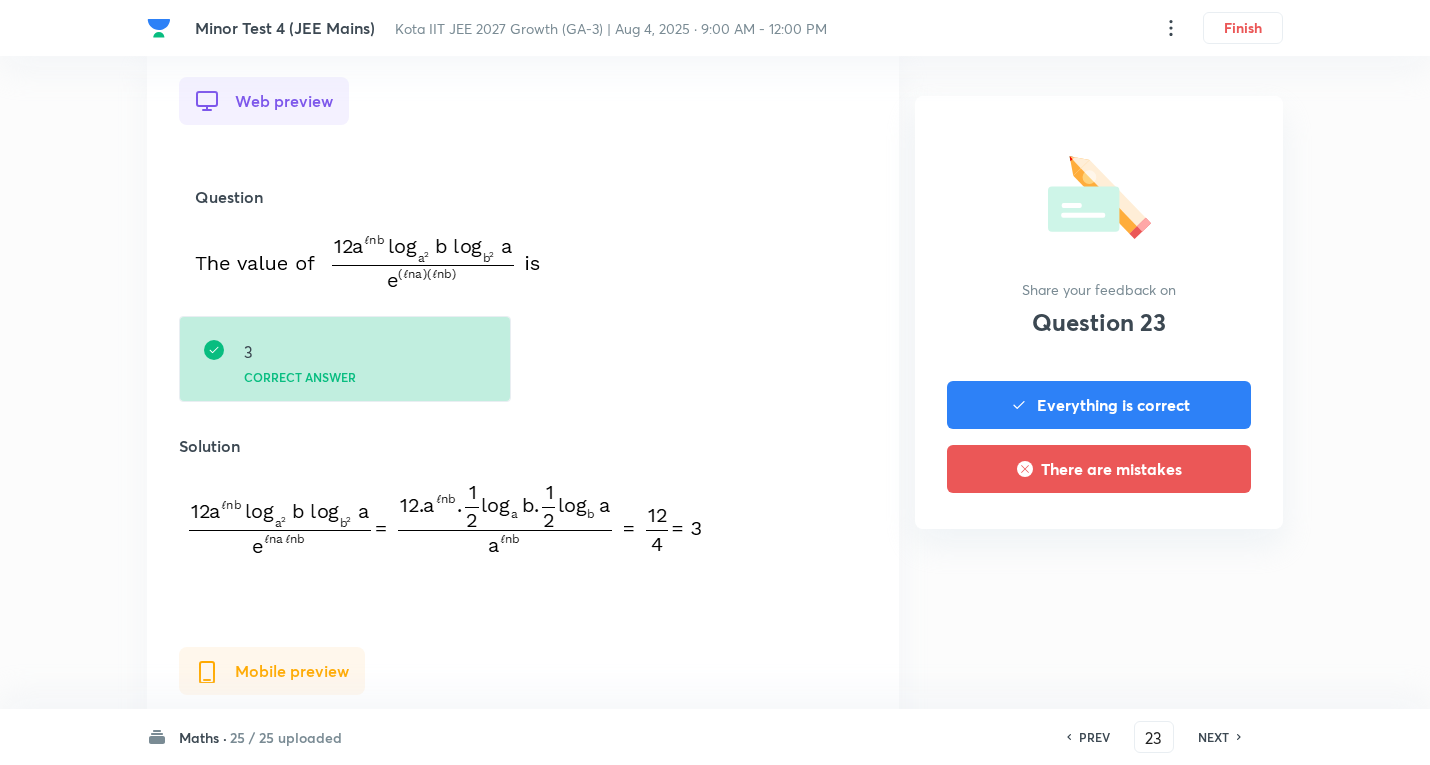 scroll, scrollTop: 600, scrollLeft: 0, axis: vertical 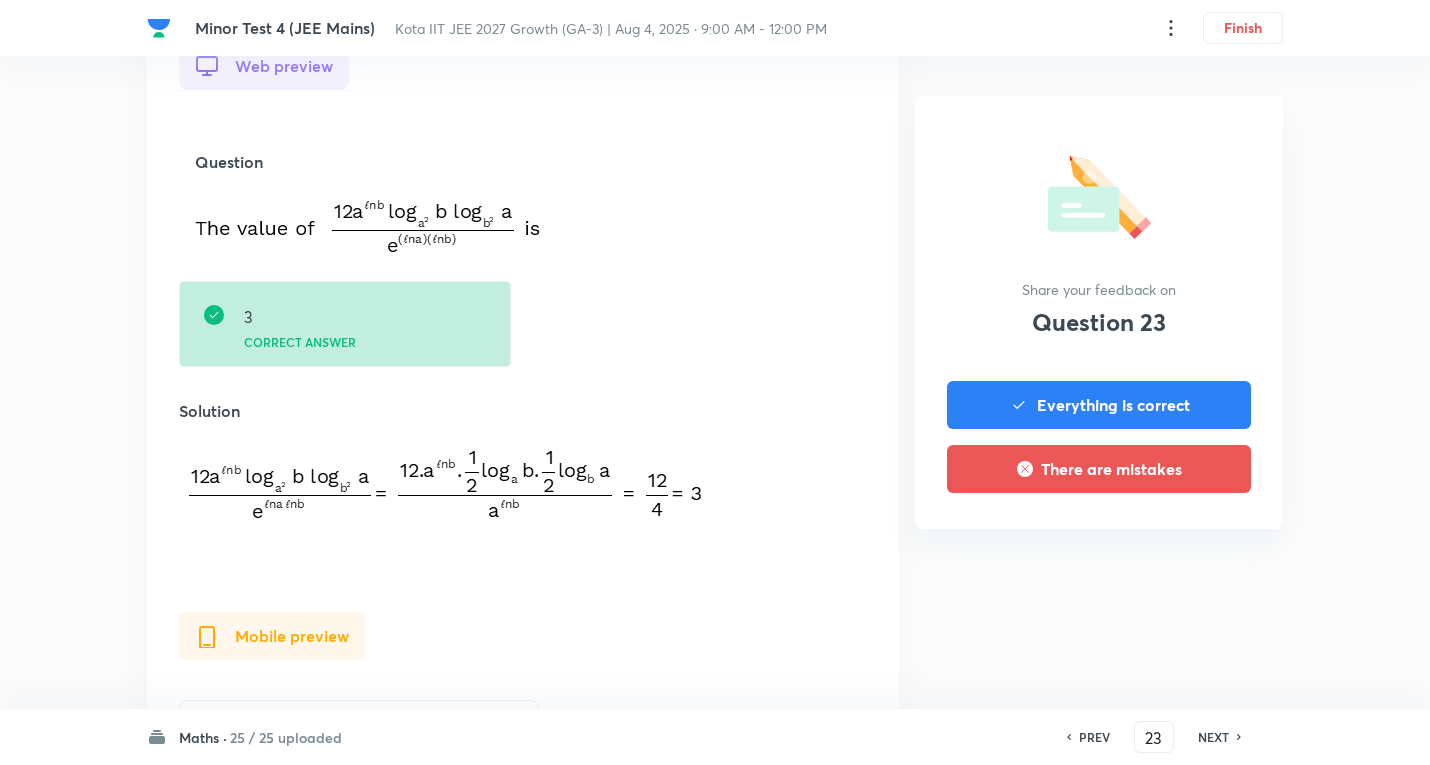 click on "NEXT" at bounding box center (1213, 737) 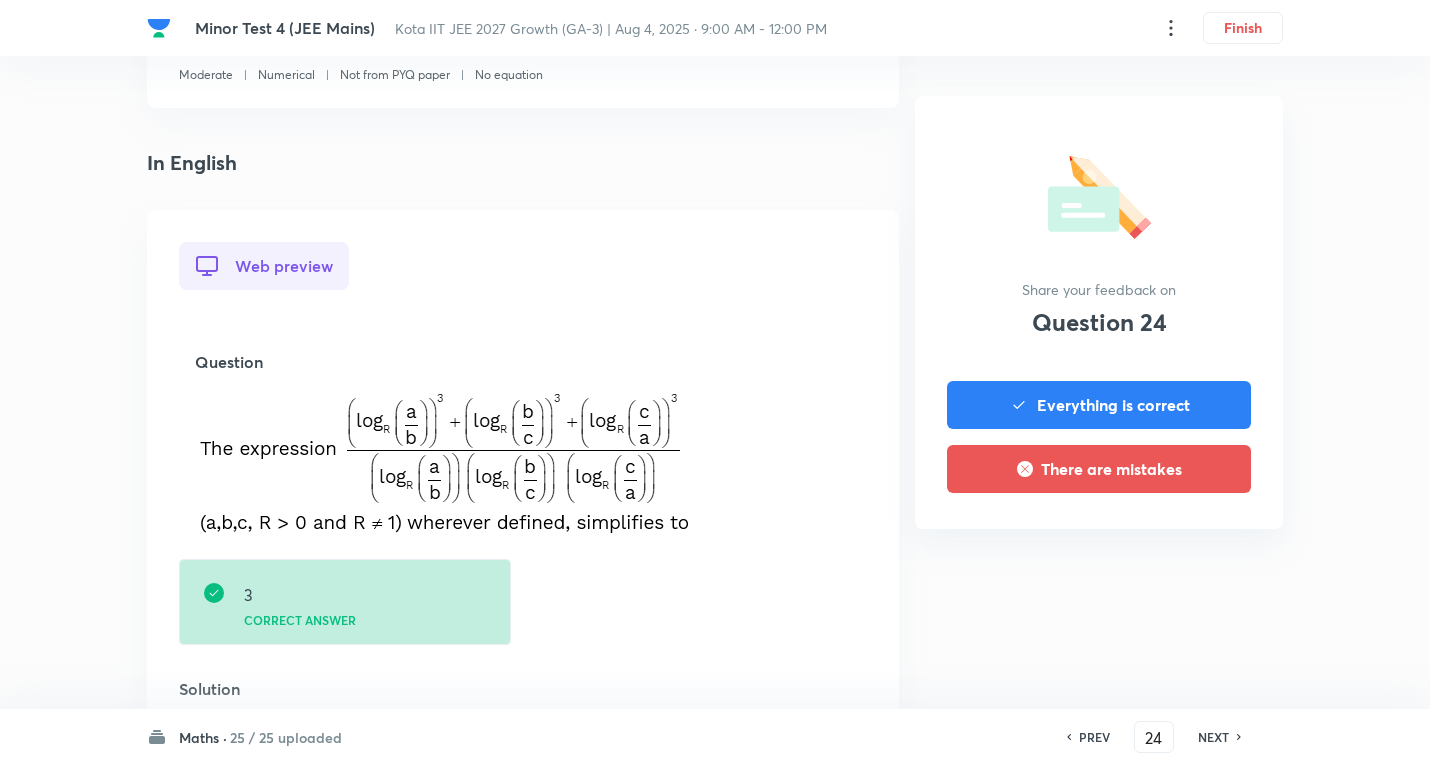 scroll, scrollTop: 500, scrollLeft: 0, axis: vertical 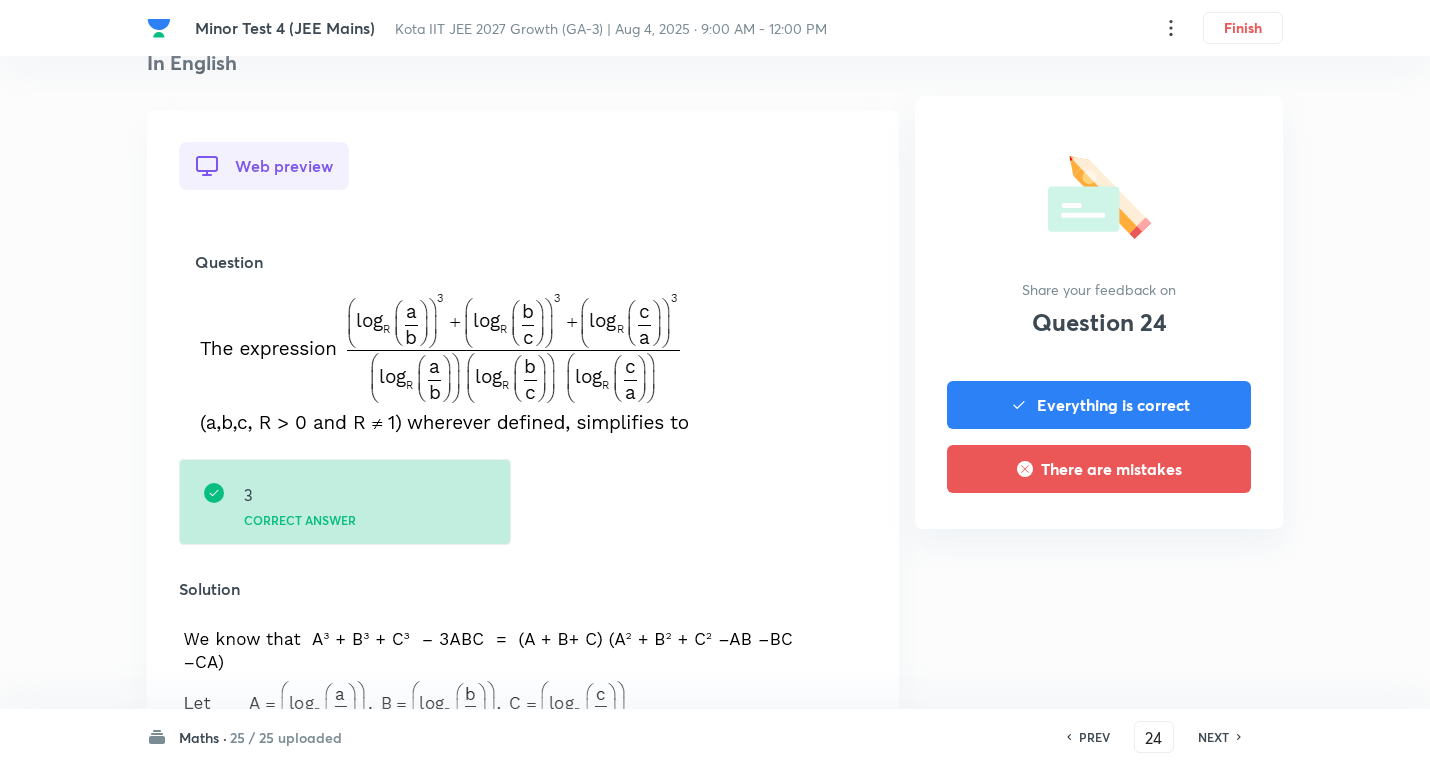 click on "NEXT" at bounding box center [1213, 737] 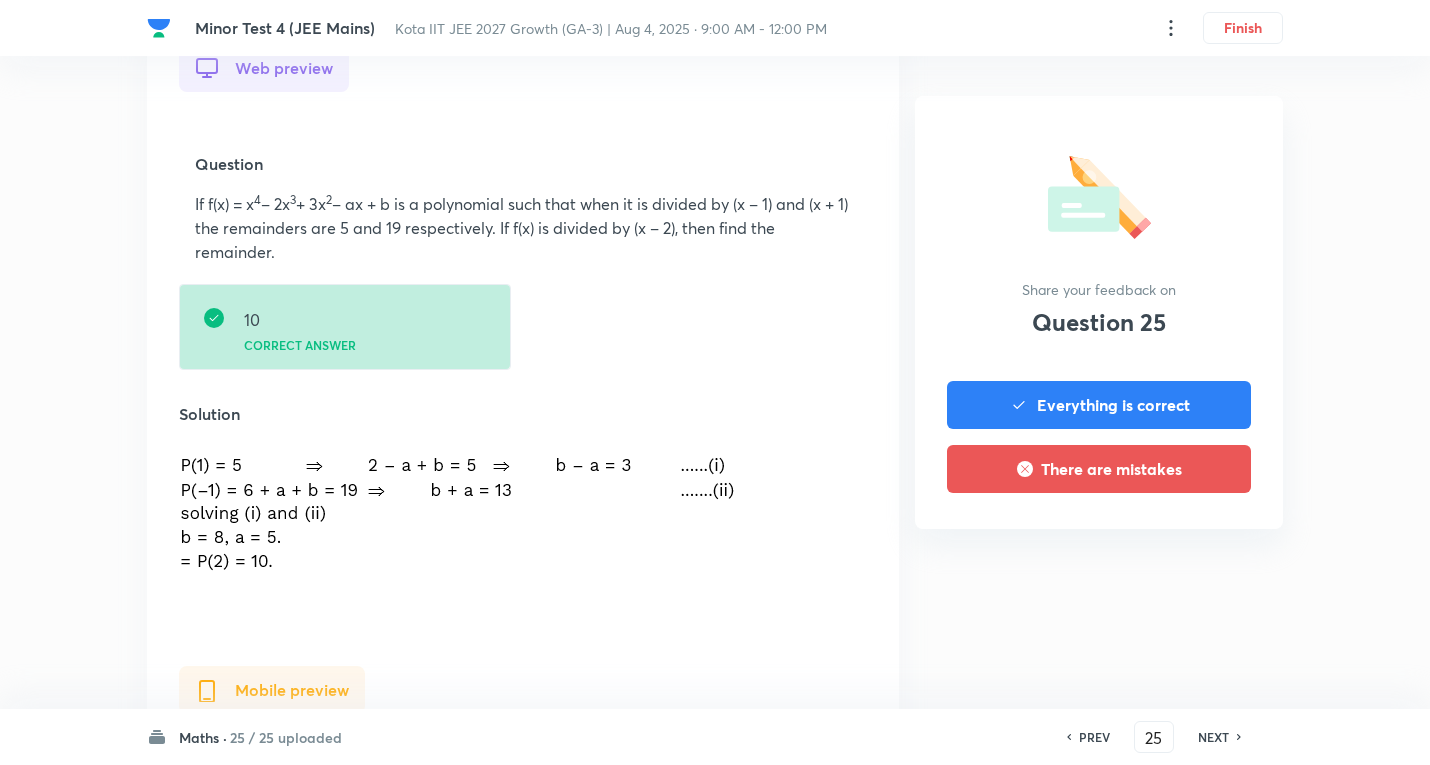 scroll, scrollTop: 600, scrollLeft: 0, axis: vertical 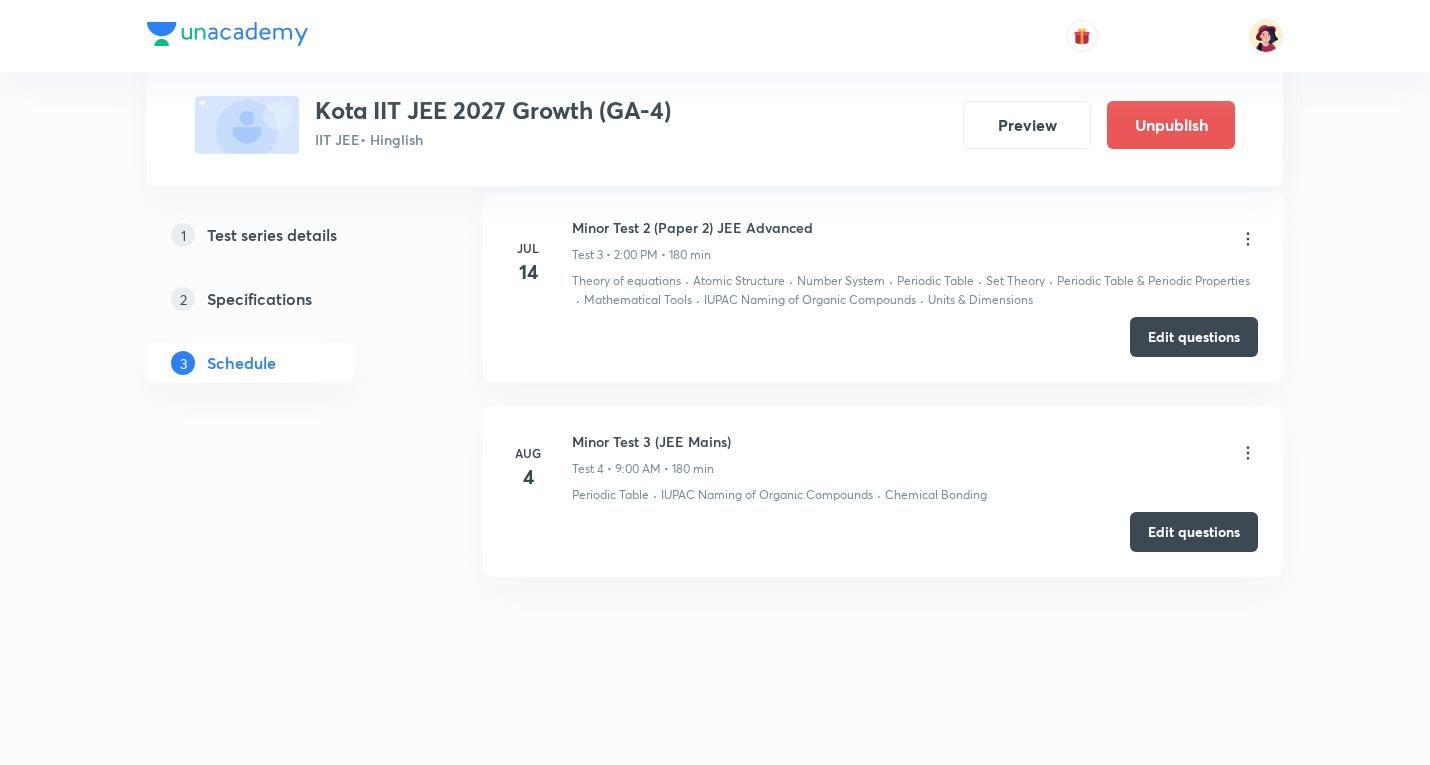 click 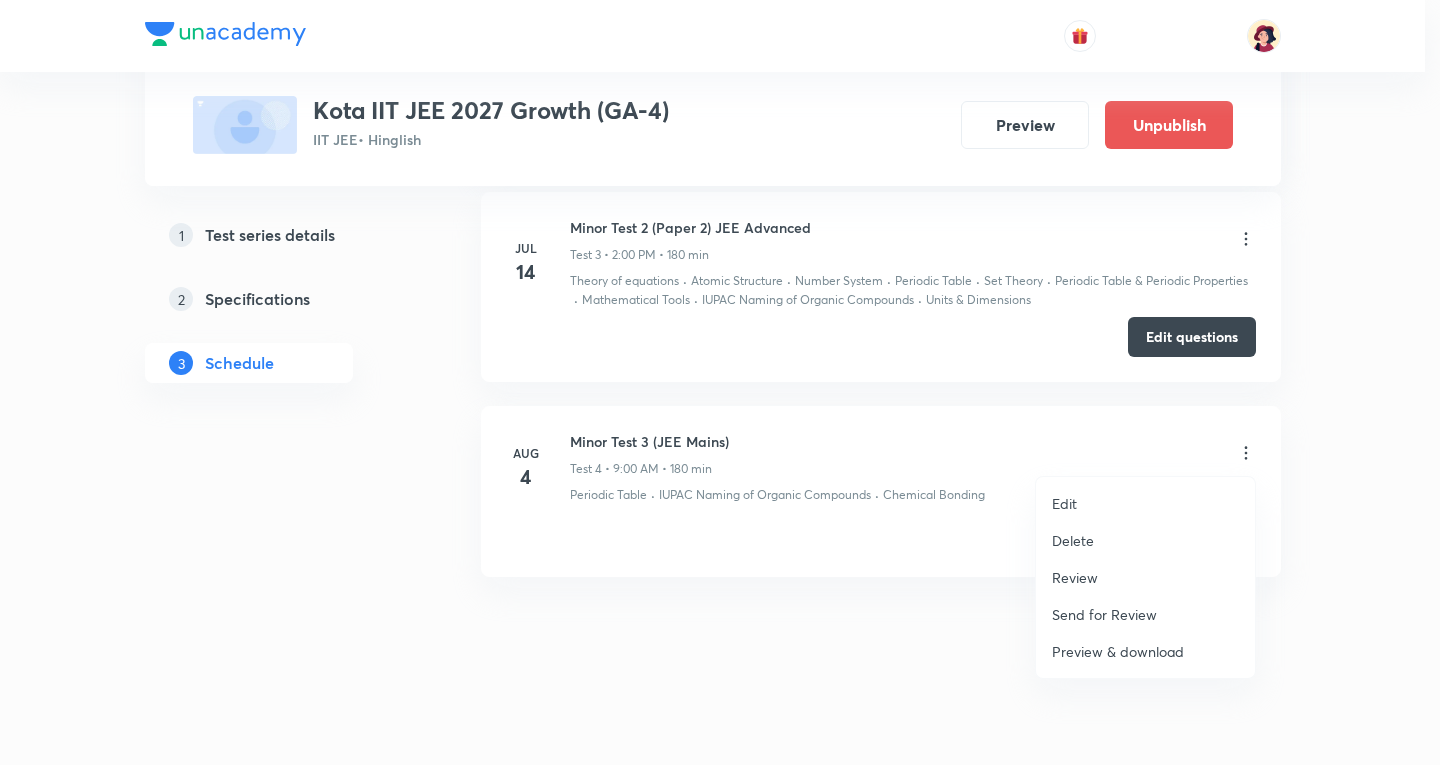click on "Review" at bounding box center [1075, 577] 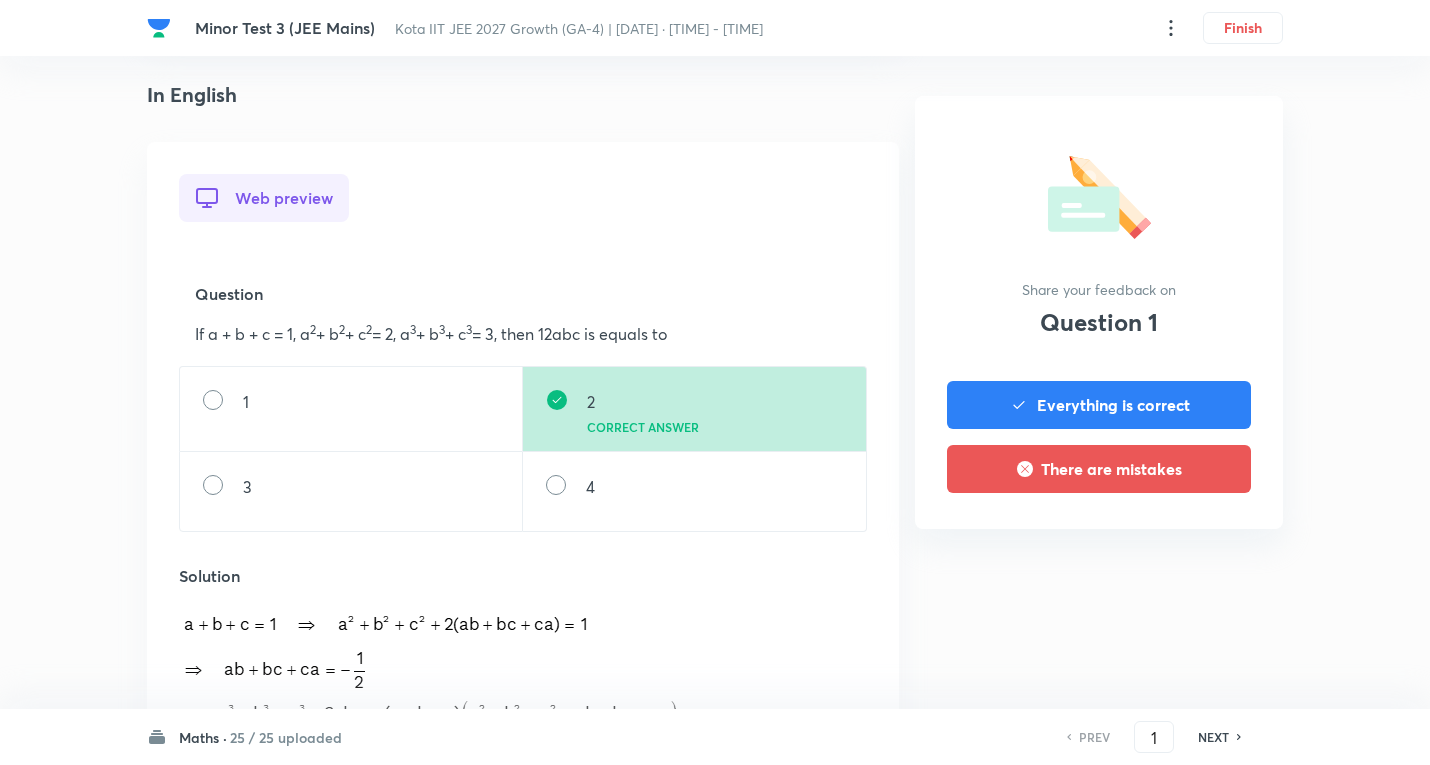 scroll, scrollTop: 500, scrollLeft: 0, axis: vertical 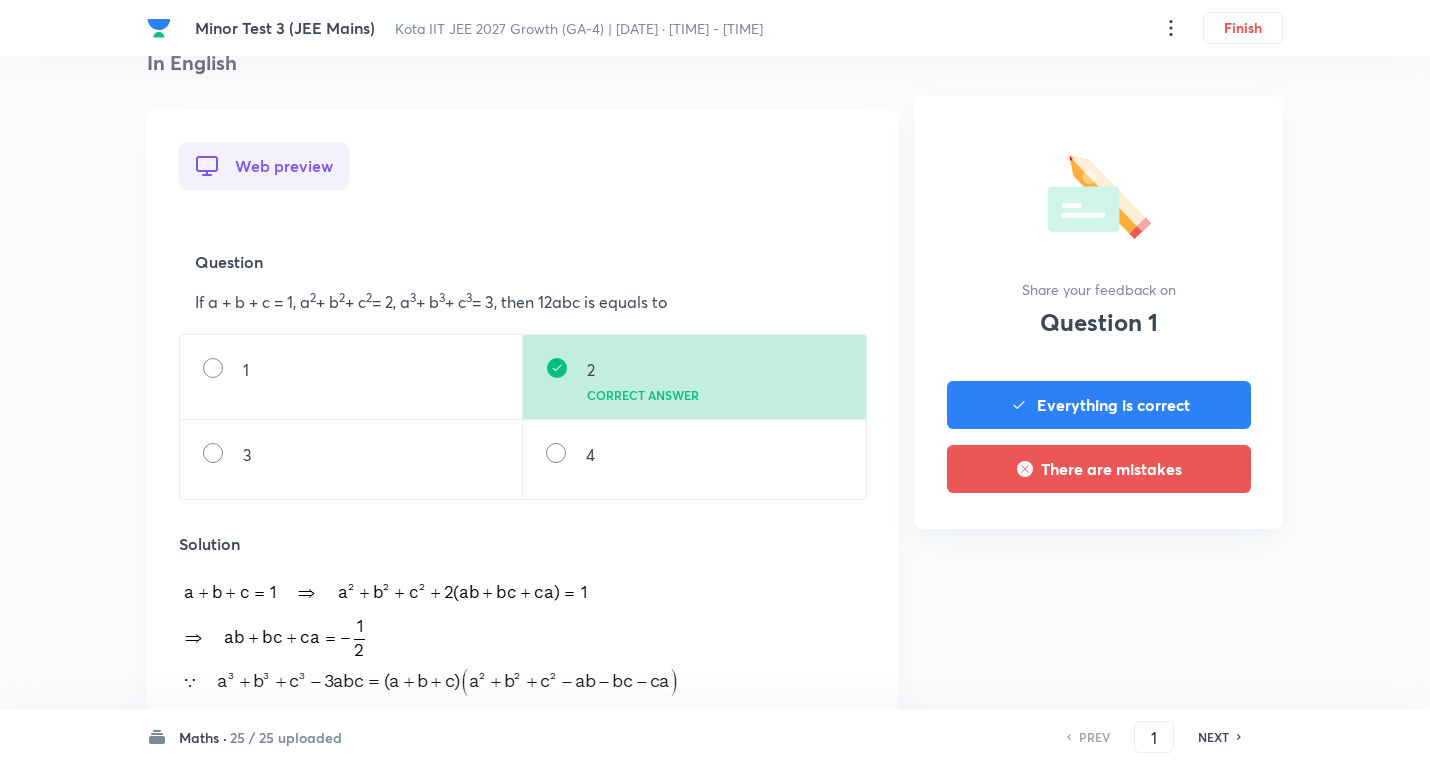 click on "Maths ·
[NUMBER] / [NUMBER] uploaded
PREV [NUMBER] ​ NEXT" at bounding box center (715, 737) 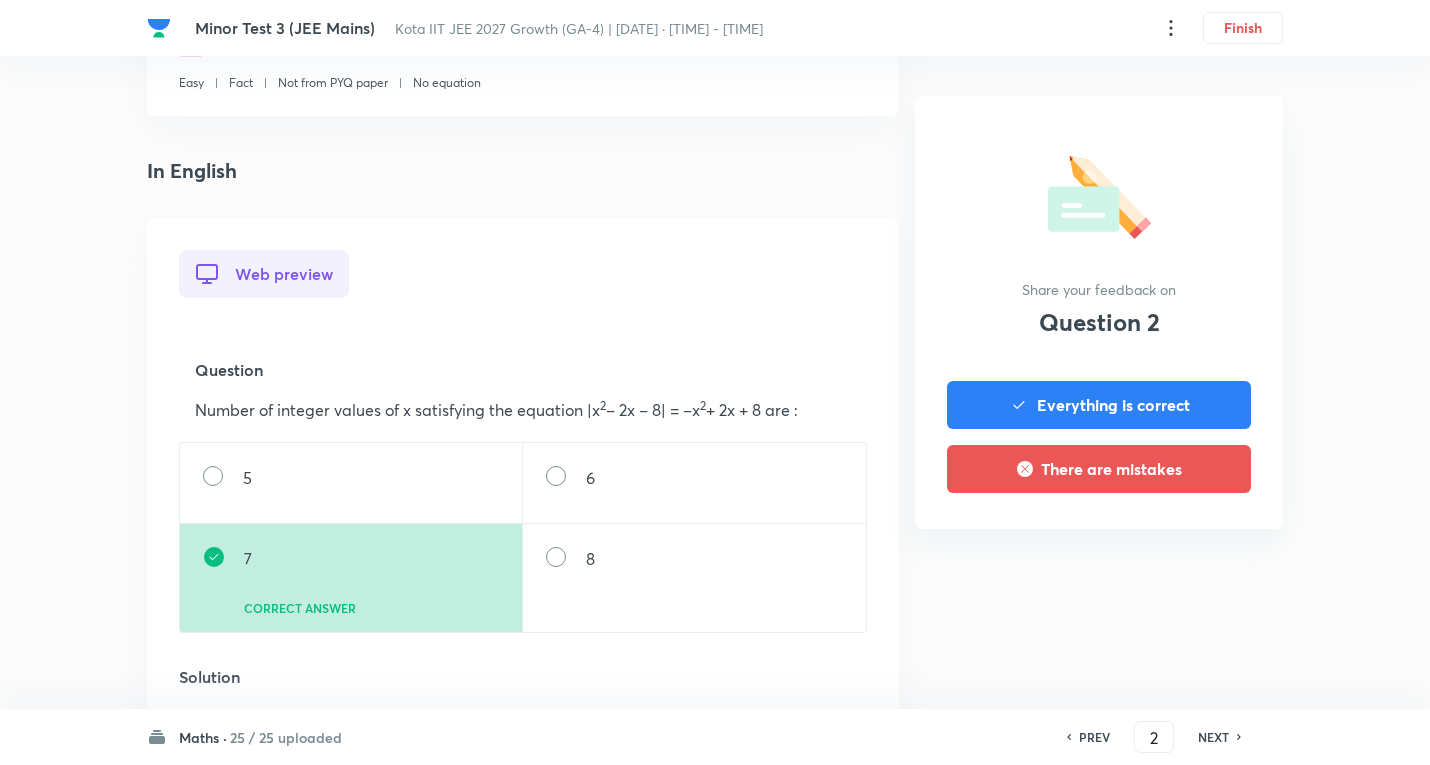 scroll, scrollTop: 400, scrollLeft: 0, axis: vertical 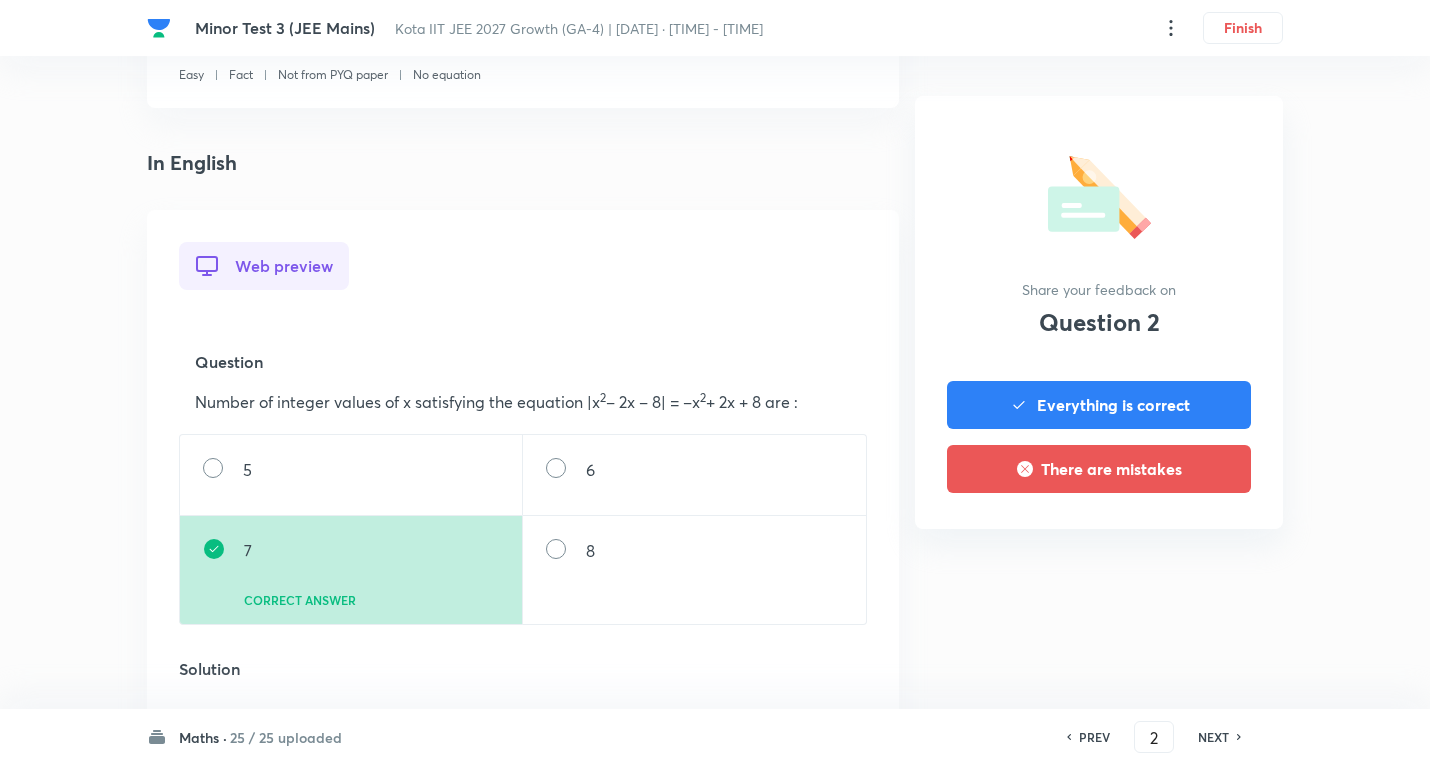 click on "NEXT" at bounding box center (1213, 737) 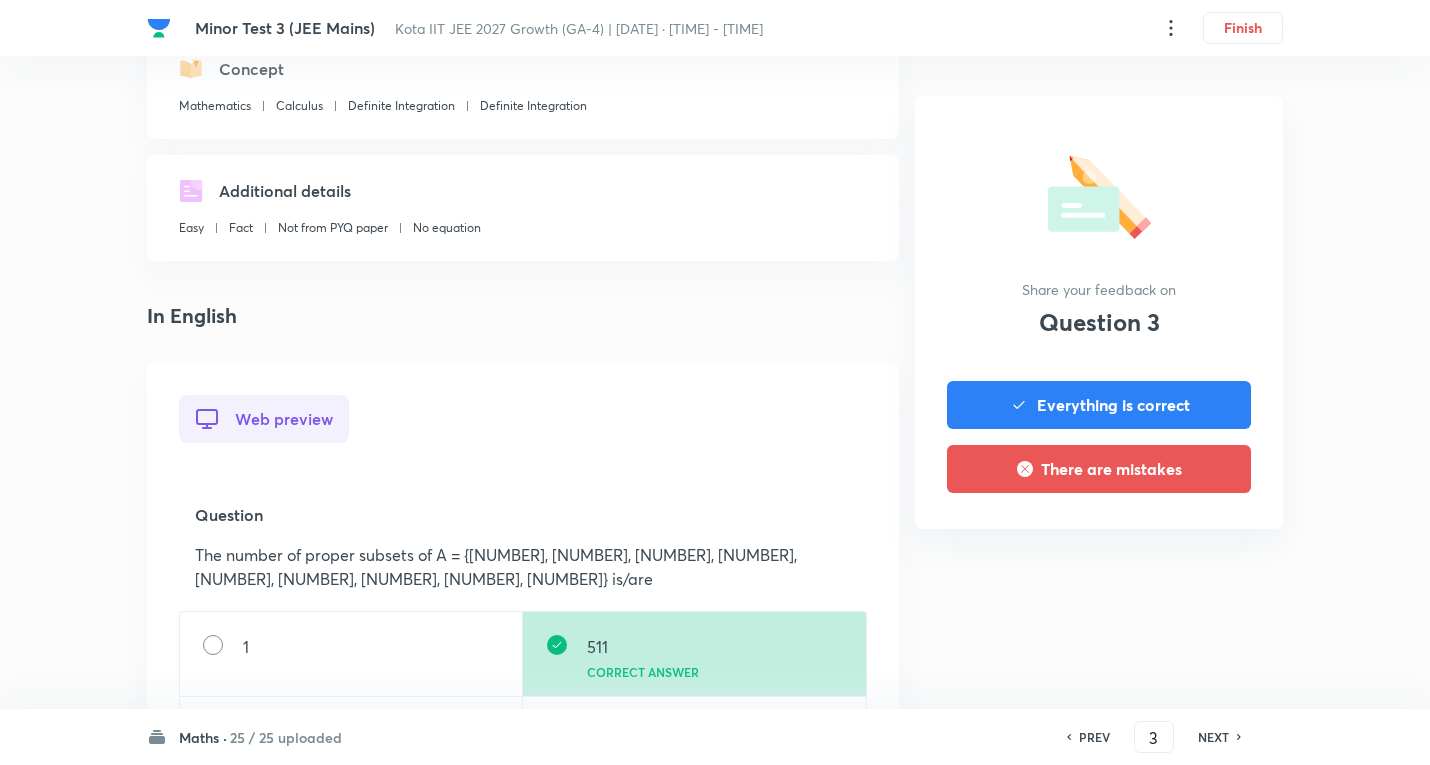 scroll, scrollTop: 300, scrollLeft: 0, axis: vertical 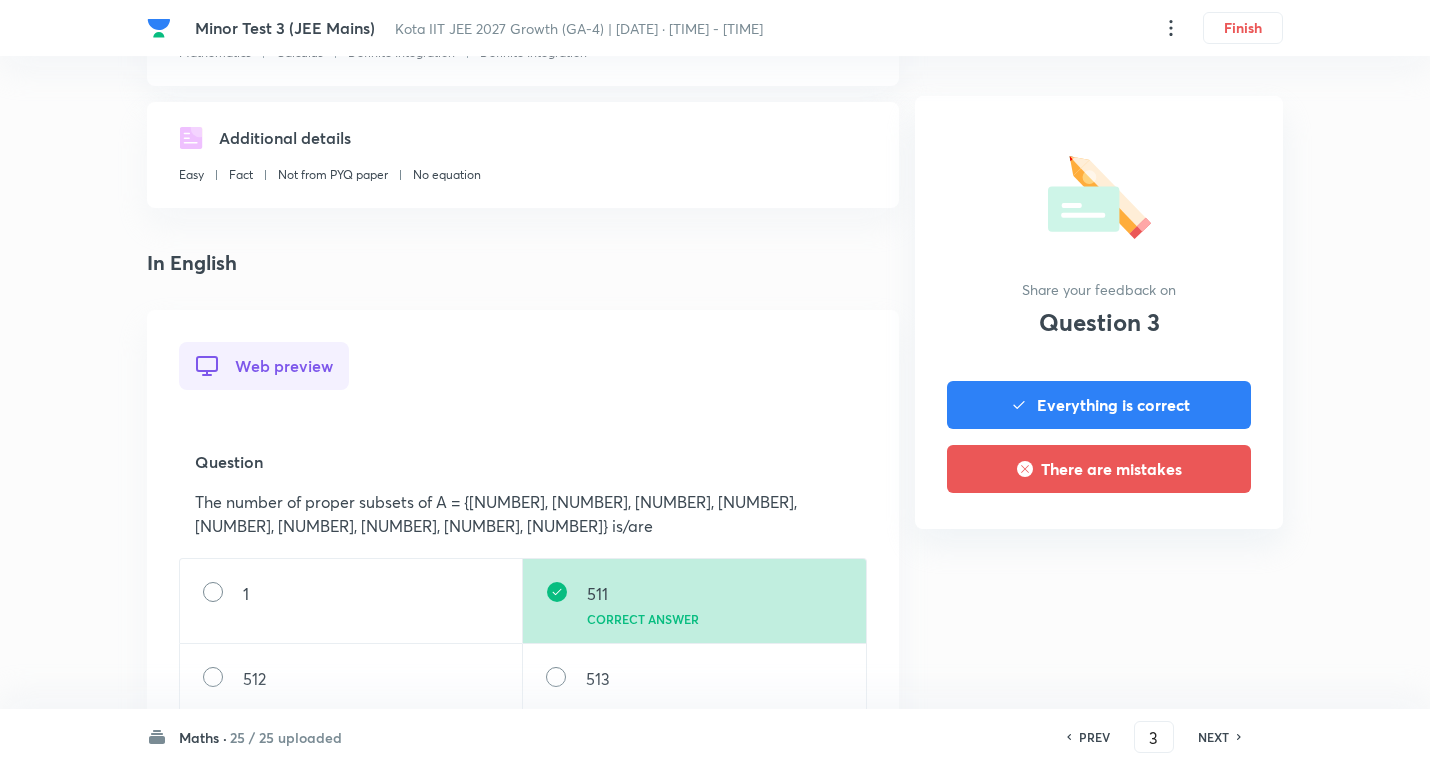 click on "NEXT" at bounding box center (1213, 737) 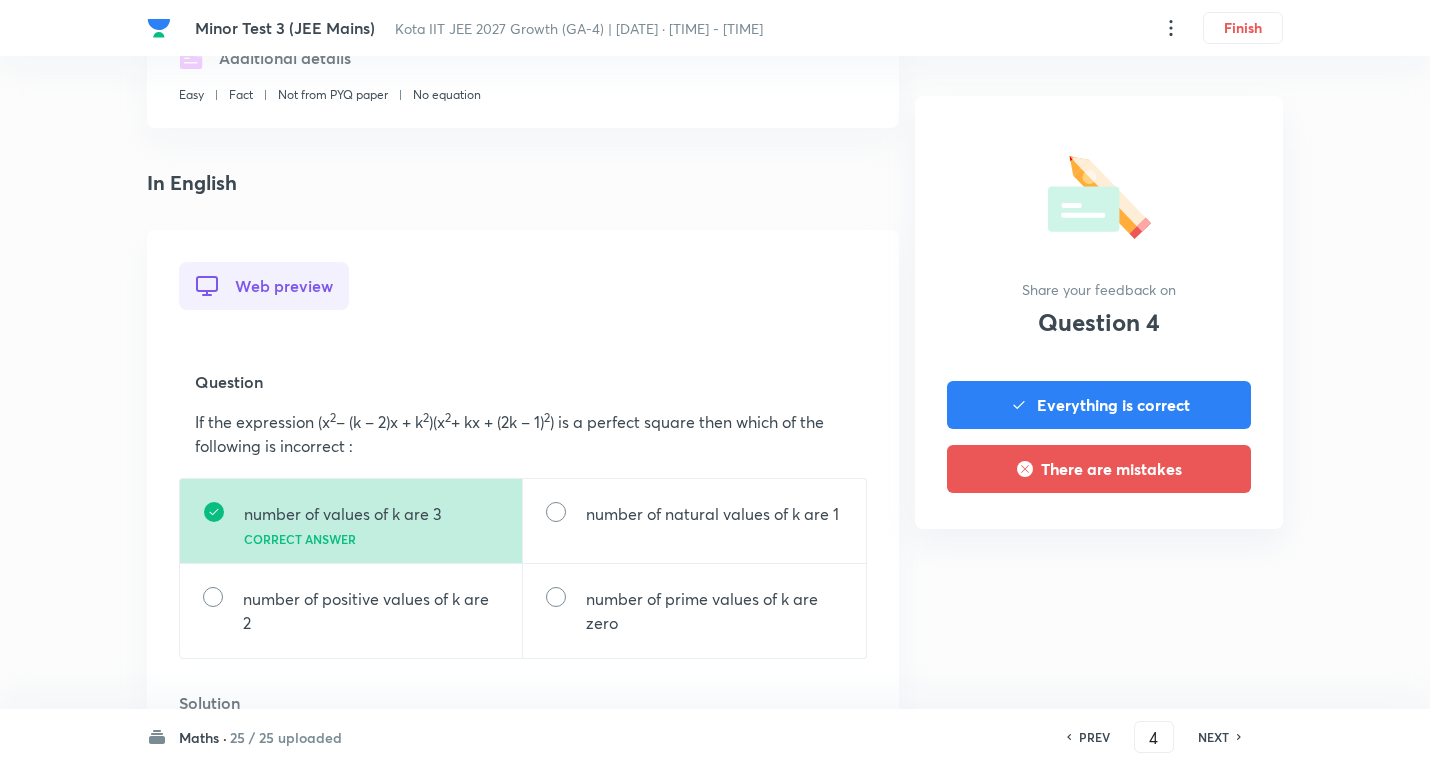 scroll, scrollTop: 500, scrollLeft: 0, axis: vertical 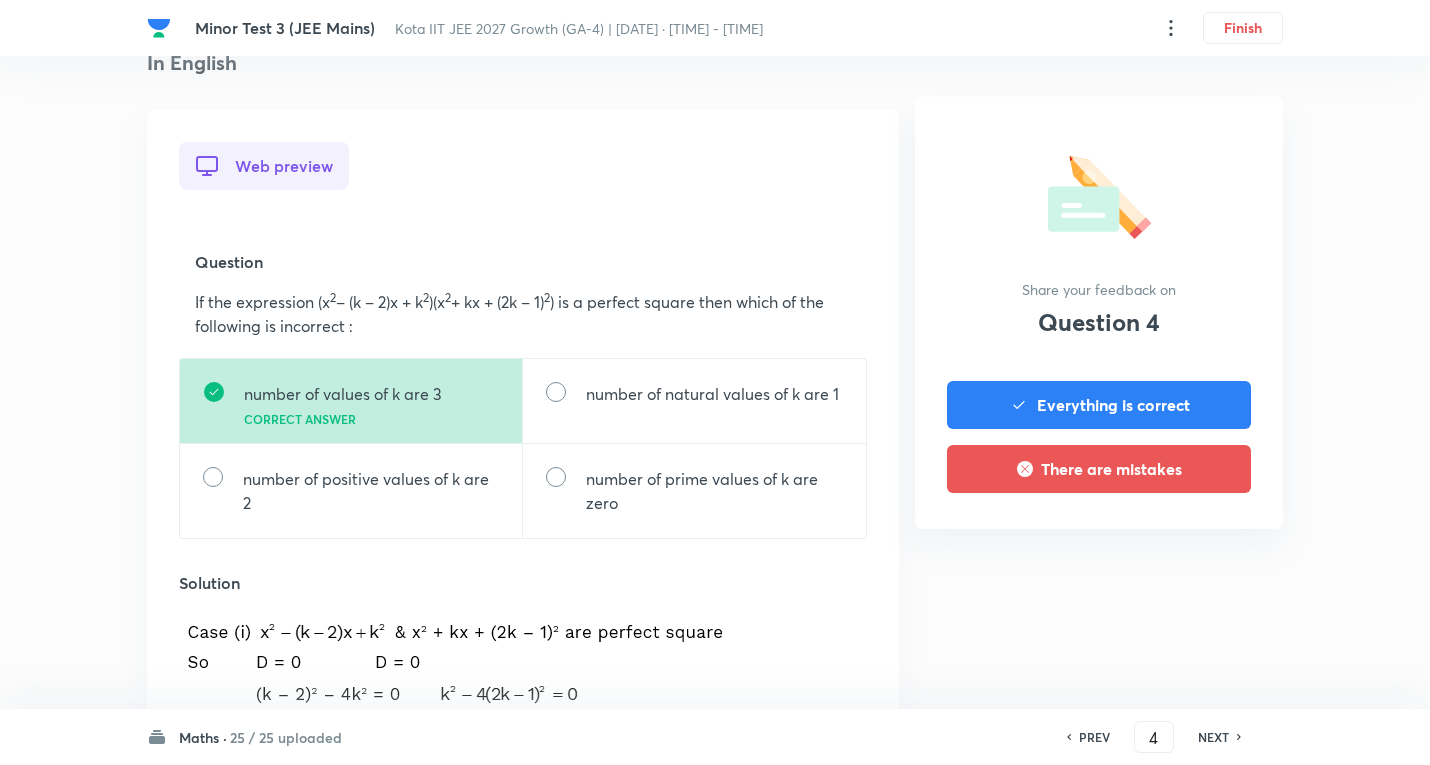 click on "NEXT" at bounding box center (1213, 737) 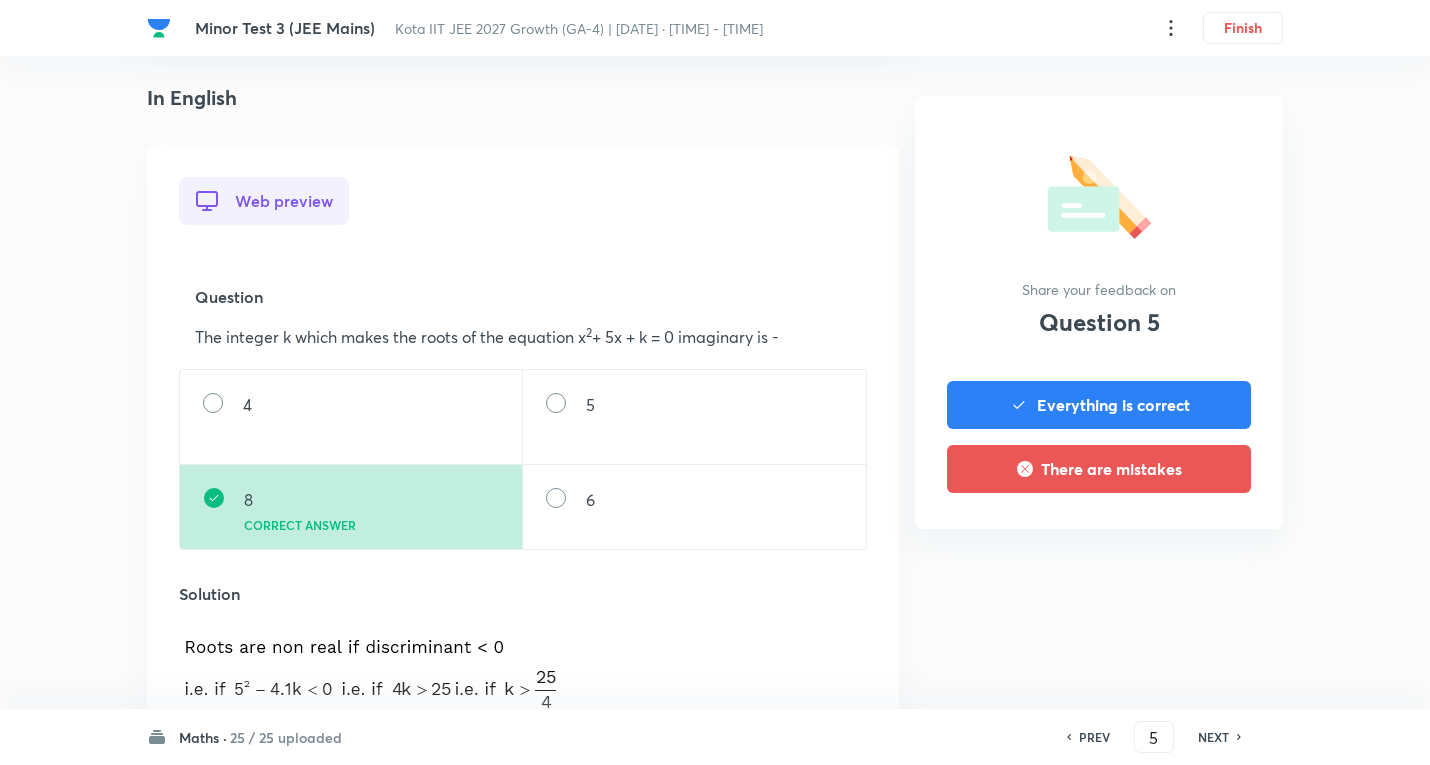 scroll, scrollTop: 500, scrollLeft: 0, axis: vertical 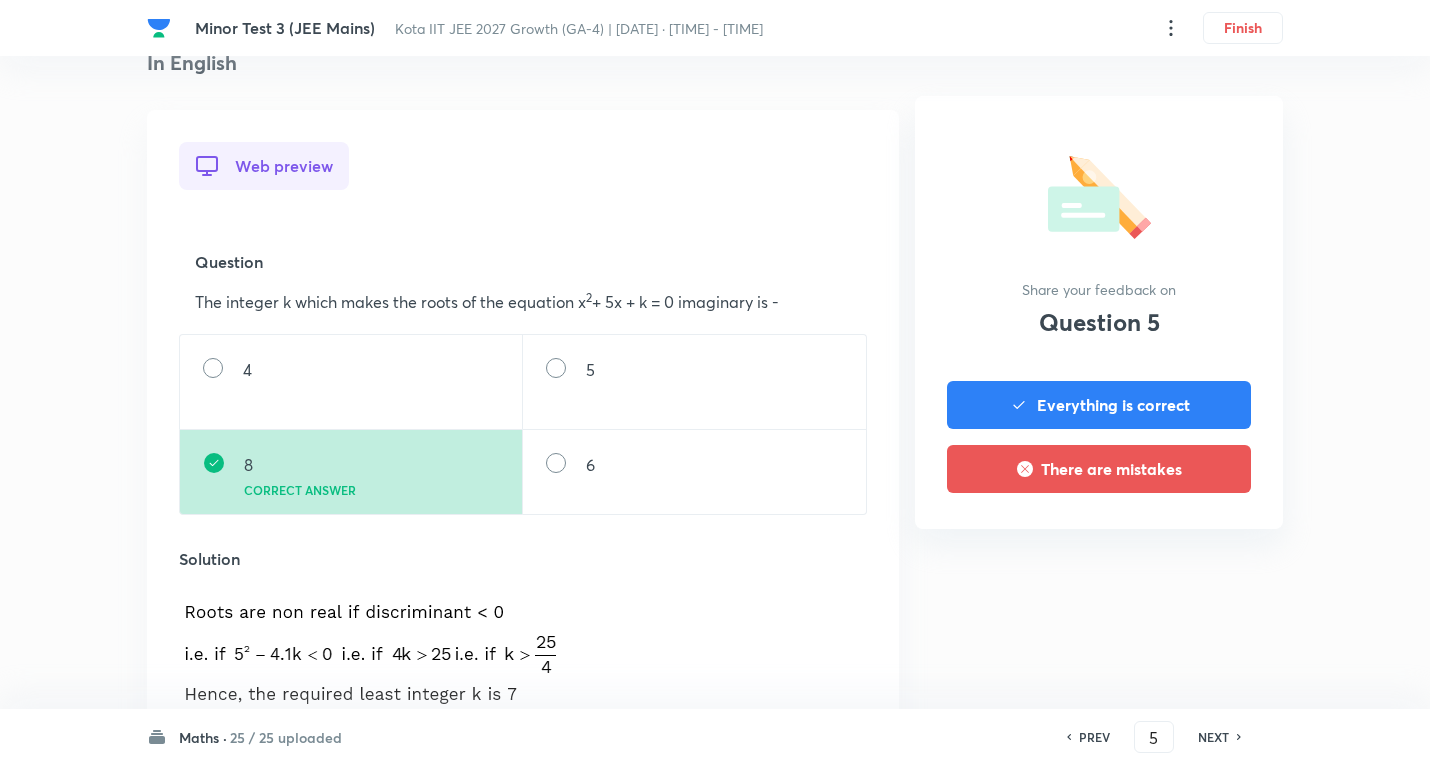 click on "NEXT" at bounding box center (1213, 737) 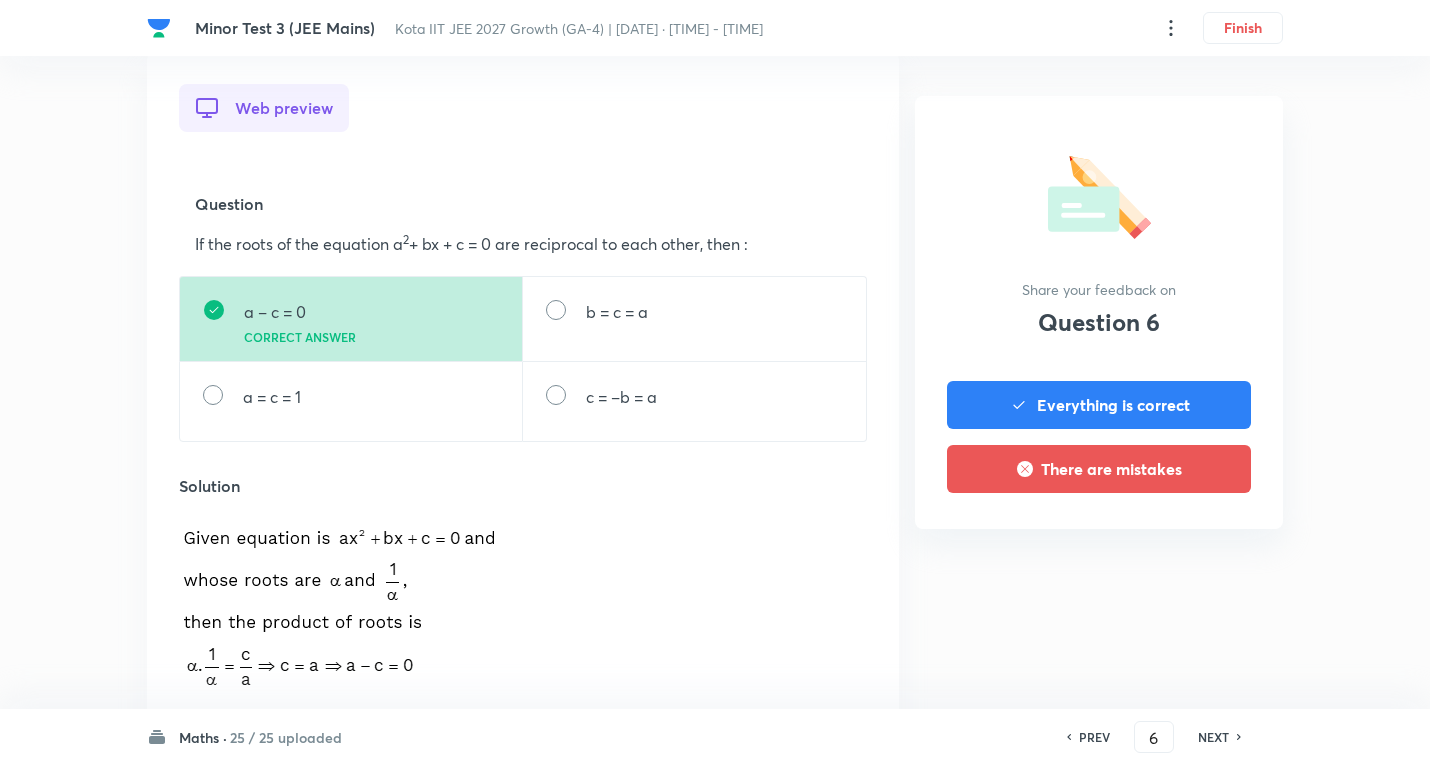 scroll, scrollTop: 600, scrollLeft: 0, axis: vertical 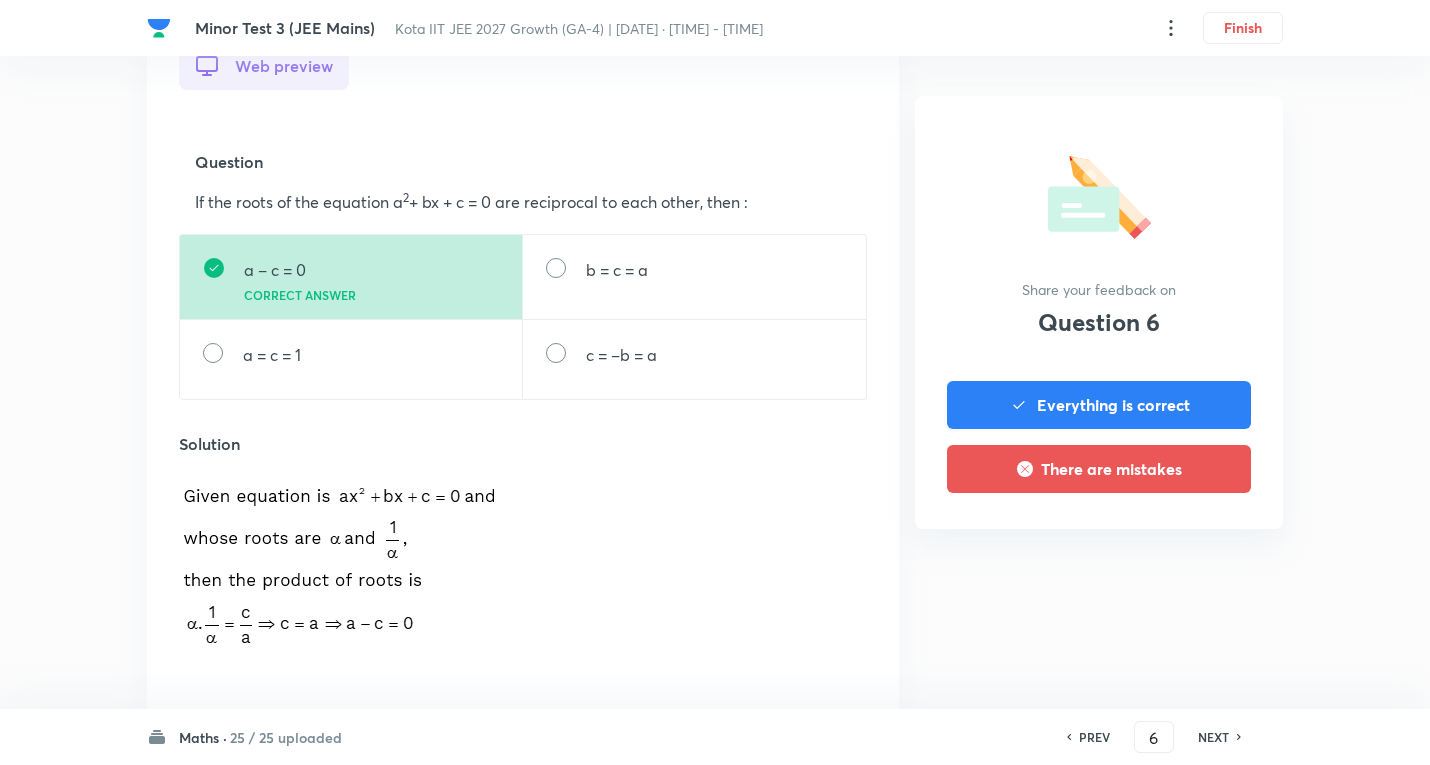 click on "NEXT" at bounding box center (1213, 737) 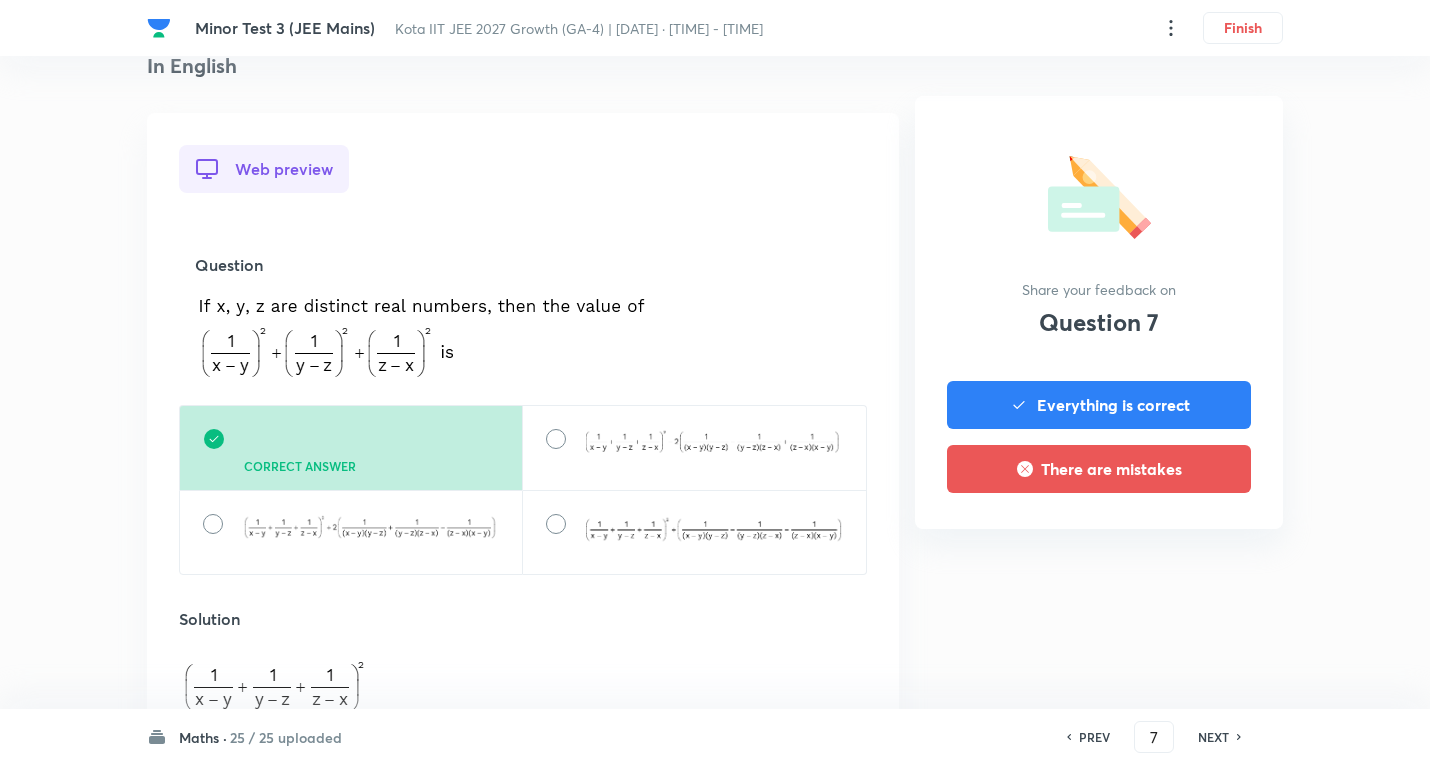 scroll, scrollTop: 500, scrollLeft: 0, axis: vertical 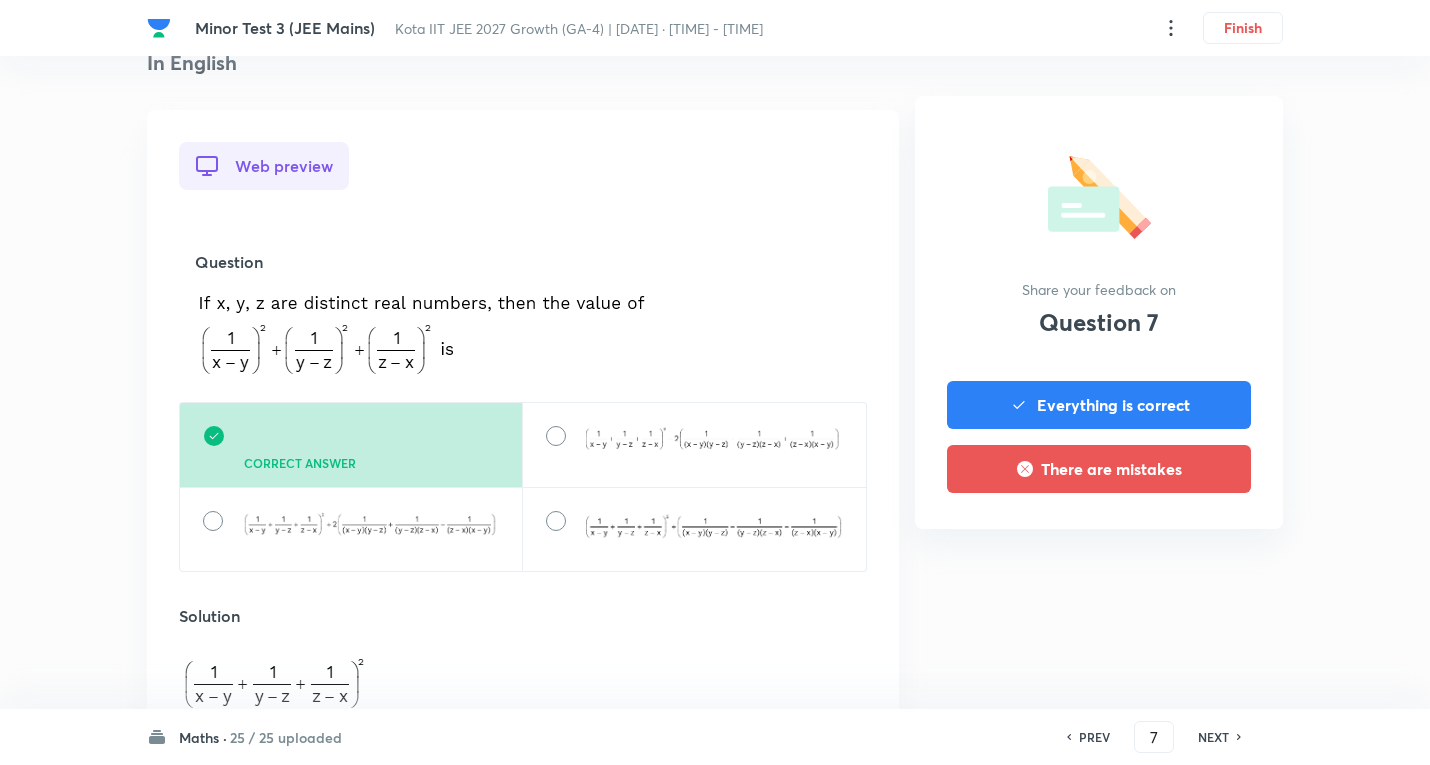 click on "NEXT" at bounding box center (1213, 737) 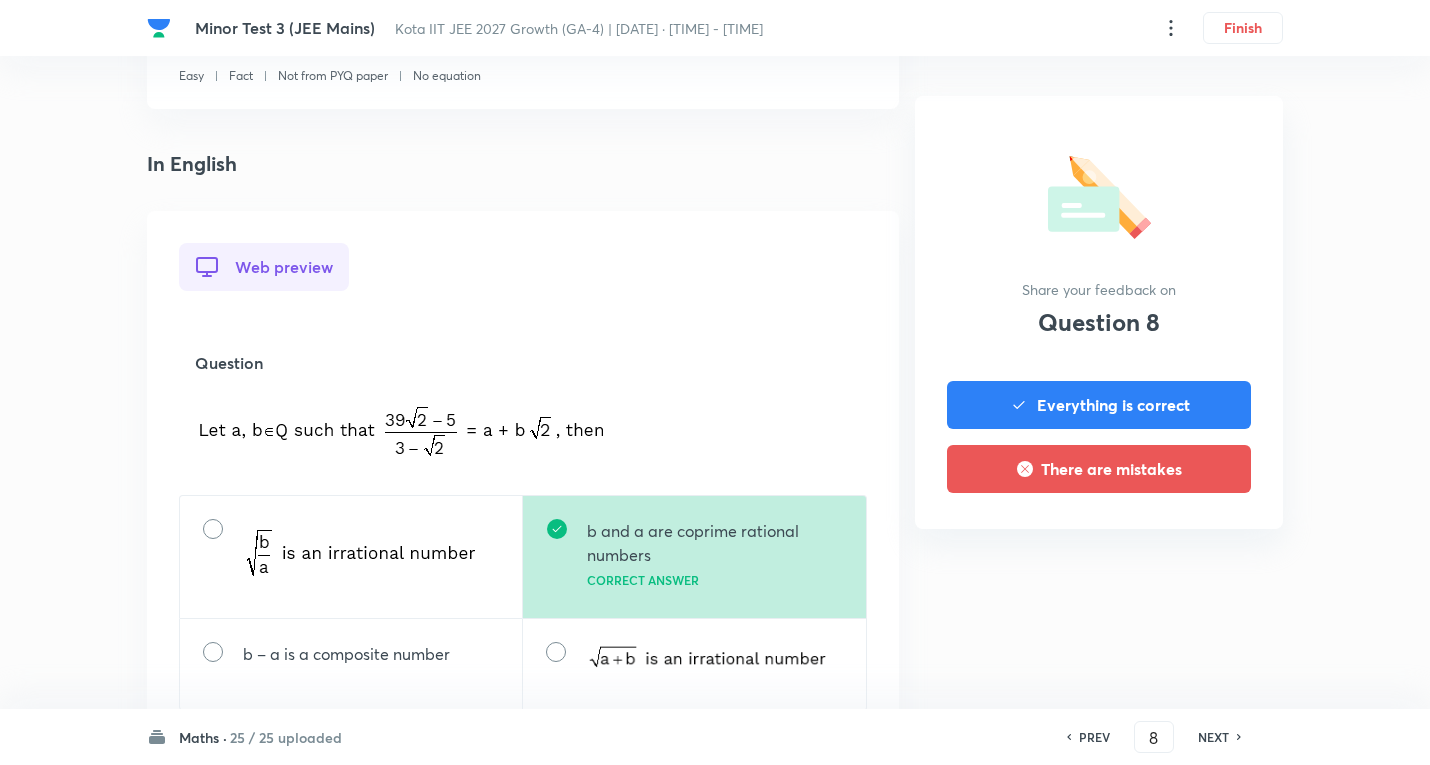 scroll, scrollTop: 400, scrollLeft: 0, axis: vertical 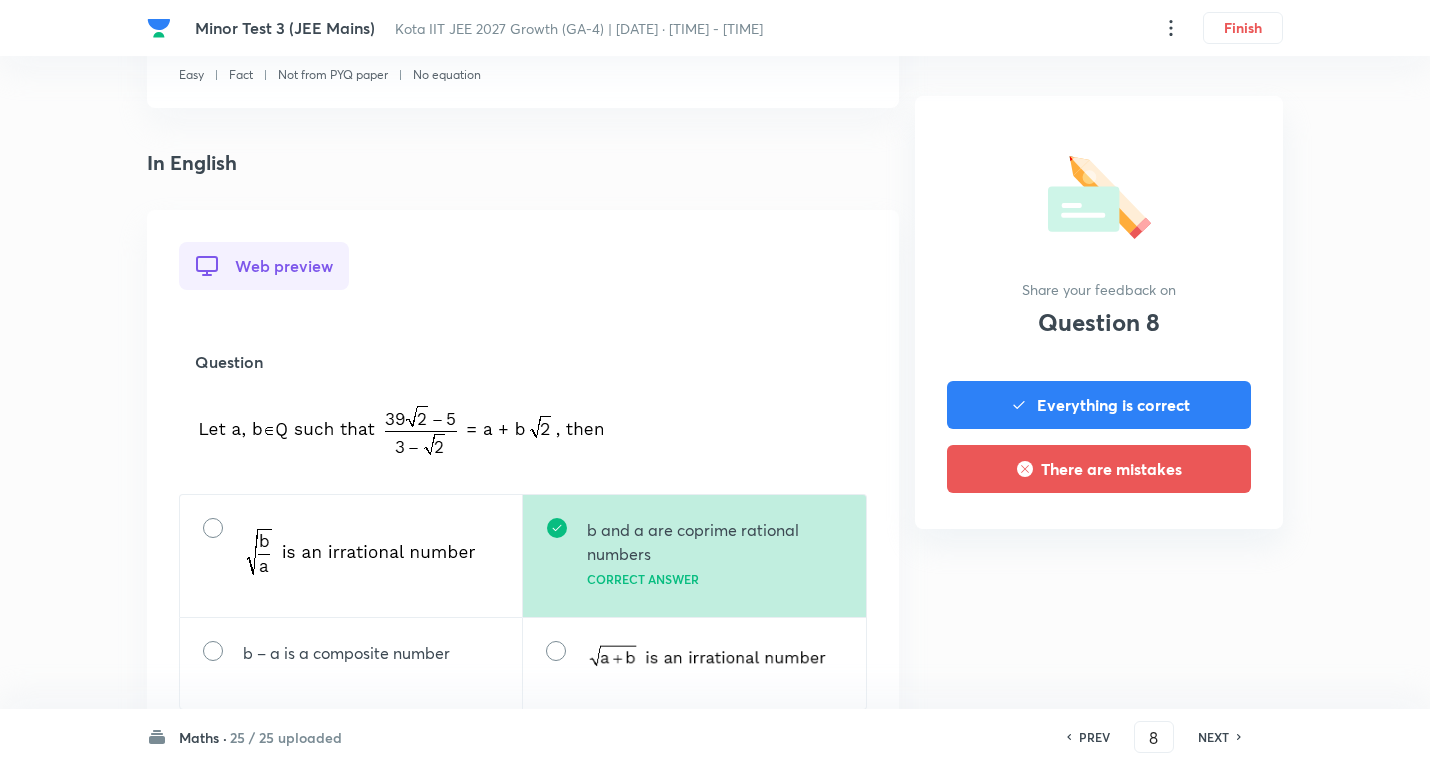 click on "NEXT" at bounding box center (1213, 737) 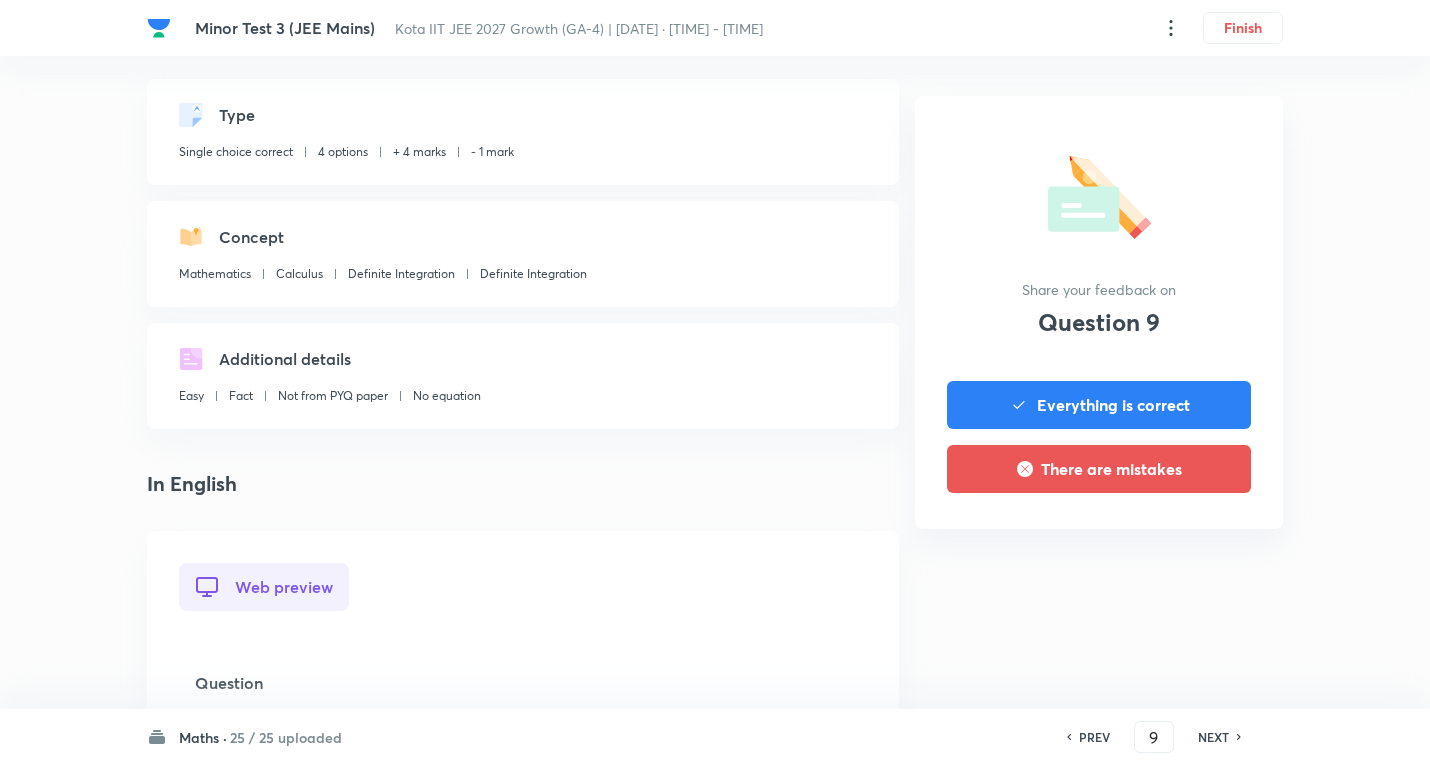 scroll, scrollTop: 500, scrollLeft: 0, axis: vertical 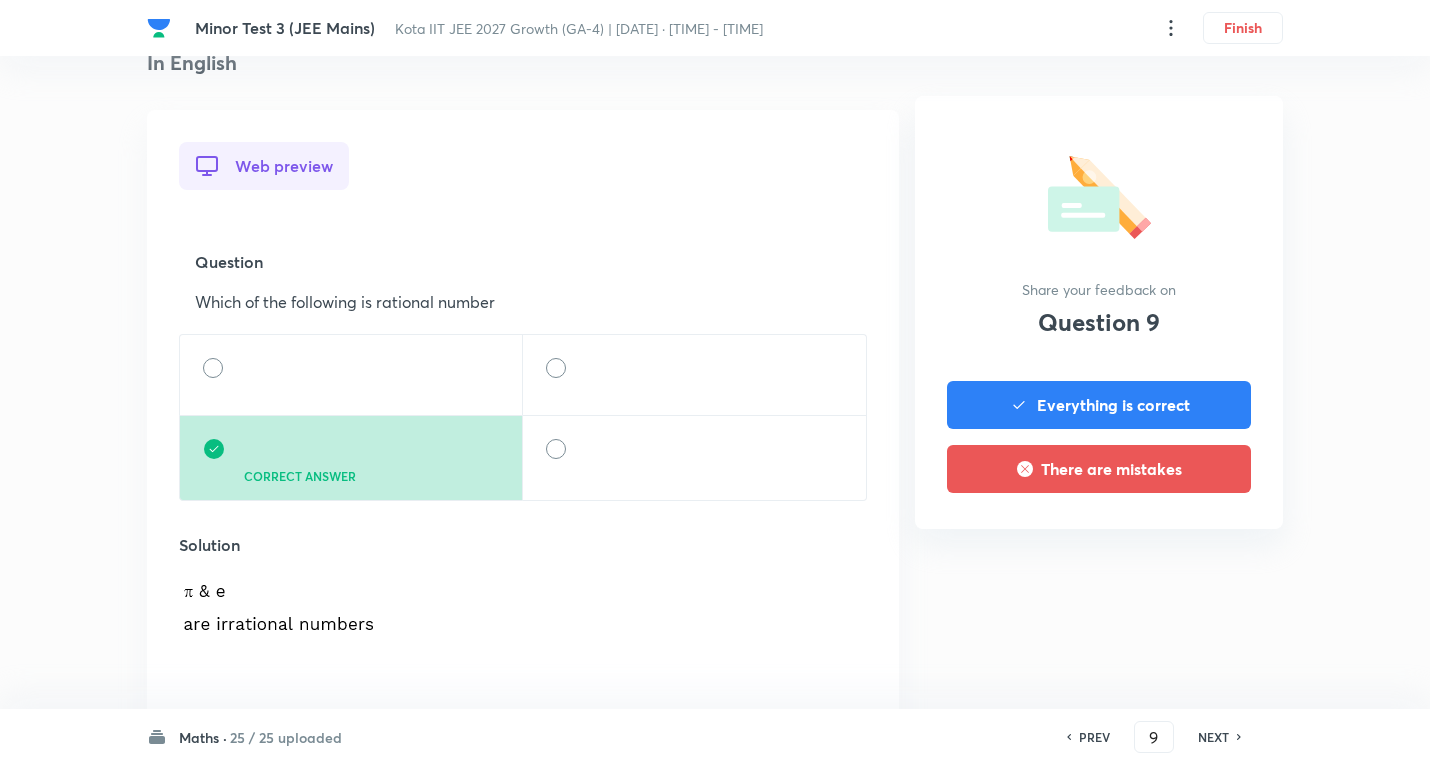 click on "NEXT" at bounding box center (1213, 737) 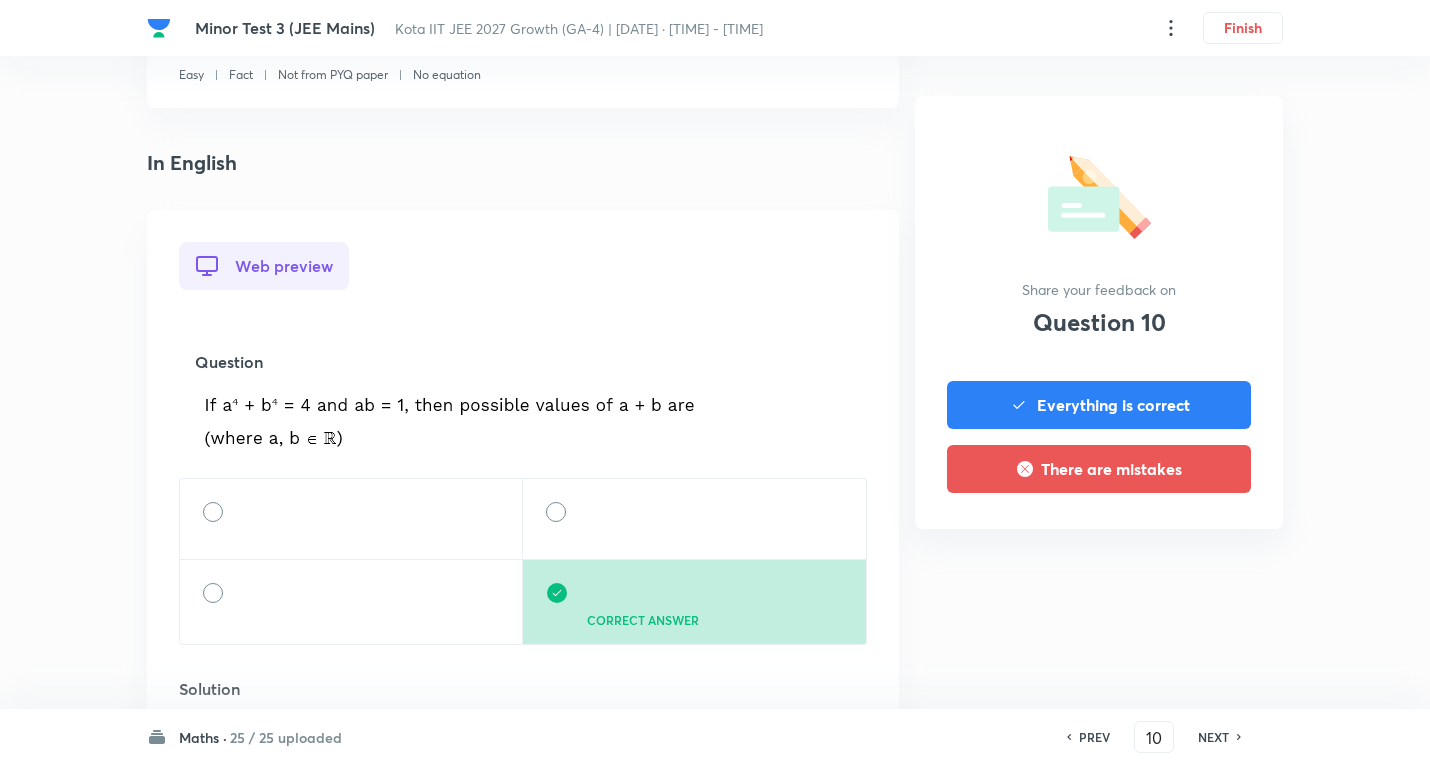 scroll, scrollTop: 500, scrollLeft: 0, axis: vertical 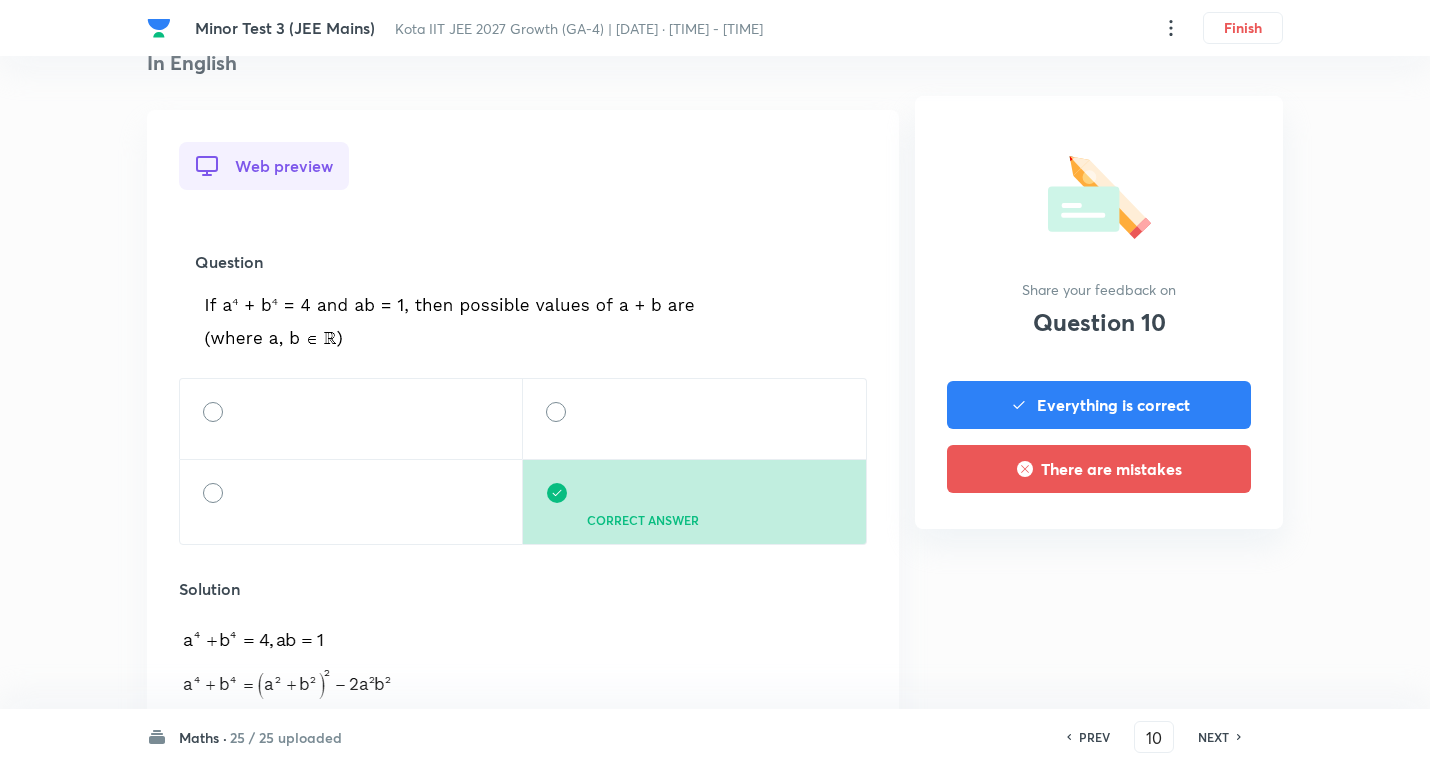 click on "NEXT" at bounding box center (1213, 737) 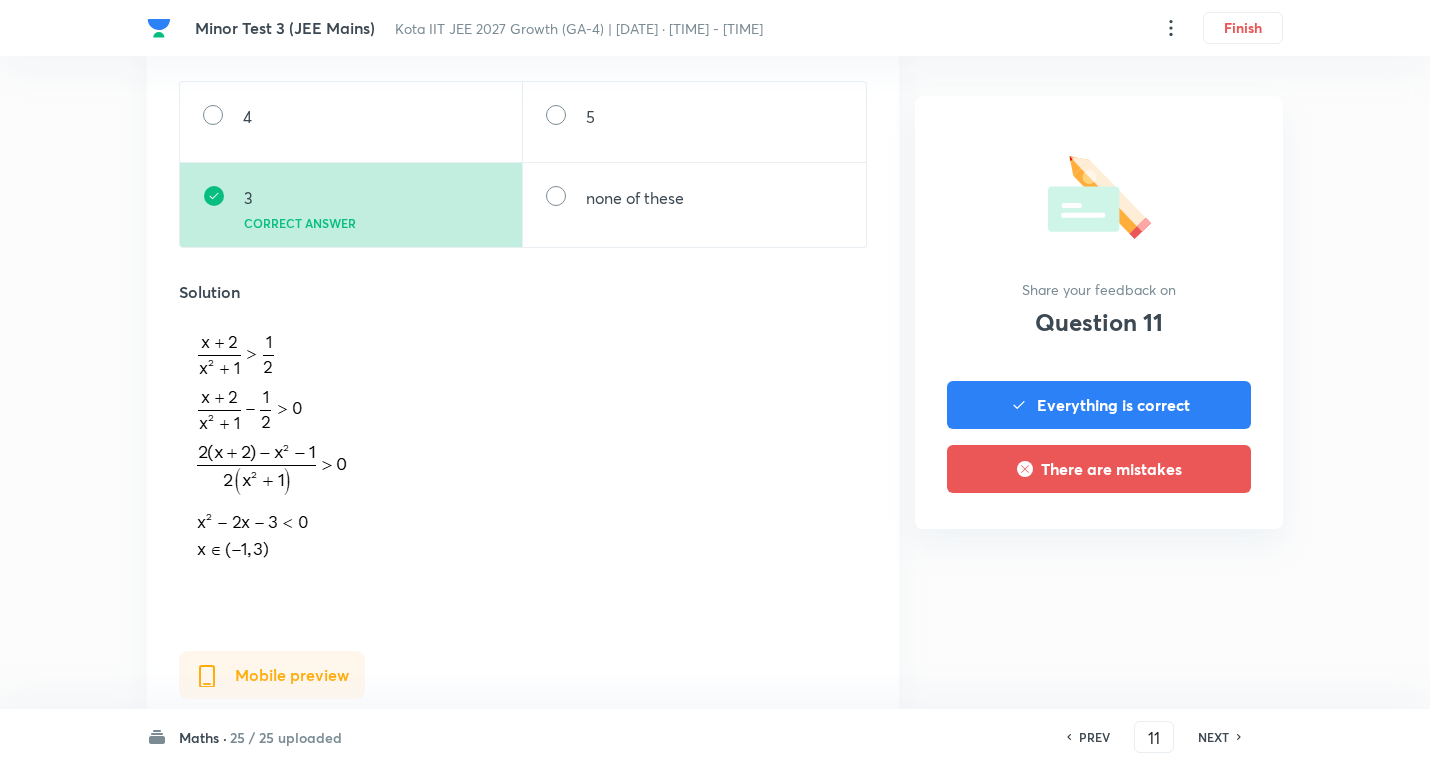 scroll, scrollTop: 800, scrollLeft: 0, axis: vertical 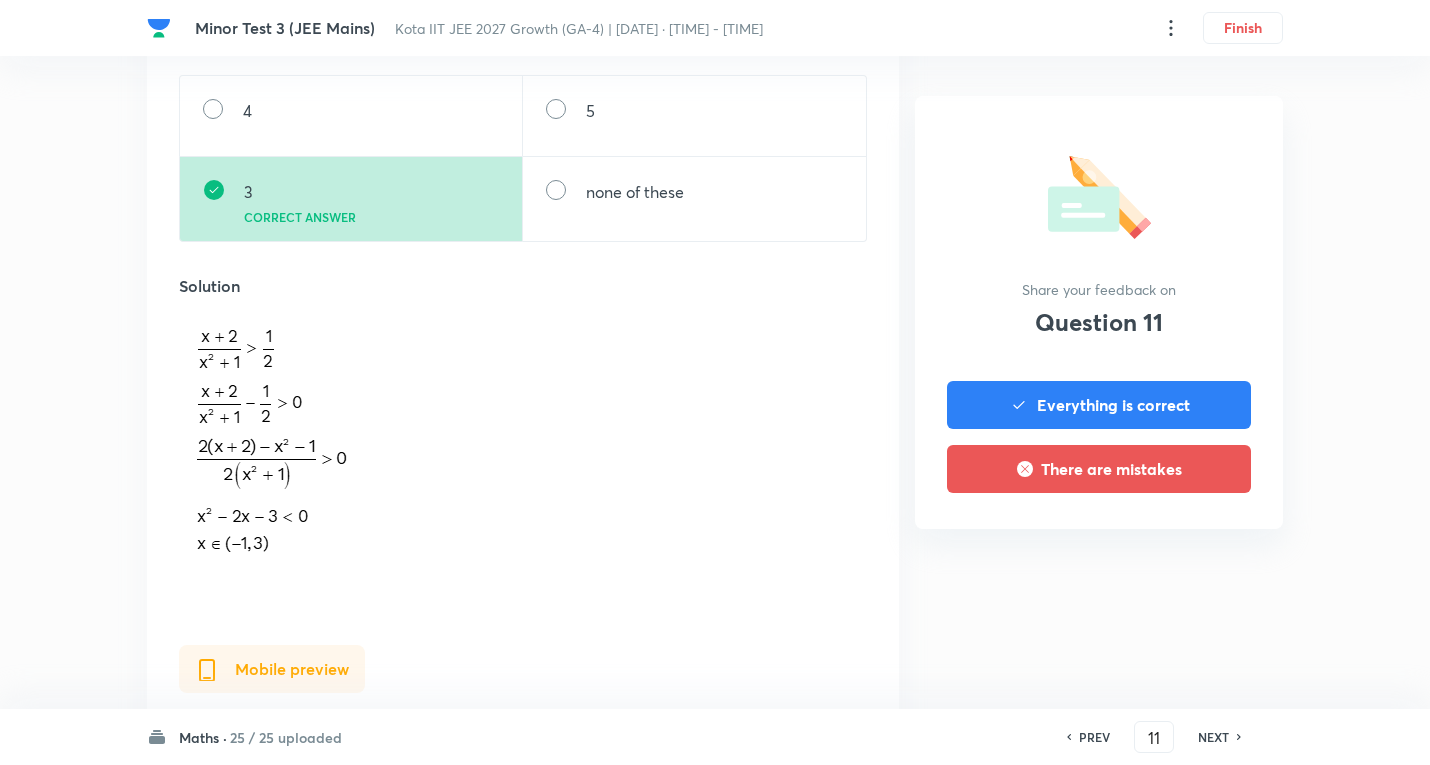 click on "NEXT" at bounding box center [1213, 737] 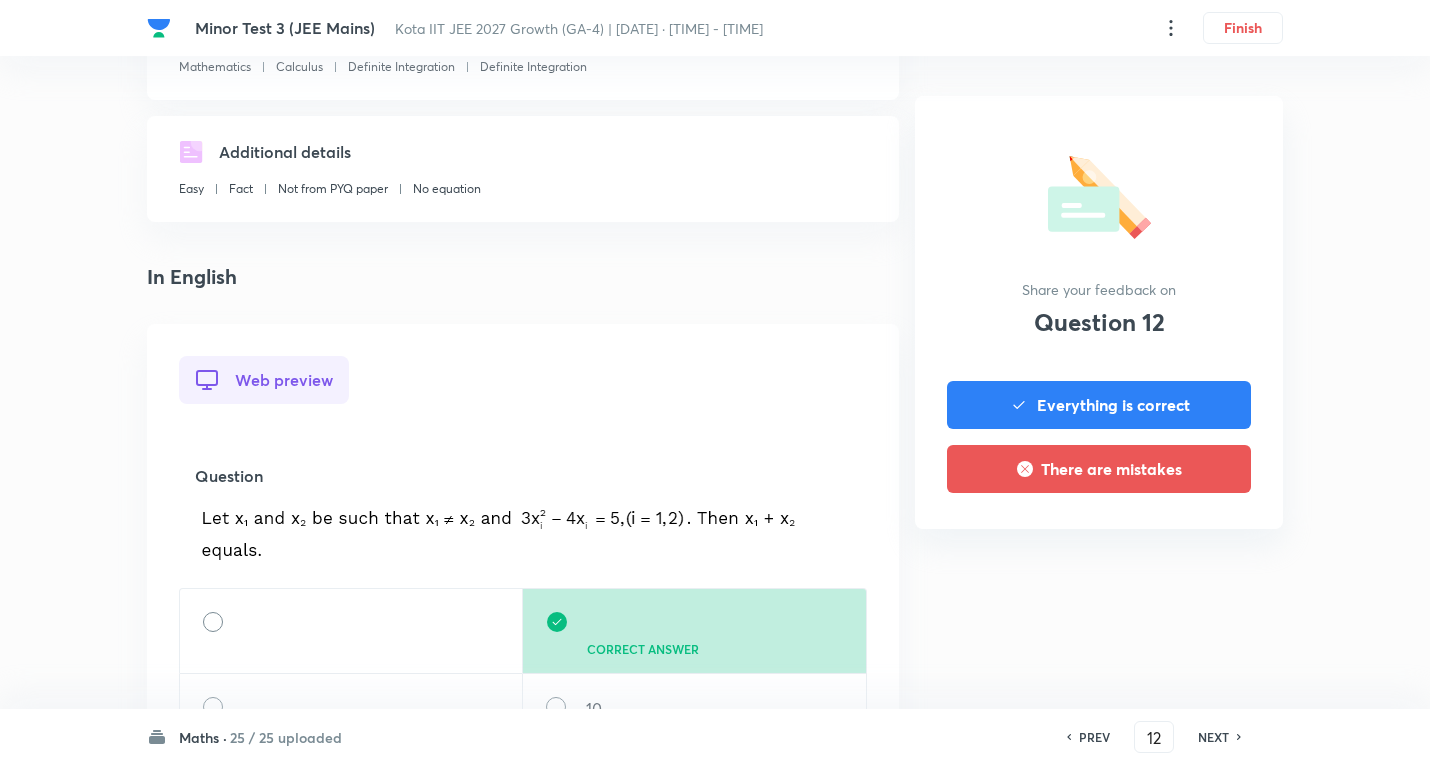 scroll, scrollTop: 300, scrollLeft: 0, axis: vertical 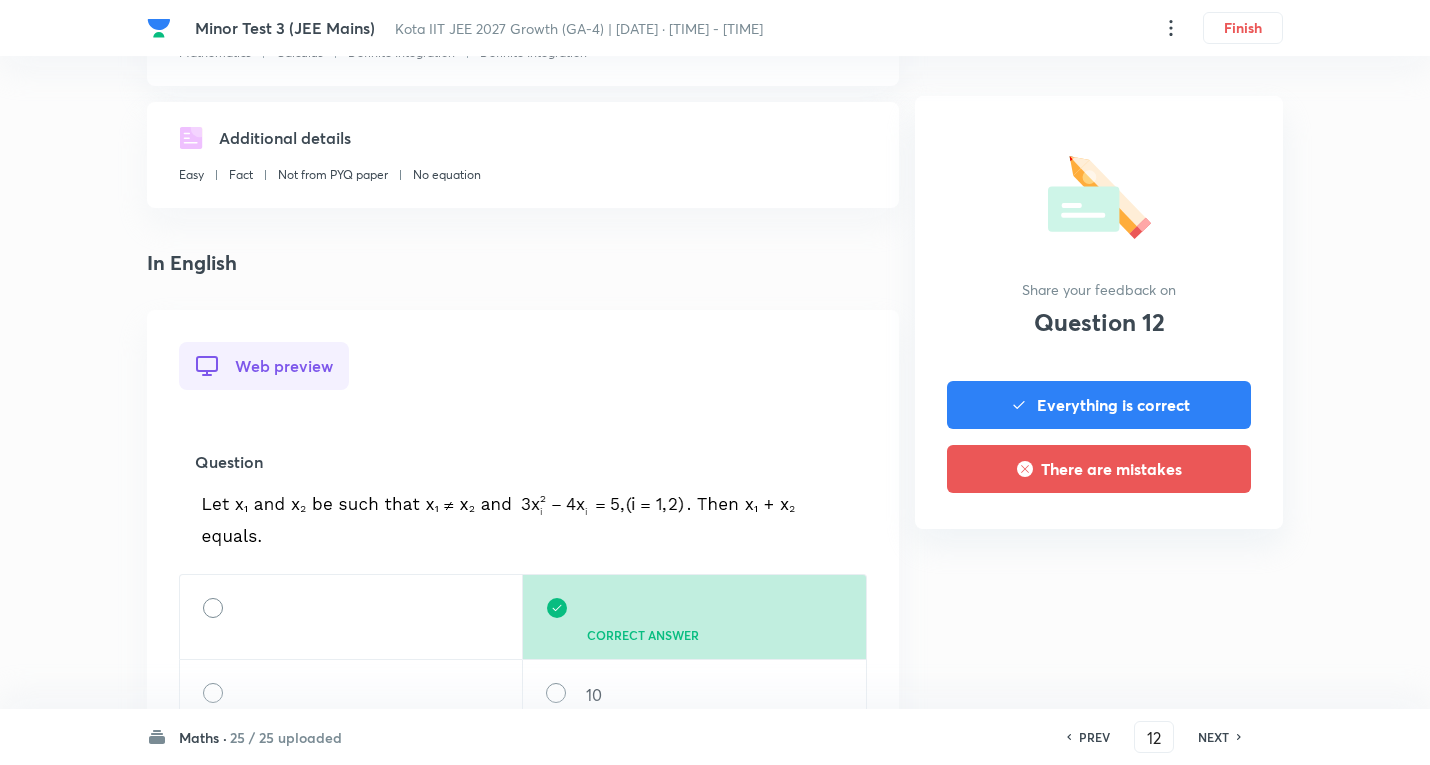 click on "NEXT" at bounding box center (1213, 737) 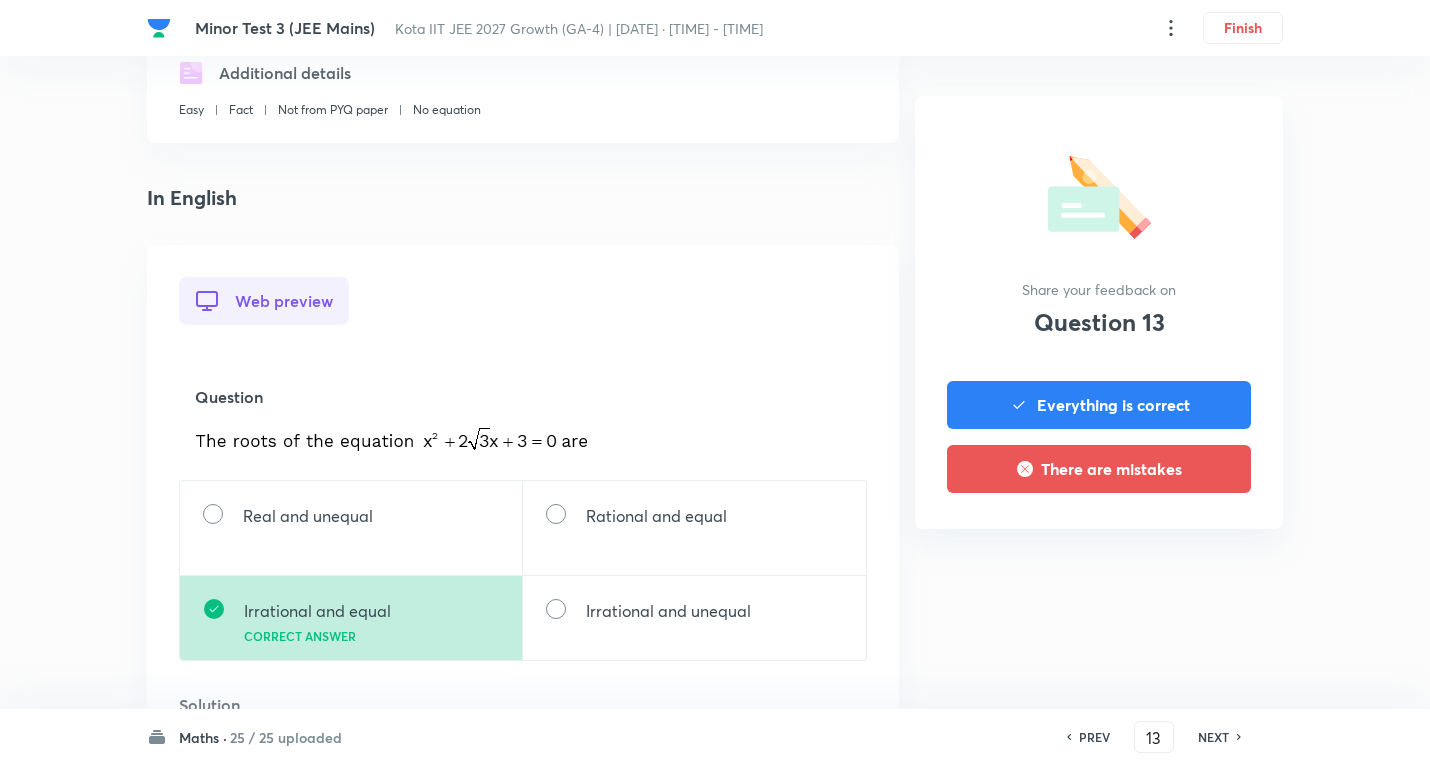 scroll, scrollTop: 400, scrollLeft: 0, axis: vertical 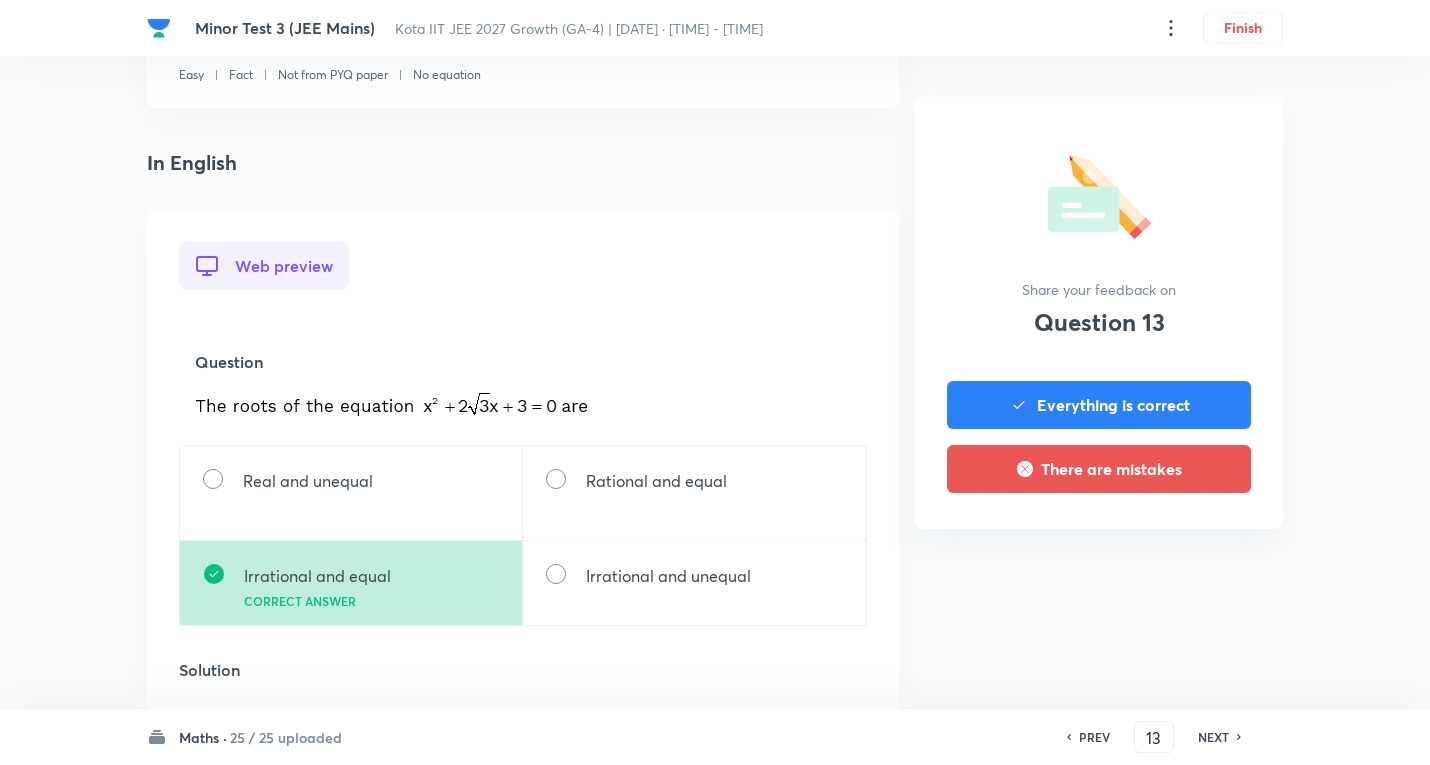 click on "NEXT" at bounding box center [1213, 737] 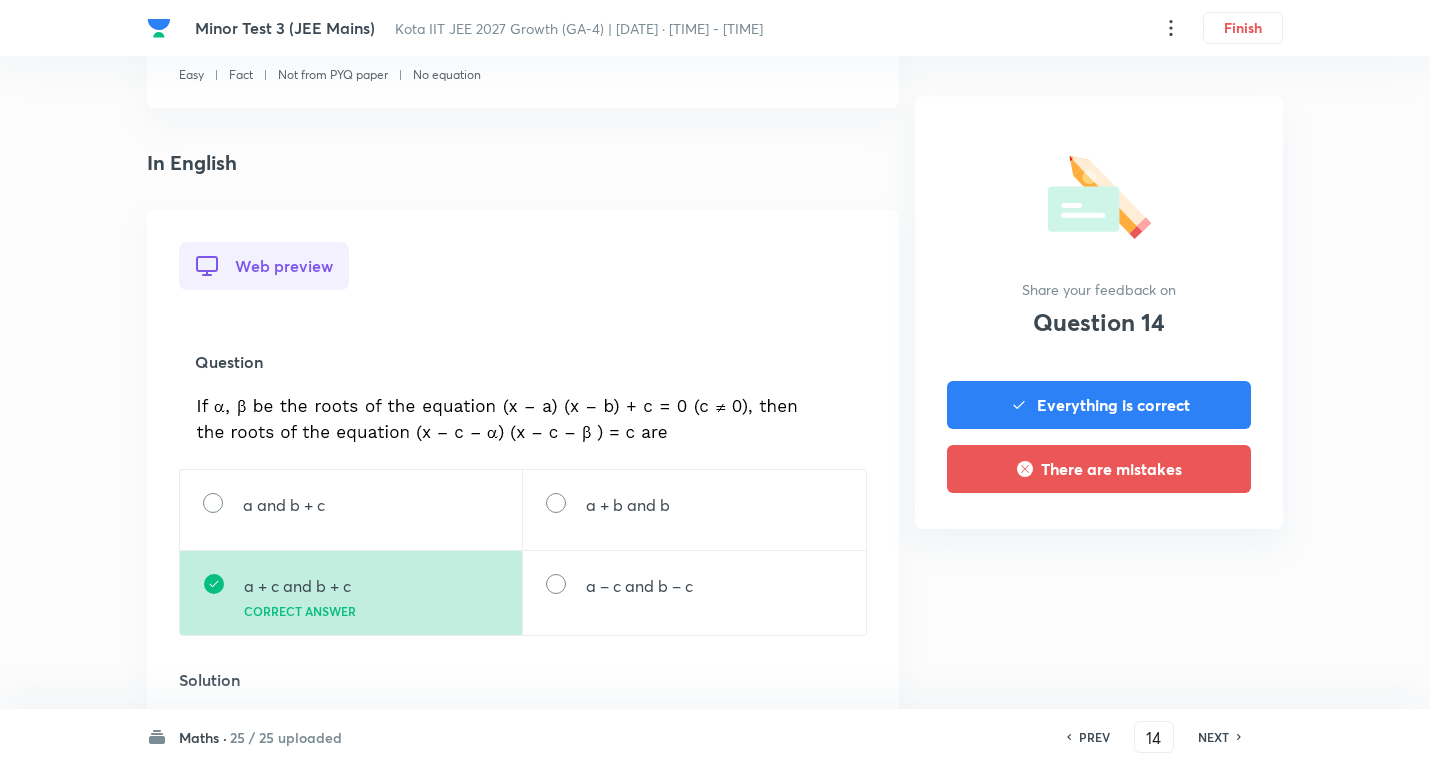 scroll, scrollTop: 500, scrollLeft: 0, axis: vertical 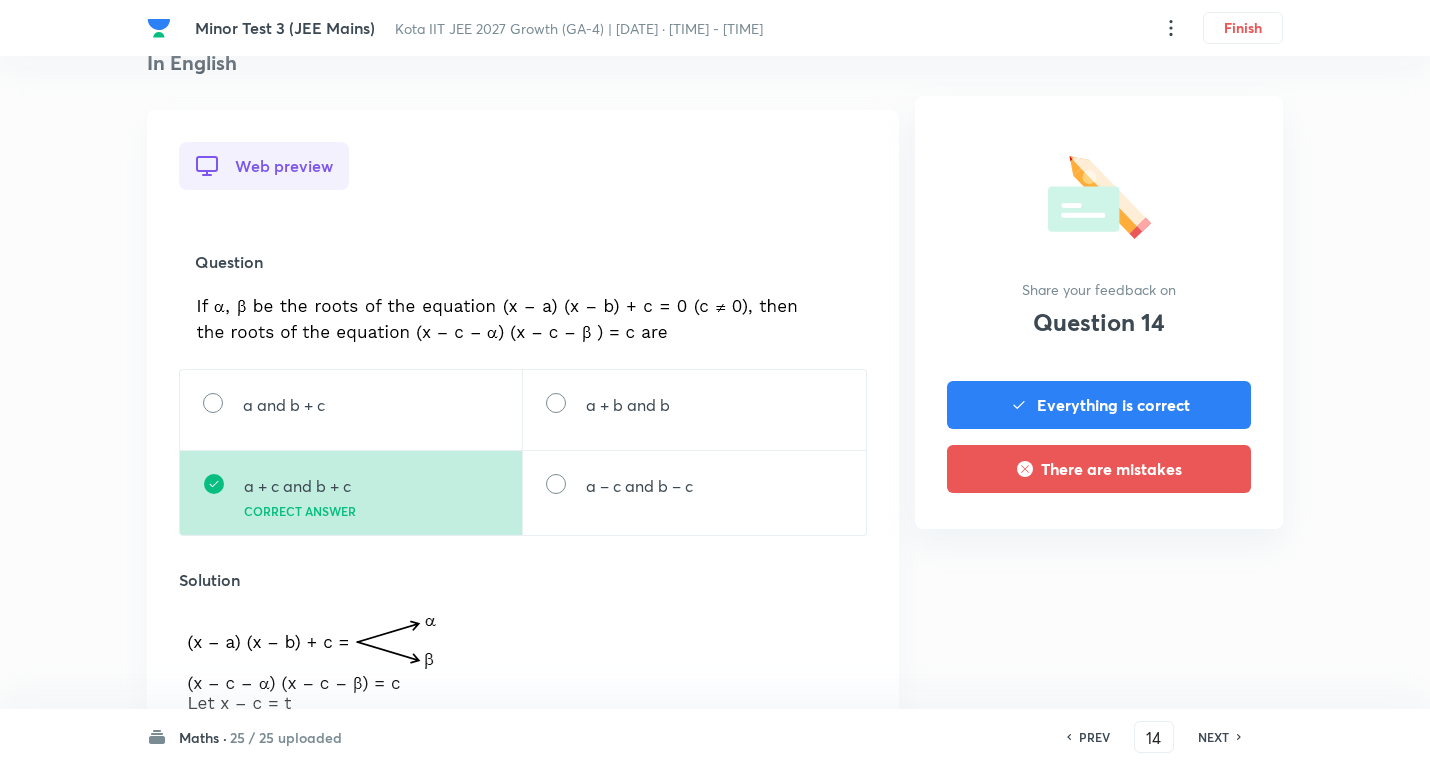 click on "NEXT" at bounding box center [1213, 737] 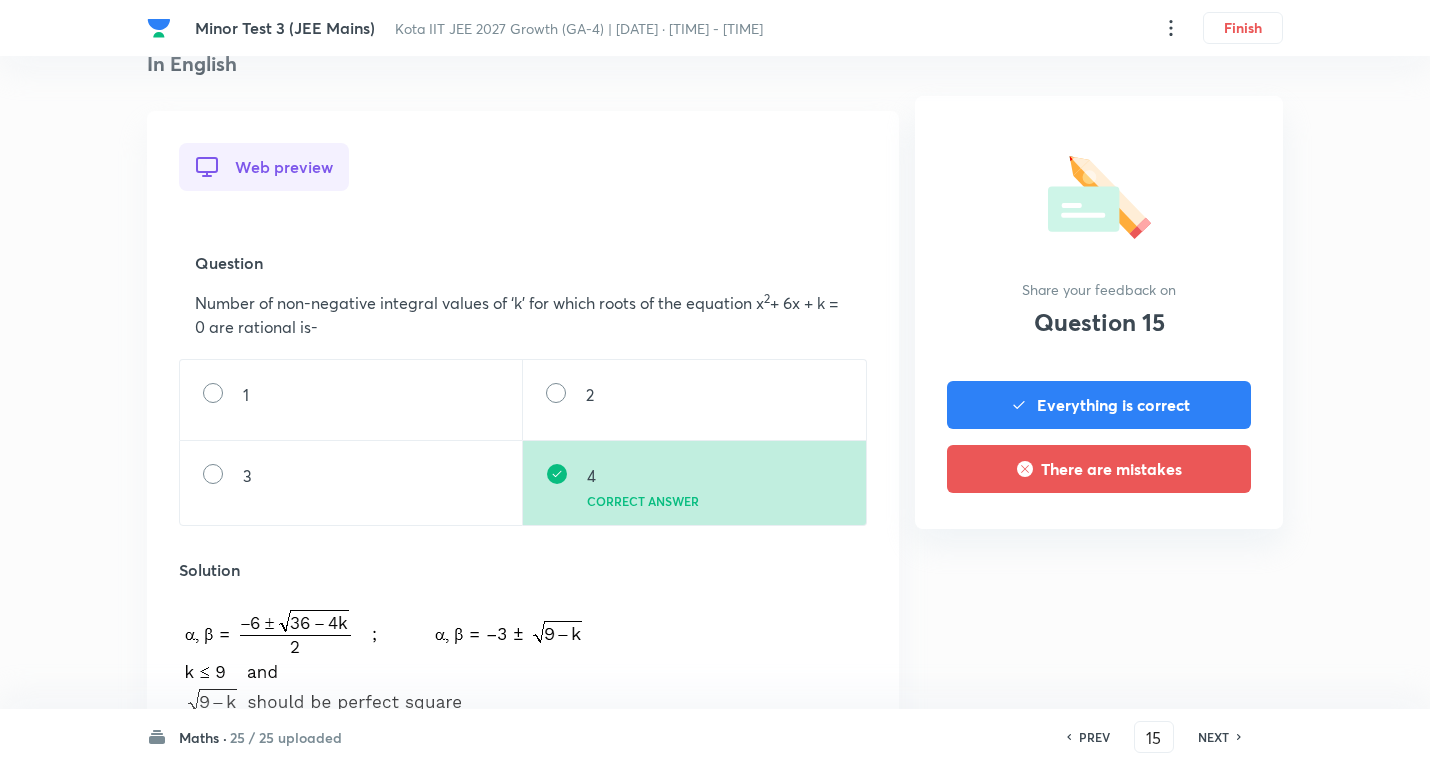 scroll, scrollTop: 500, scrollLeft: 0, axis: vertical 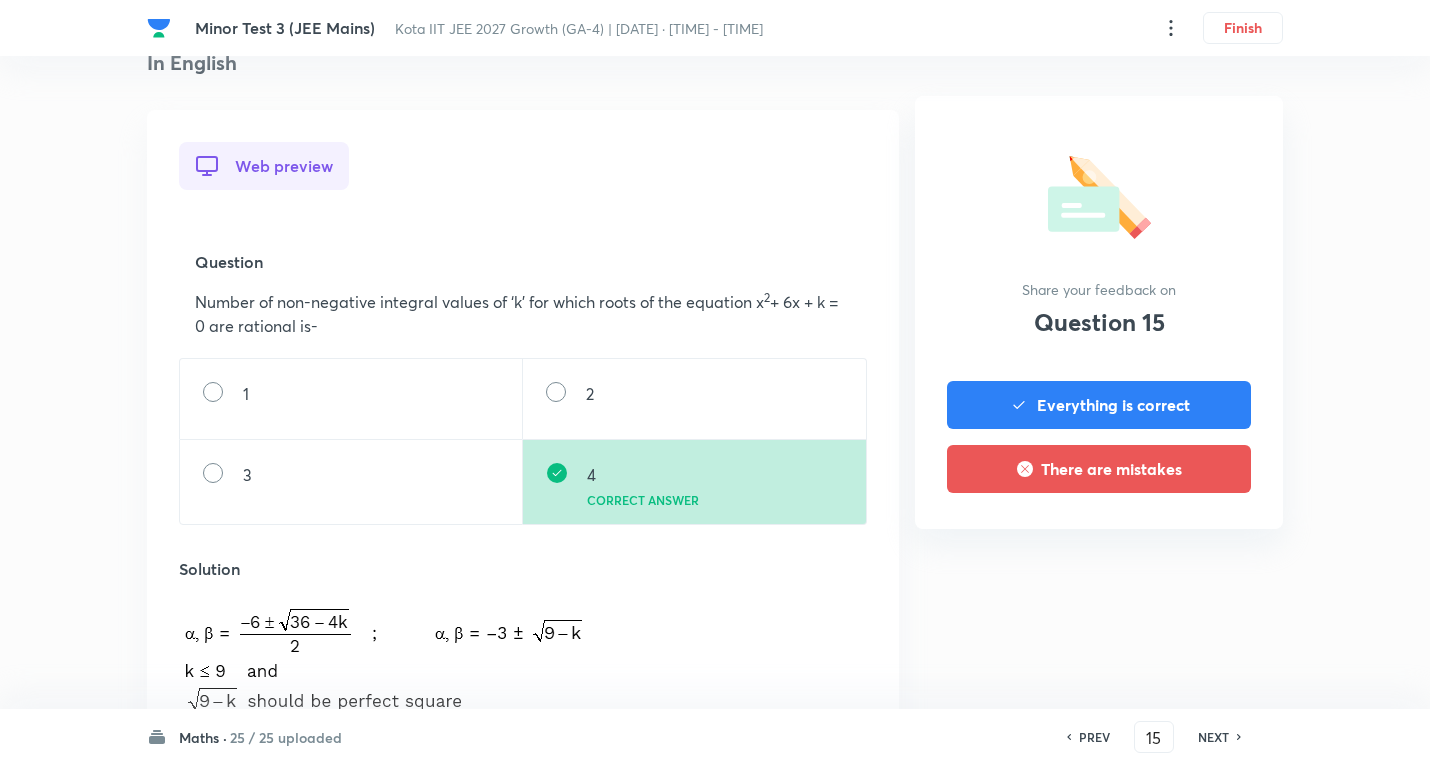 click on "NEXT" at bounding box center (1213, 737) 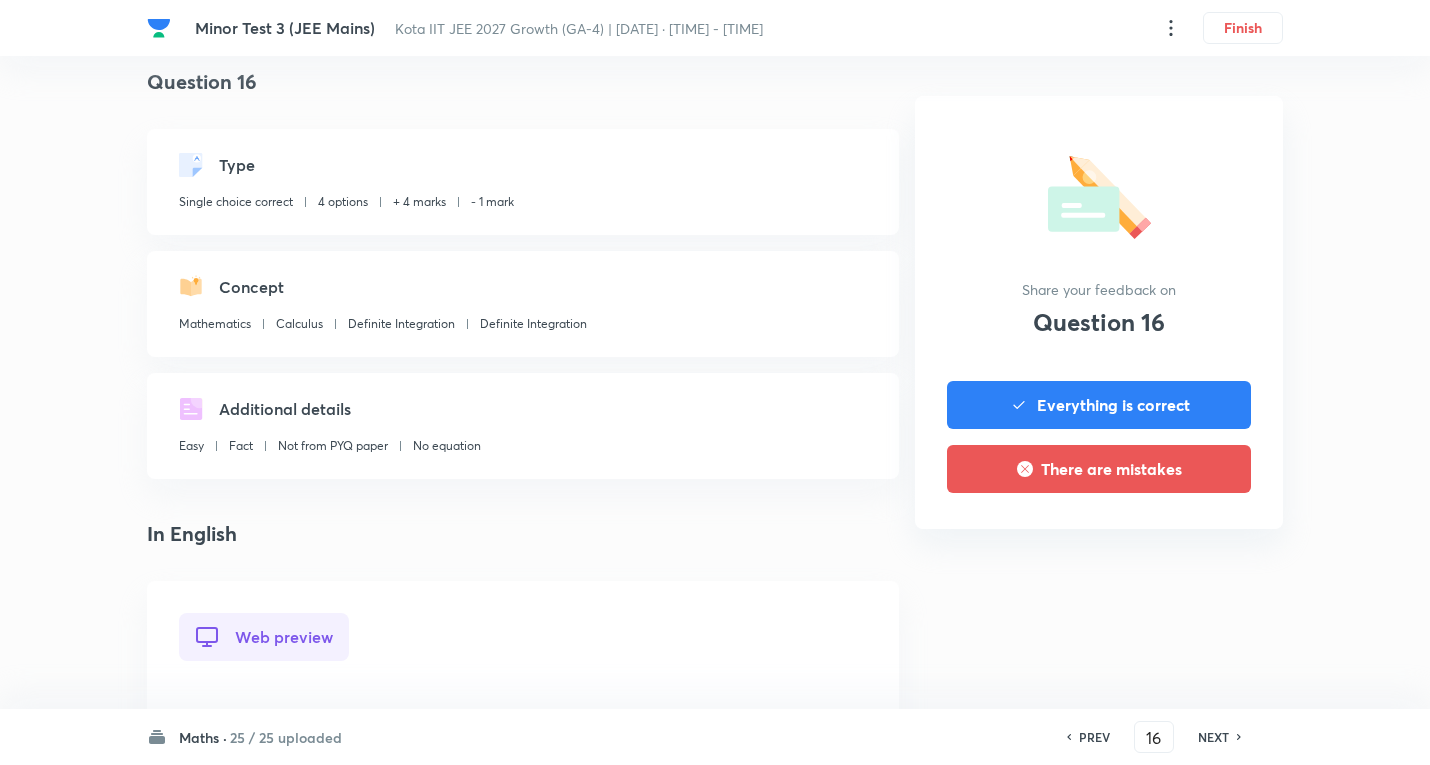 scroll, scrollTop: 500, scrollLeft: 0, axis: vertical 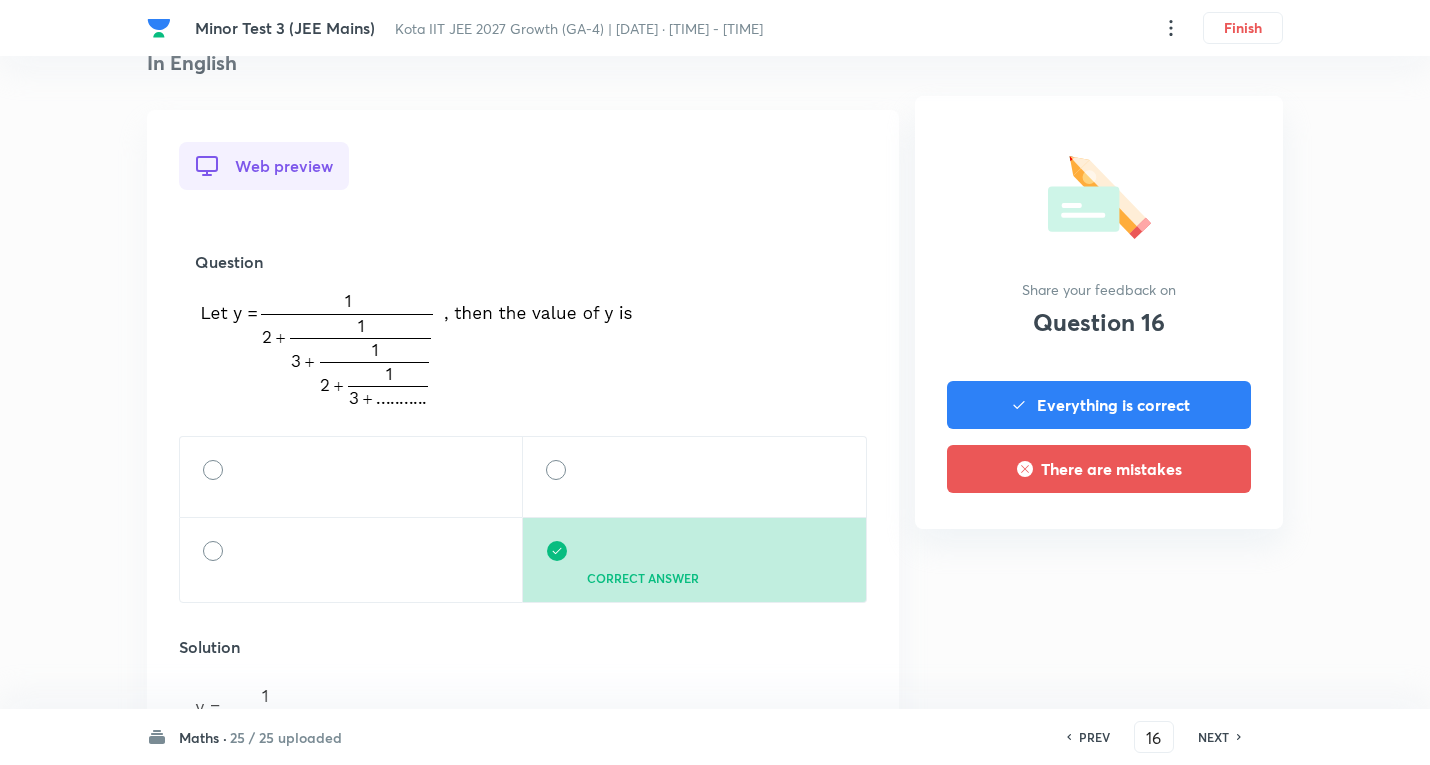 click on "NEXT" at bounding box center [1213, 737] 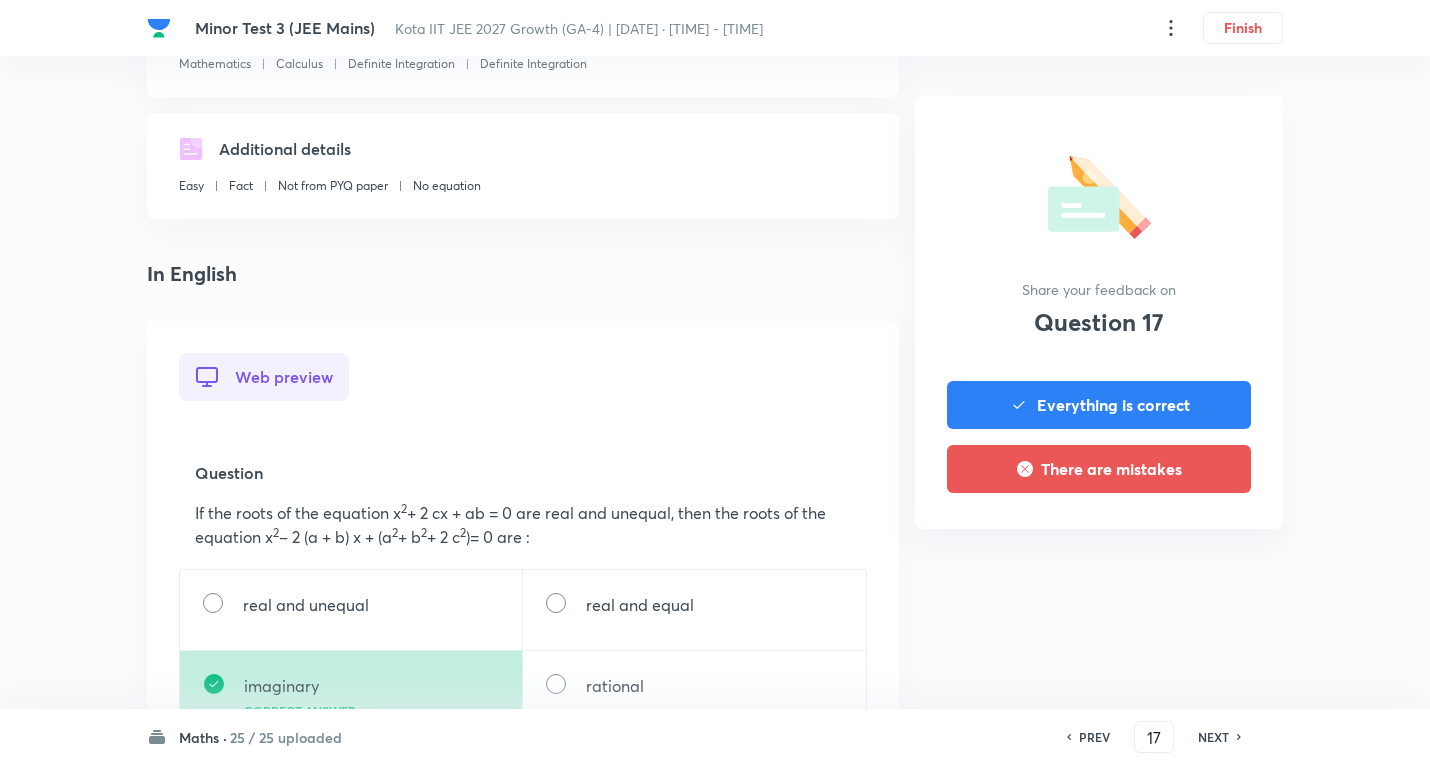 scroll, scrollTop: 300, scrollLeft: 0, axis: vertical 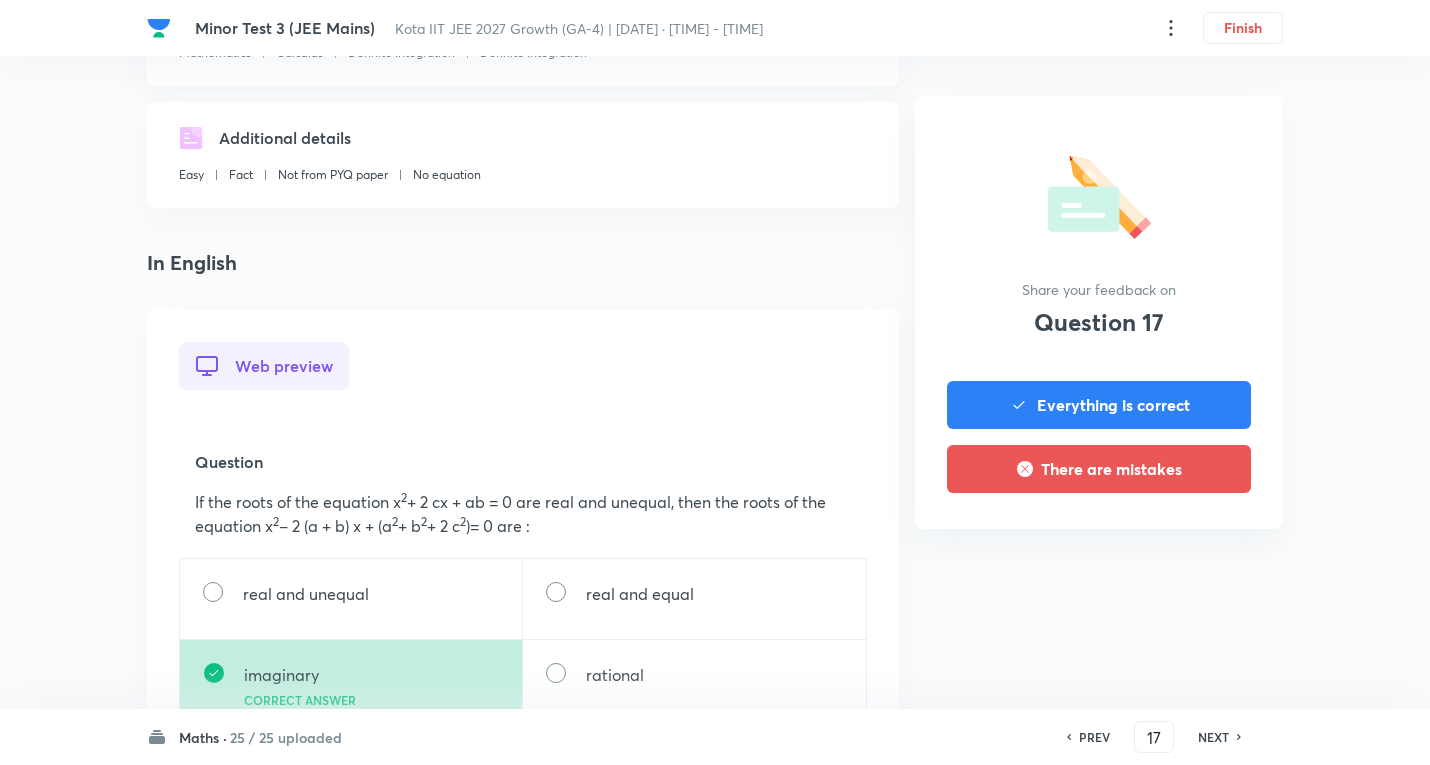 click on "NEXT" at bounding box center (1213, 737) 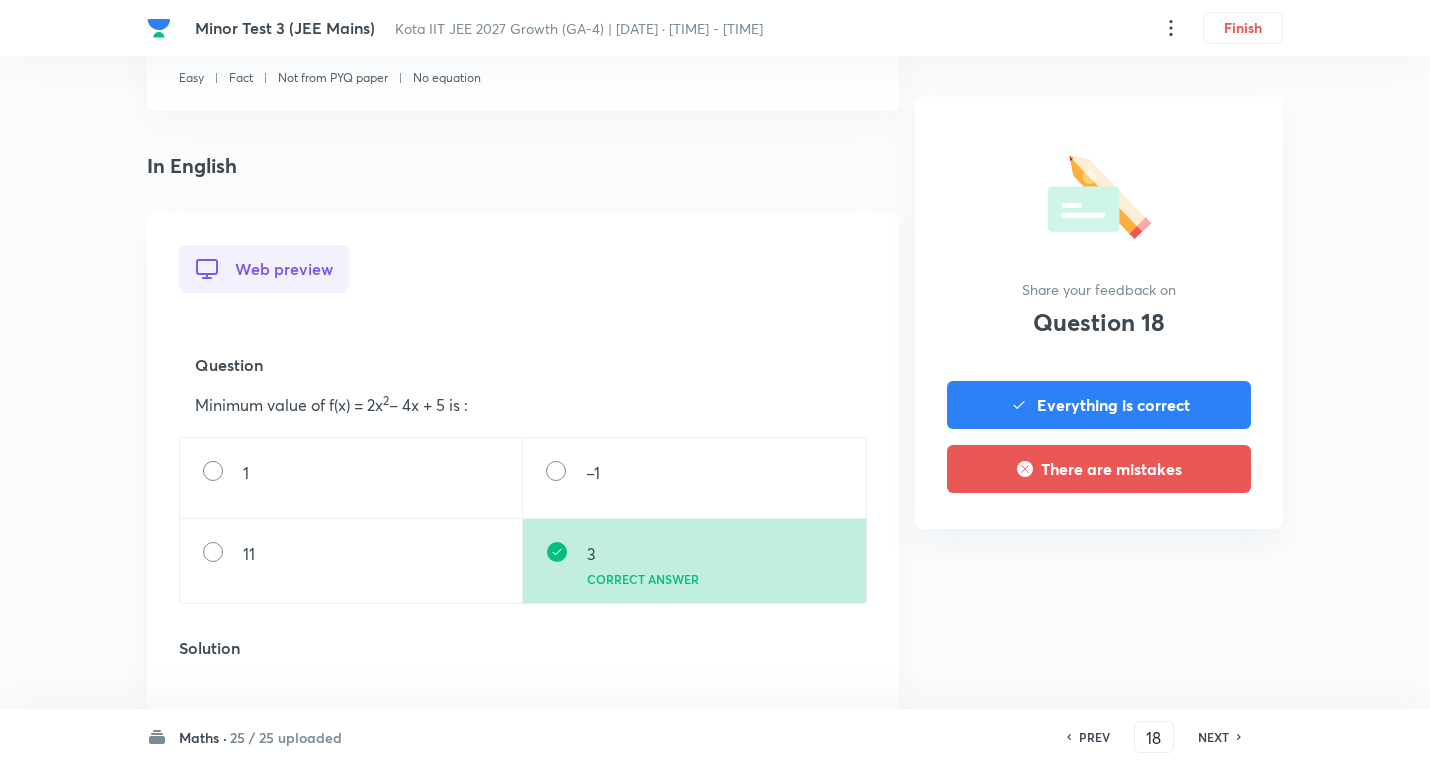 scroll, scrollTop: 400, scrollLeft: 0, axis: vertical 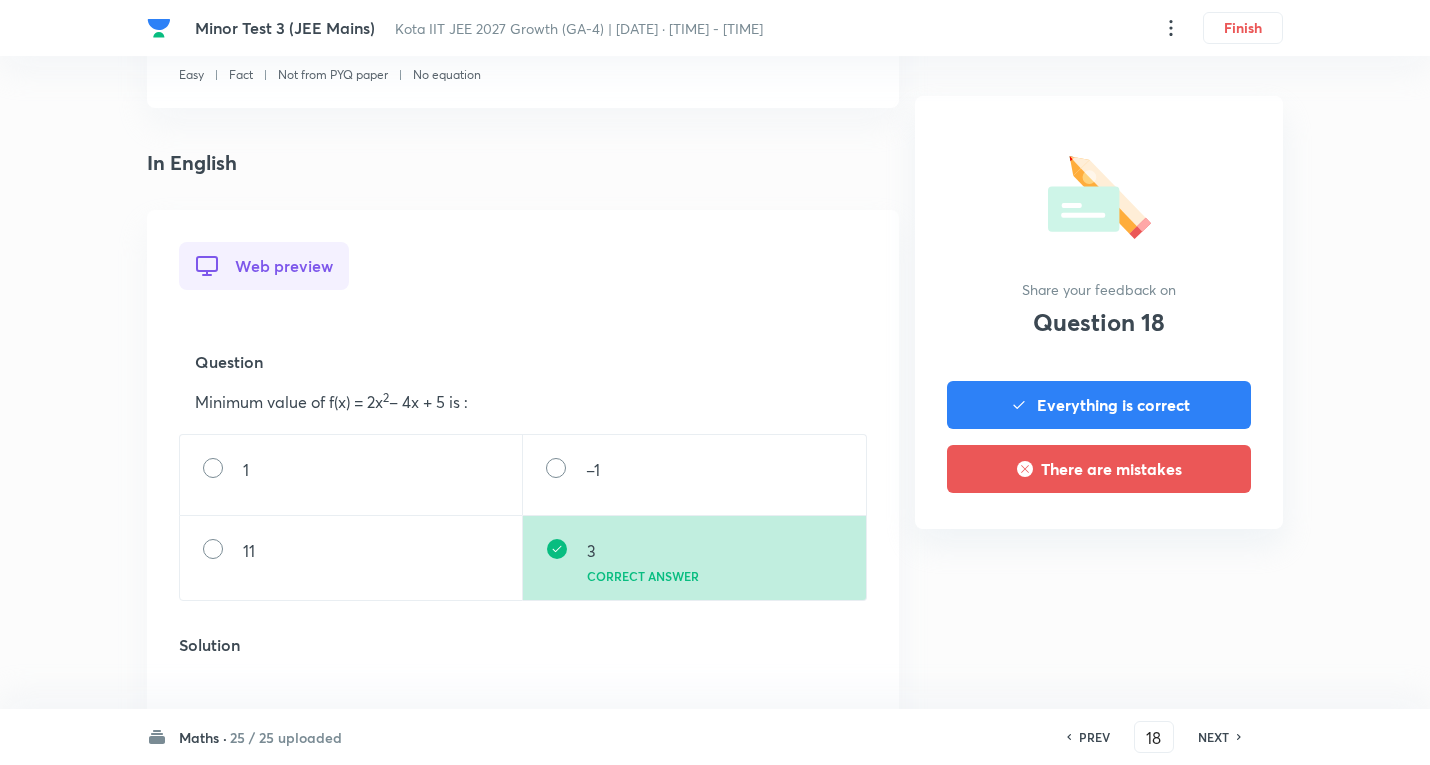 click on "PREV 18 ​ NEXT" at bounding box center (1154, 737) 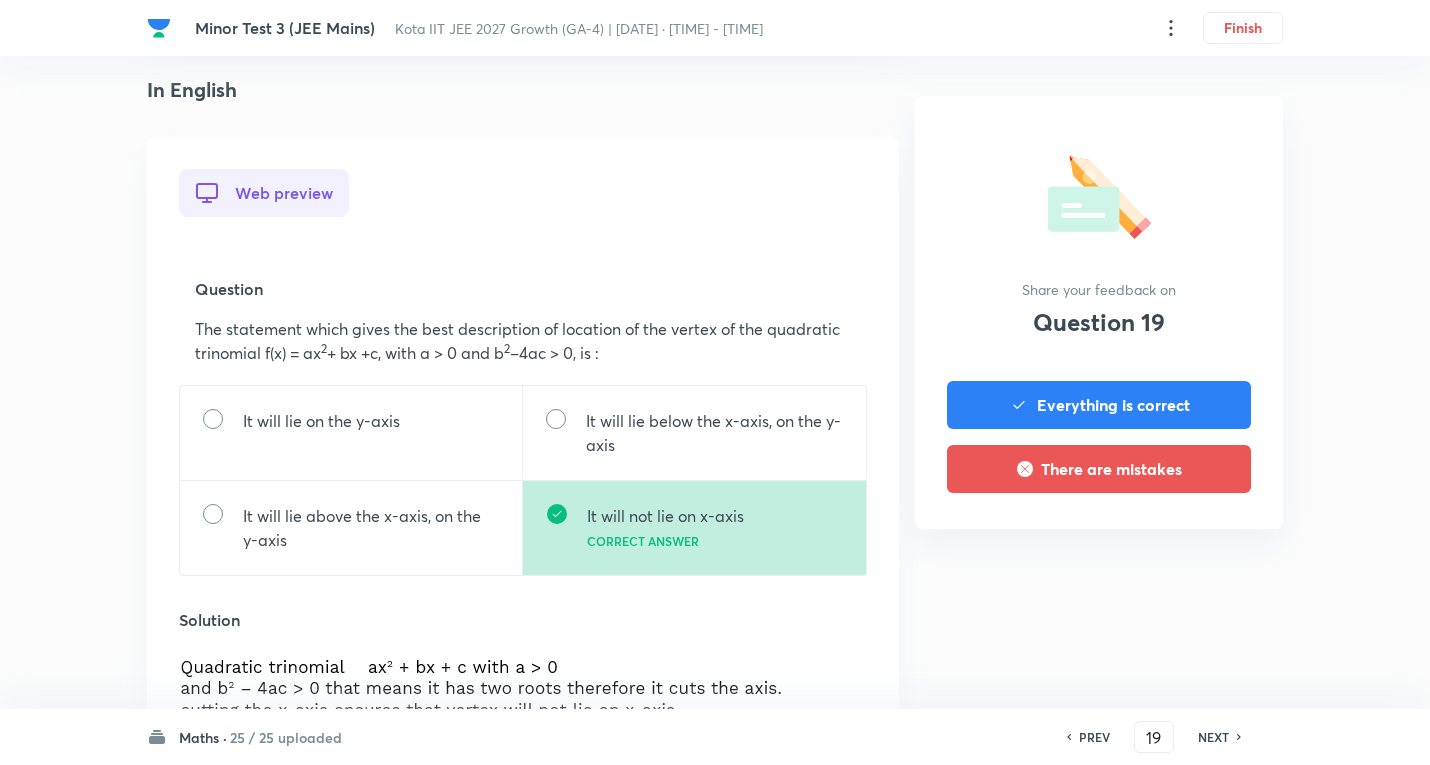 scroll, scrollTop: 600, scrollLeft: 0, axis: vertical 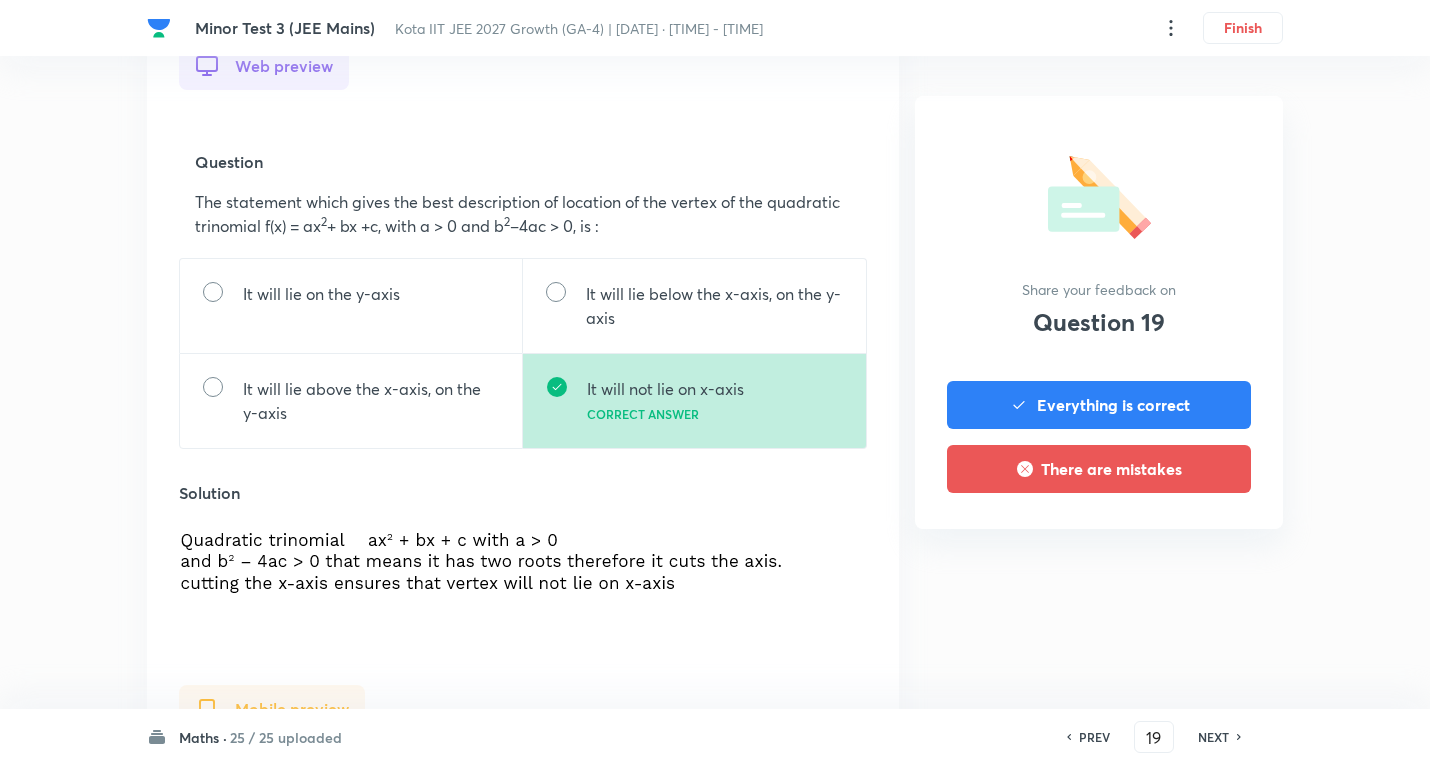 click on "NEXT" at bounding box center [1213, 737] 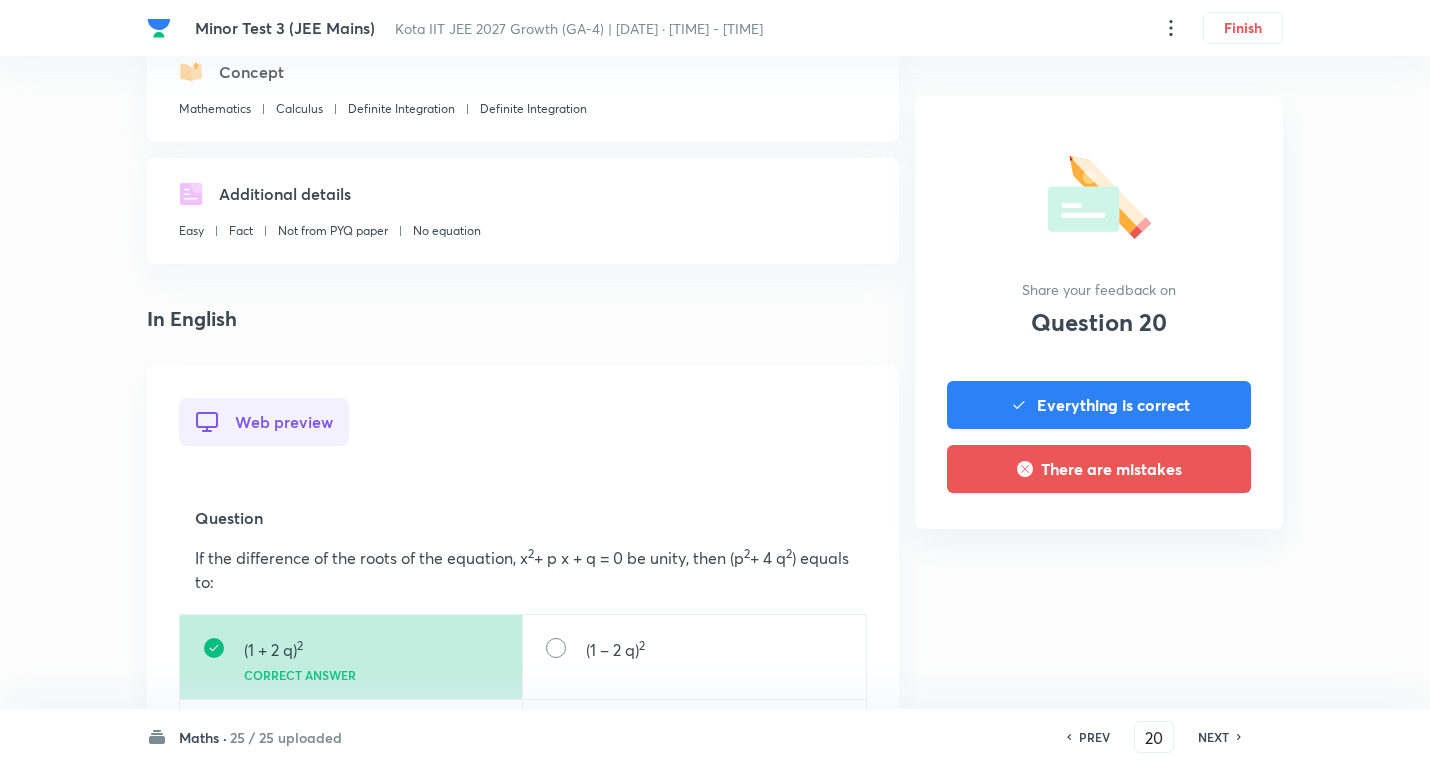 scroll, scrollTop: 300, scrollLeft: 0, axis: vertical 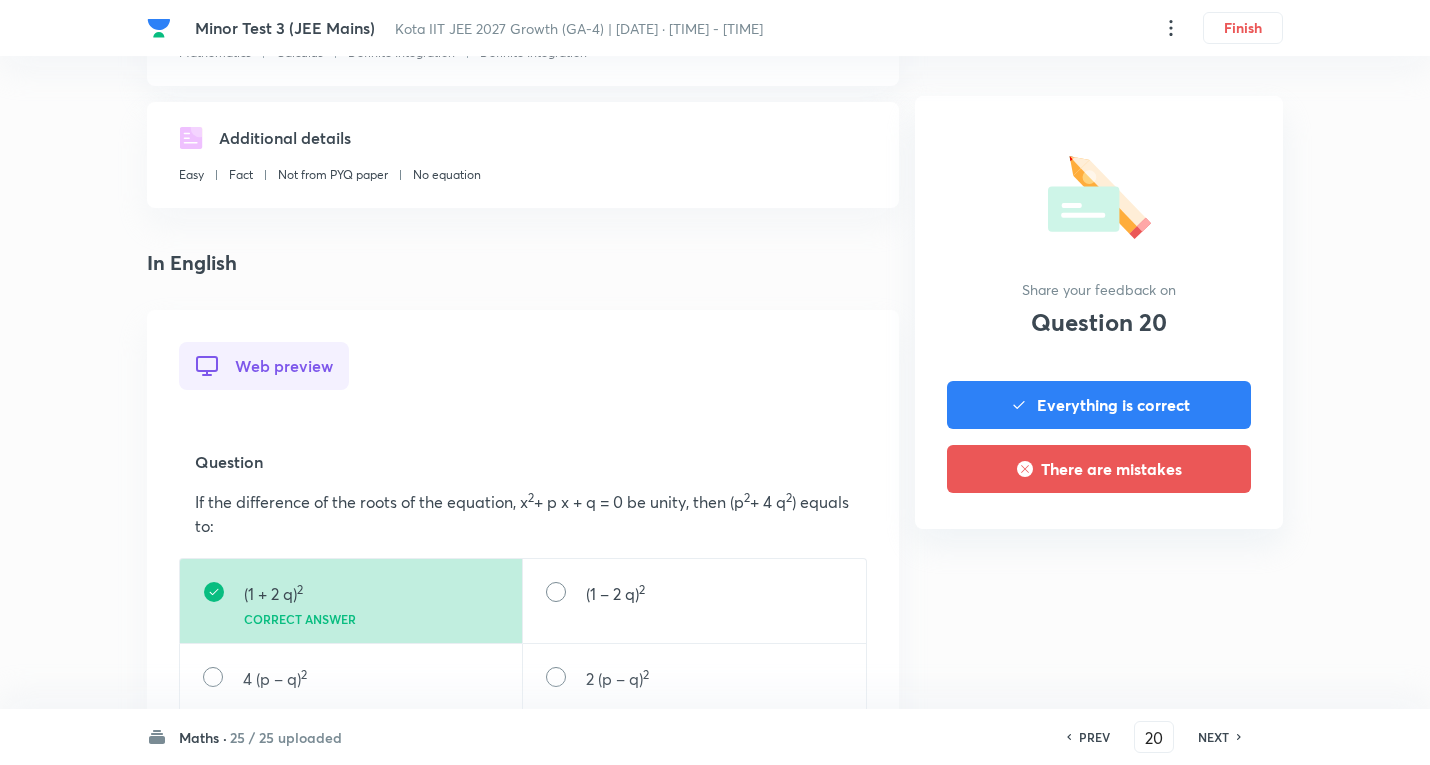 click on "NEXT" at bounding box center [1213, 737] 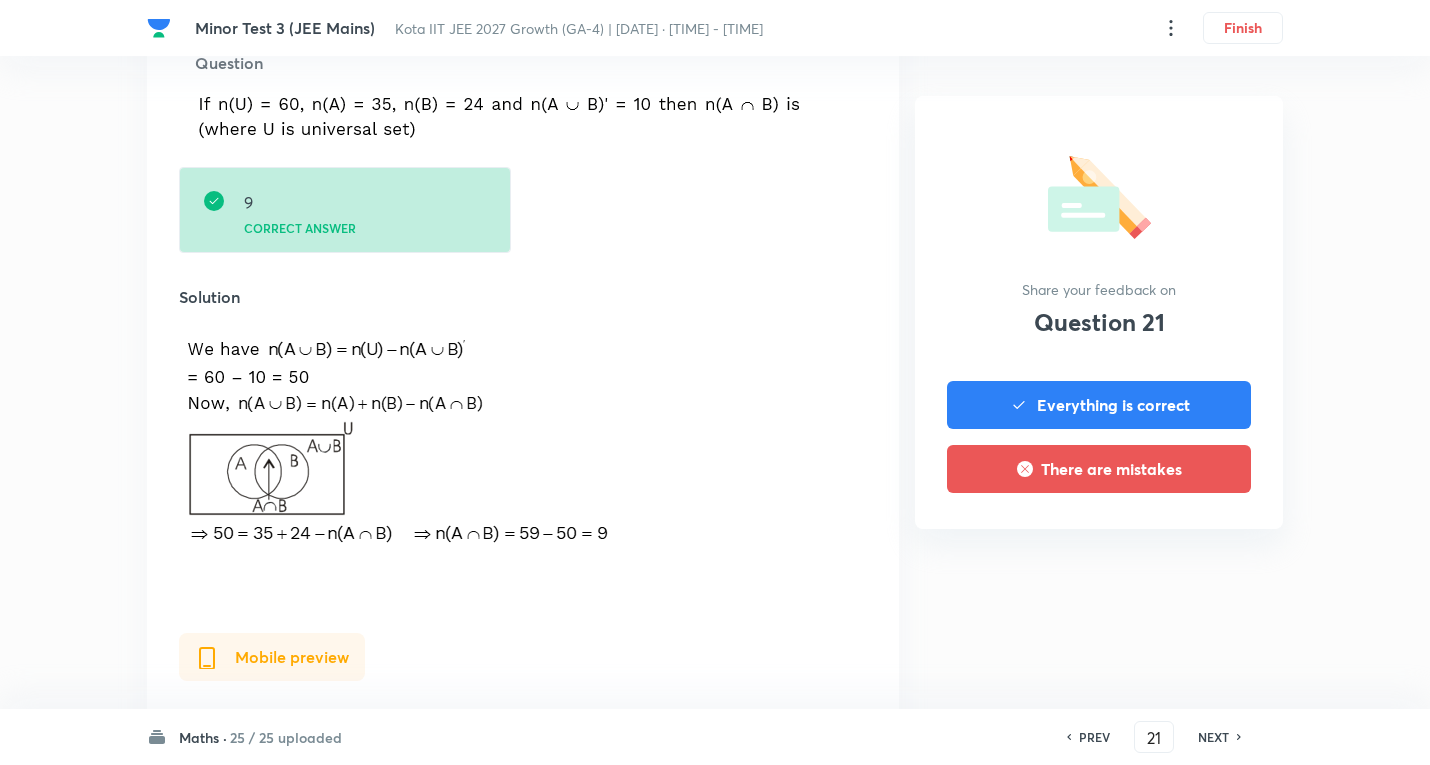 scroll, scrollTop: 700, scrollLeft: 0, axis: vertical 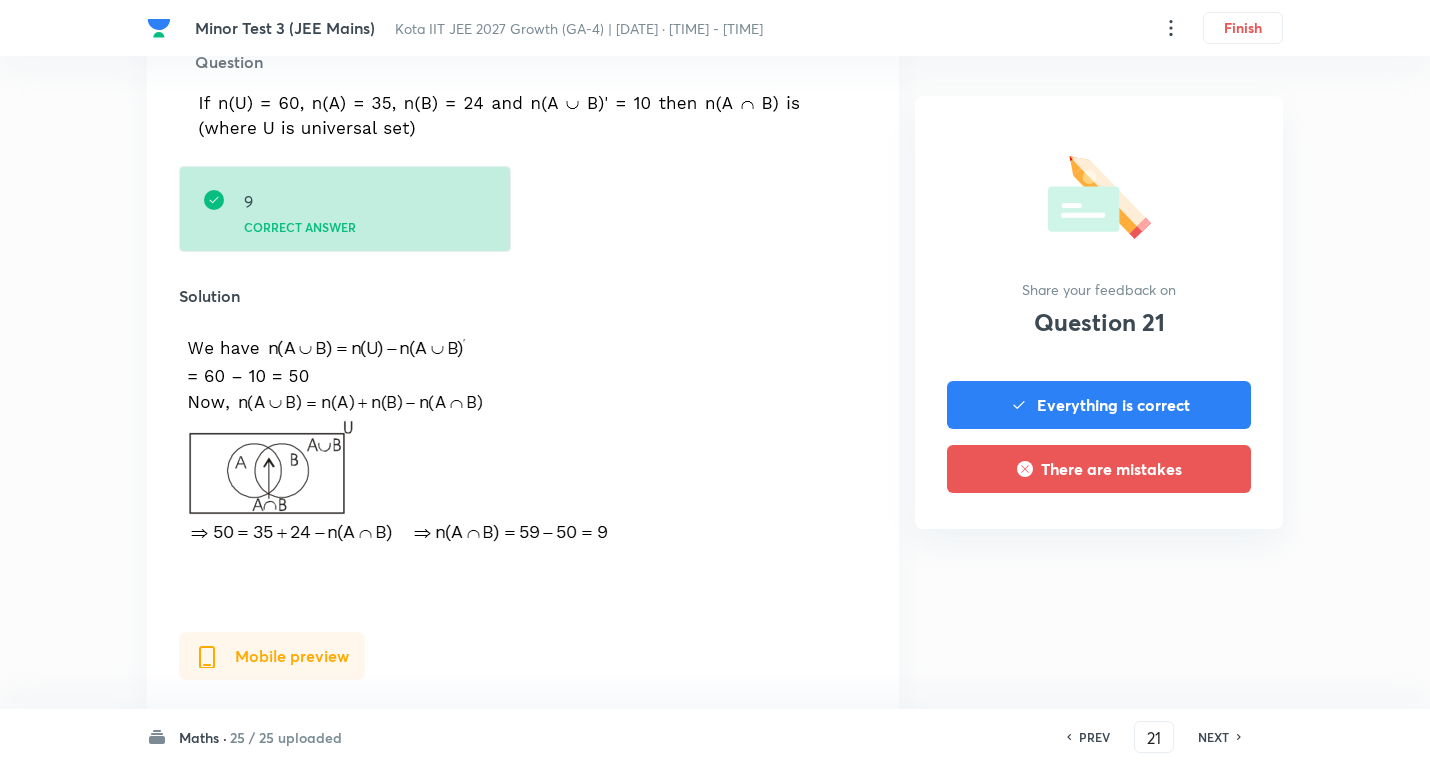 click on "NEXT" at bounding box center [1213, 737] 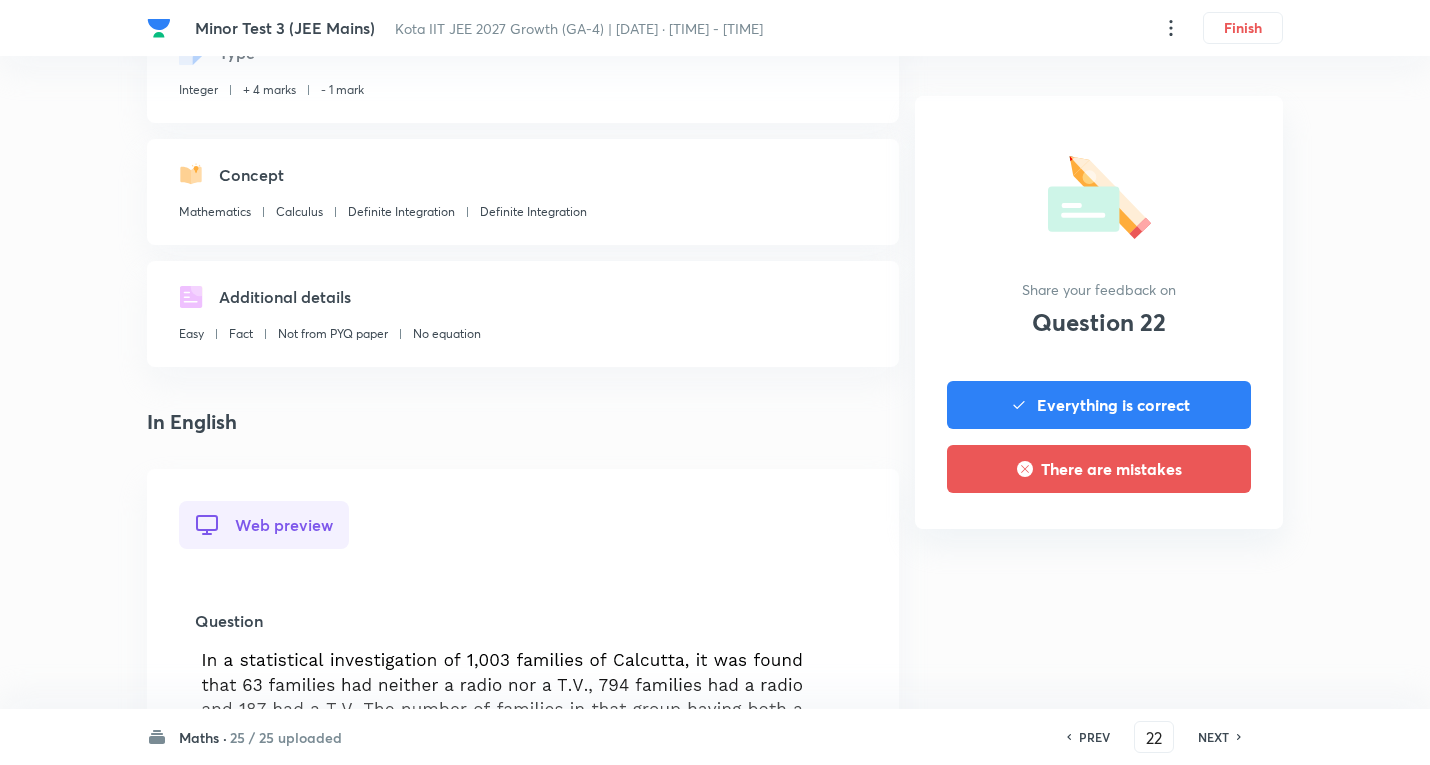 scroll, scrollTop: 400, scrollLeft: 0, axis: vertical 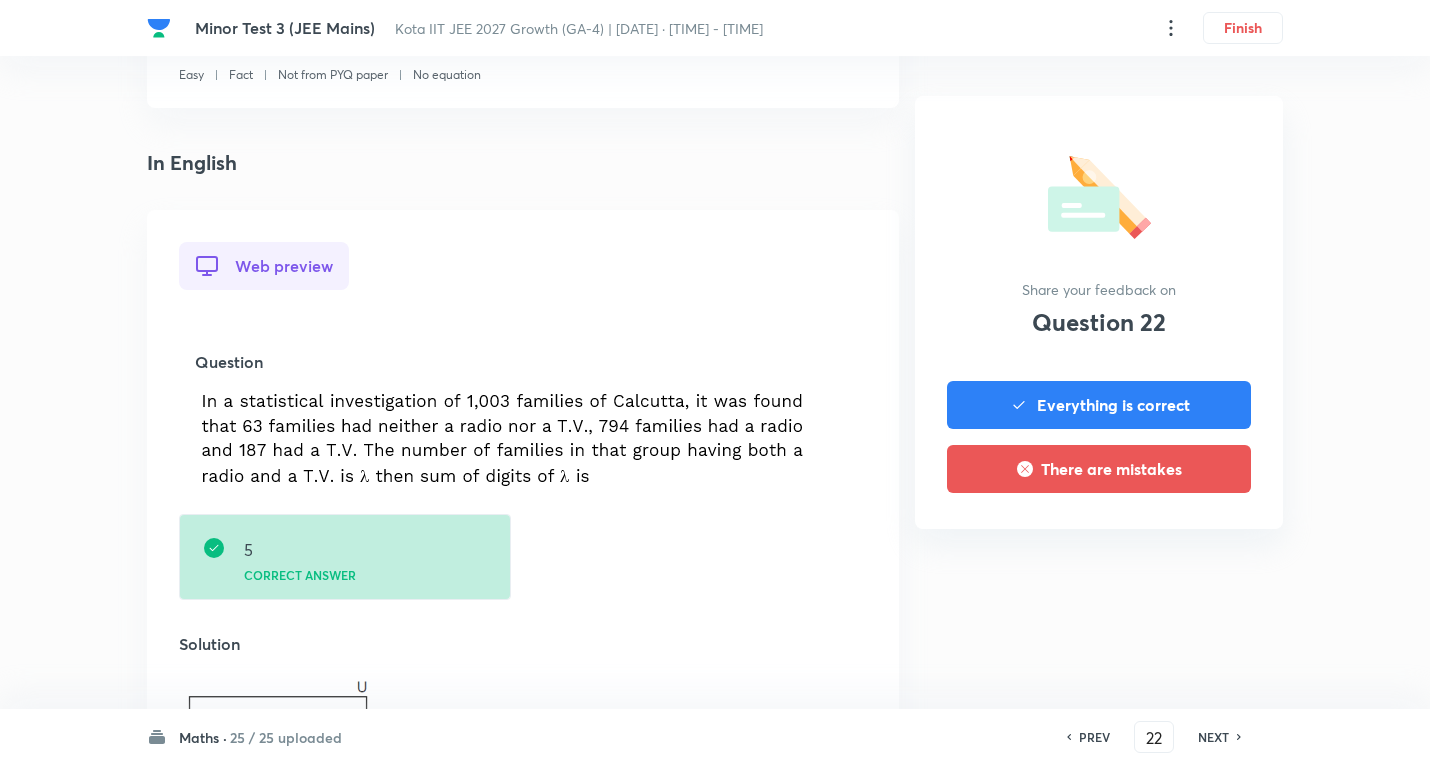 click on "NEXT" at bounding box center [1213, 737] 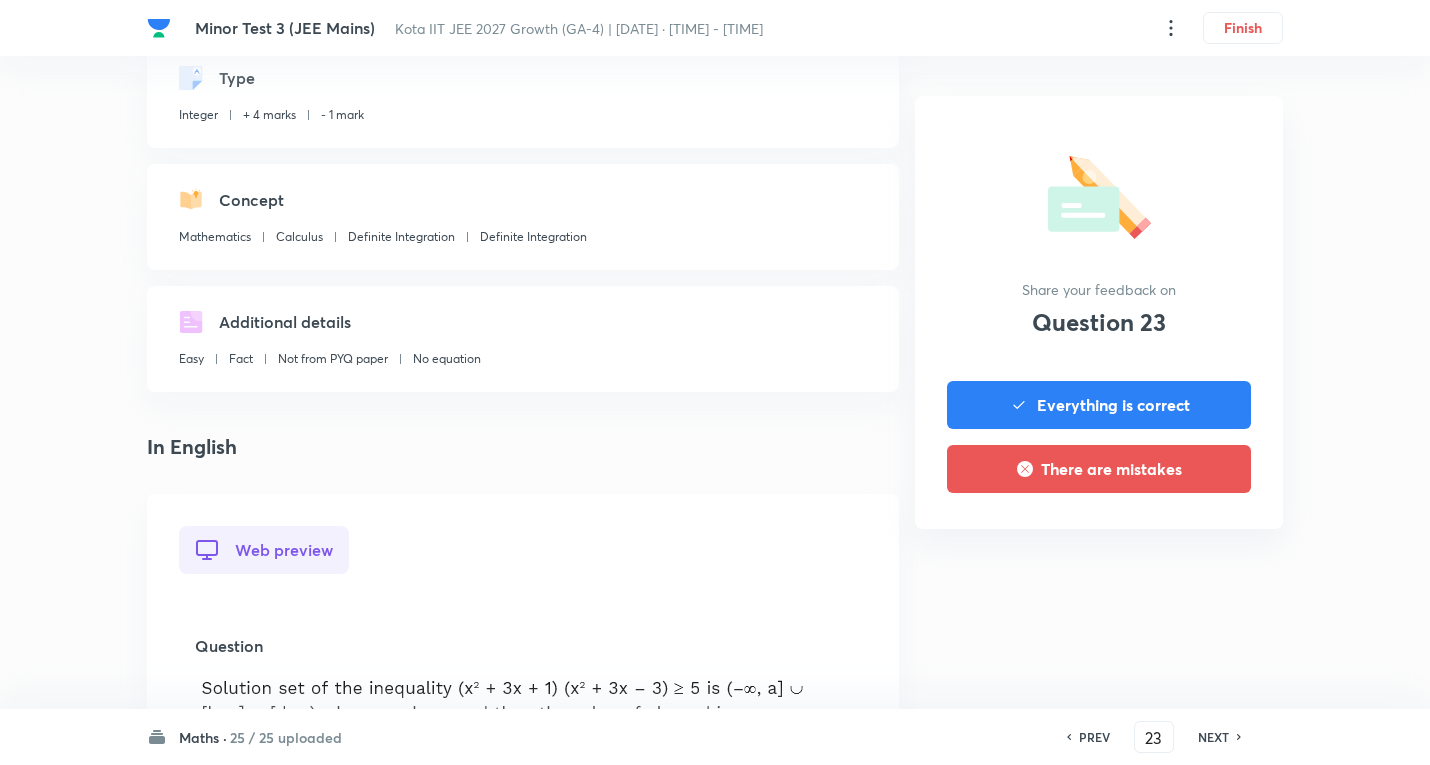 scroll, scrollTop: 400, scrollLeft: 0, axis: vertical 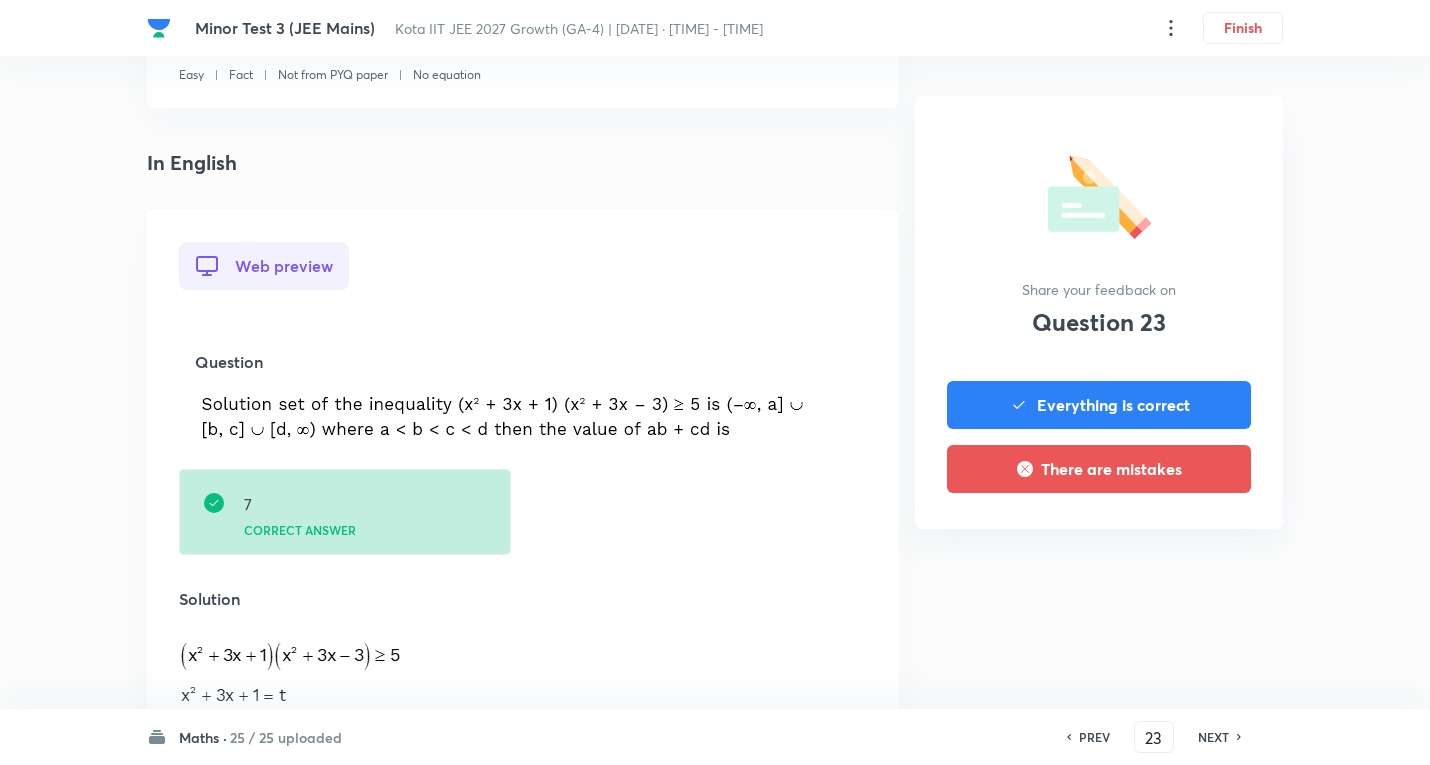 click on "PREV 23 ​ NEXT" at bounding box center [1154, 737] 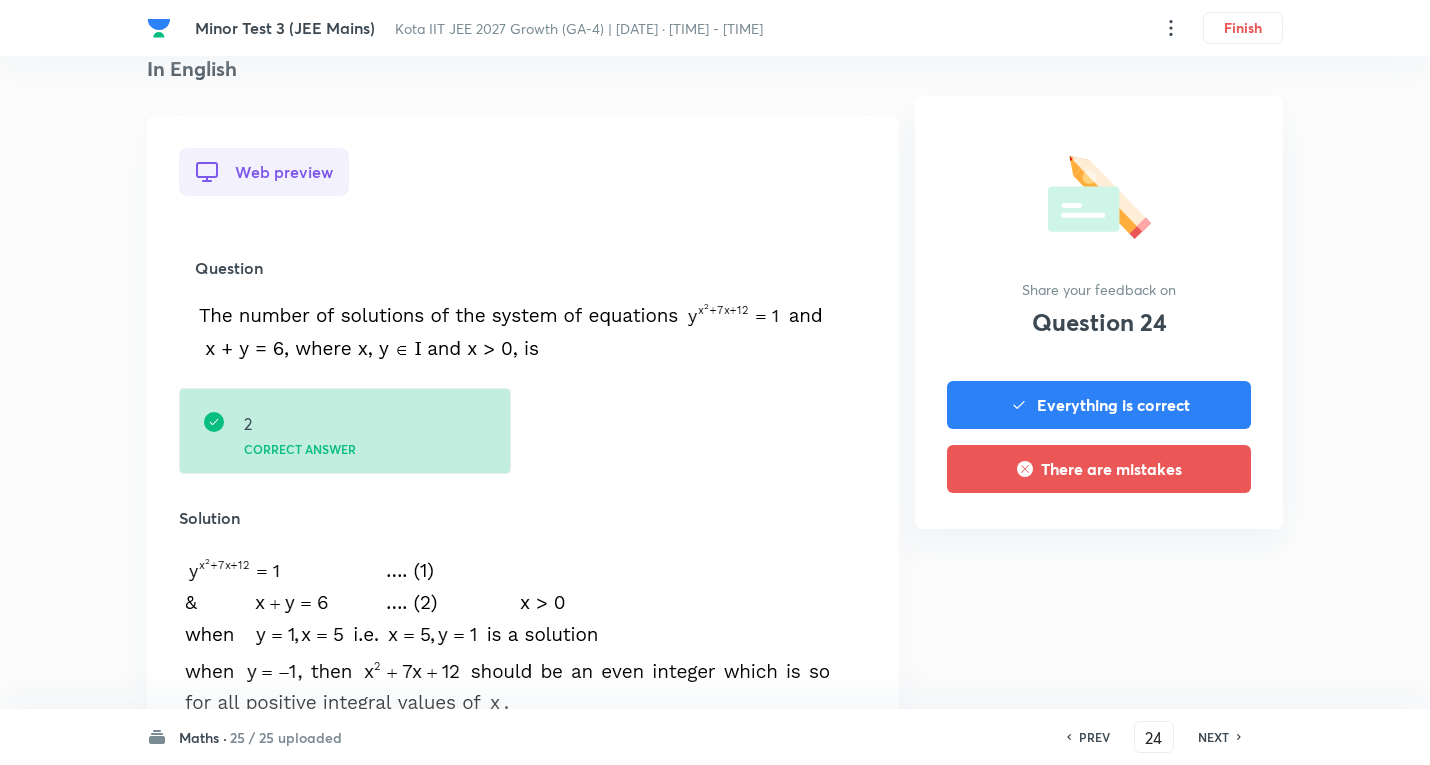 scroll, scrollTop: 500, scrollLeft: 0, axis: vertical 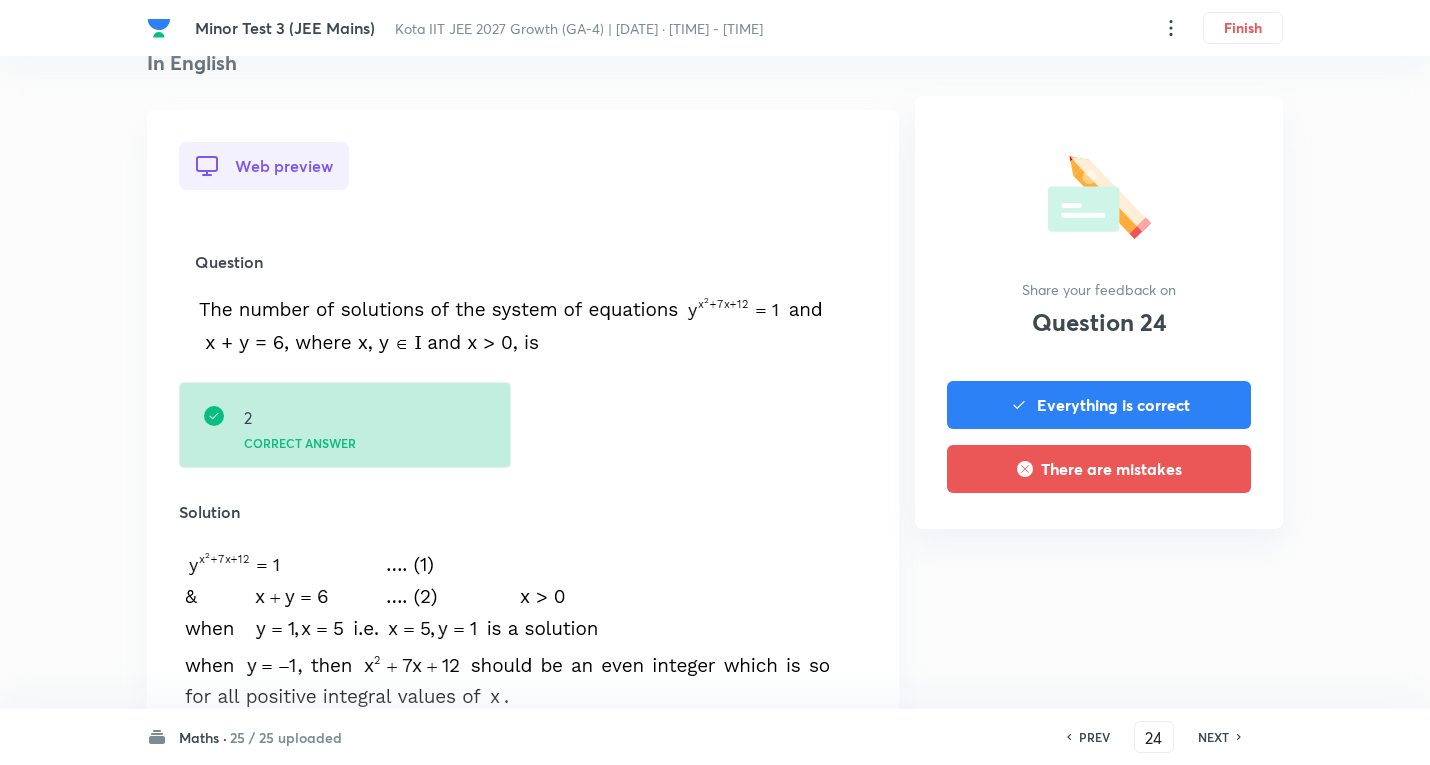 click on "NEXT" at bounding box center [1213, 737] 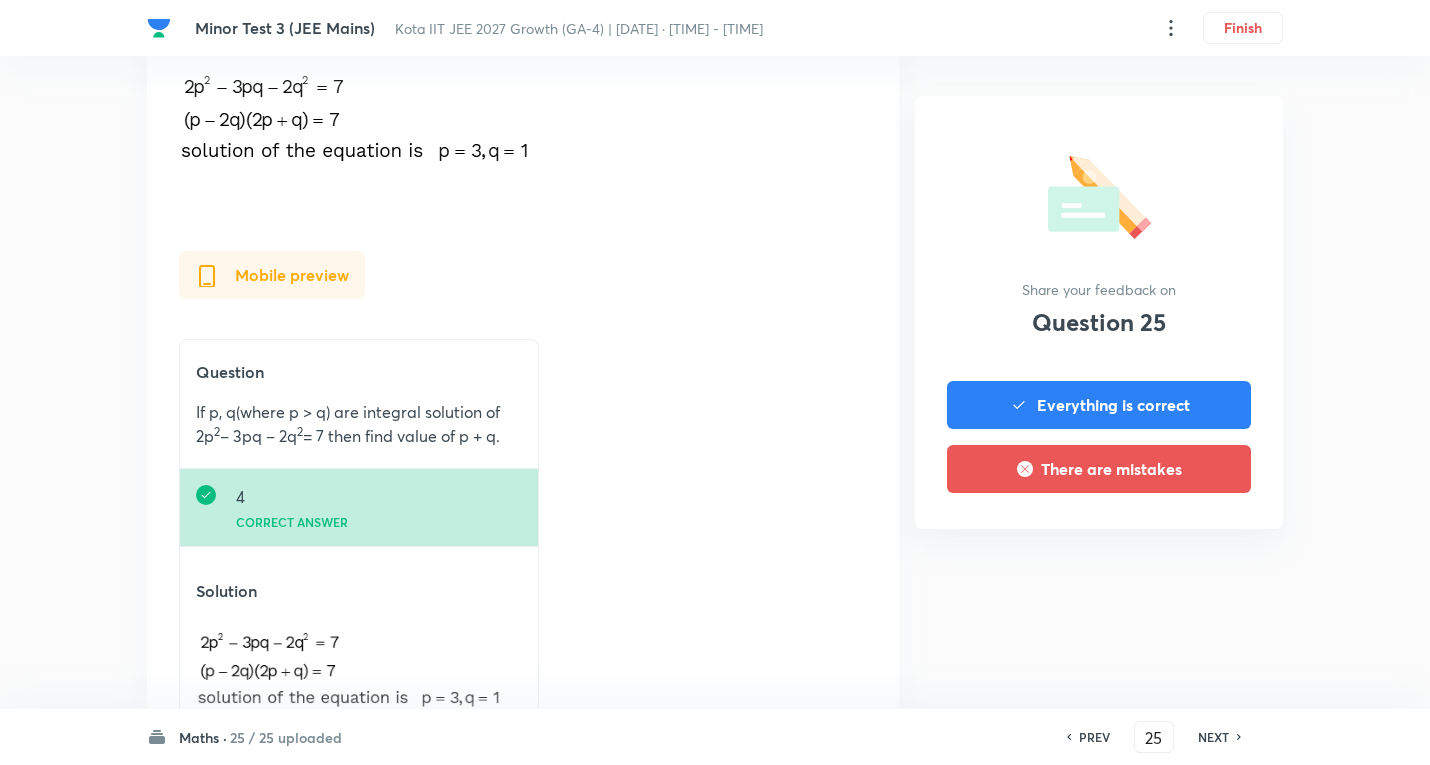 scroll, scrollTop: 1000, scrollLeft: 0, axis: vertical 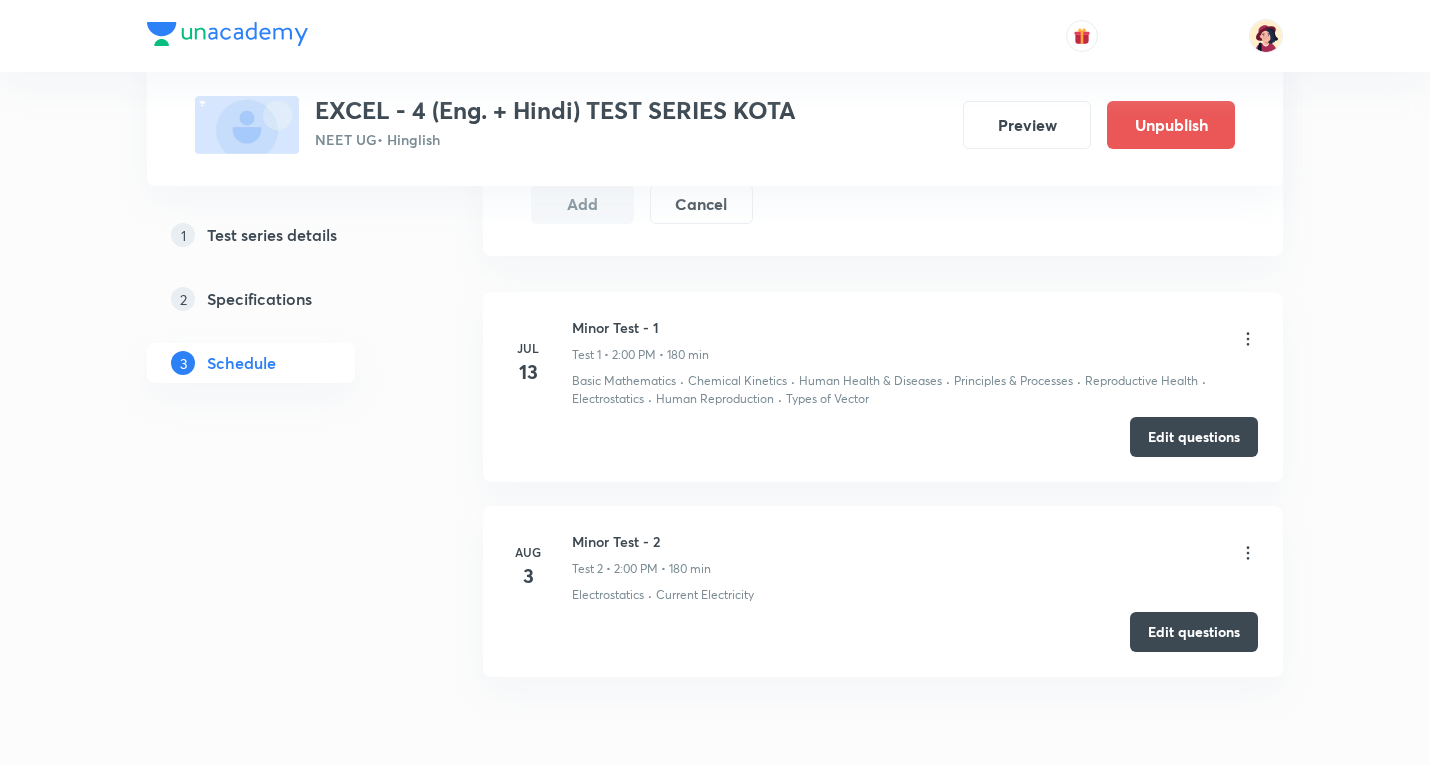 click 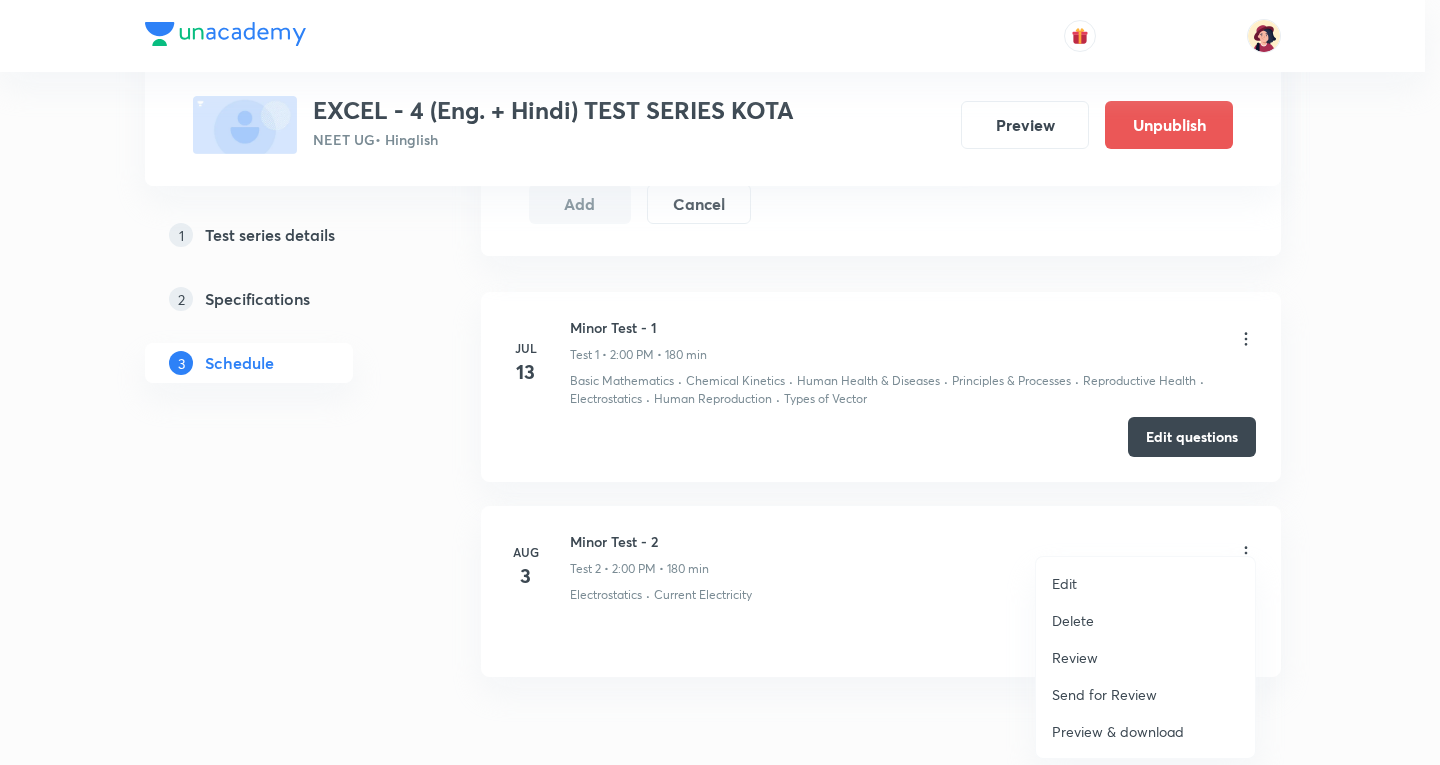click on "Review" at bounding box center (1075, 657) 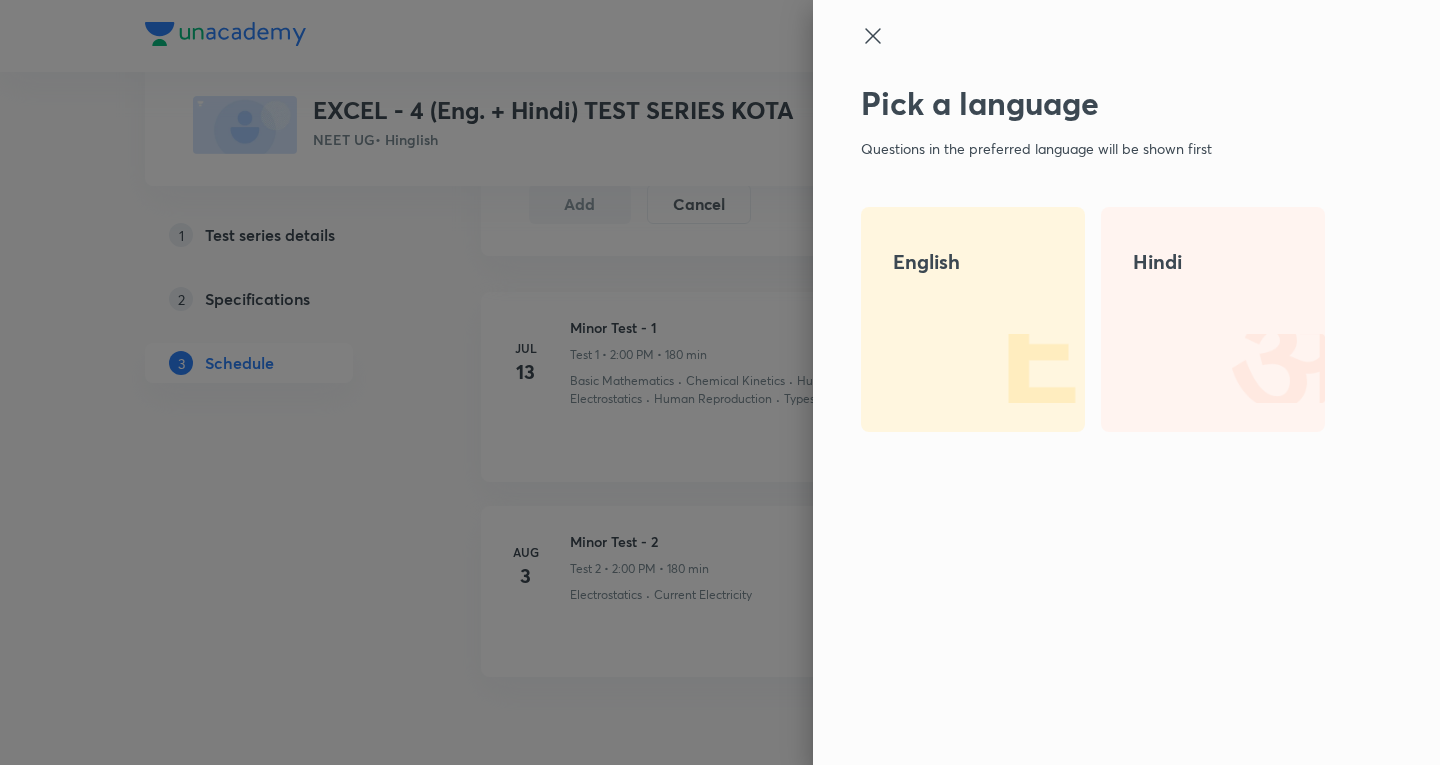 click at bounding box center [1021, 368] 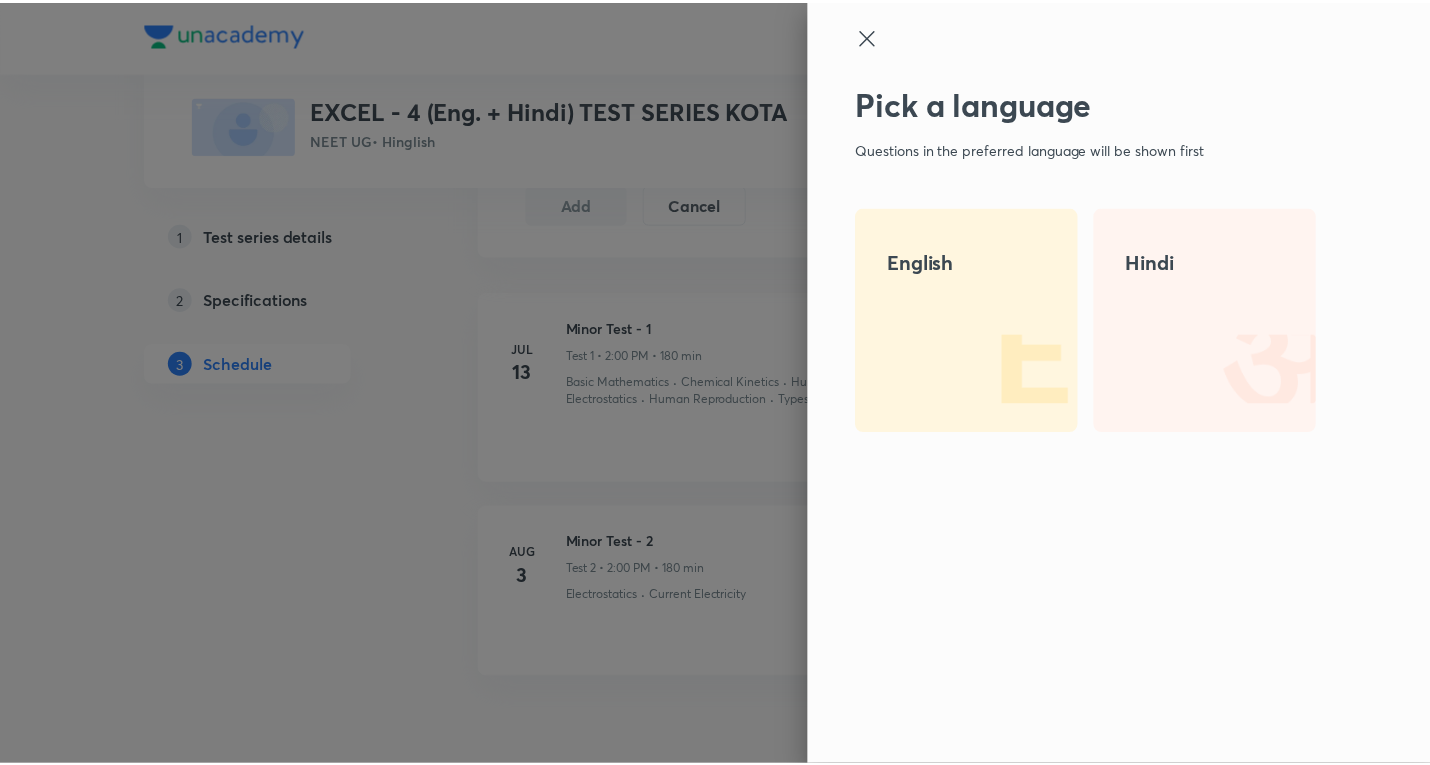 scroll, scrollTop: 0, scrollLeft: 0, axis: both 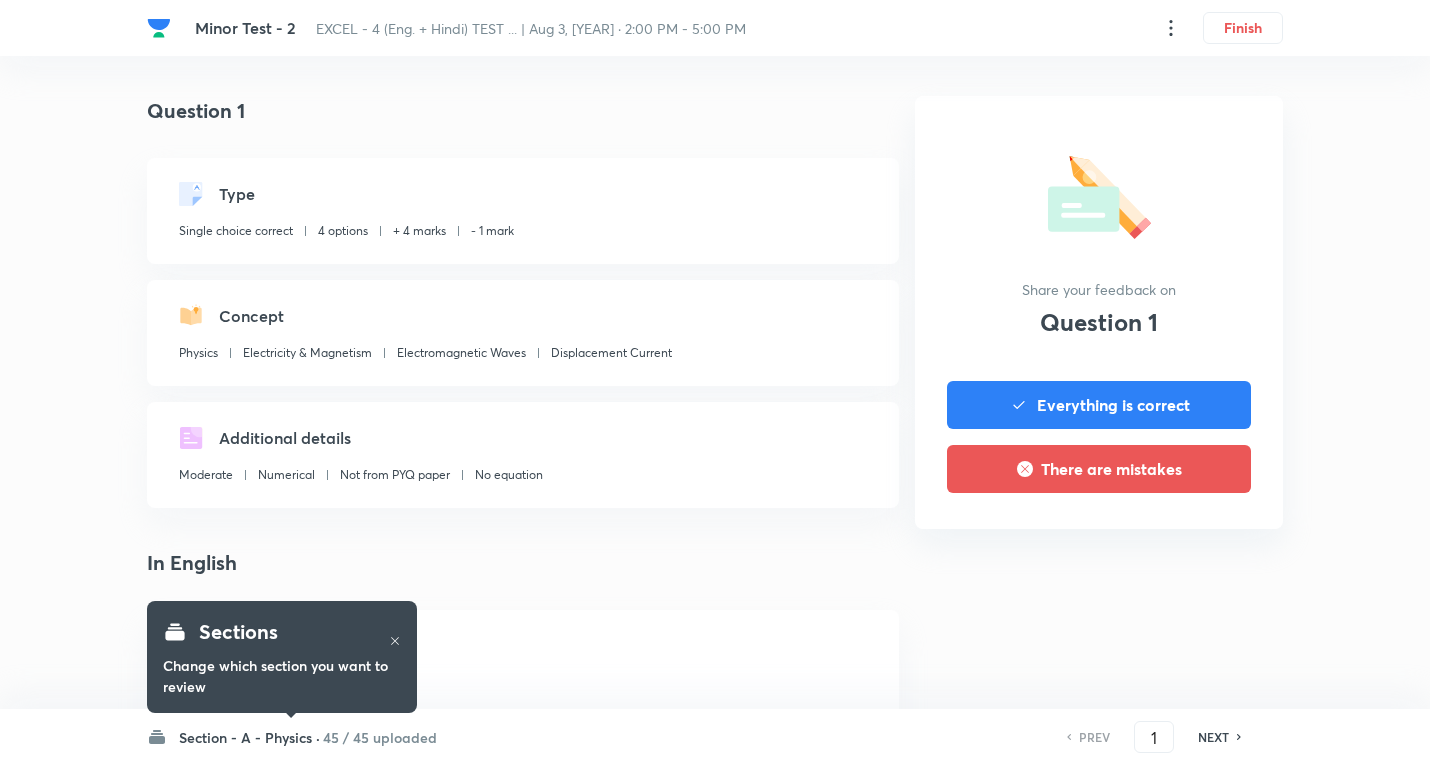 click on "Section - A - Physics ·" at bounding box center (249, 737) 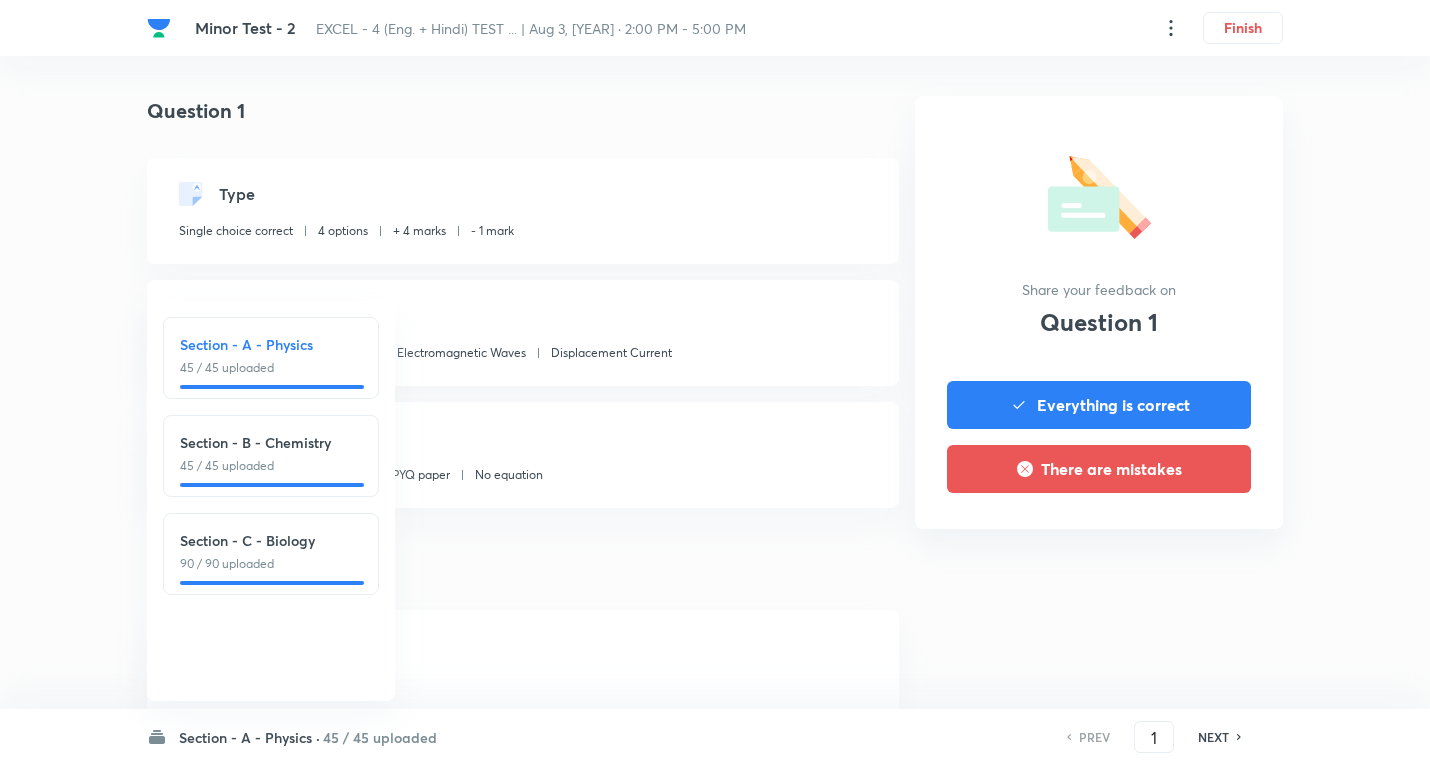 click on "90 / 90 uploaded" at bounding box center [271, 564] 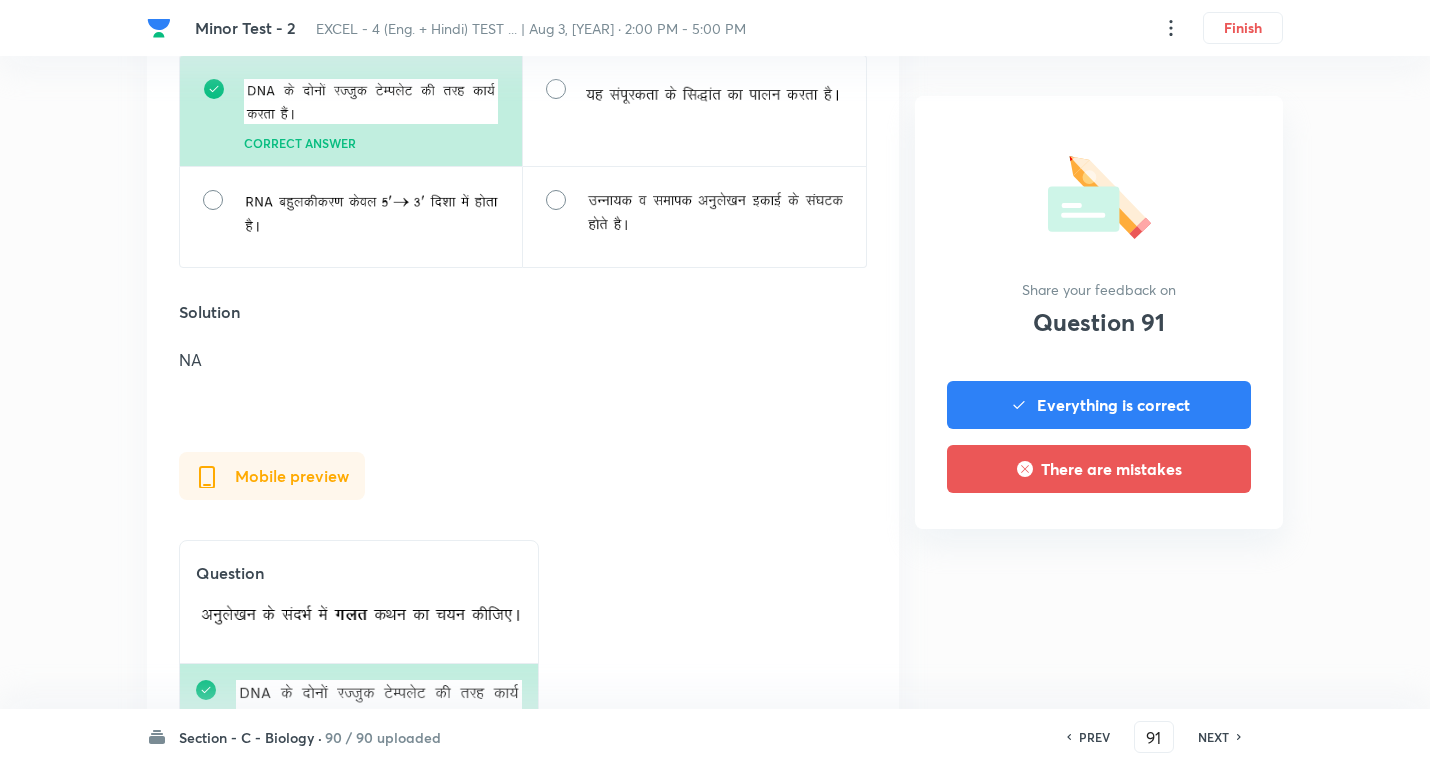 scroll, scrollTop: 2300, scrollLeft: 0, axis: vertical 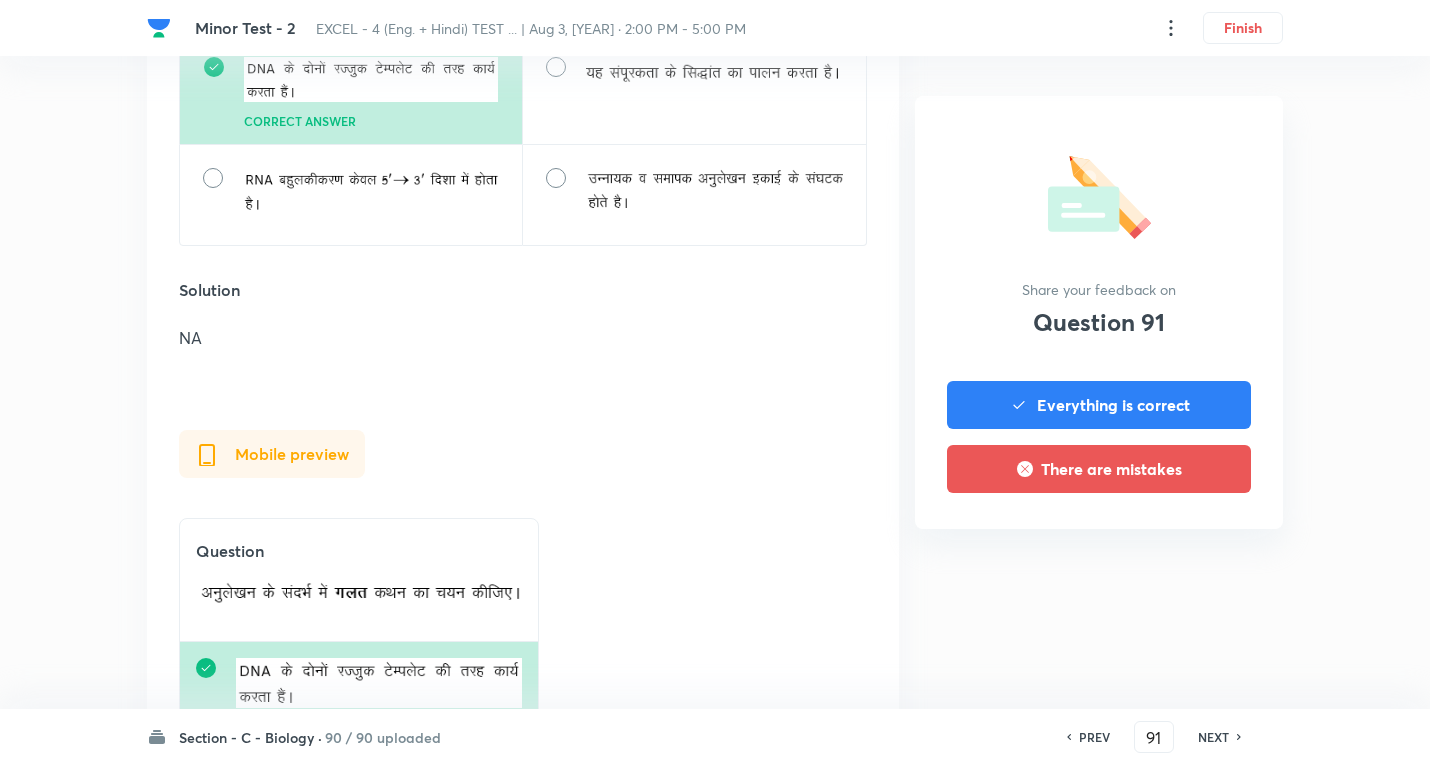 click on "NEXT" at bounding box center (1213, 737) 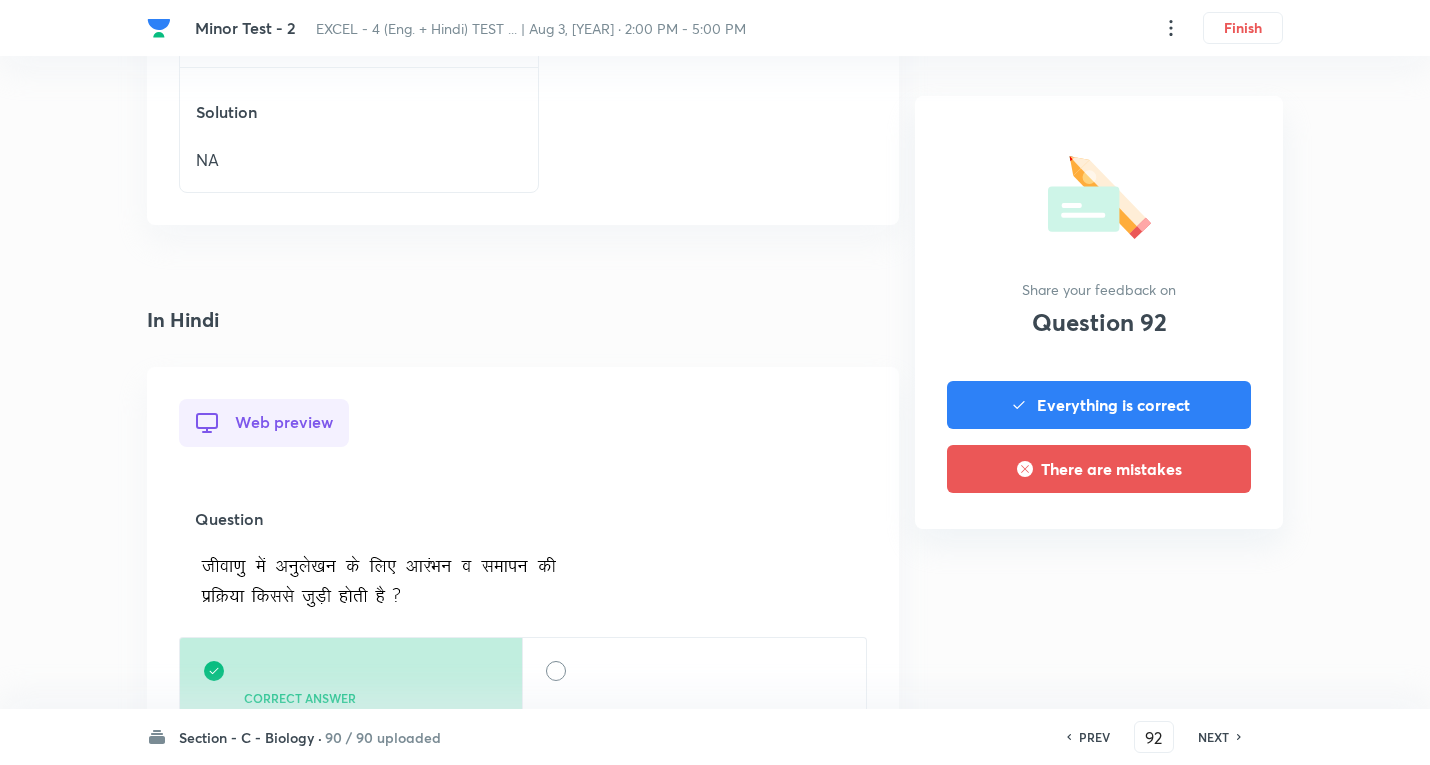 scroll, scrollTop: 1800, scrollLeft: 0, axis: vertical 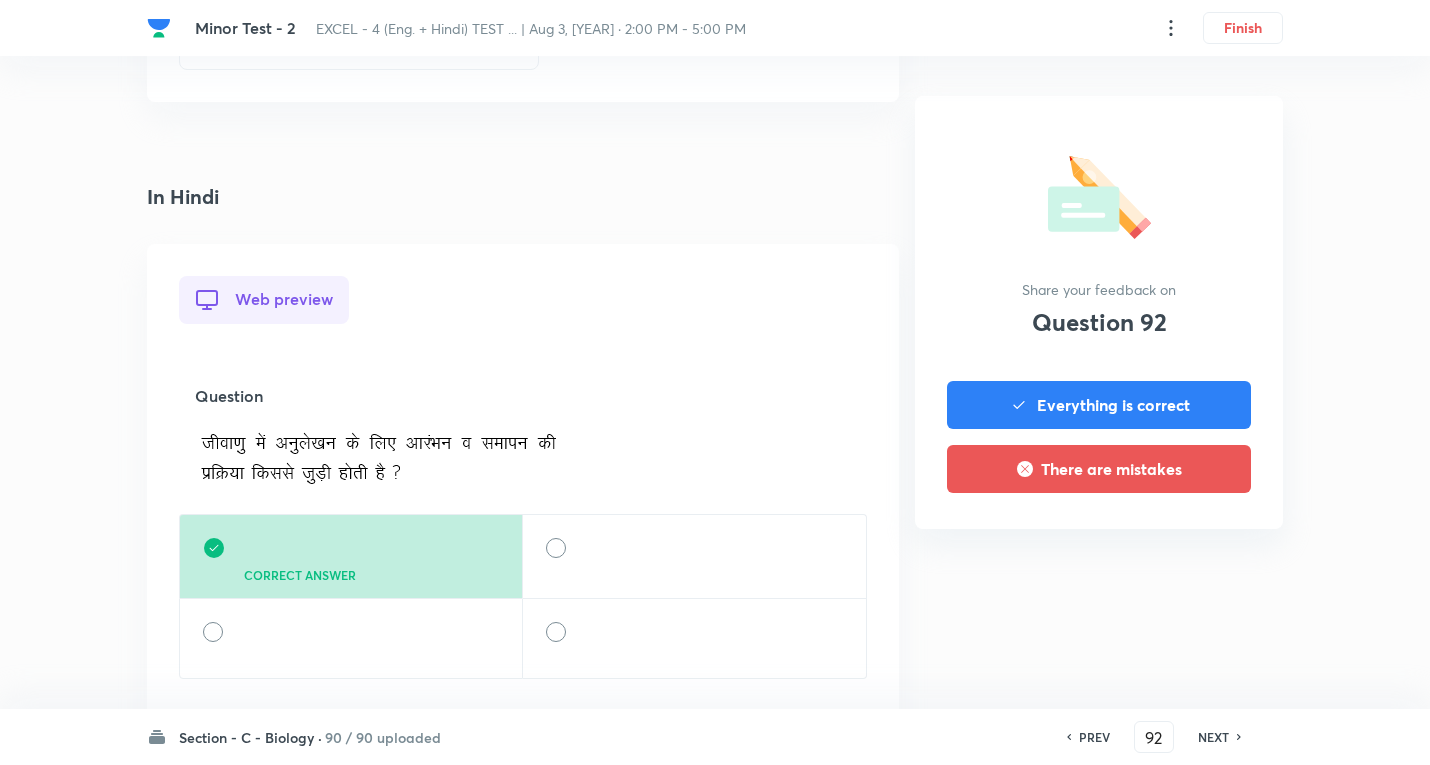 click on "NEXT" at bounding box center [1213, 737] 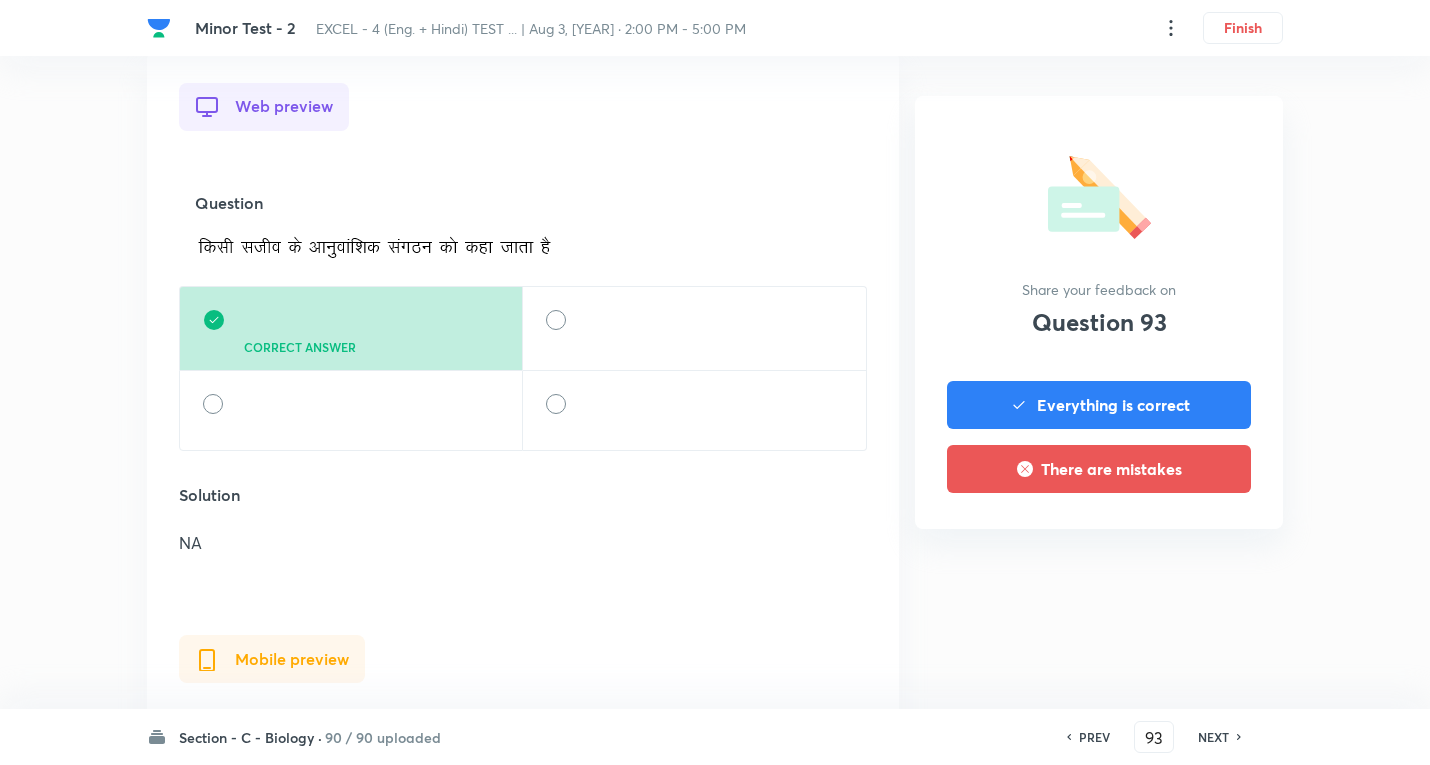 scroll, scrollTop: 1900, scrollLeft: 0, axis: vertical 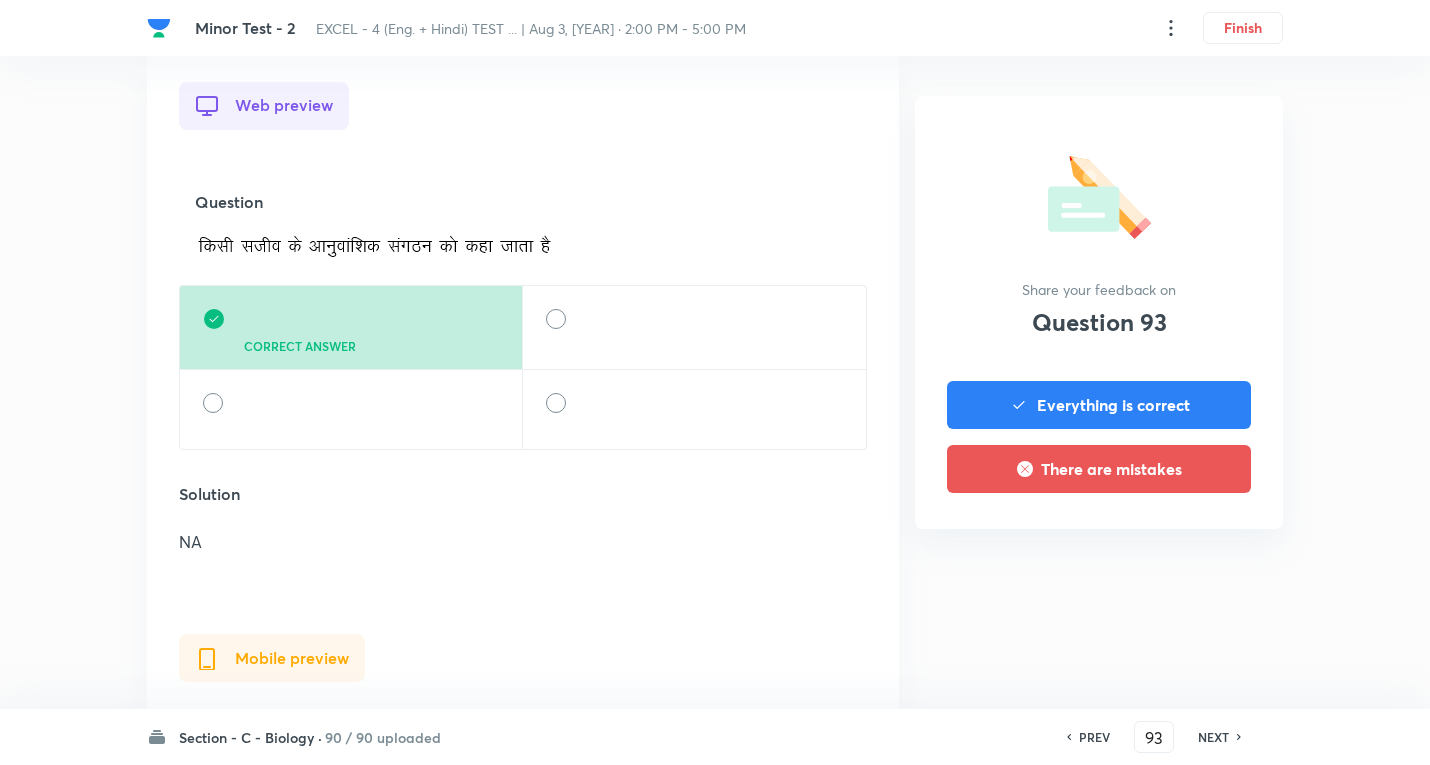 click on "NEXT" at bounding box center (1213, 737) 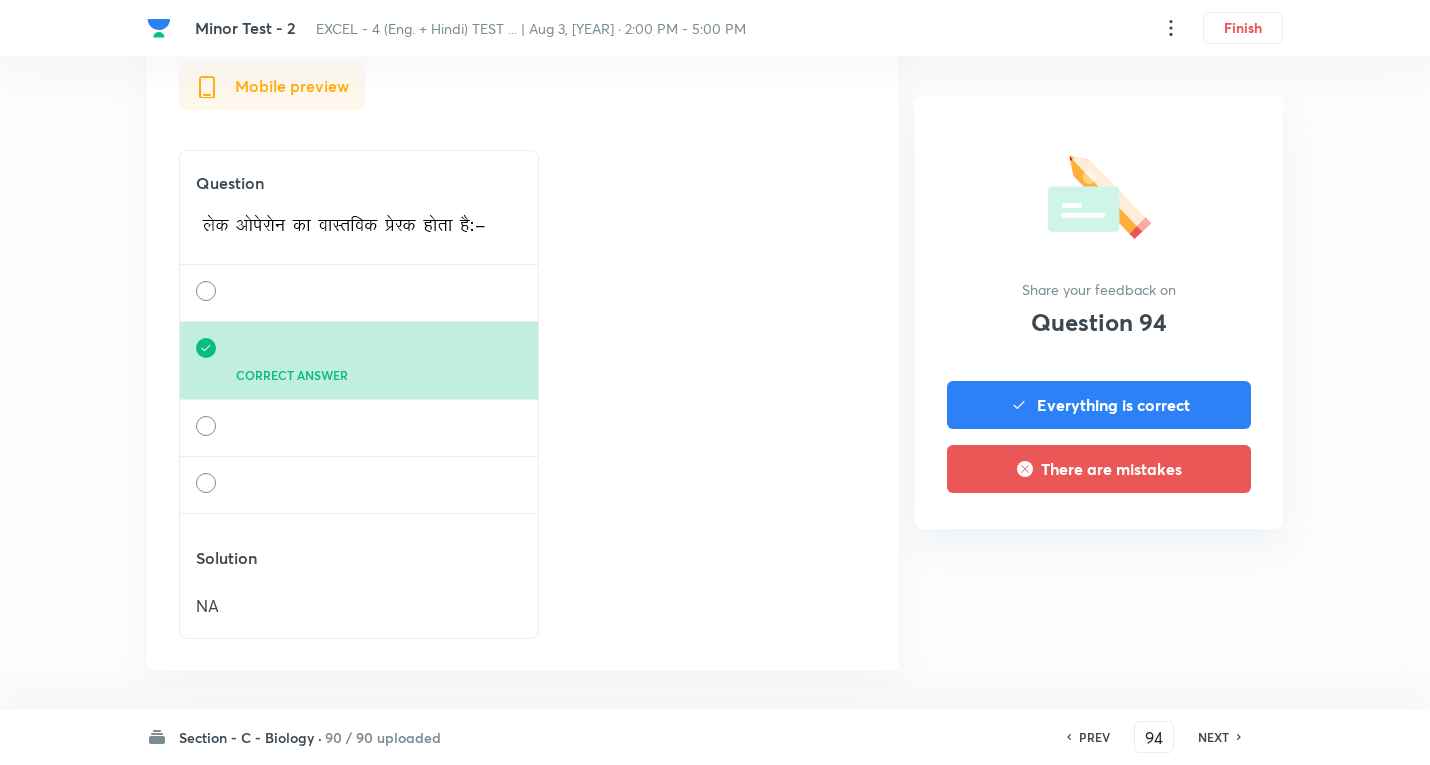 scroll, scrollTop: 2584, scrollLeft: 0, axis: vertical 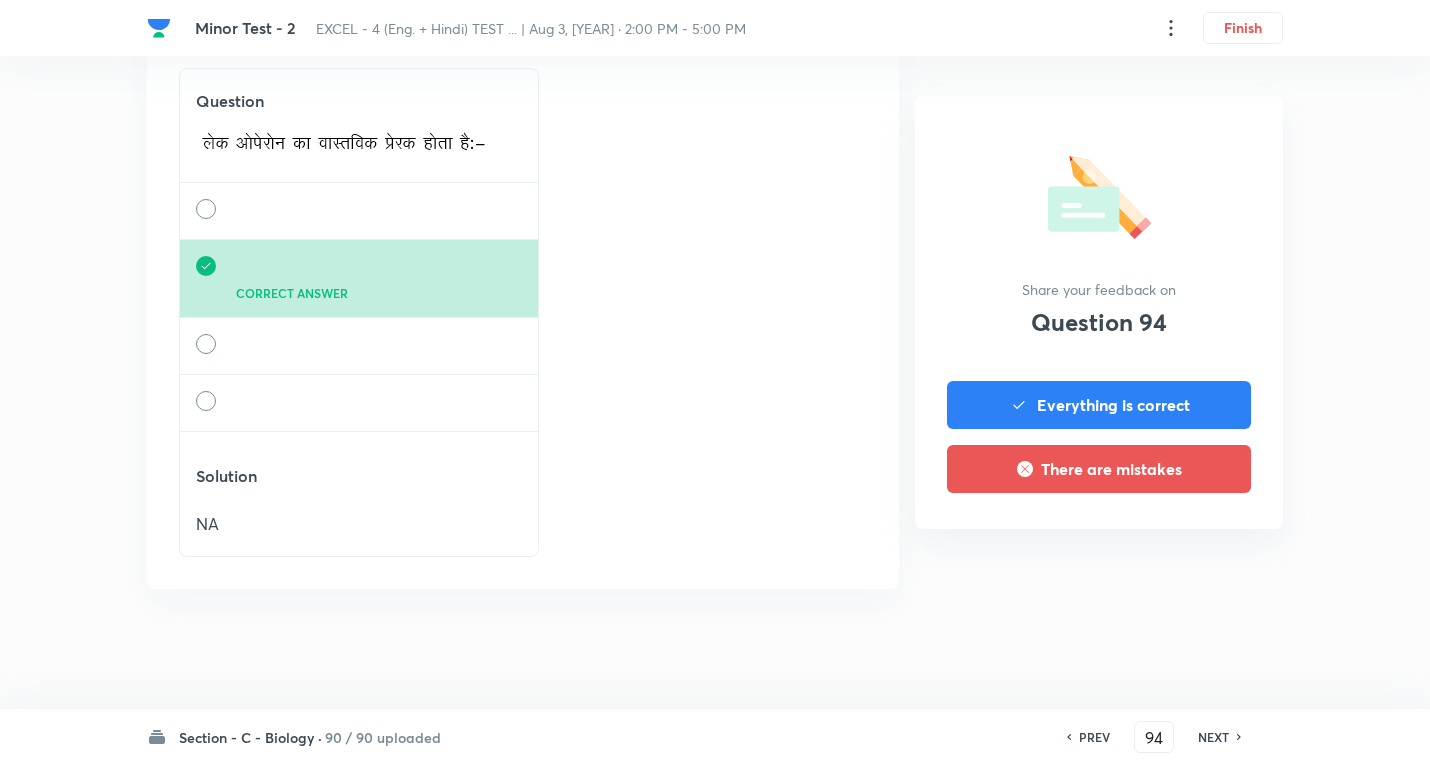 click on "NEXT" at bounding box center (1213, 737) 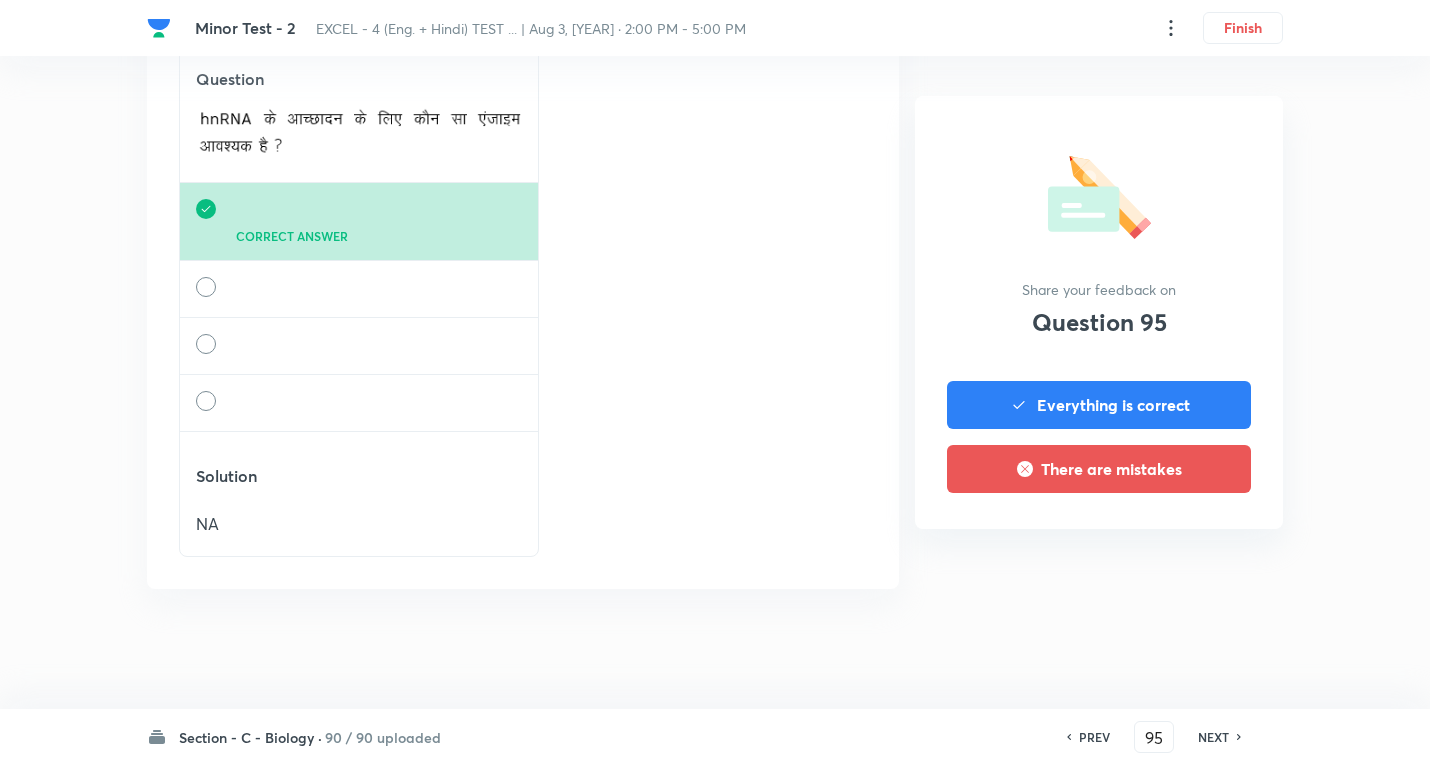 scroll, scrollTop: 2649, scrollLeft: 0, axis: vertical 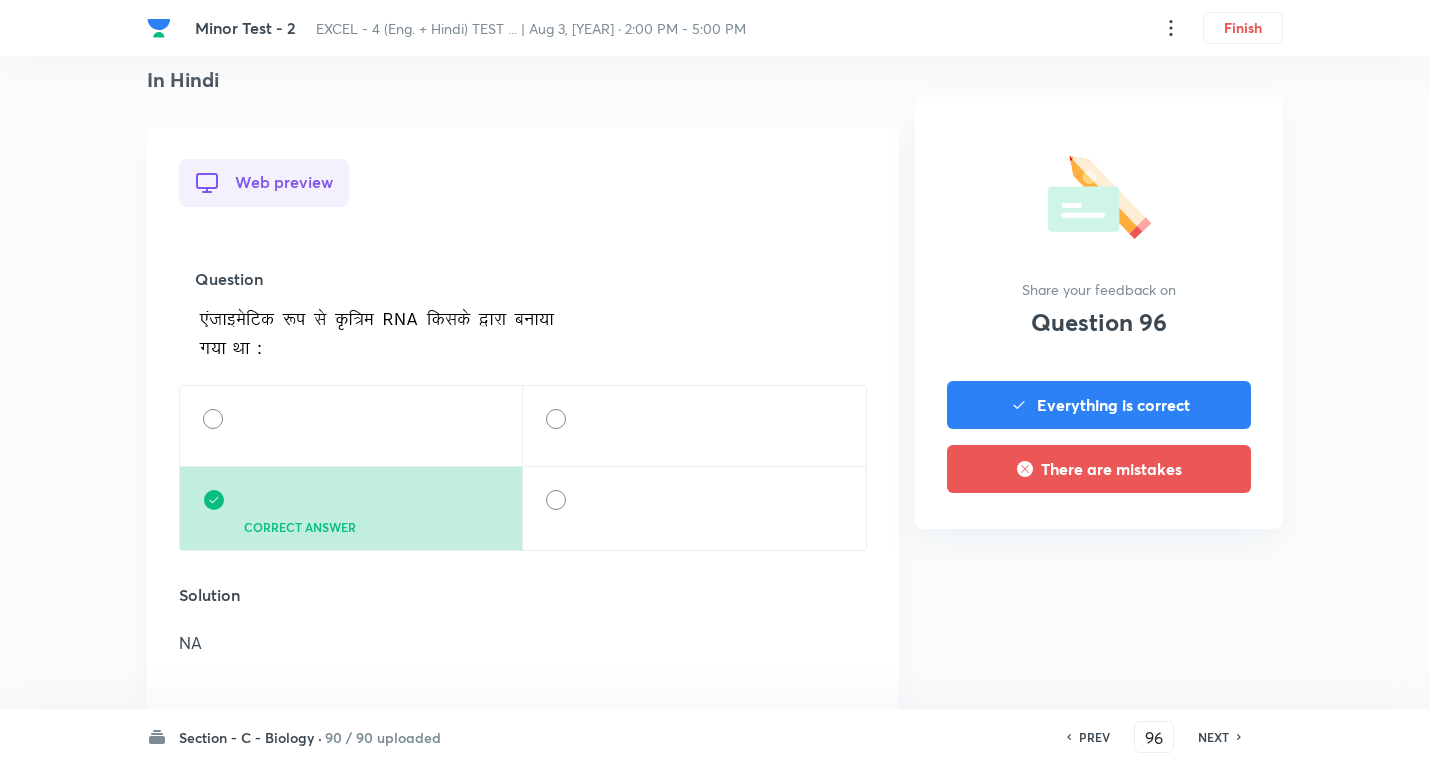 click on "NEXT" at bounding box center [1213, 737] 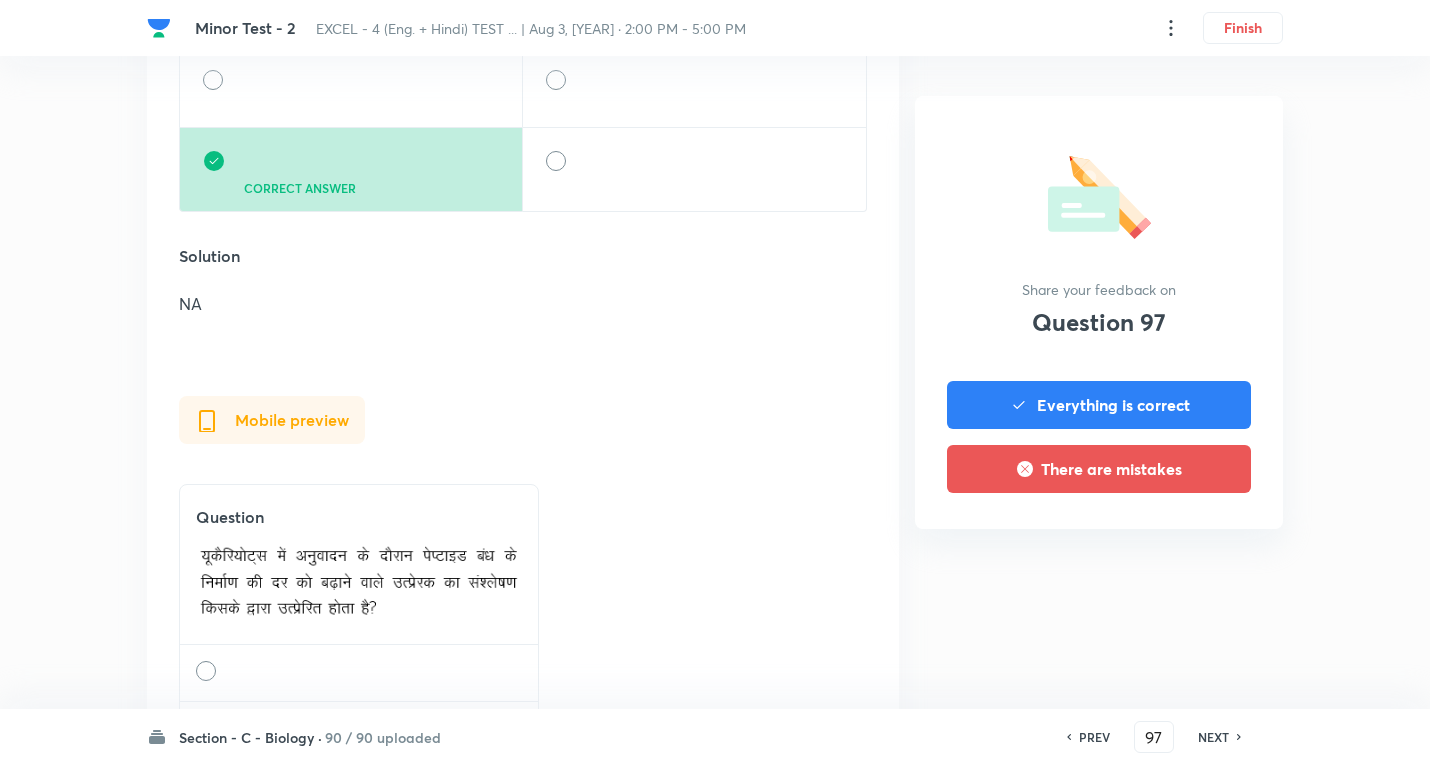 scroll, scrollTop: 2300, scrollLeft: 0, axis: vertical 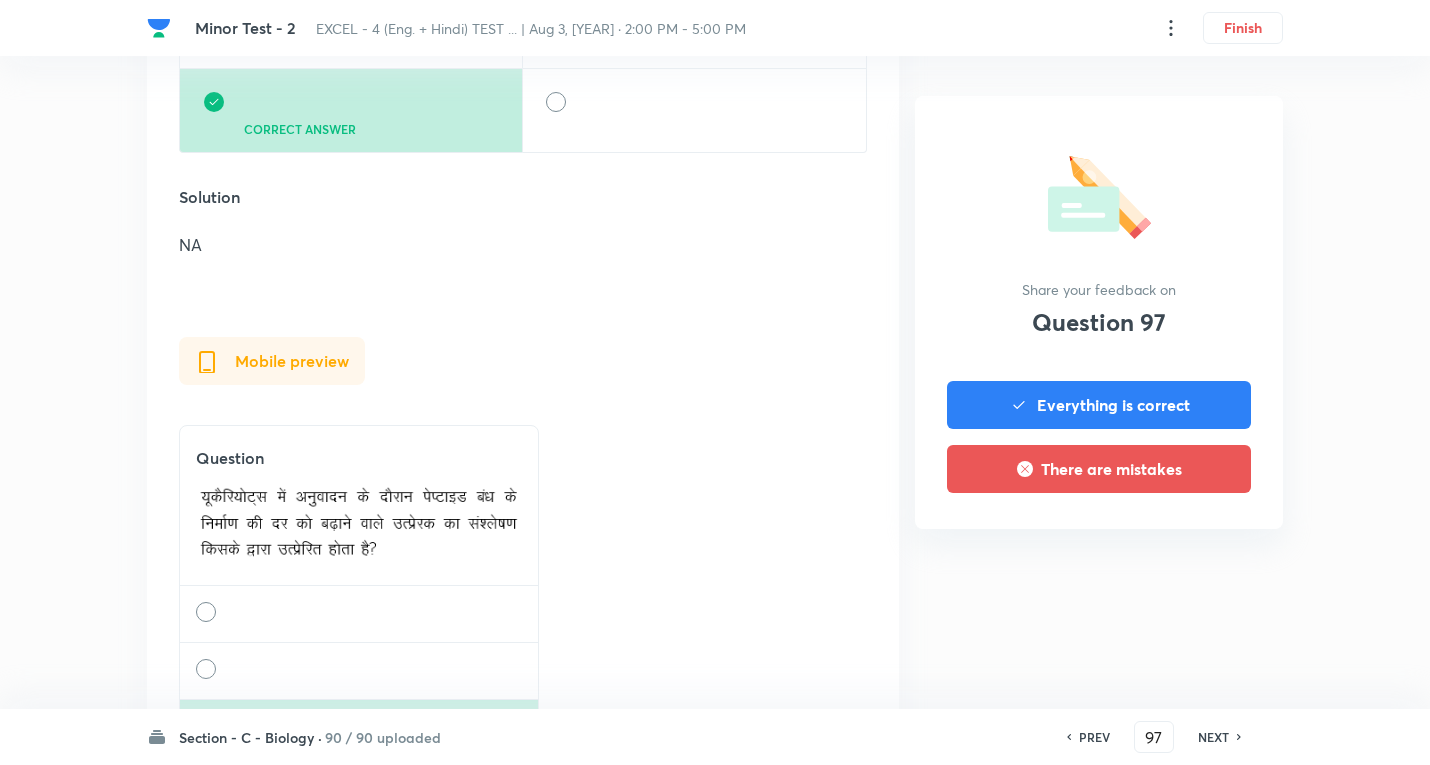 click on "NEXT" at bounding box center [1213, 737] 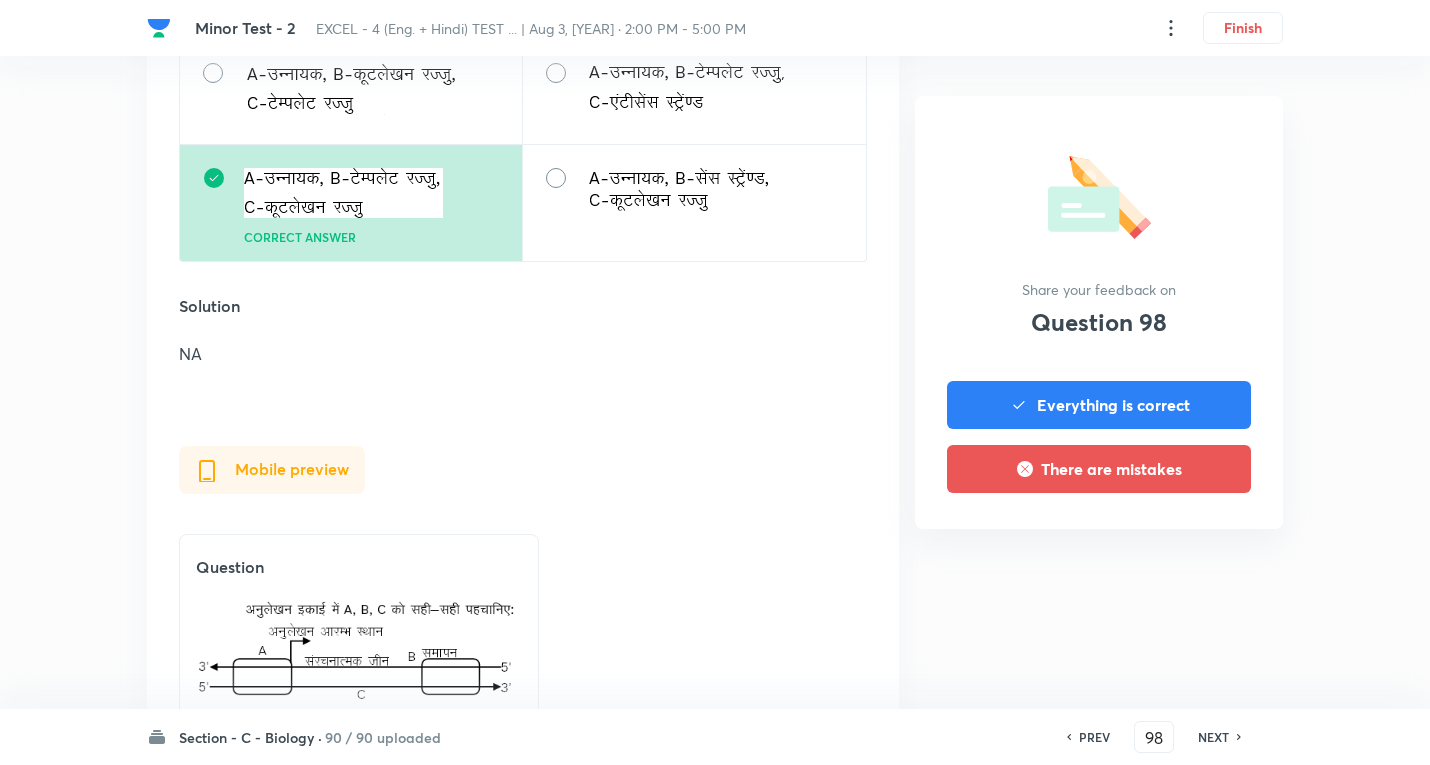 scroll, scrollTop: 2600, scrollLeft: 0, axis: vertical 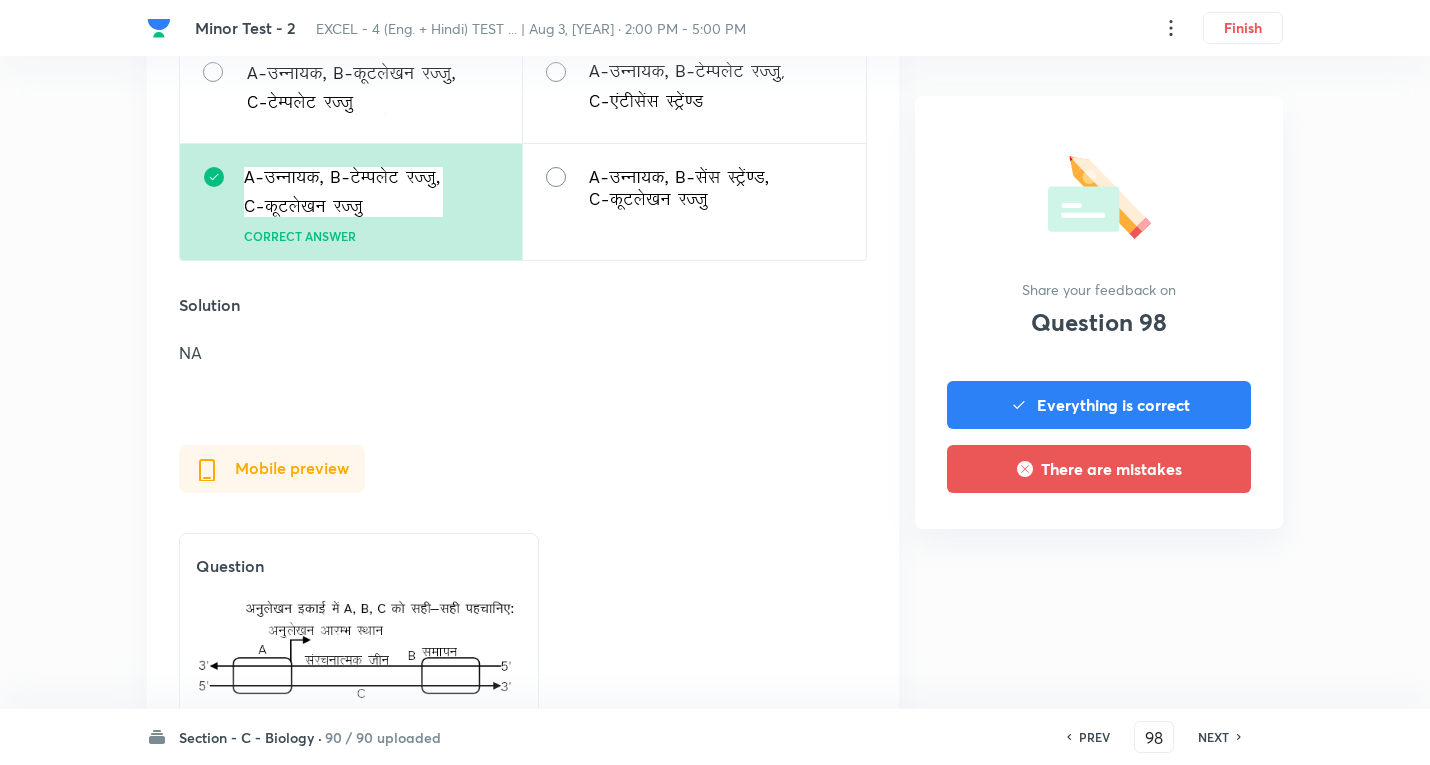 click on "NEXT" at bounding box center (1213, 737) 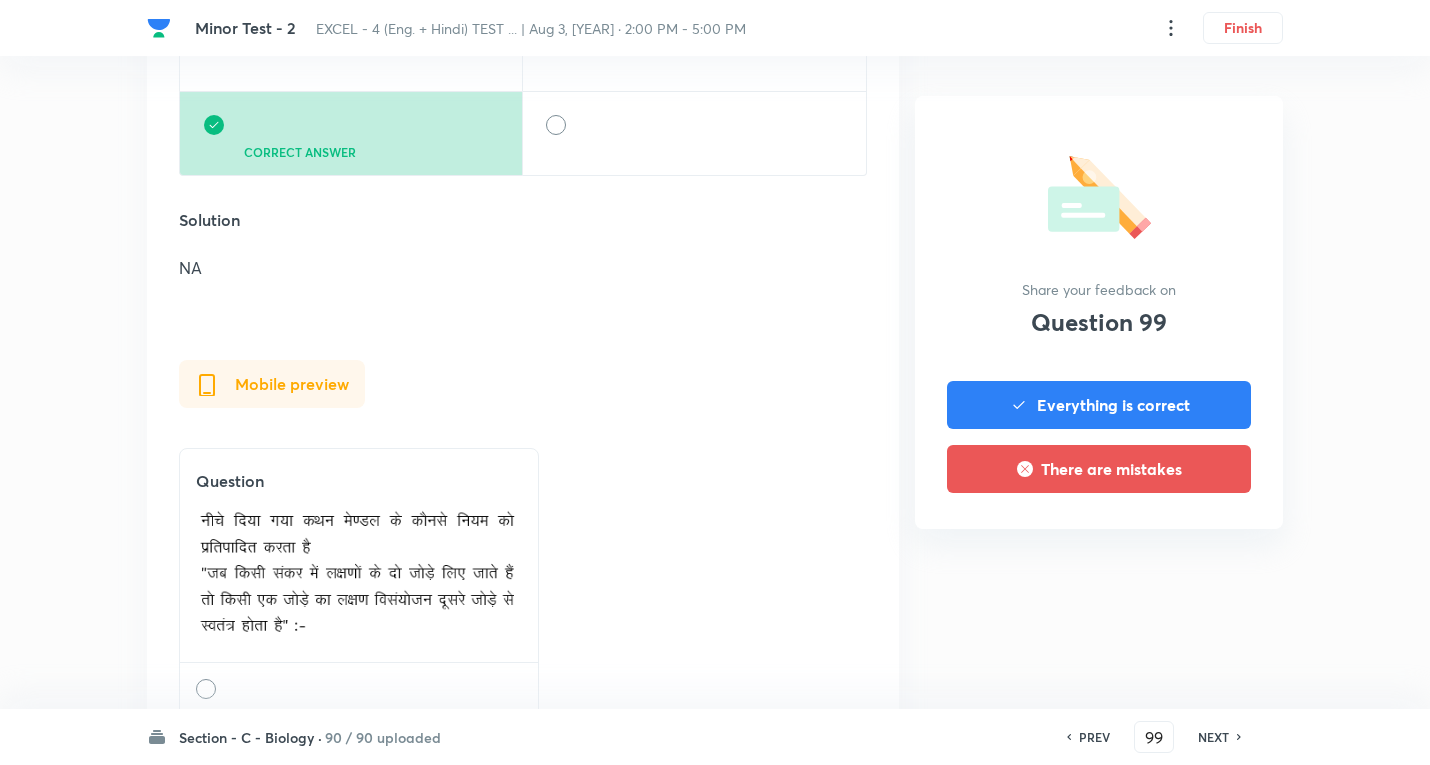 scroll, scrollTop: 2500, scrollLeft: 0, axis: vertical 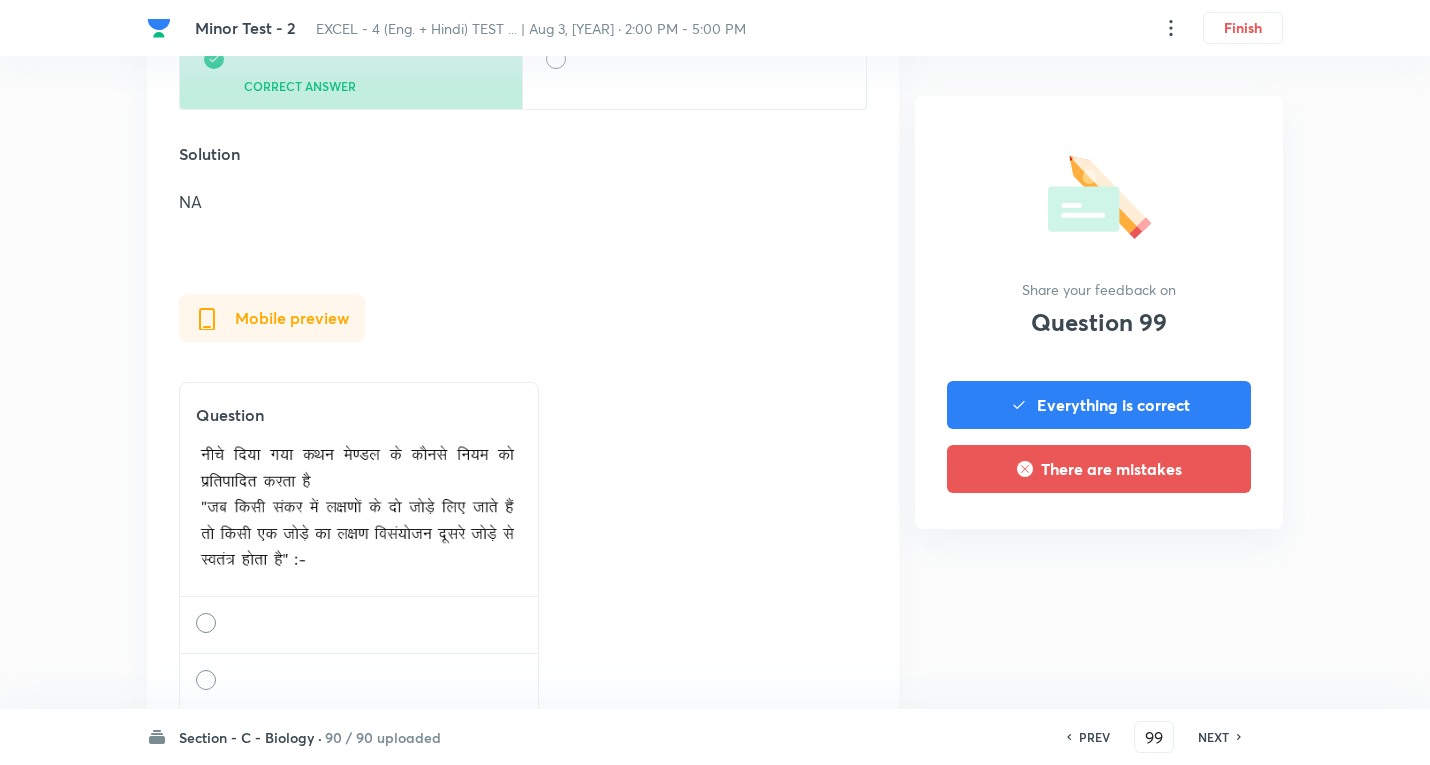 click on "NEXT" at bounding box center (1213, 737) 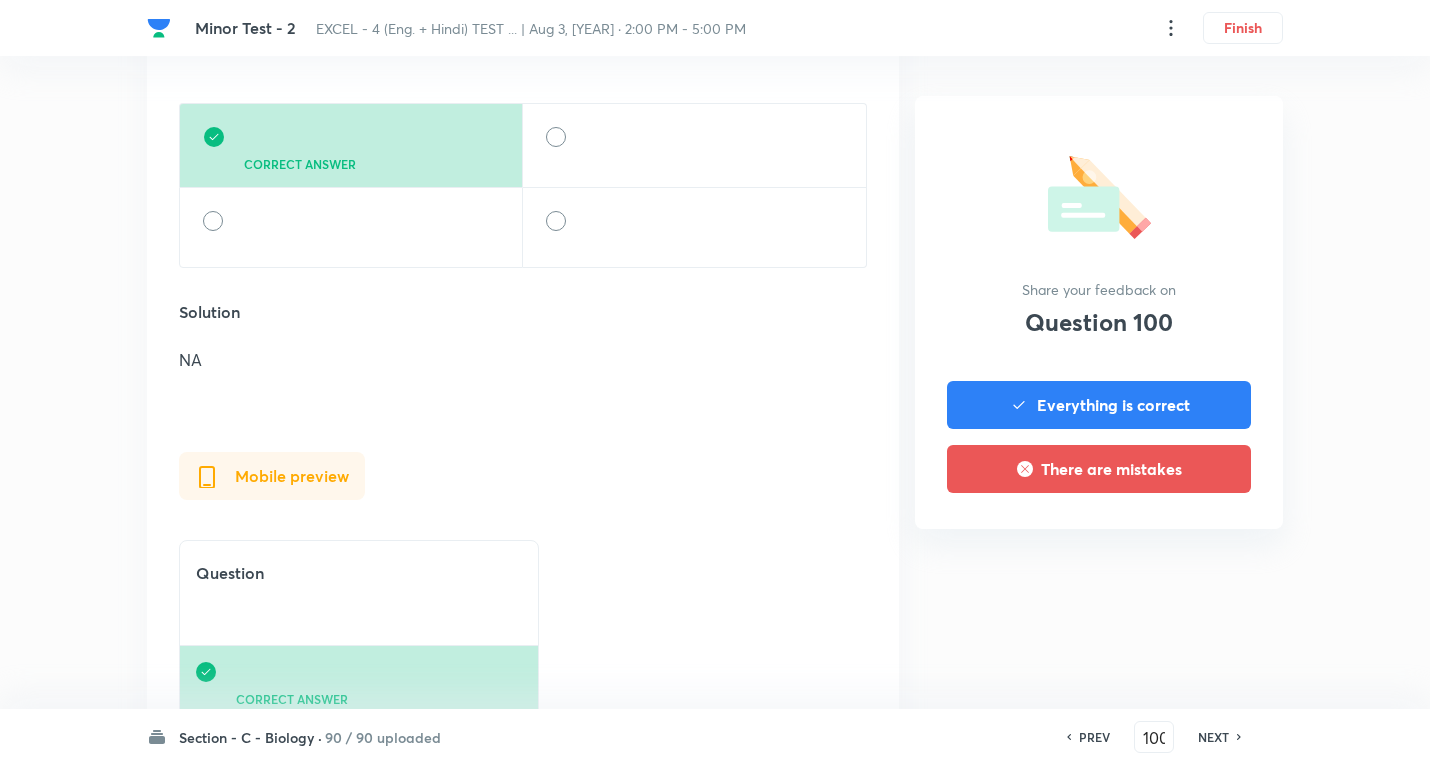 scroll, scrollTop: 2100, scrollLeft: 0, axis: vertical 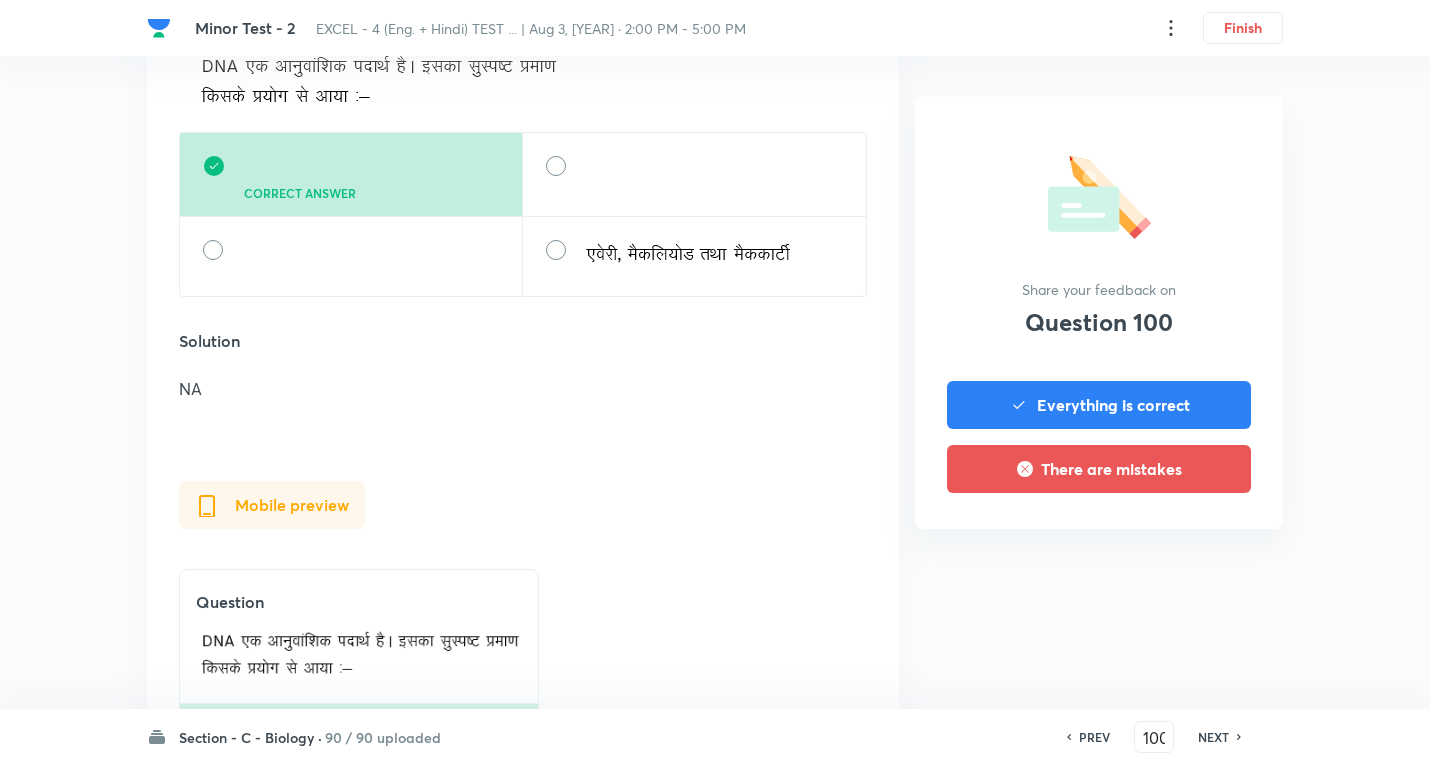 click on "NEXT" at bounding box center [1213, 737] 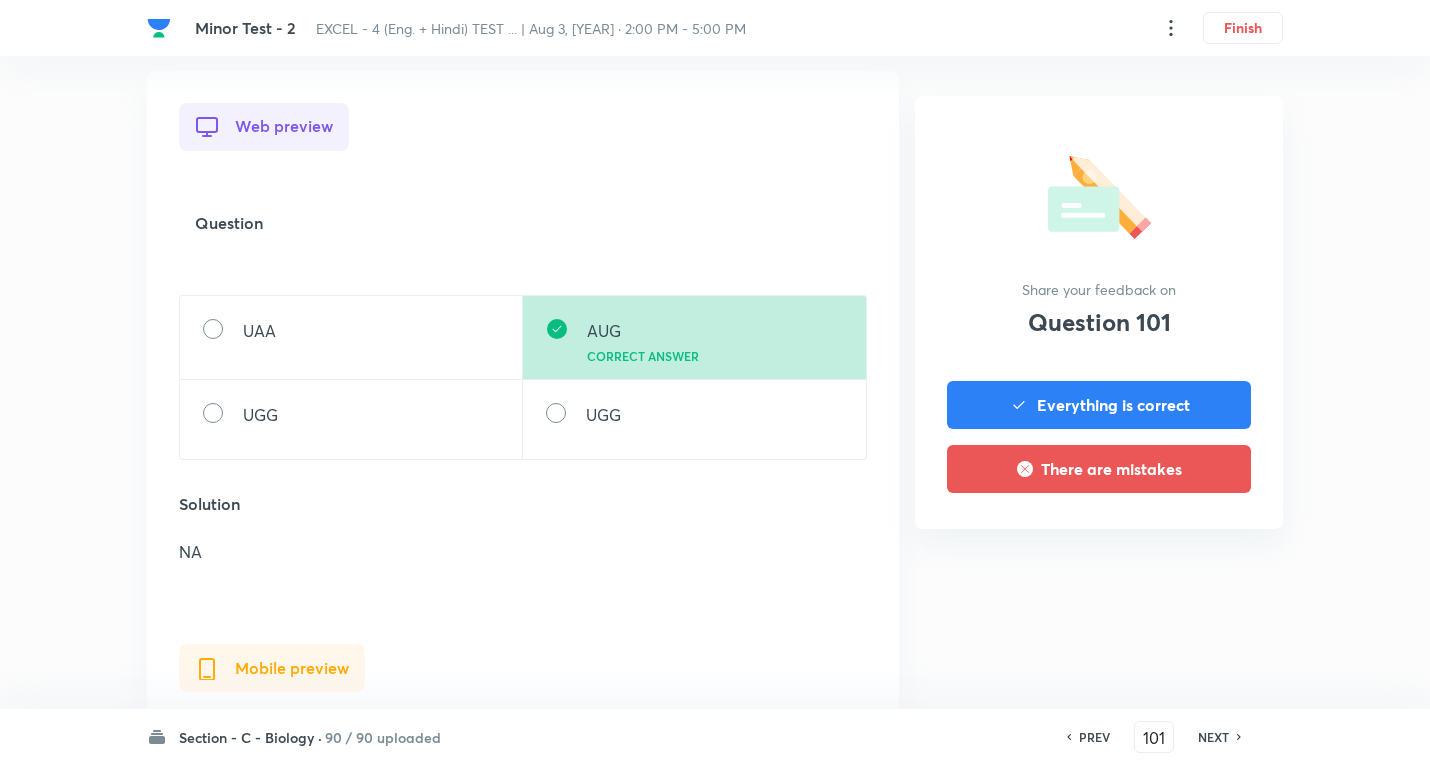scroll, scrollTop: 1800, scrollLeft: 0, axis: vertical 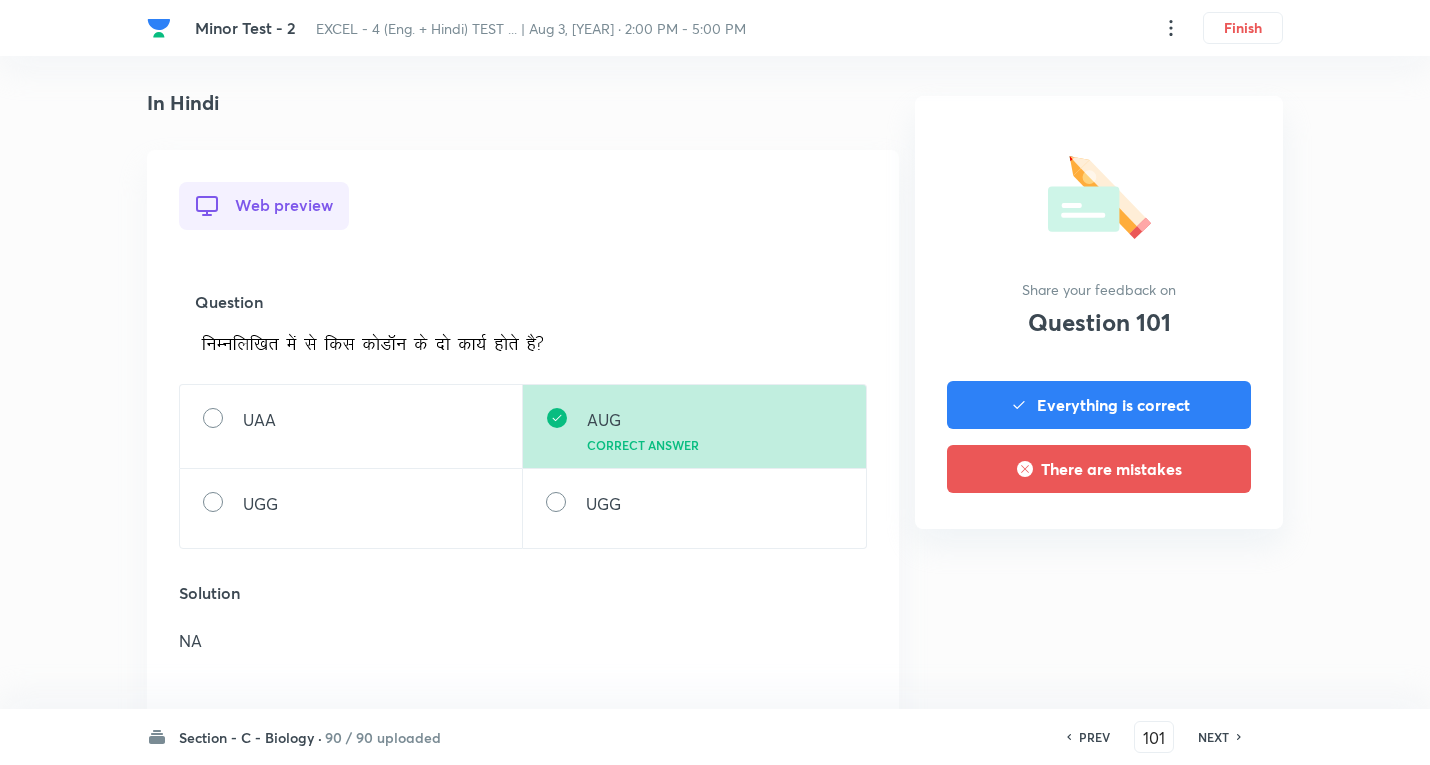 click on "NEXT" at bounding box center (1213, 737) 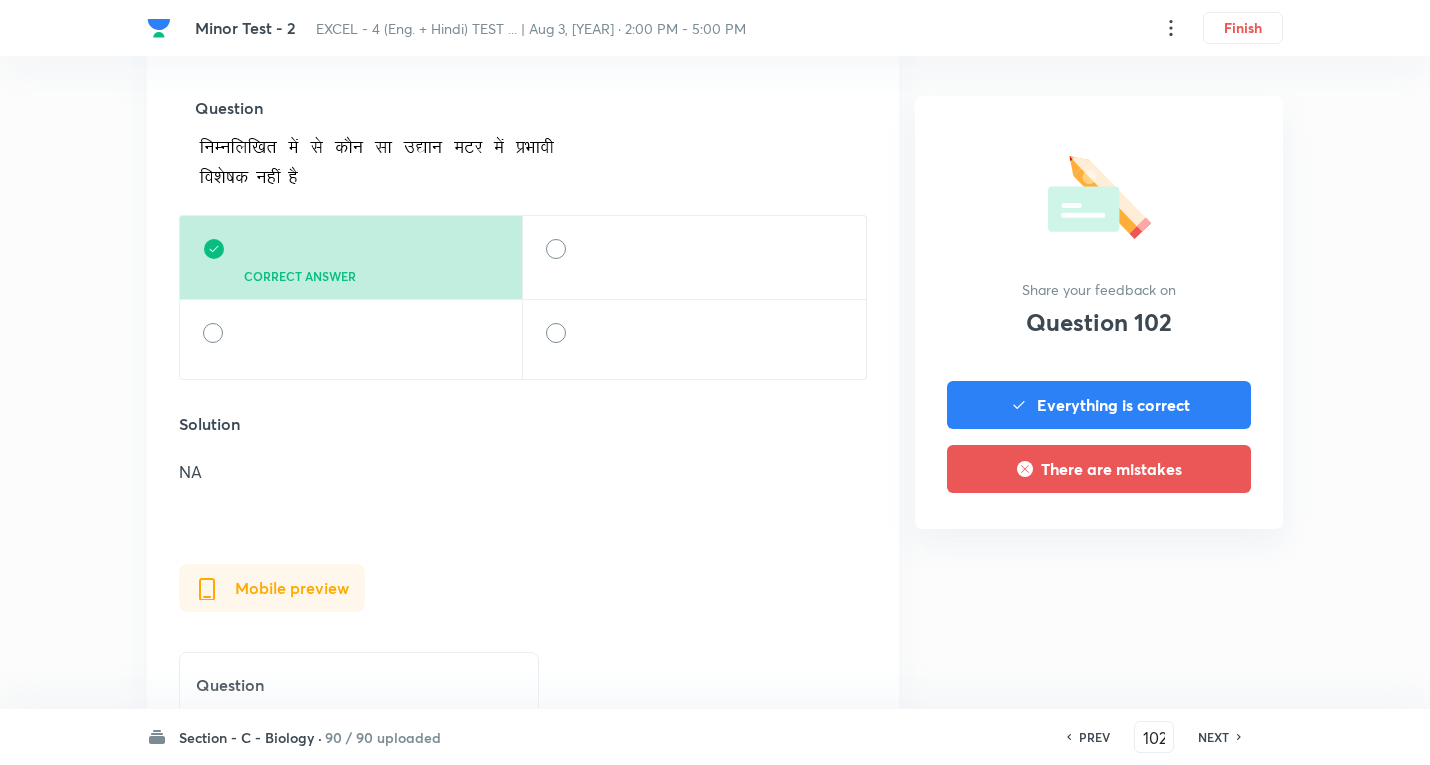 scroll, scrollTop: 2000, scrollLeft: 0, axis: vertical 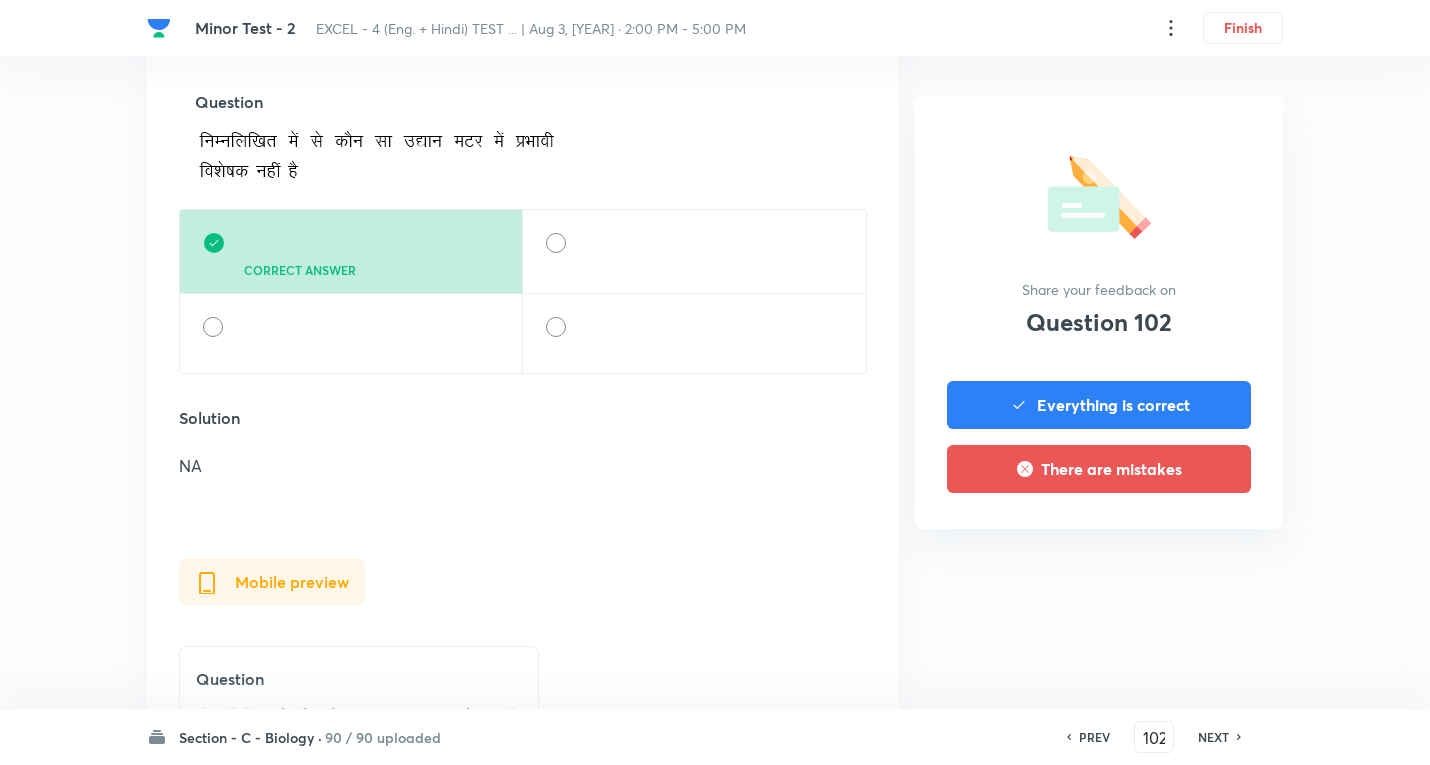 click on "NEXT" at bounding box center (1213, 737) 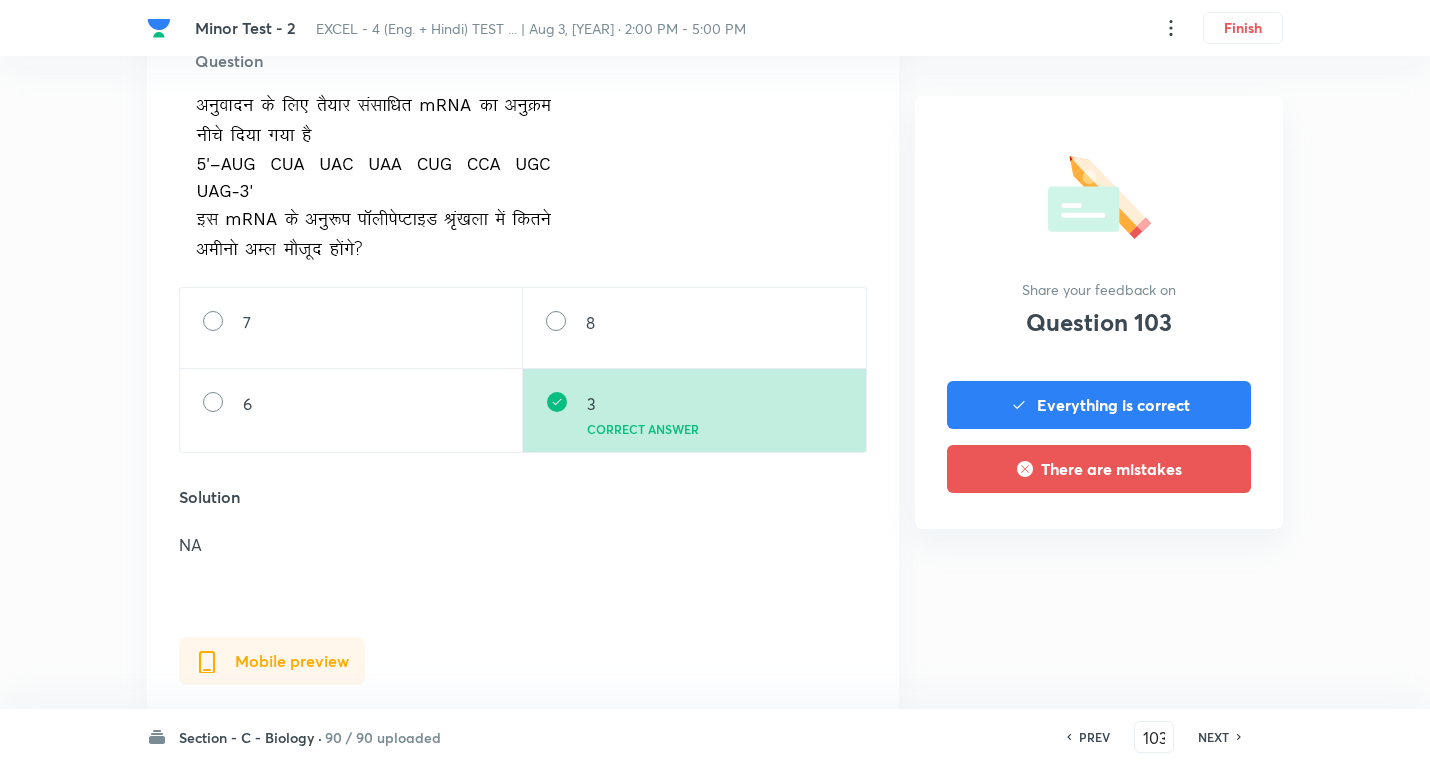 scroll, scrollTop: 2300, scrollLeft: 0, axis: vertical 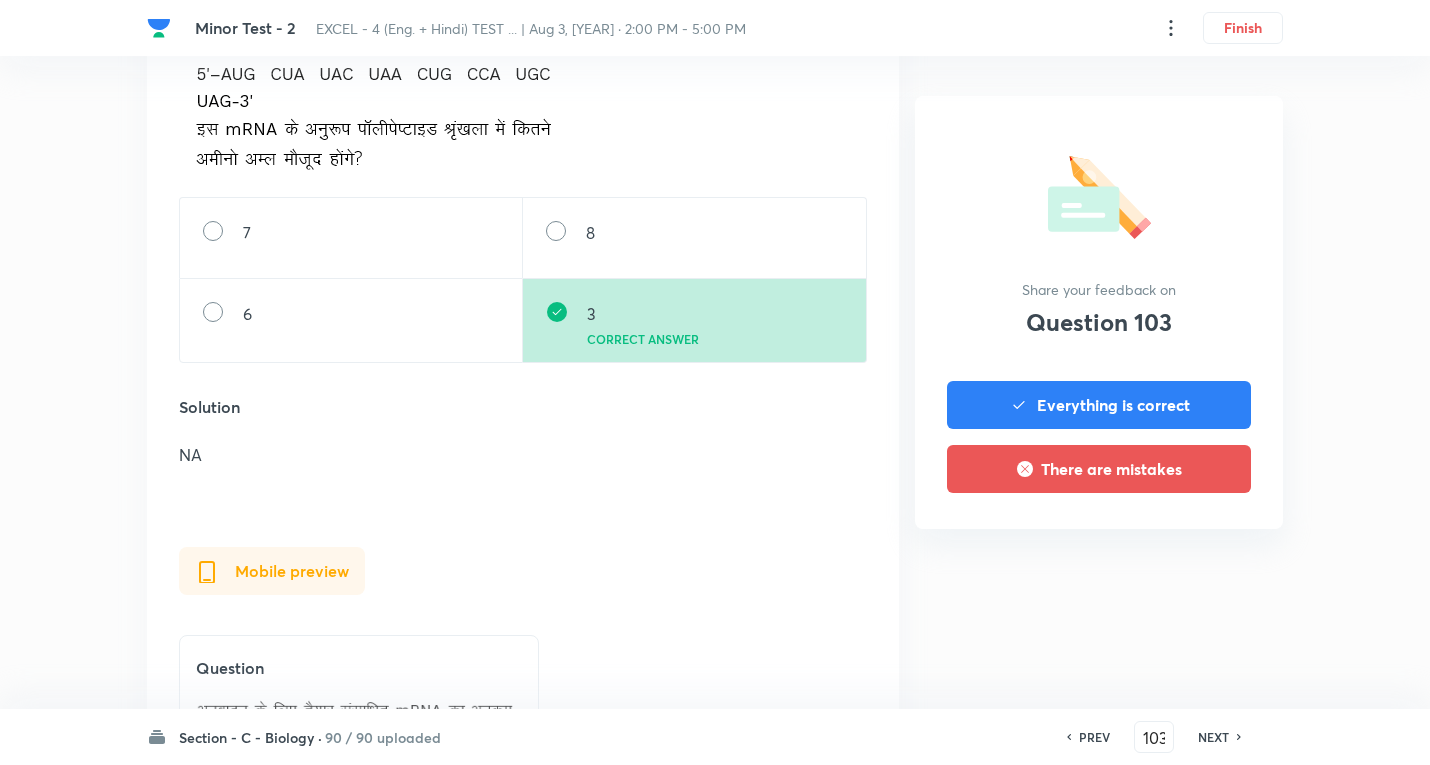 click on "NEXT" at bounding box center (1213, 737) 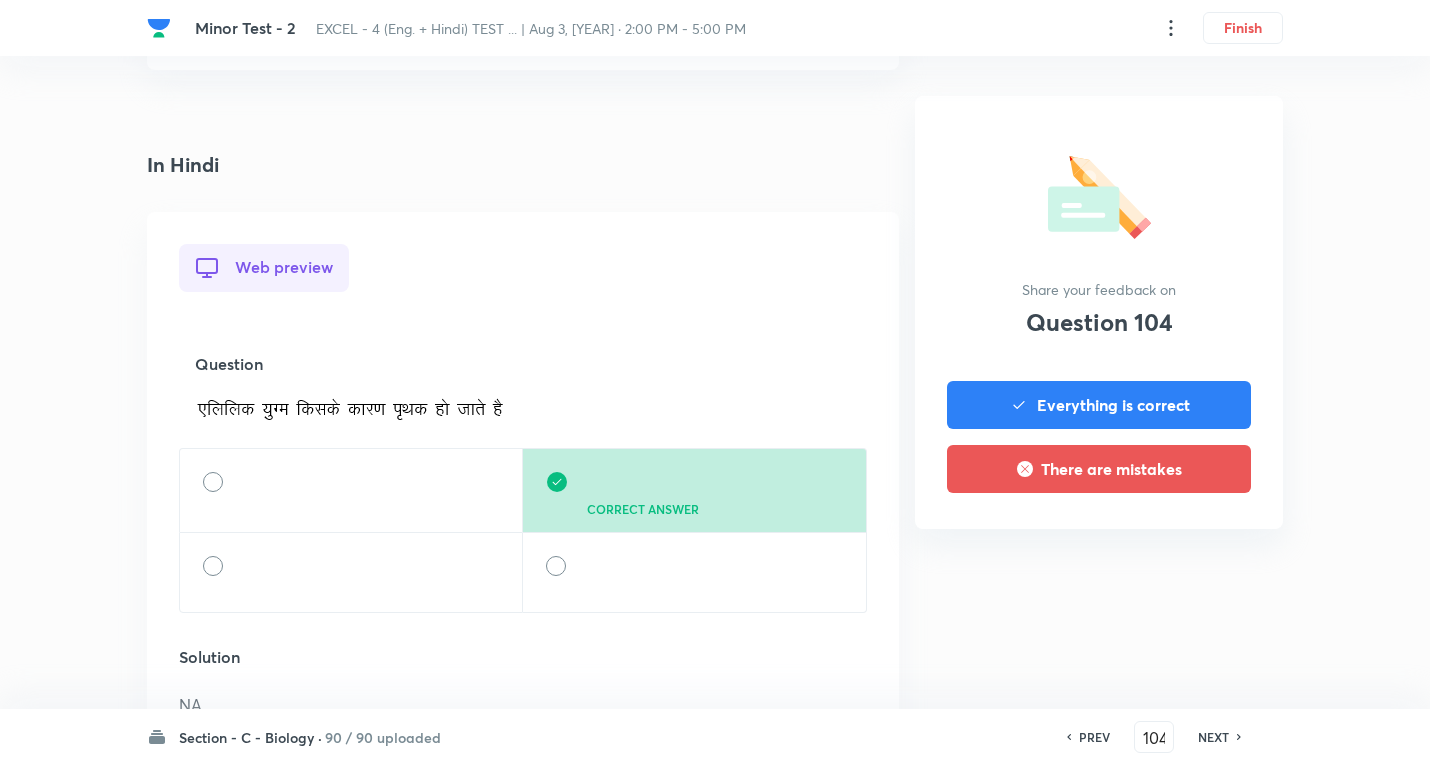 scroll, scrollTop: 1800, scrollLeft: 0, axis: vertical 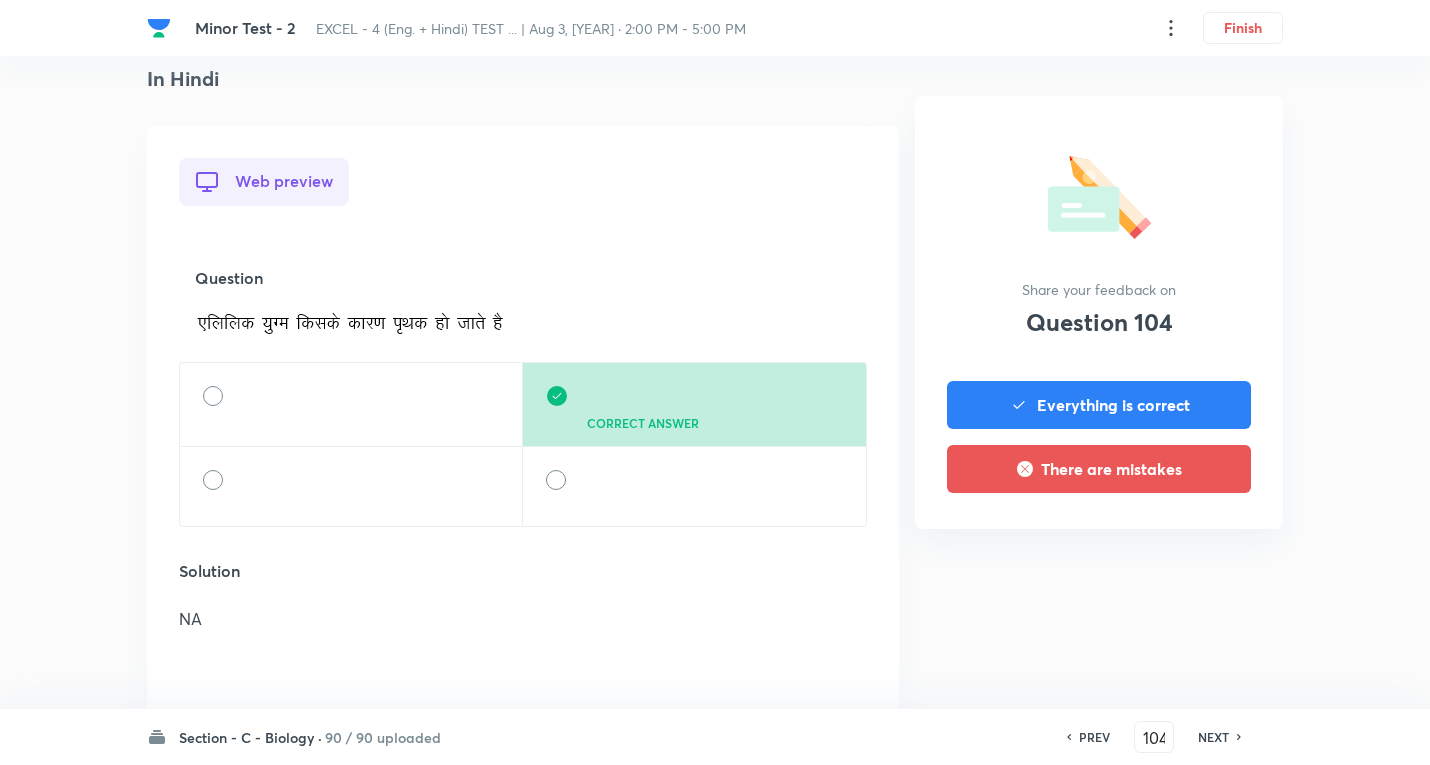 click on "NEXT" at bounding box center [1213, 737] 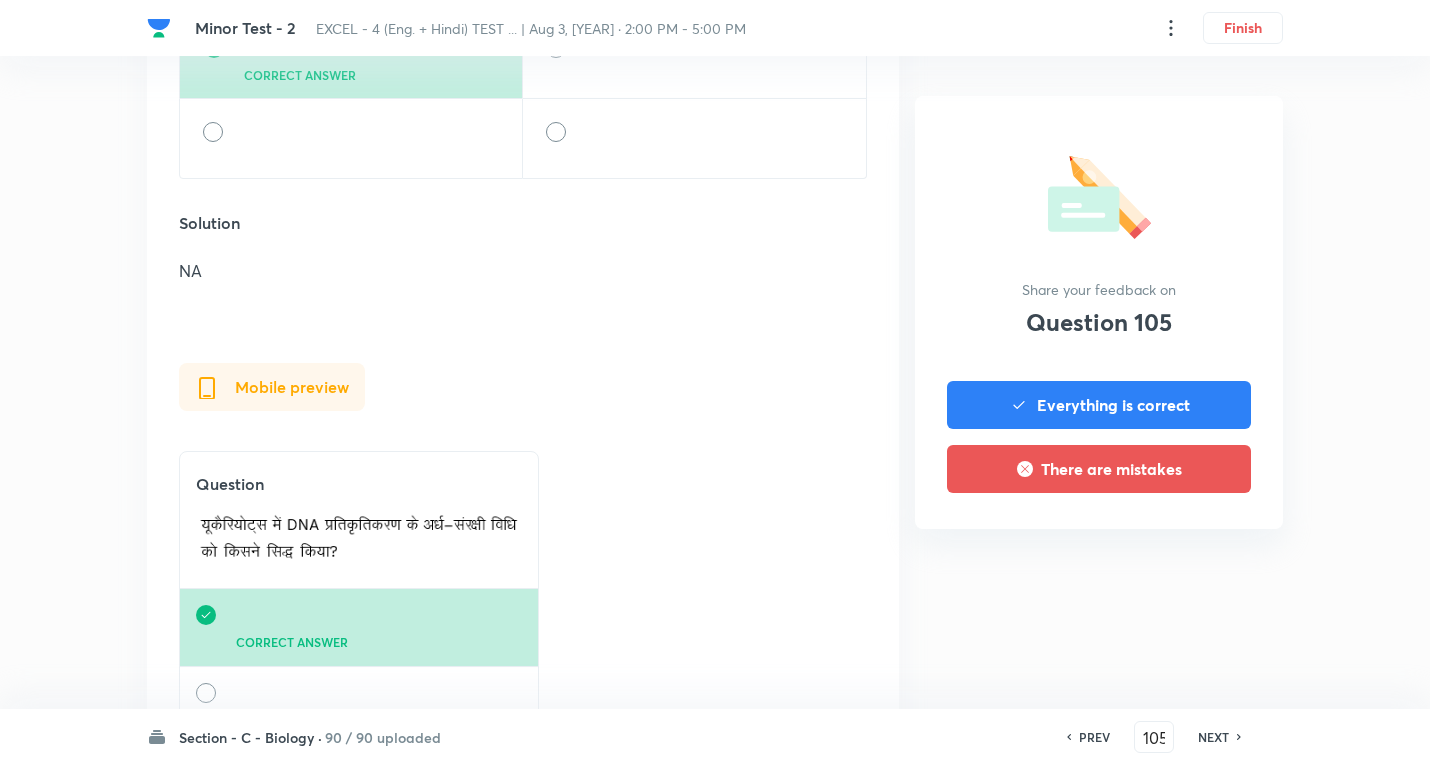 scroll, scrollTop: 2200, scrollLeft: 0, axis: vertical 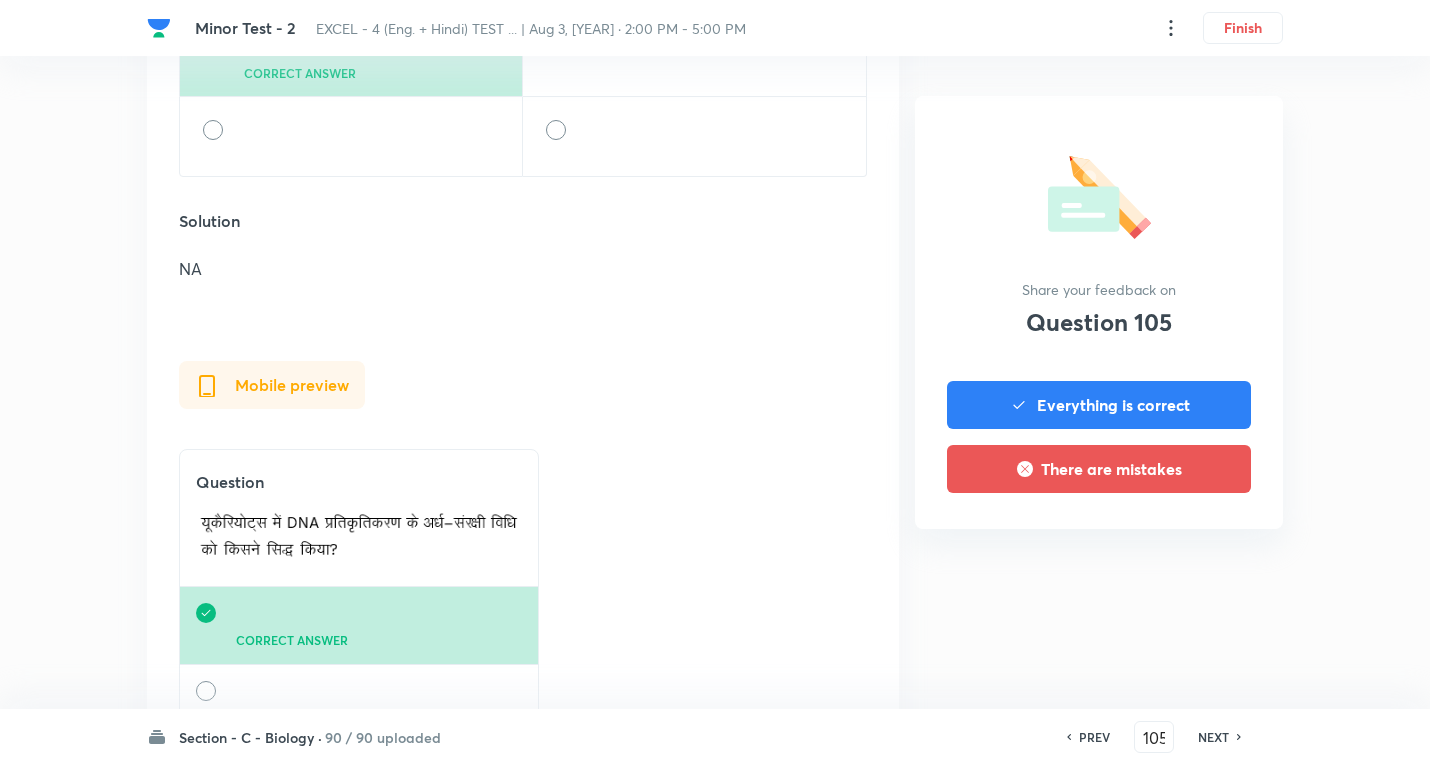 click on "NEXT" at bounding box center [1213, 737] 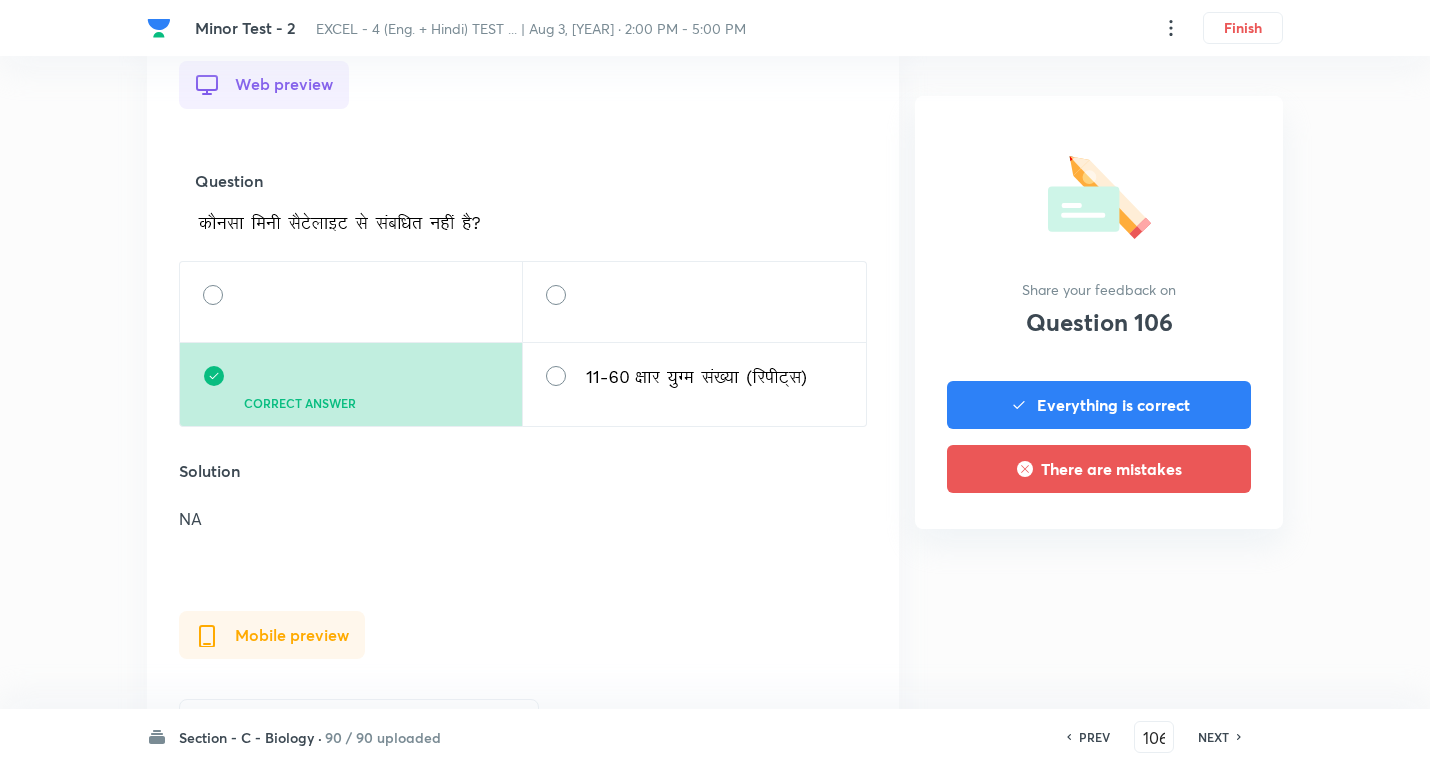 scroll, scrollTop: 1900, scrollLeft: 0, axis: vertical 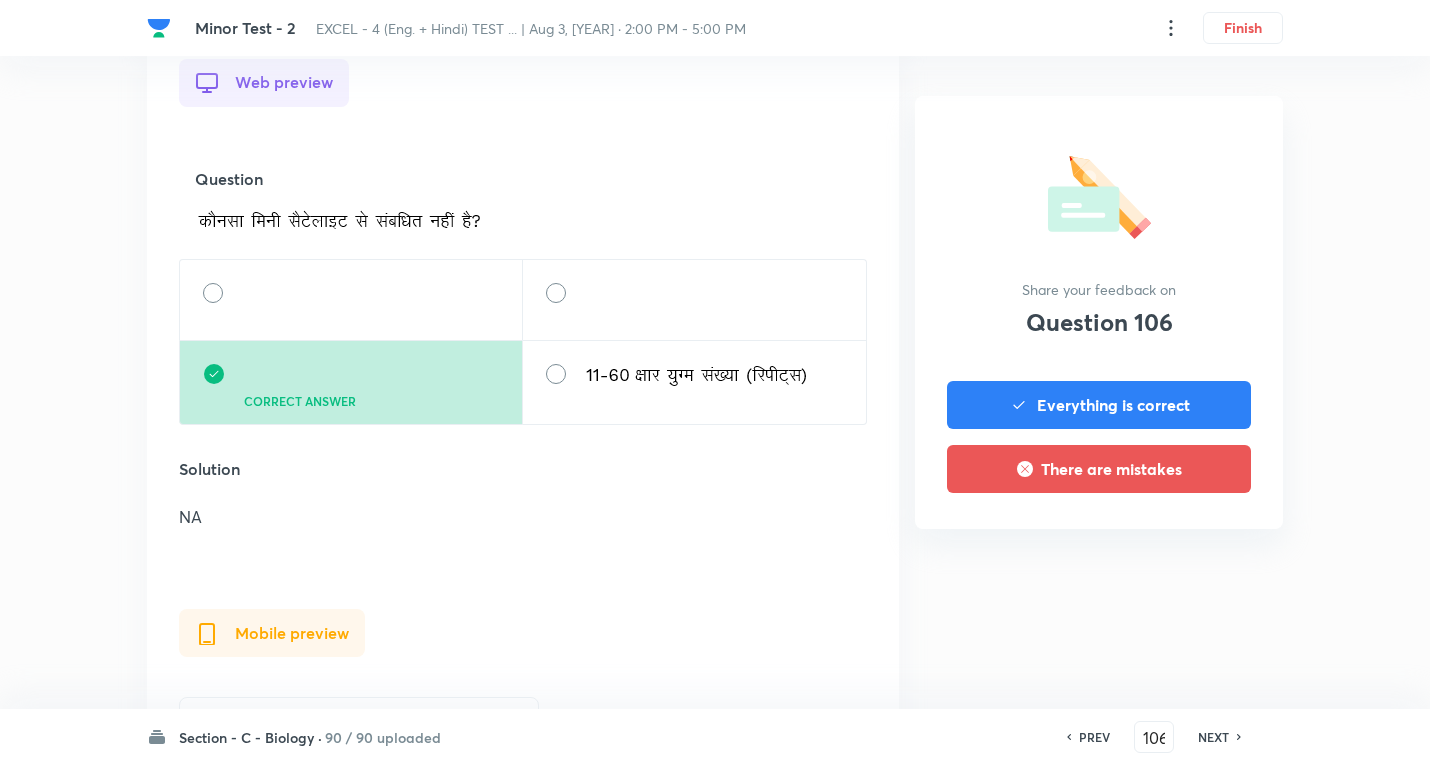 click on "NEXT" at bounding box center [1213, 737] 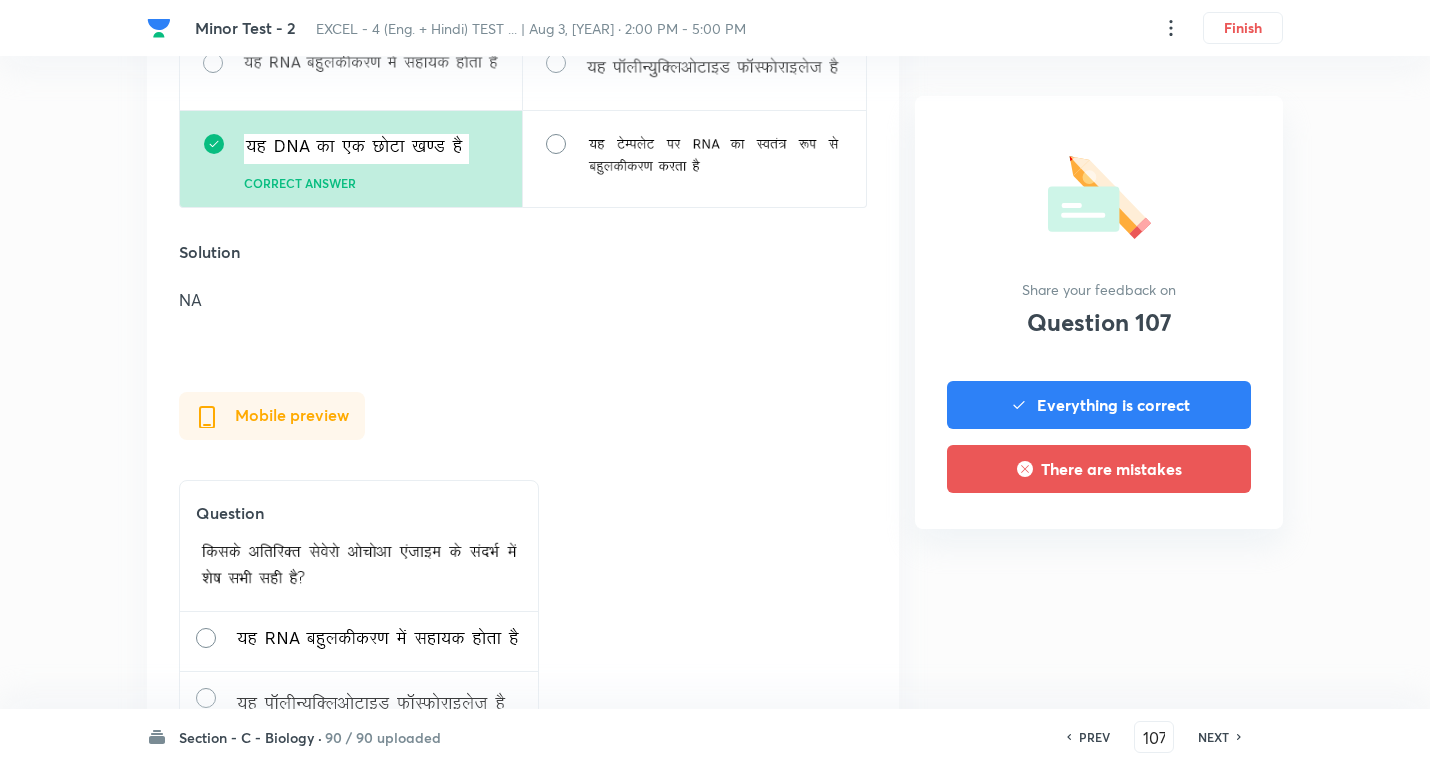 scroll, scrollTop: 2196, scrollLeft: 0, axis: vertical 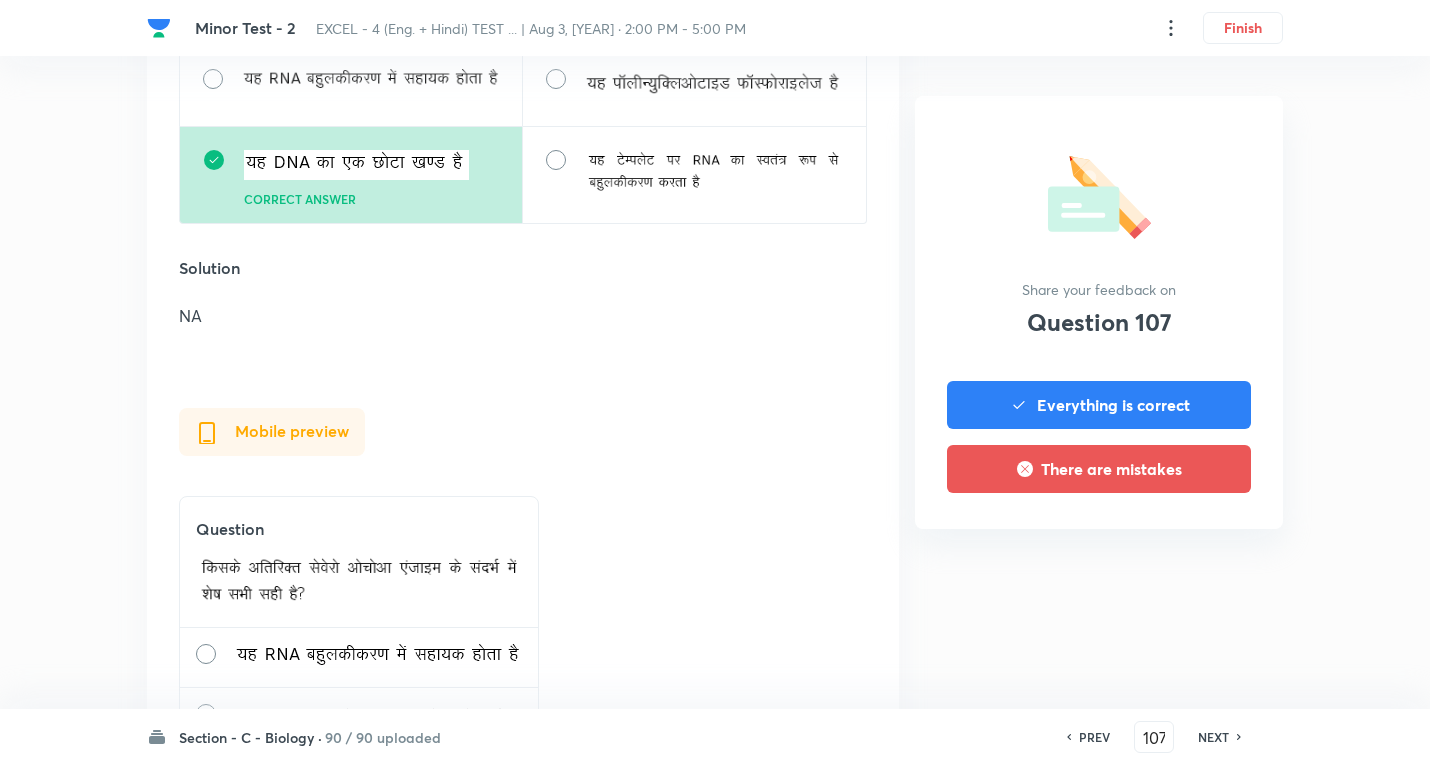 click on "NEXT" at bounding box center (1213, 737) 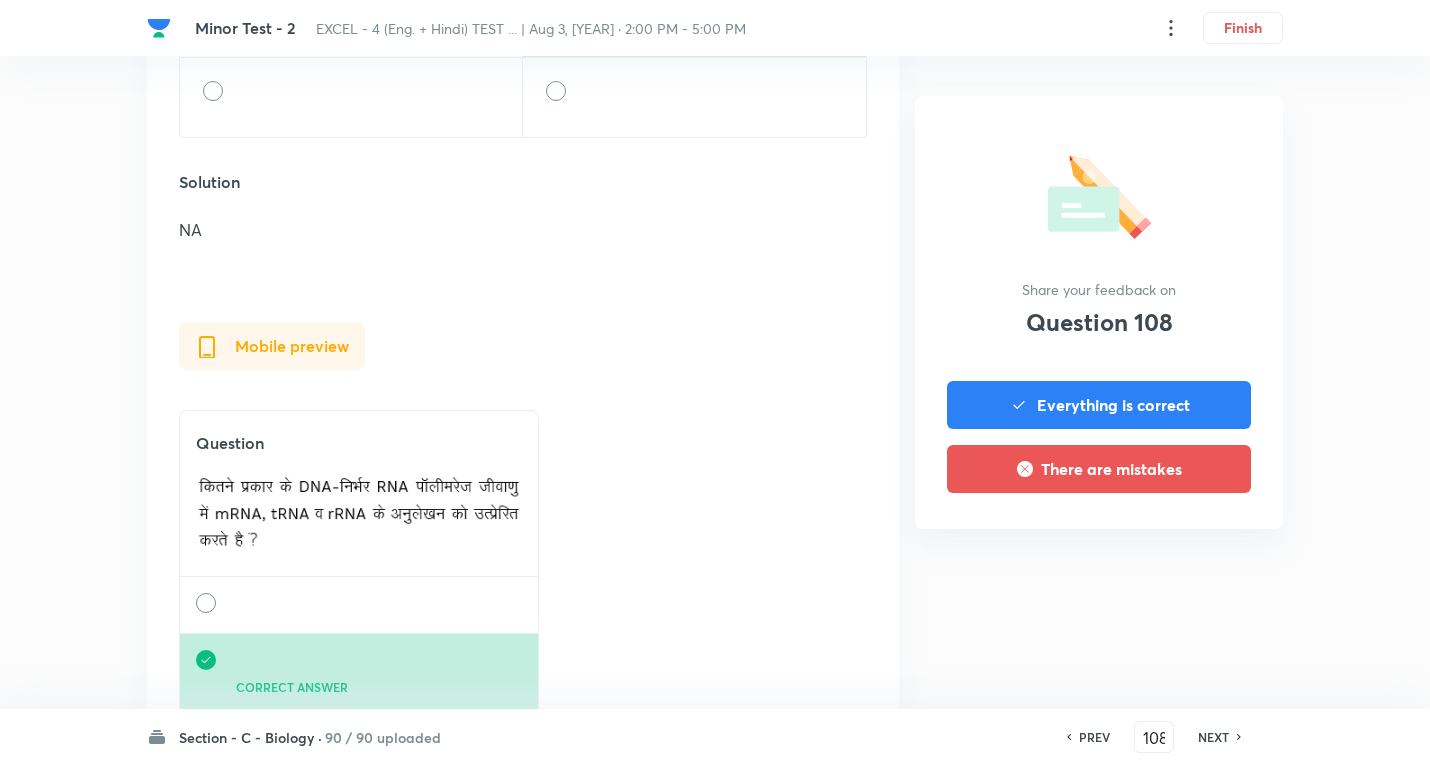 scroll, scrollTop: 2500, scrollLeft: 0, axis: vertical 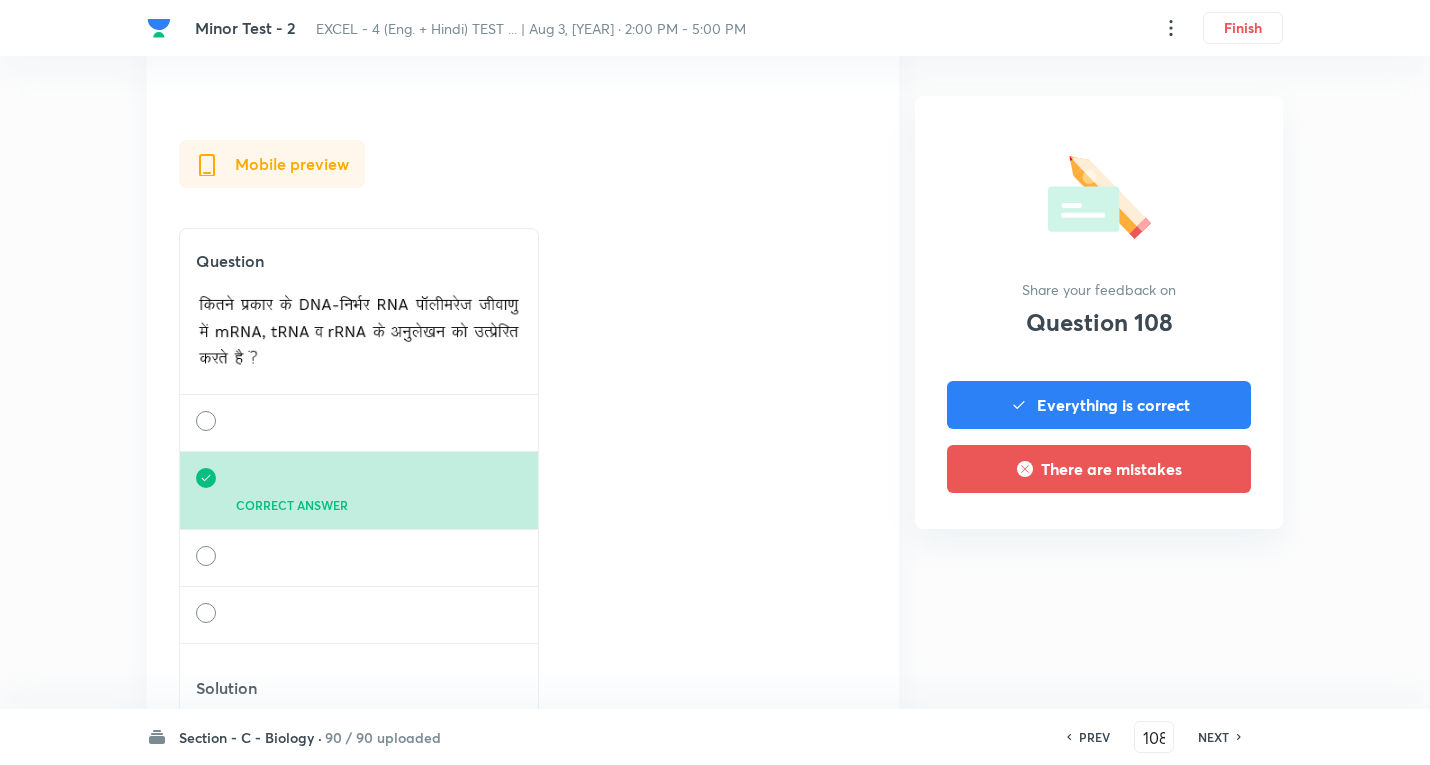 click on "NEXT" at bounding box center (1213, 737) 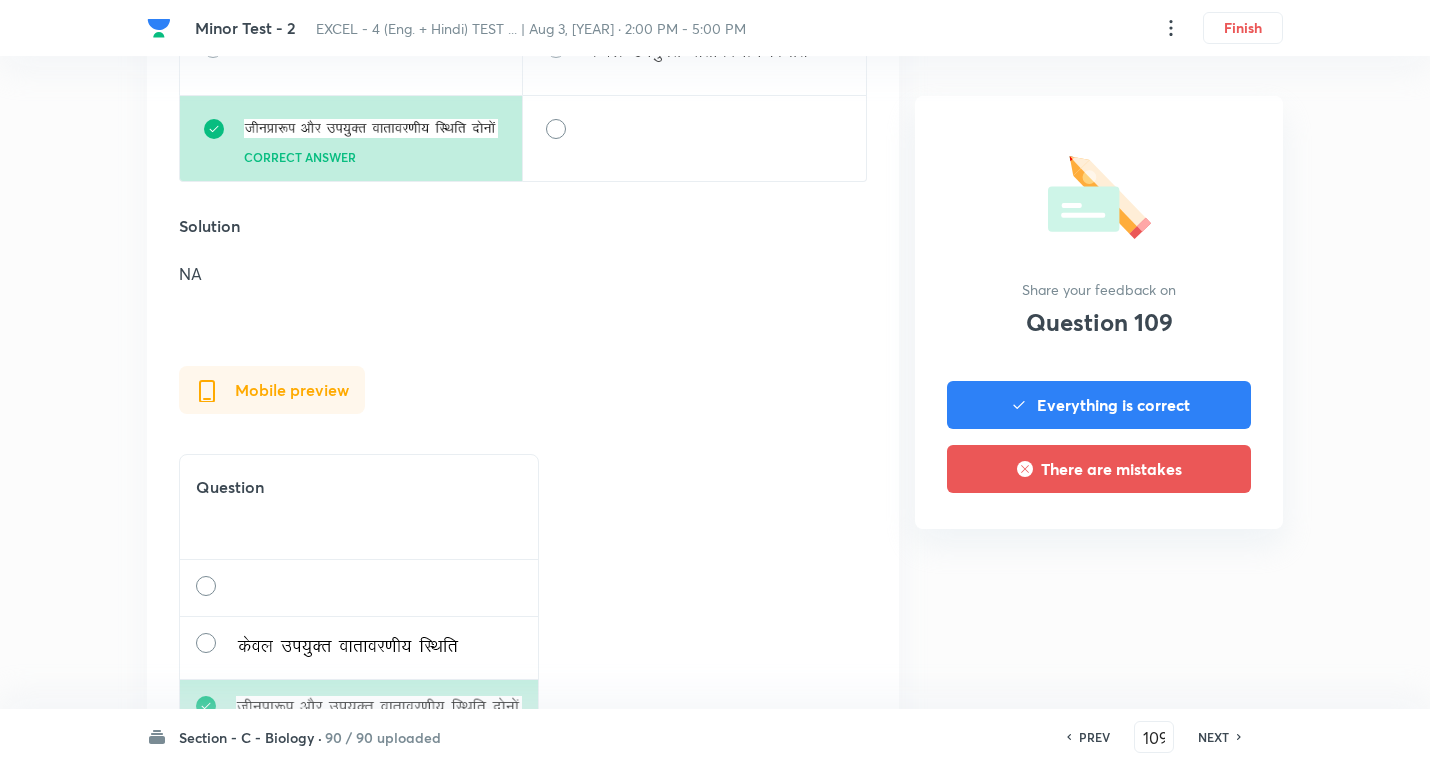 scroll, scrollTop: 2200, scrollLeft: 0, axis: vertical 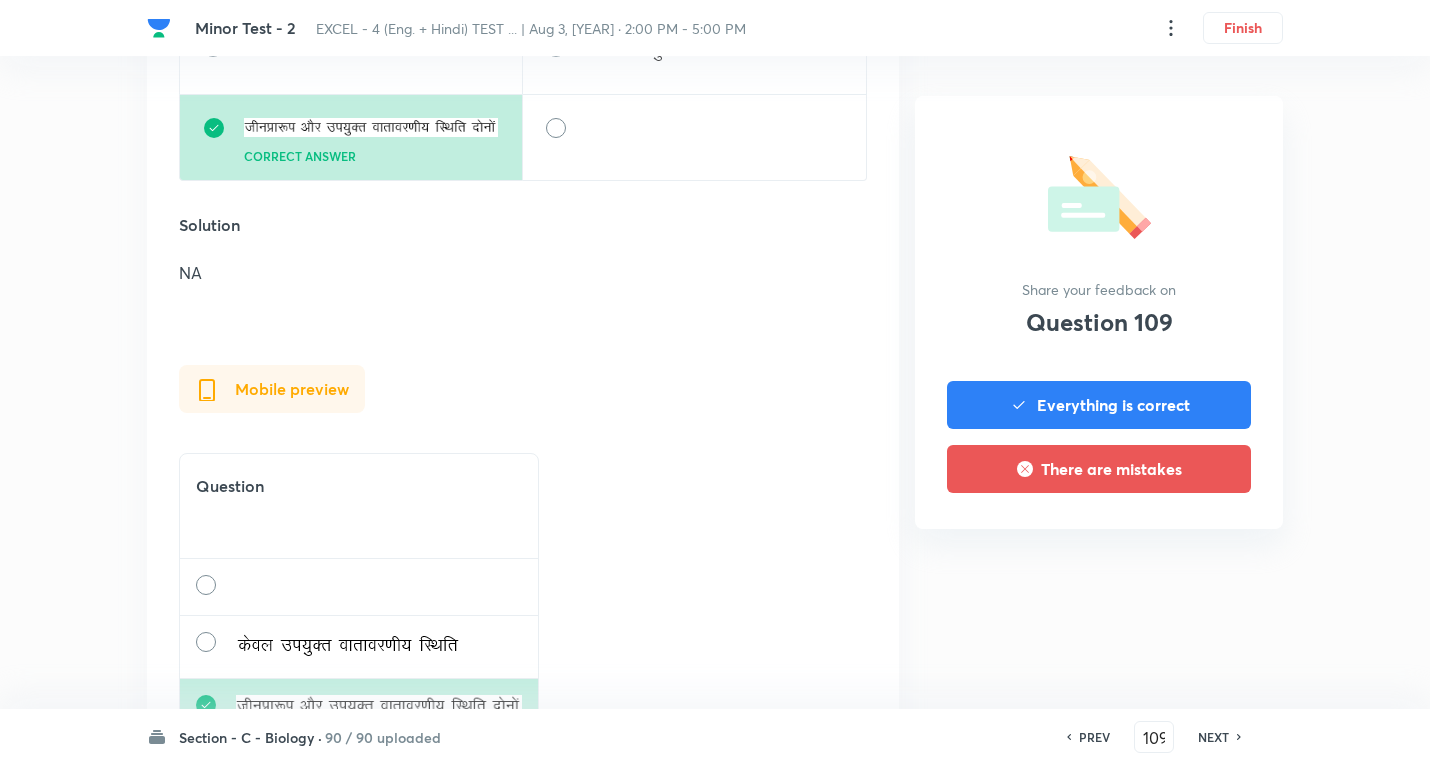 click on "NEXT" at bounding box center (1213, 737) 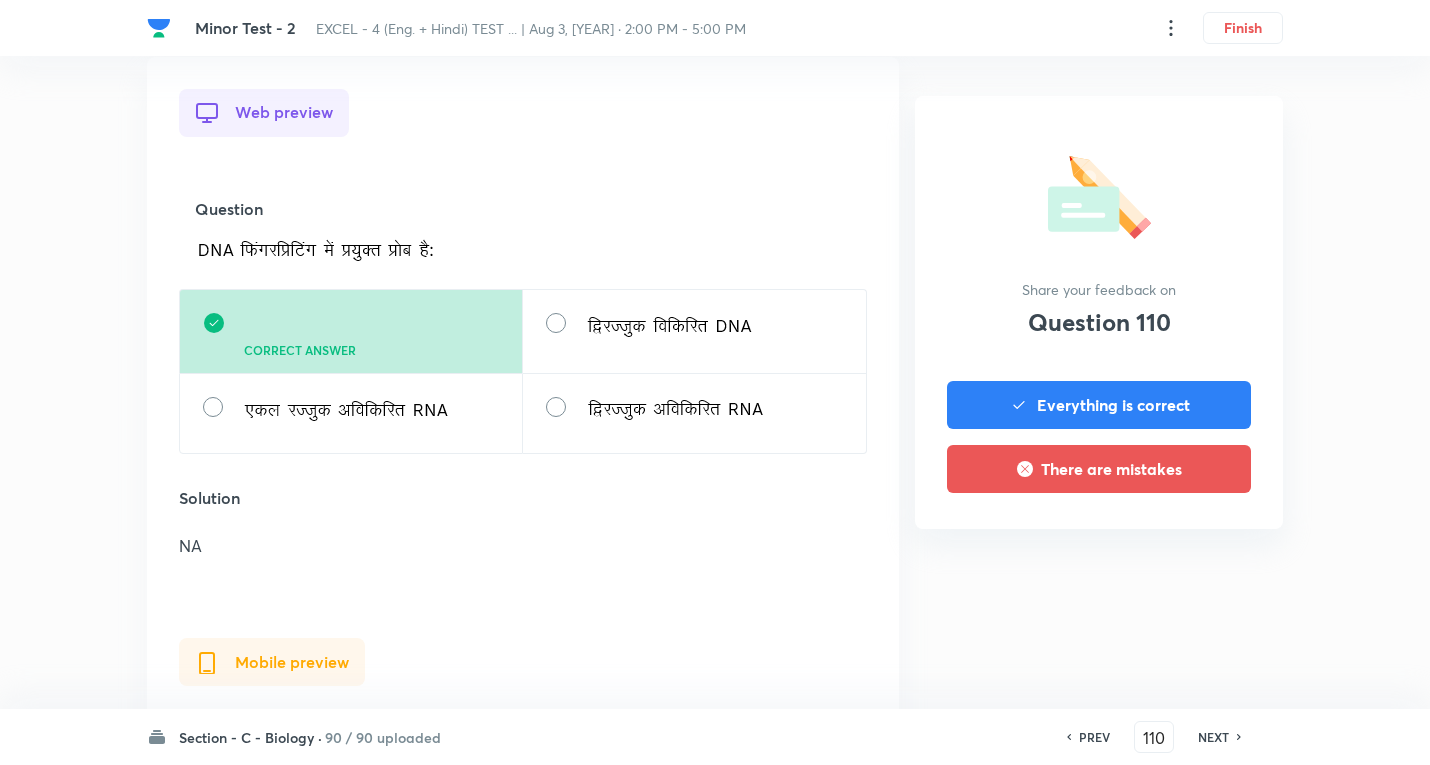 scroll, scrollTop: 1900, scrollLeft: 0, axis: vertical 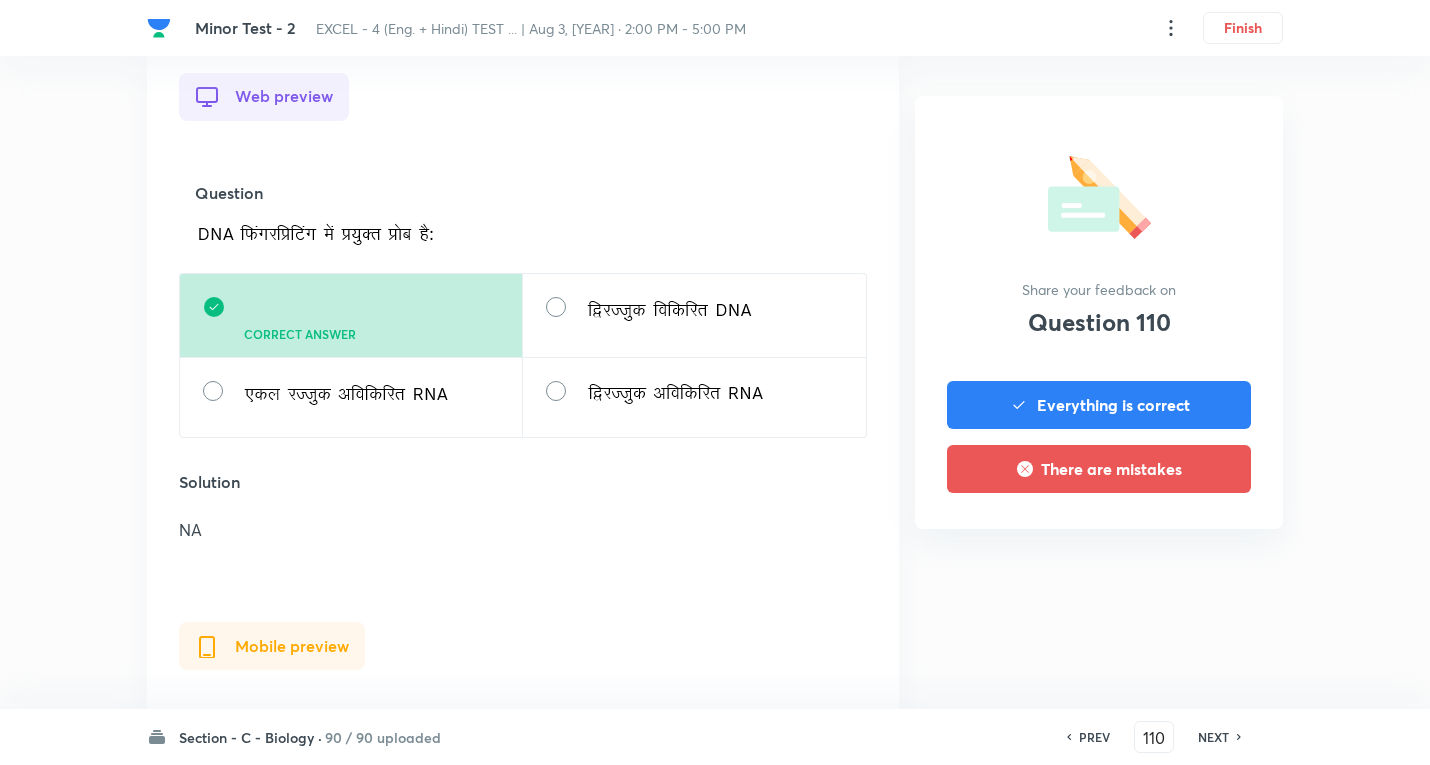 click on "NEXT" at bounding box center (1213, 737) 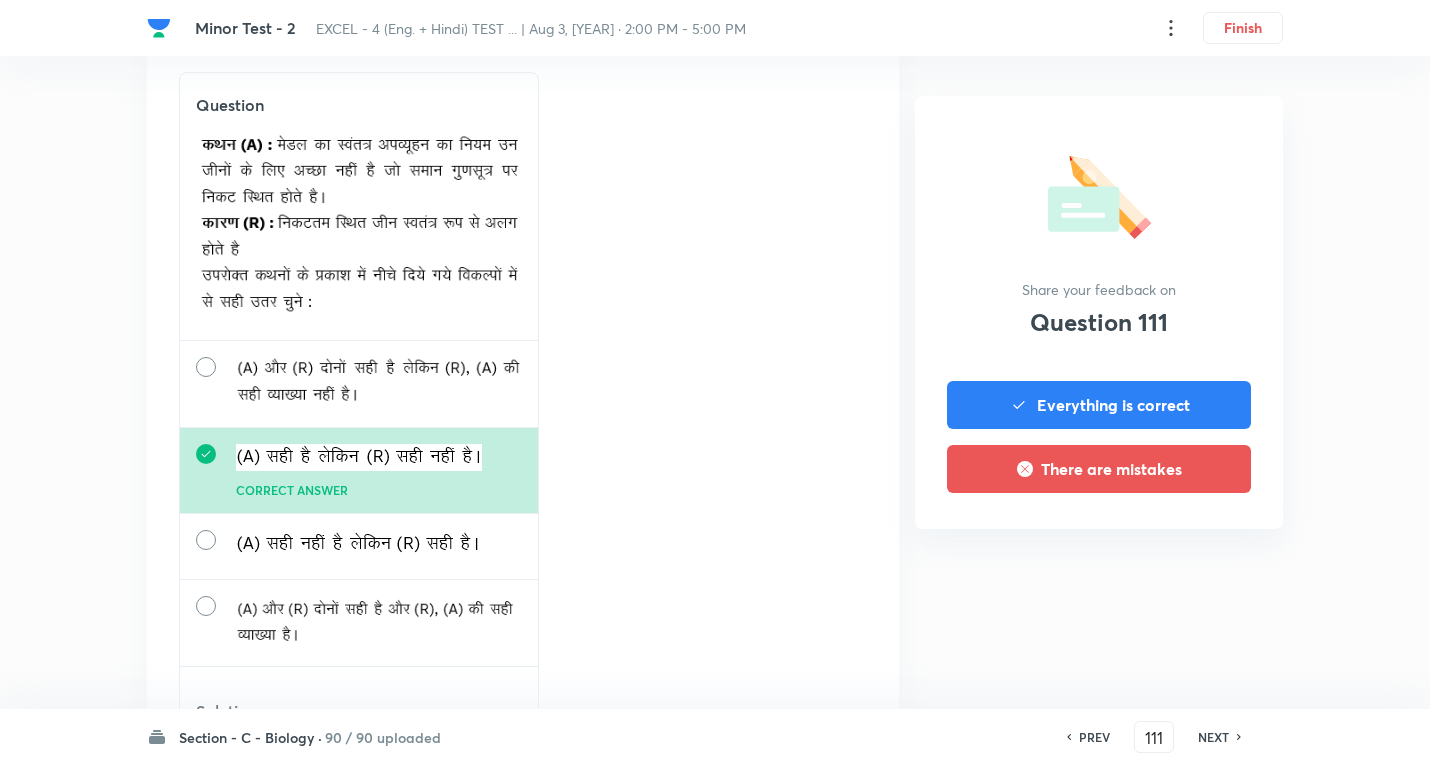 scroll, scrollTop: 3348, scrollLeft: 0, axis: vertical 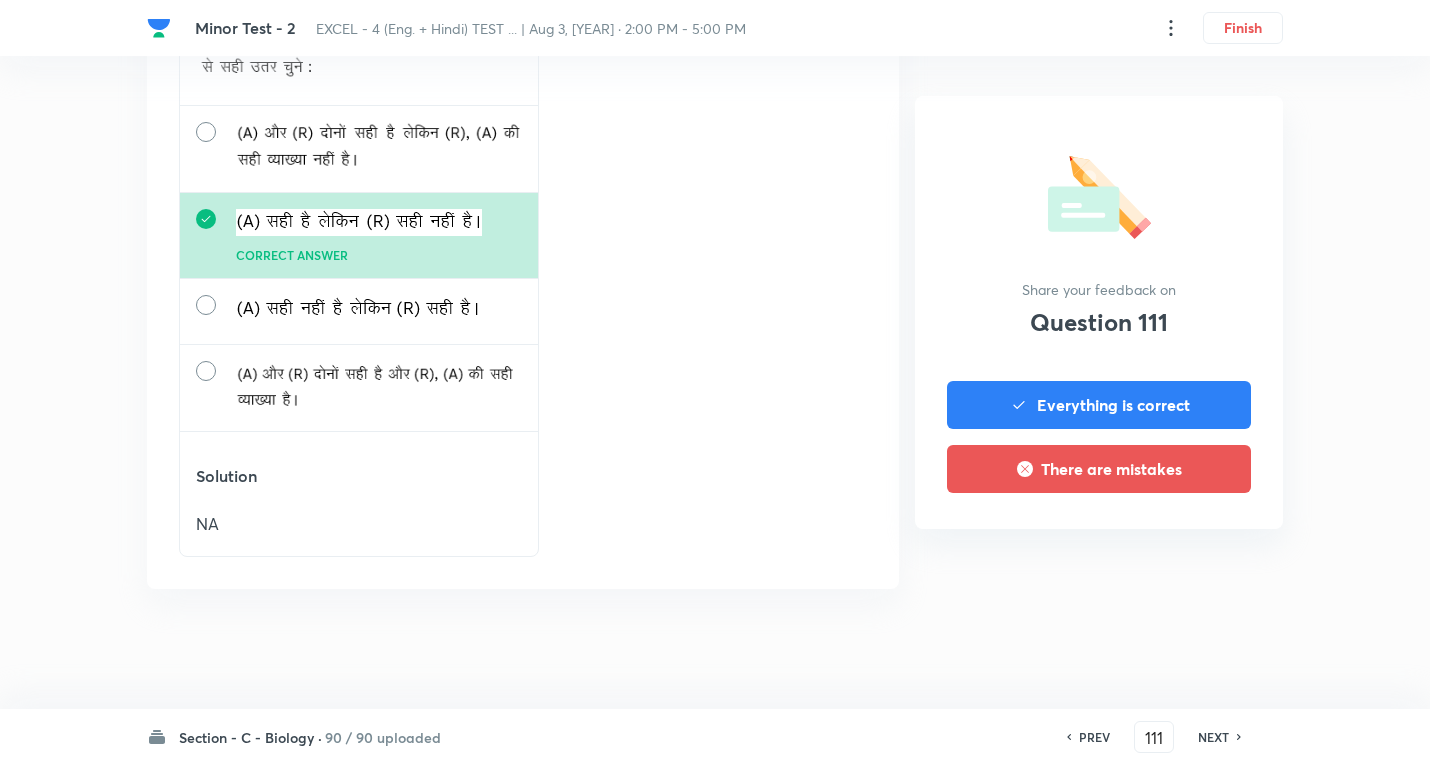 click on "NEXT" at bounding box center [1213, 737] 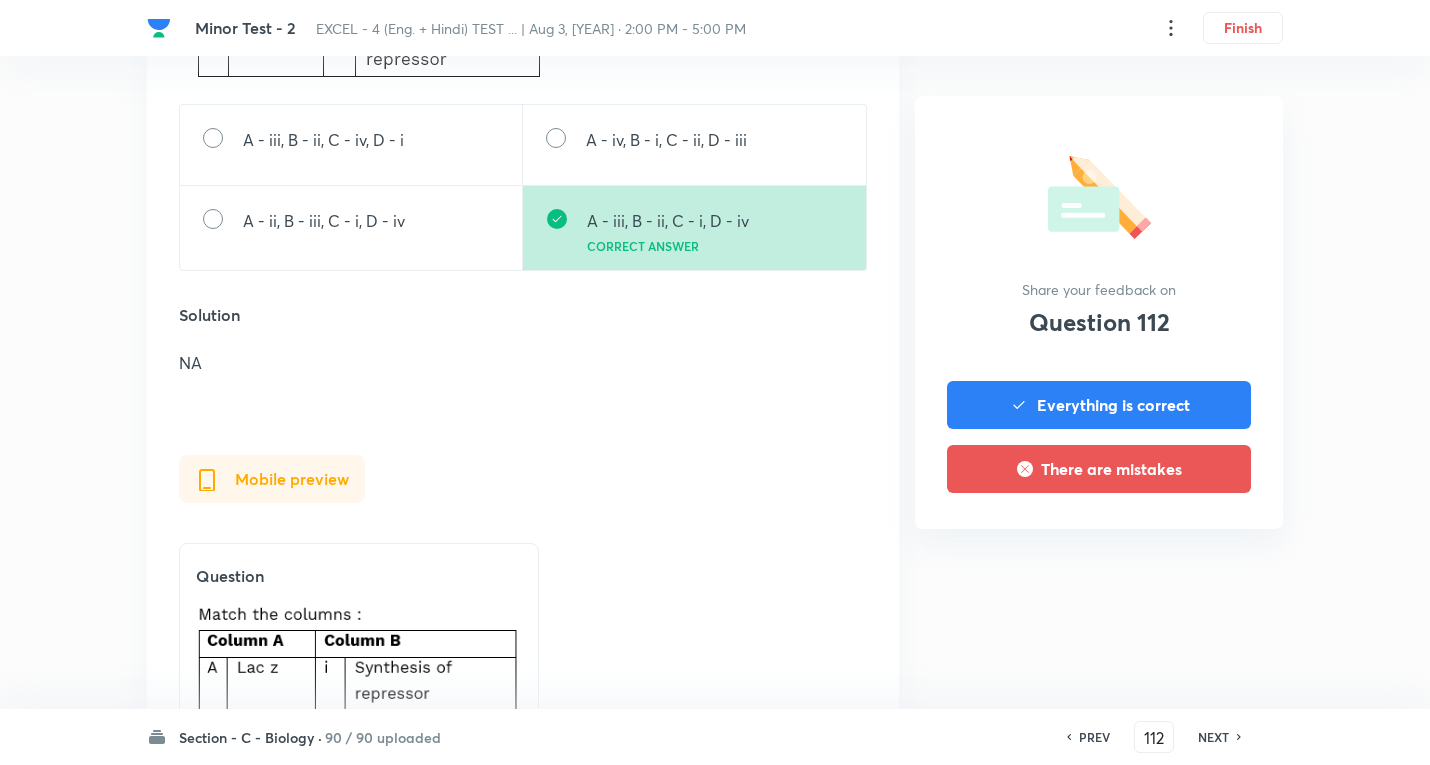 scroll, scrollTop: 1000, scrollLeft: 0, axis: vertical 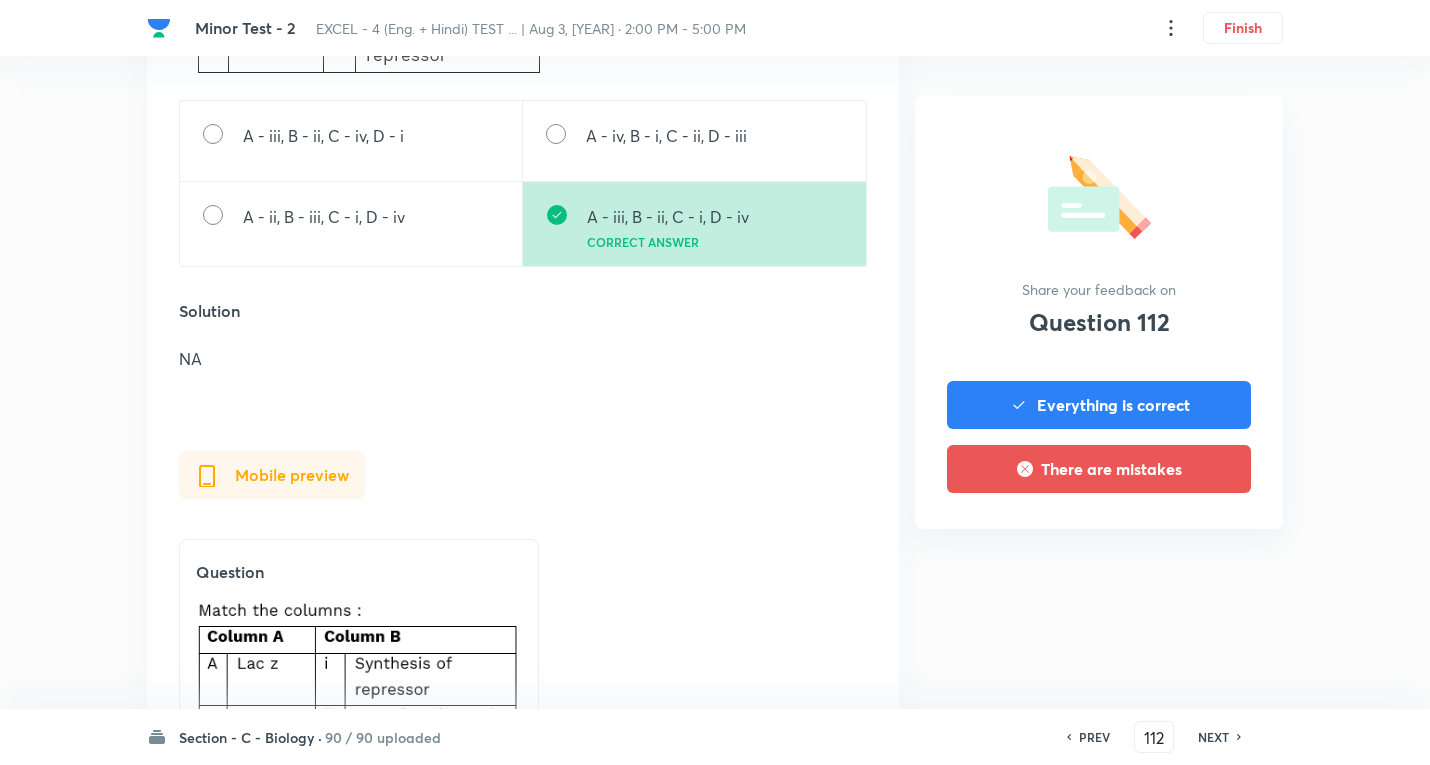 click on "NEXT" at bounding box center [1213, 737] 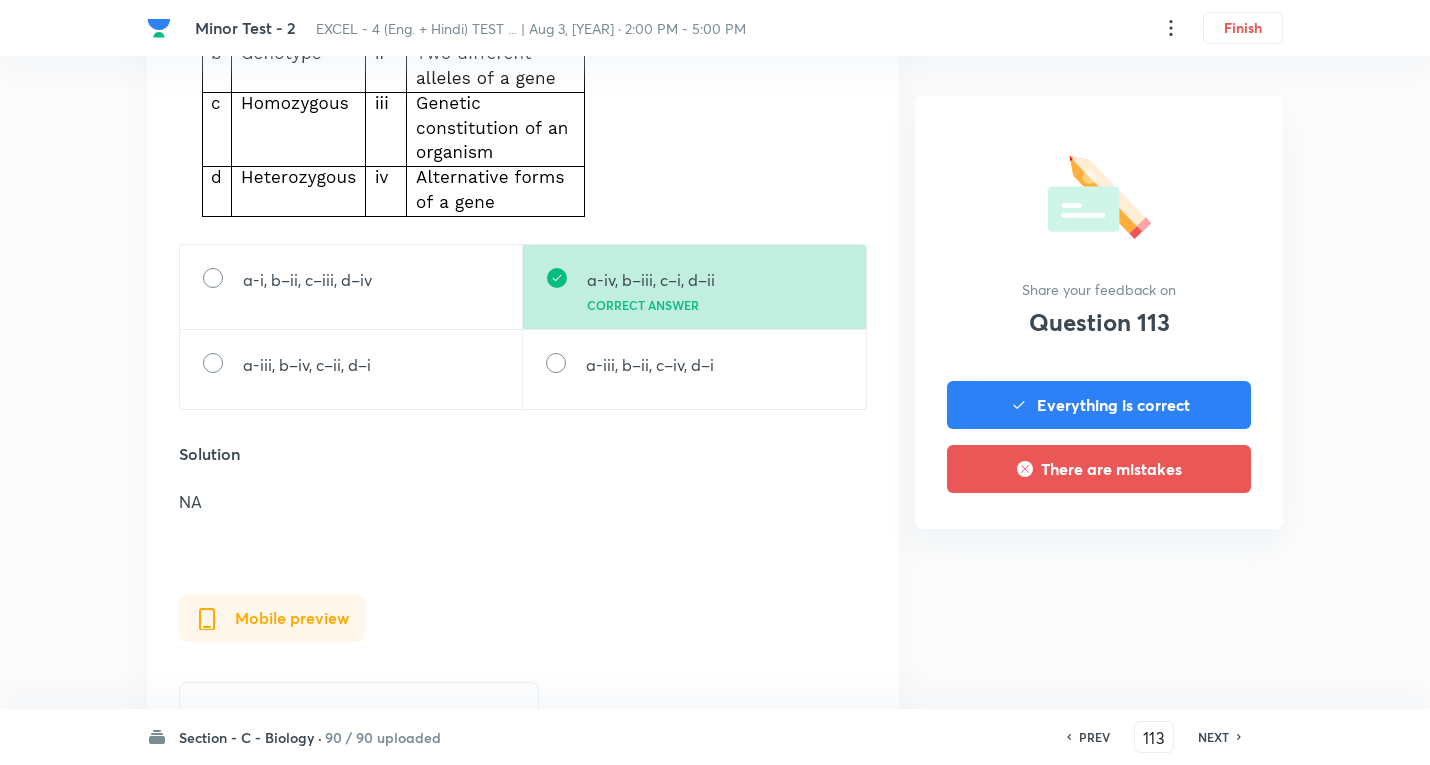 scroll, scrollTop: 900, scrollLeft: 0, axis: vertical 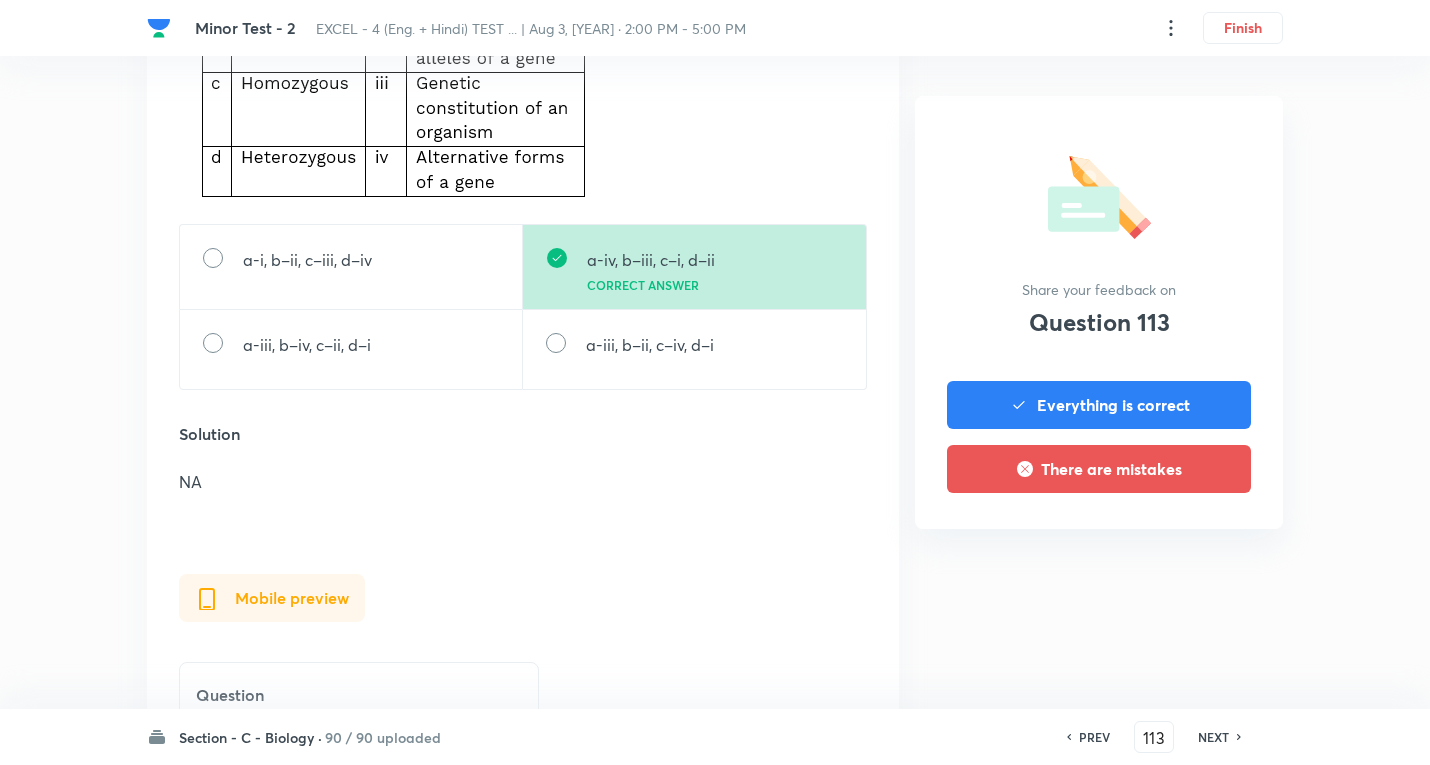 click 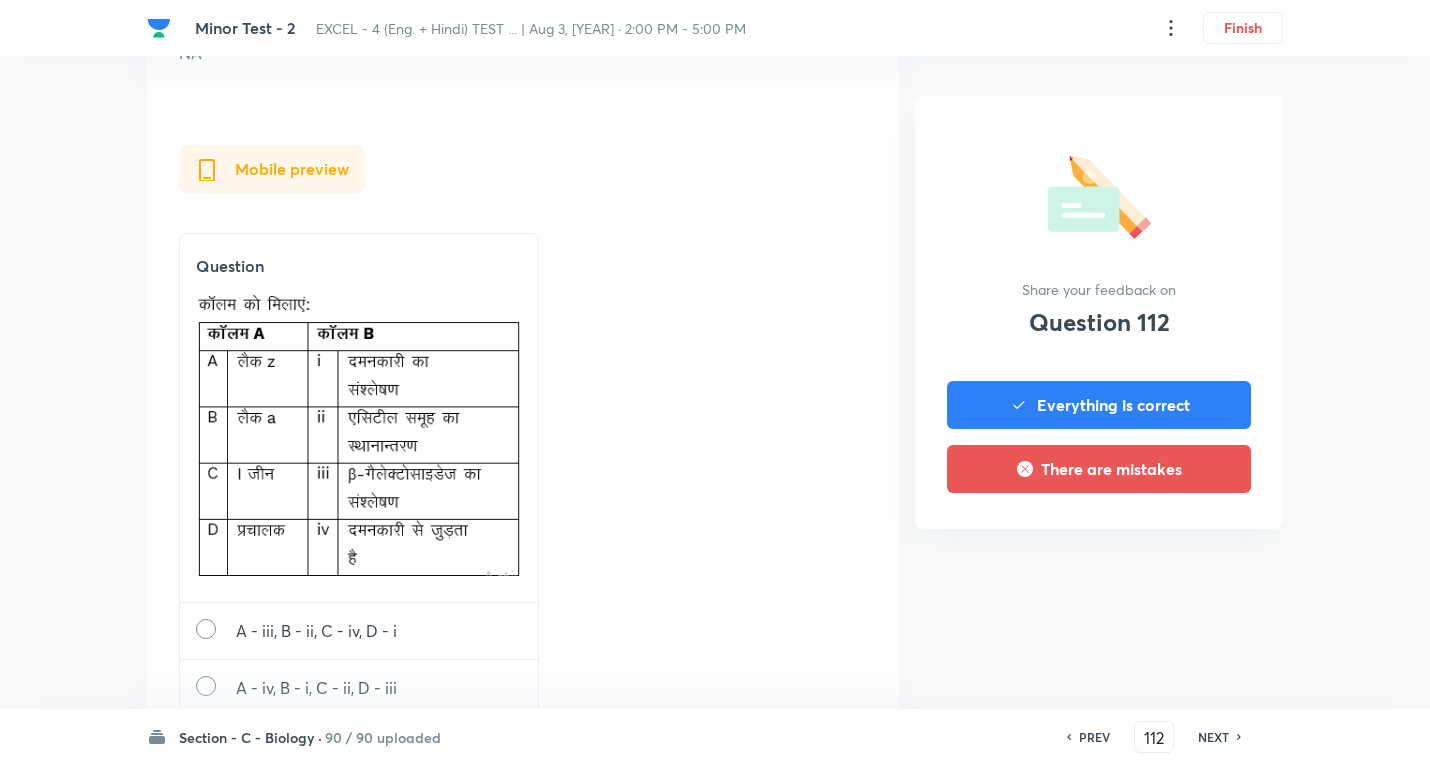 scroll, scrollTop: 3200, scrollLeft: 0, axis: vertical 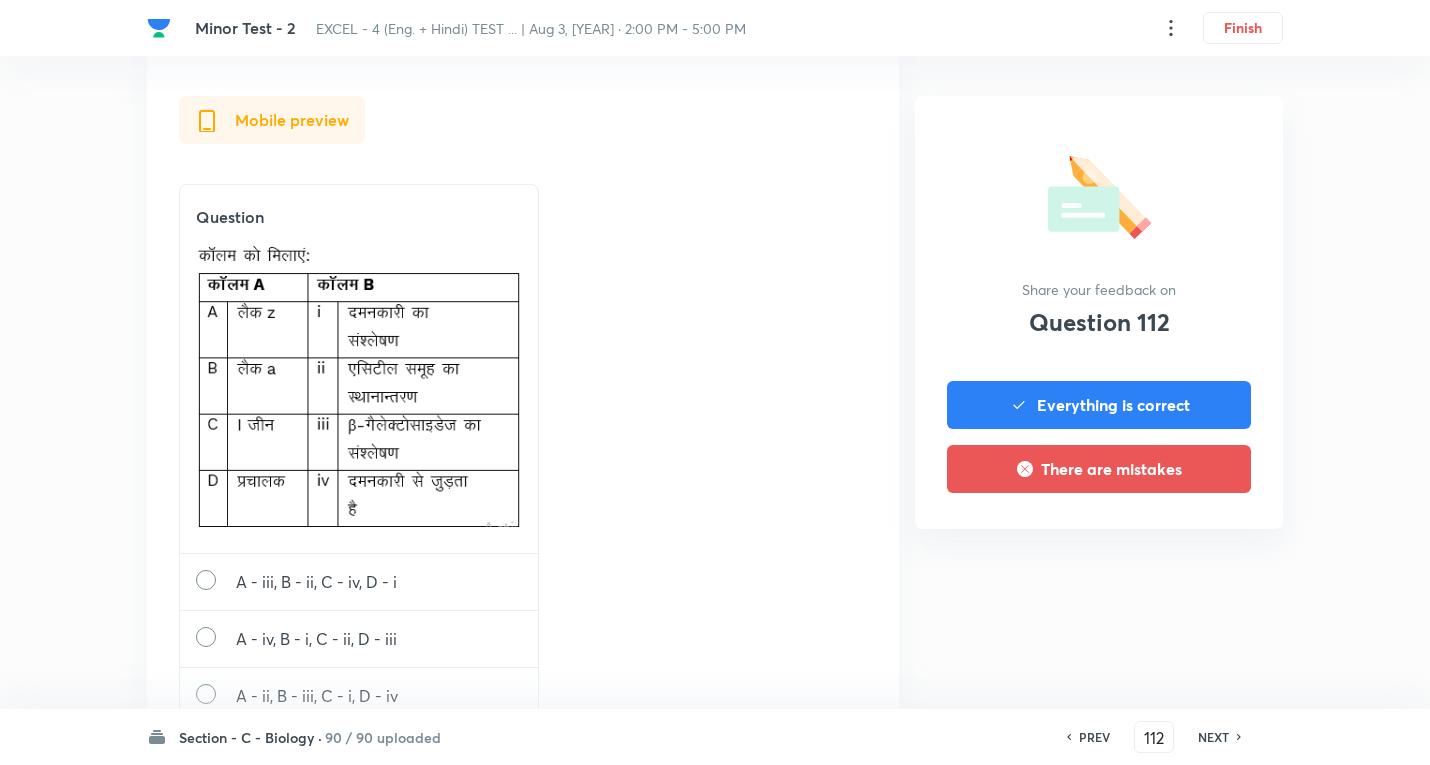 click on "NEXT" at bounding box center [1213, 737] 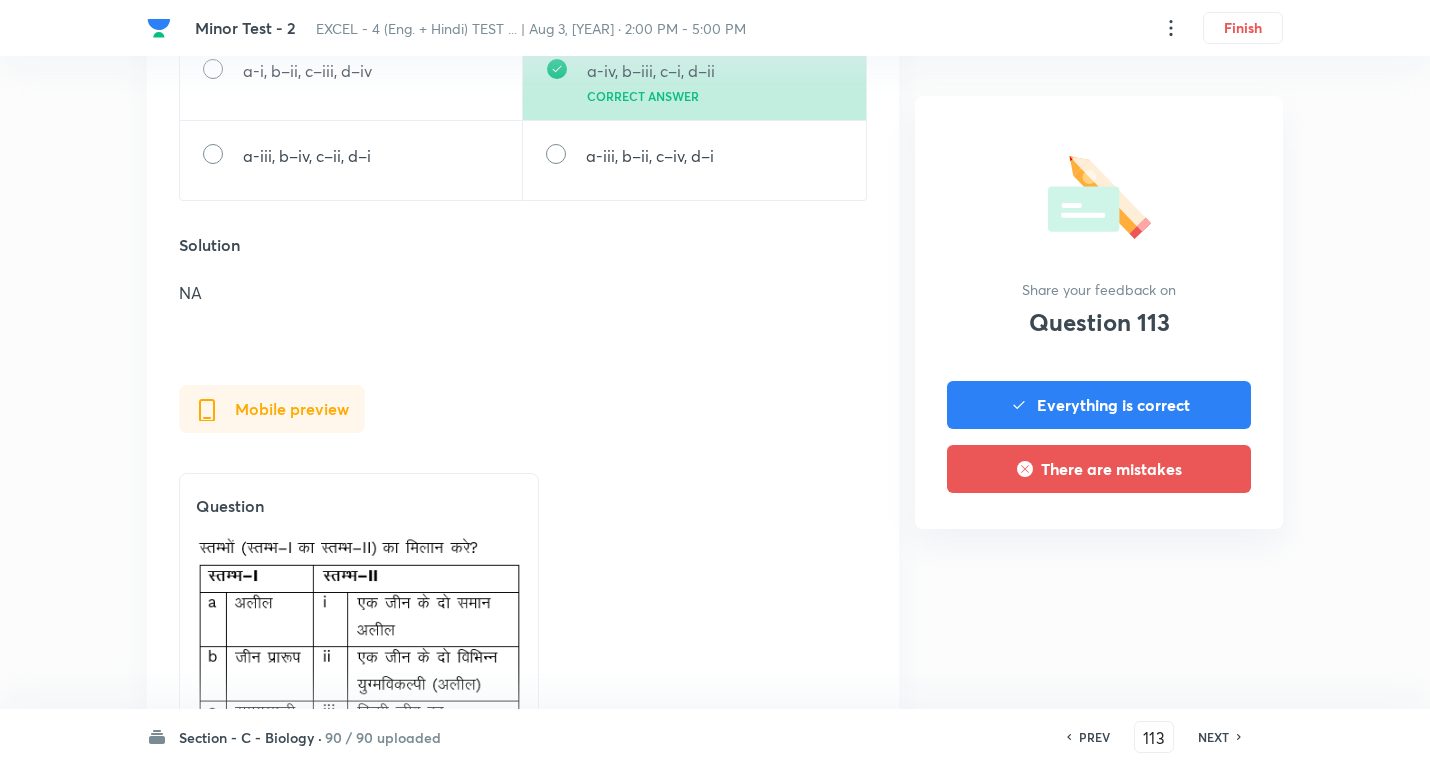 scroll, scrollTop: 3000, scrollLeft: 0, axis: vertical 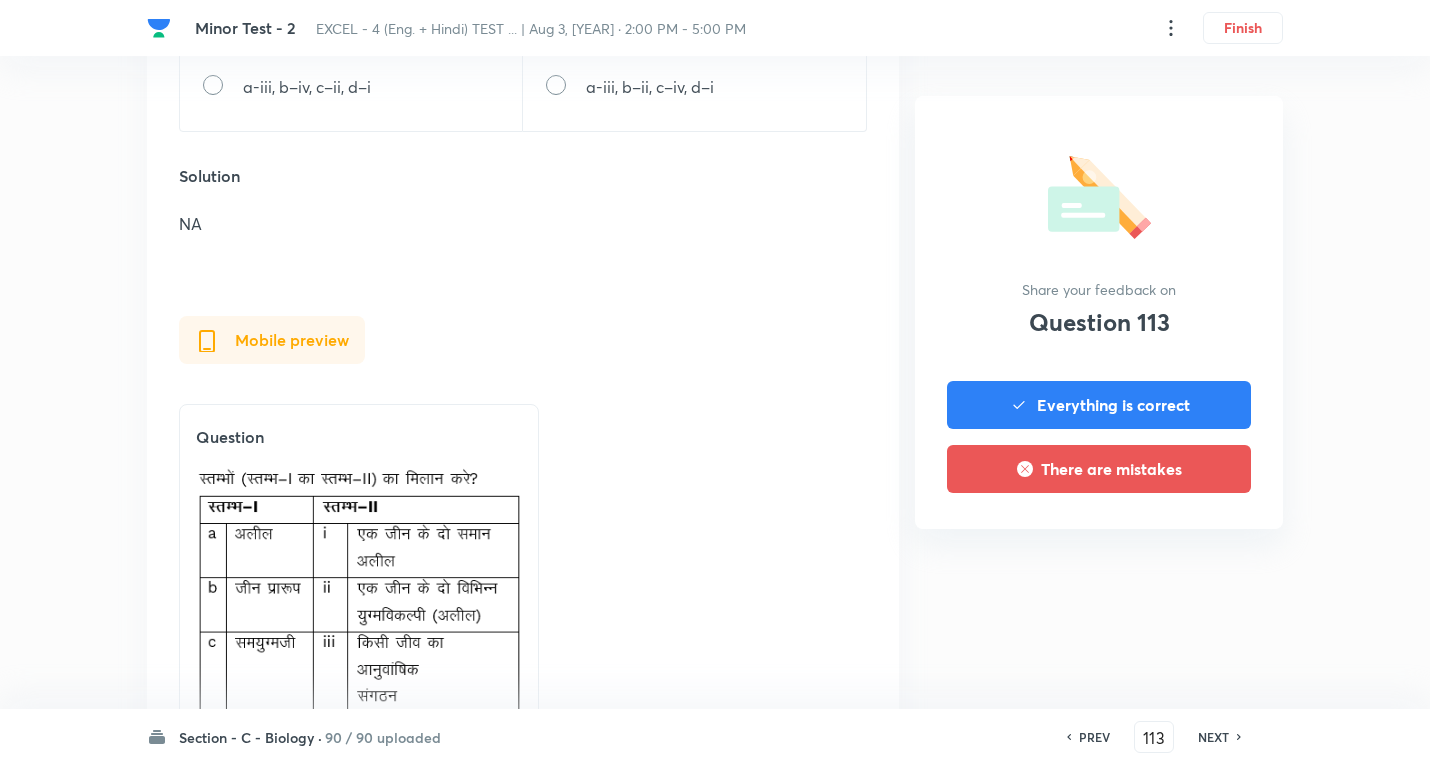 click on "NEXT" at bounding box center [1213, 737] 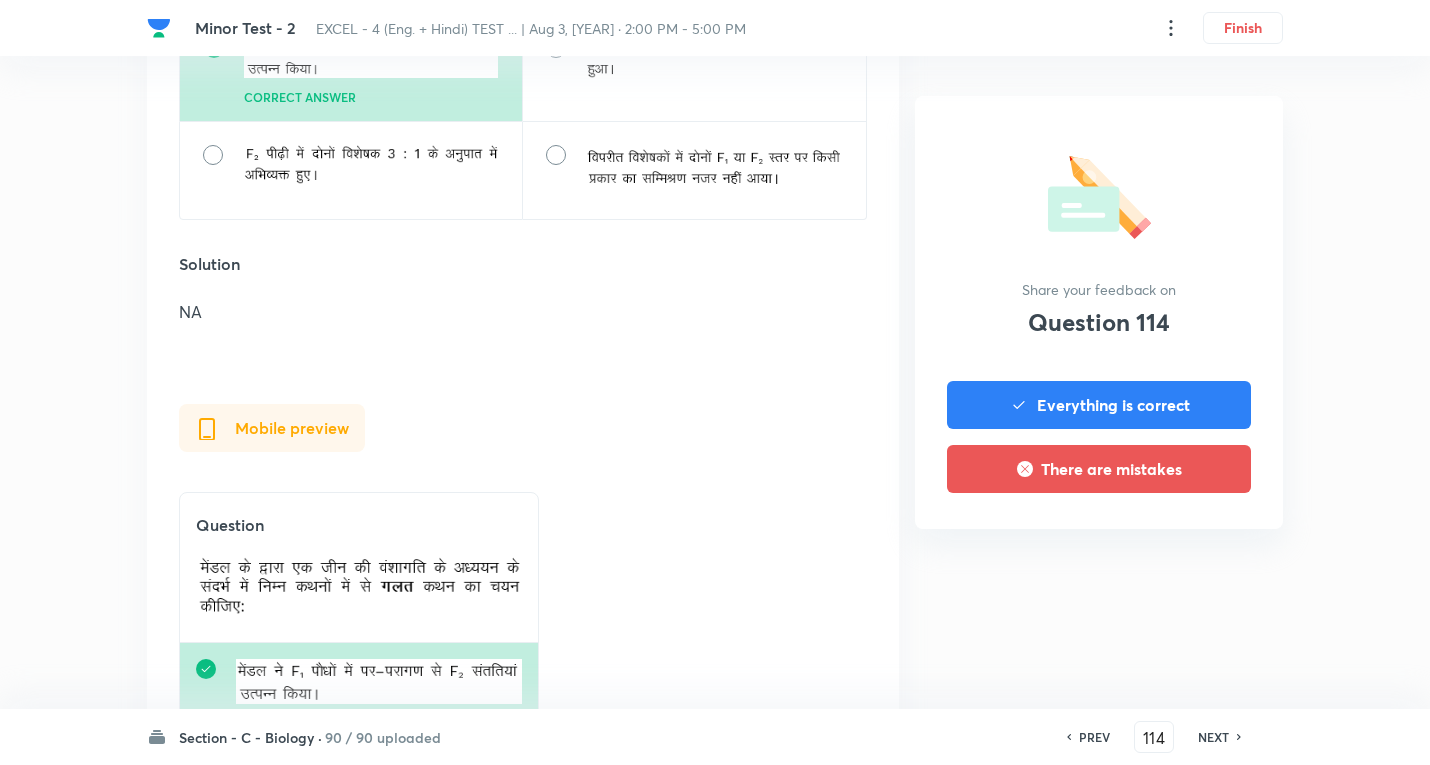 scroll, scrollTop: 2400, scrollLeft: 0, axis: vertical 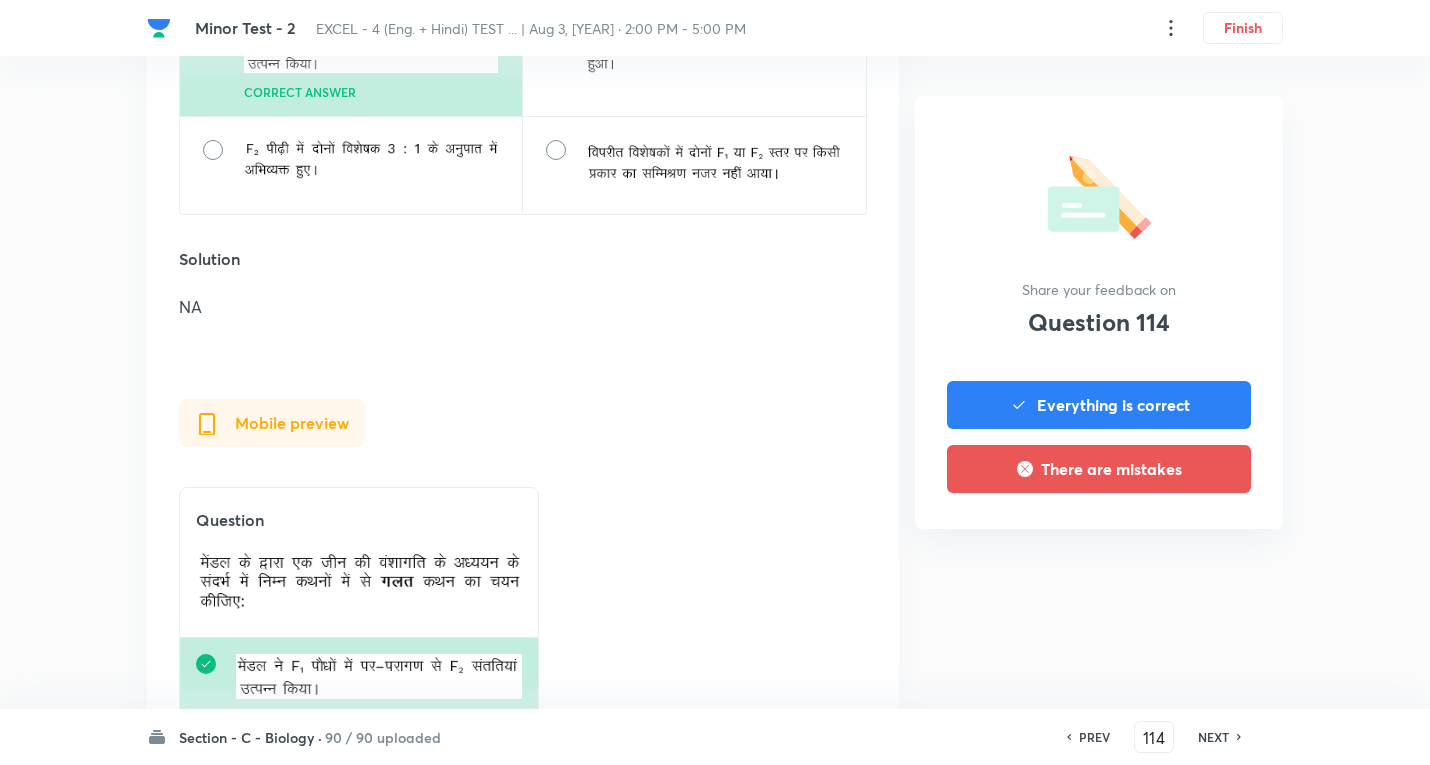 click on "NEXT" at bounding box center [1213, 737] 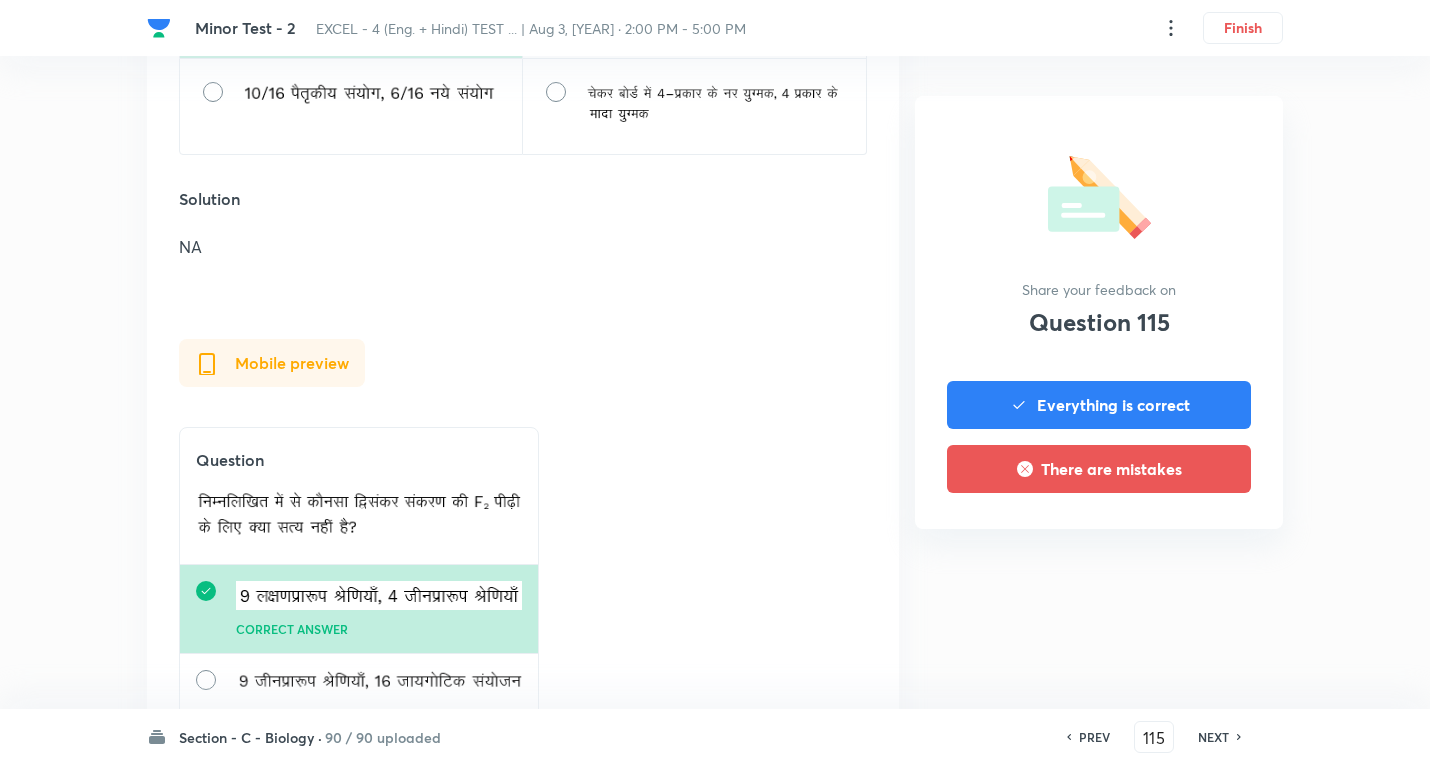 scroll, scrollTop: 2500, scrollLeft: 0, axis: vertical 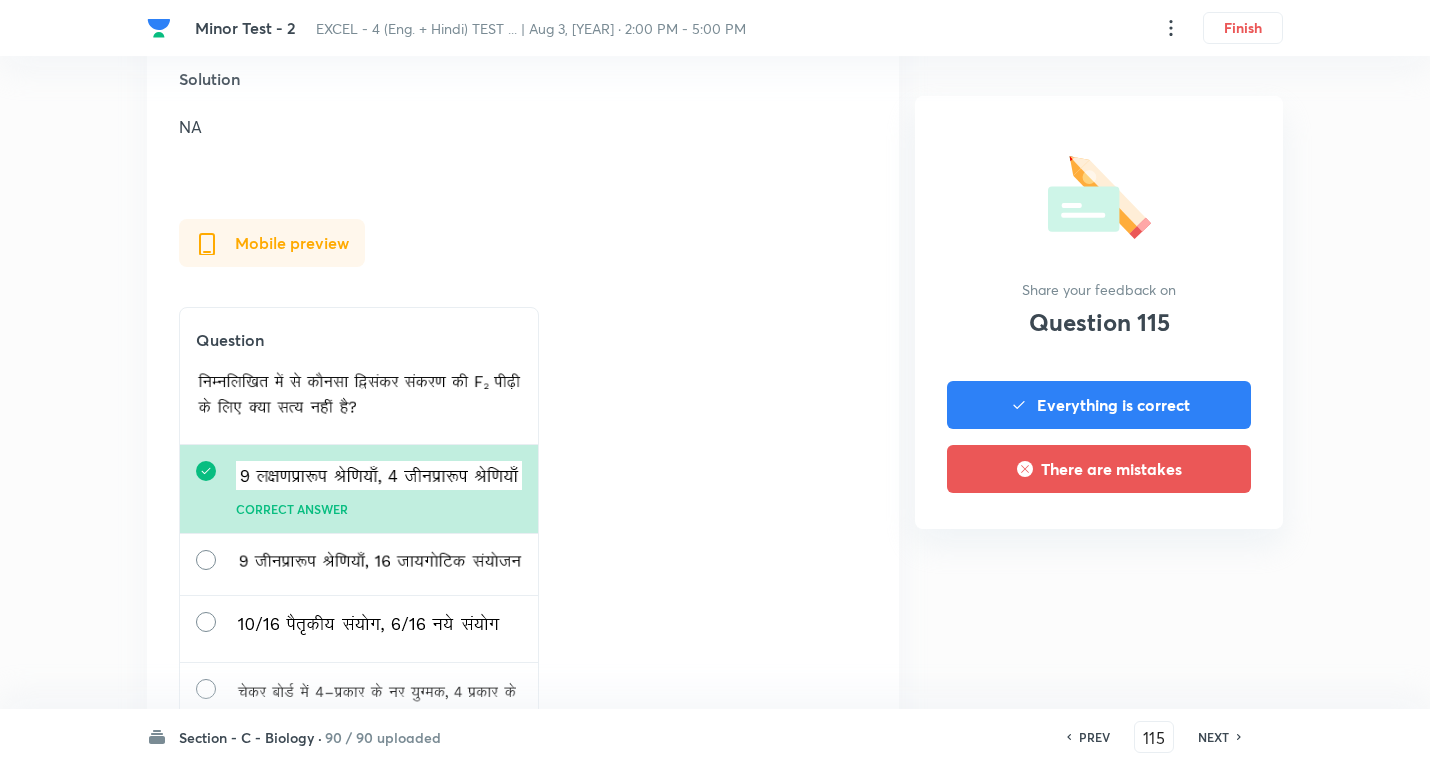 click on "NEXT" at bounding box center [1213, 737] 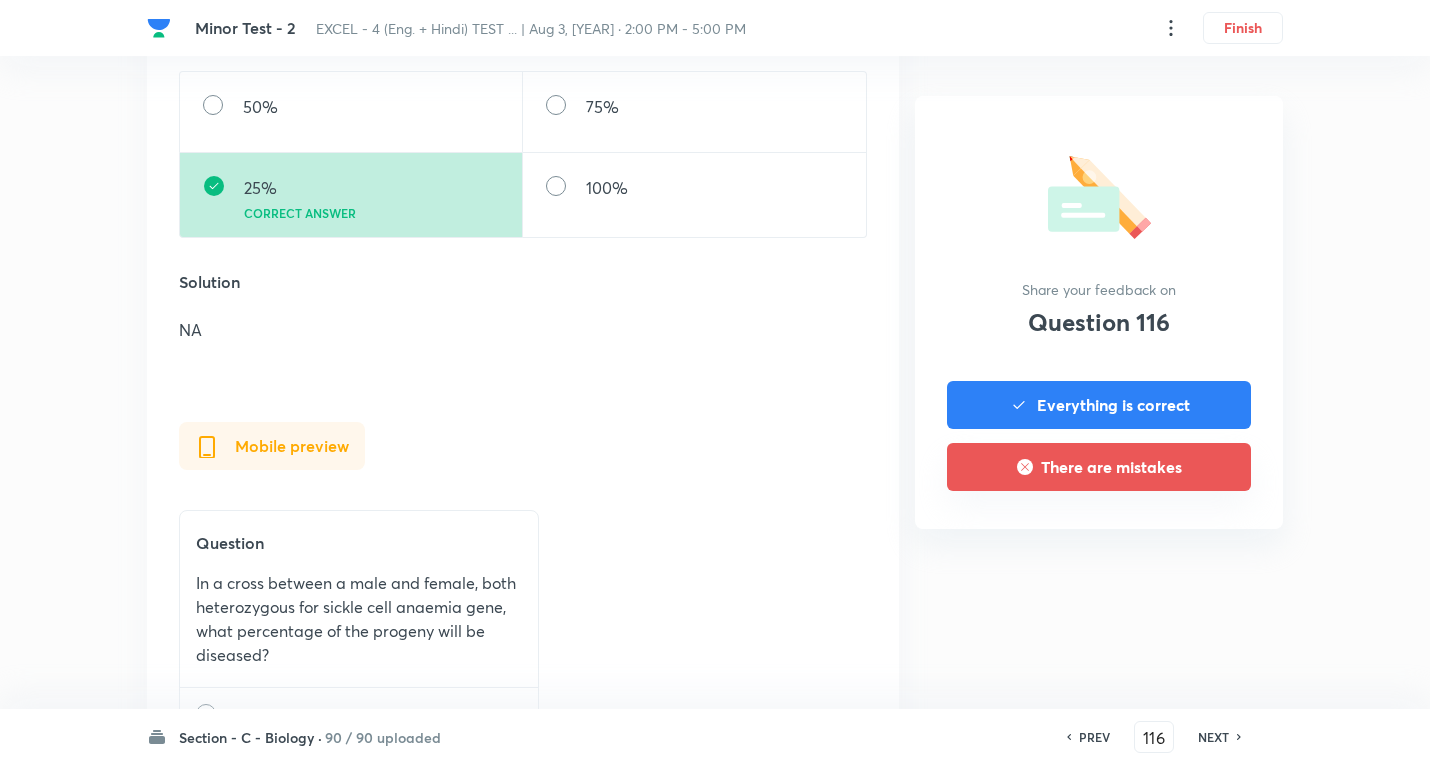 scroll, scrollTop: 800, scrollLeft: 0, axis: vertical 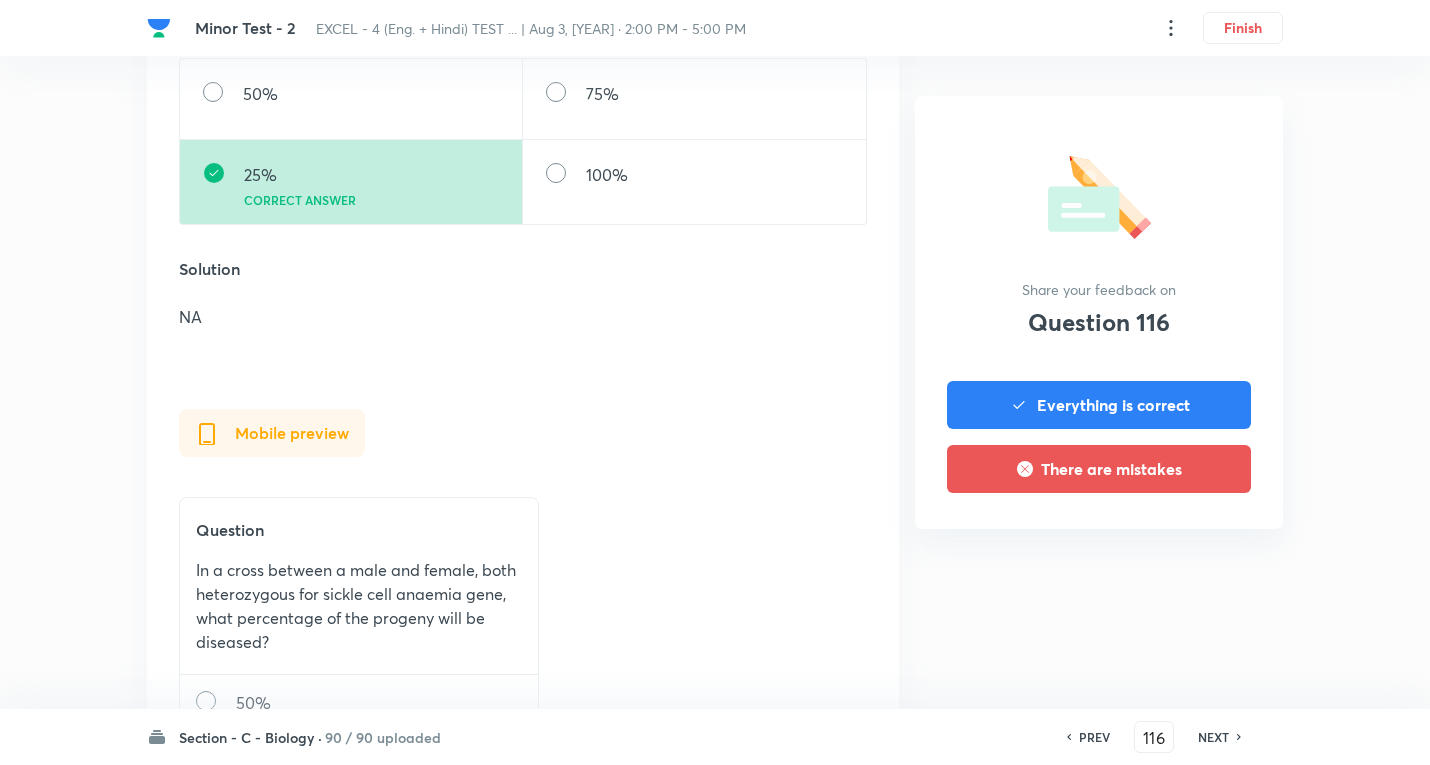click on "NEXT" at bounding box center (1213, 737) 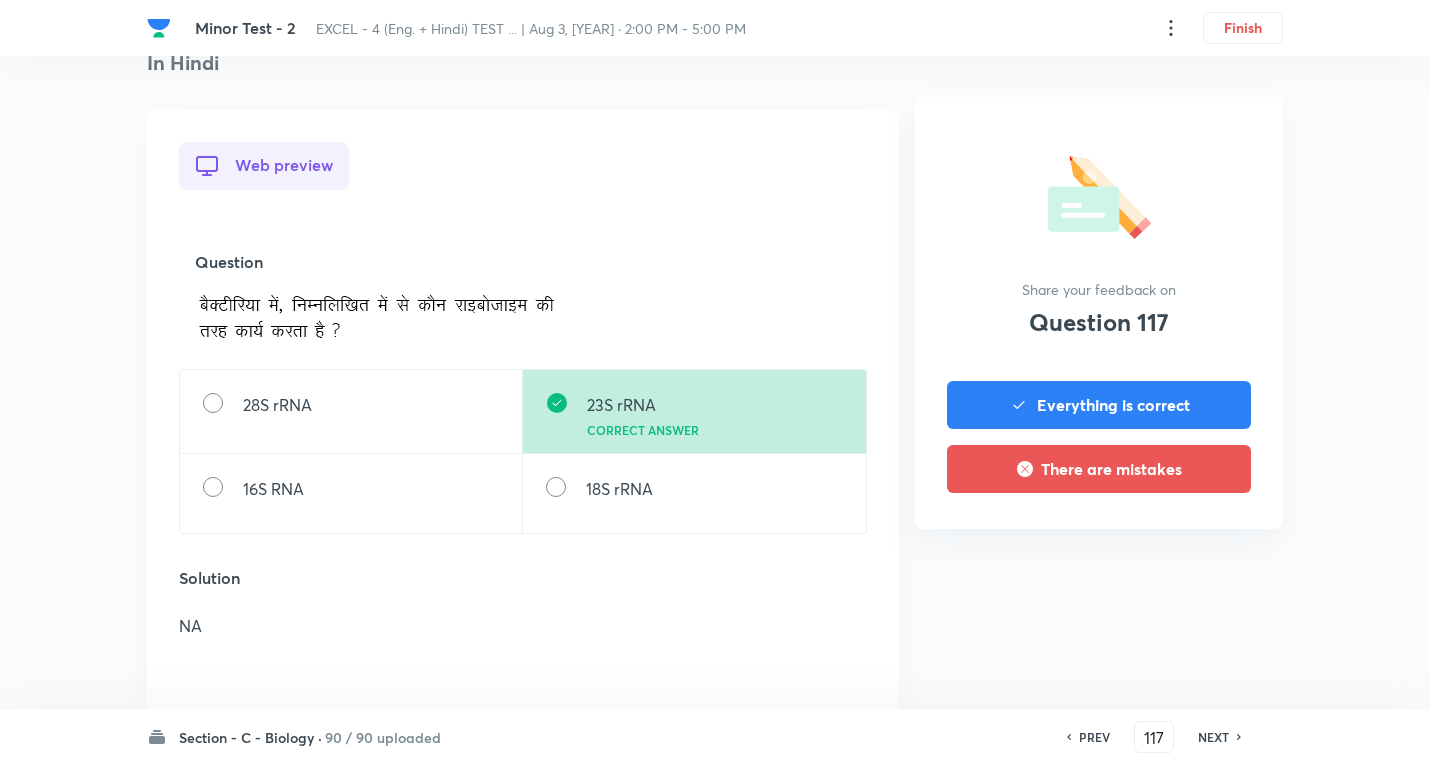 scroll, scrollTop: 1799, scrollLeft: 0, axis: vertical 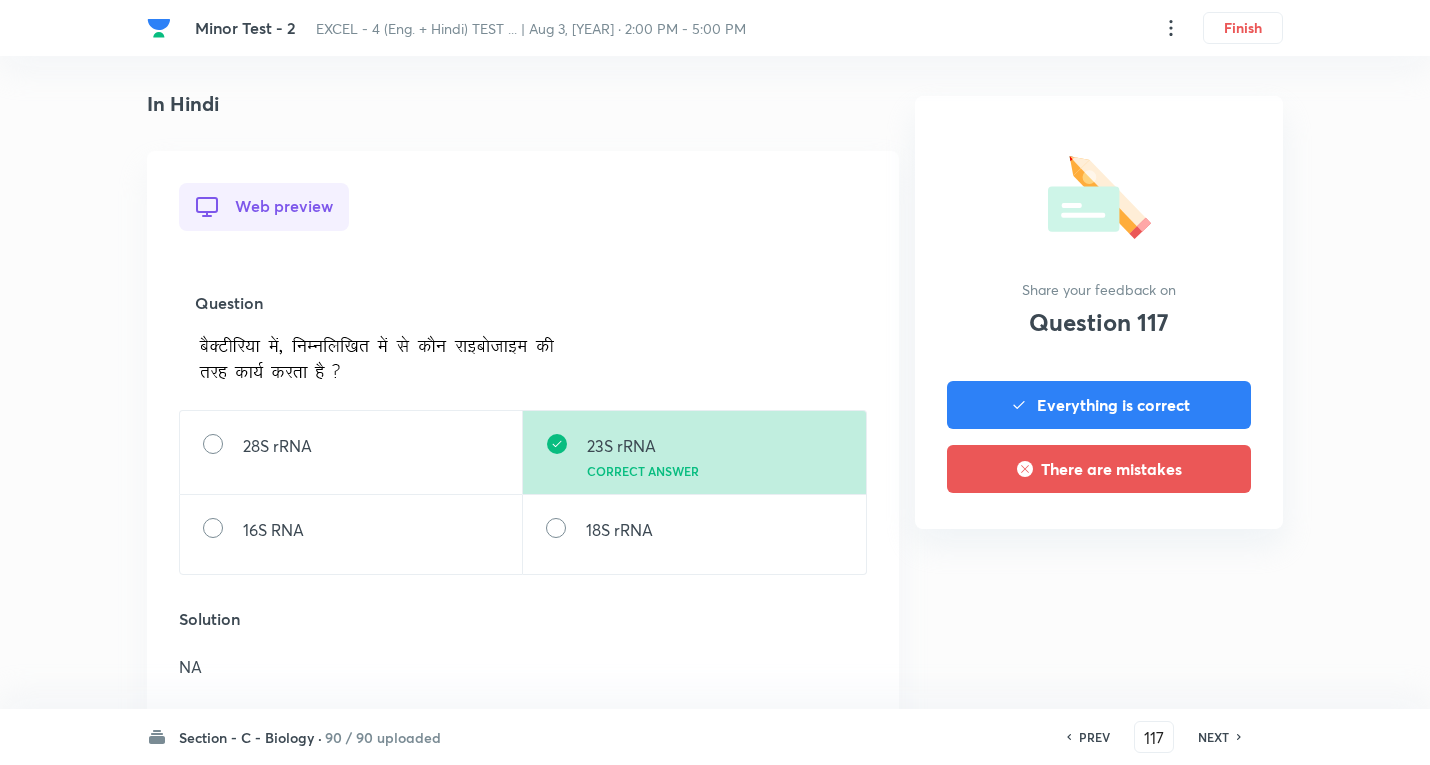 click on "NEXT" at bounding box center (1213, 737) 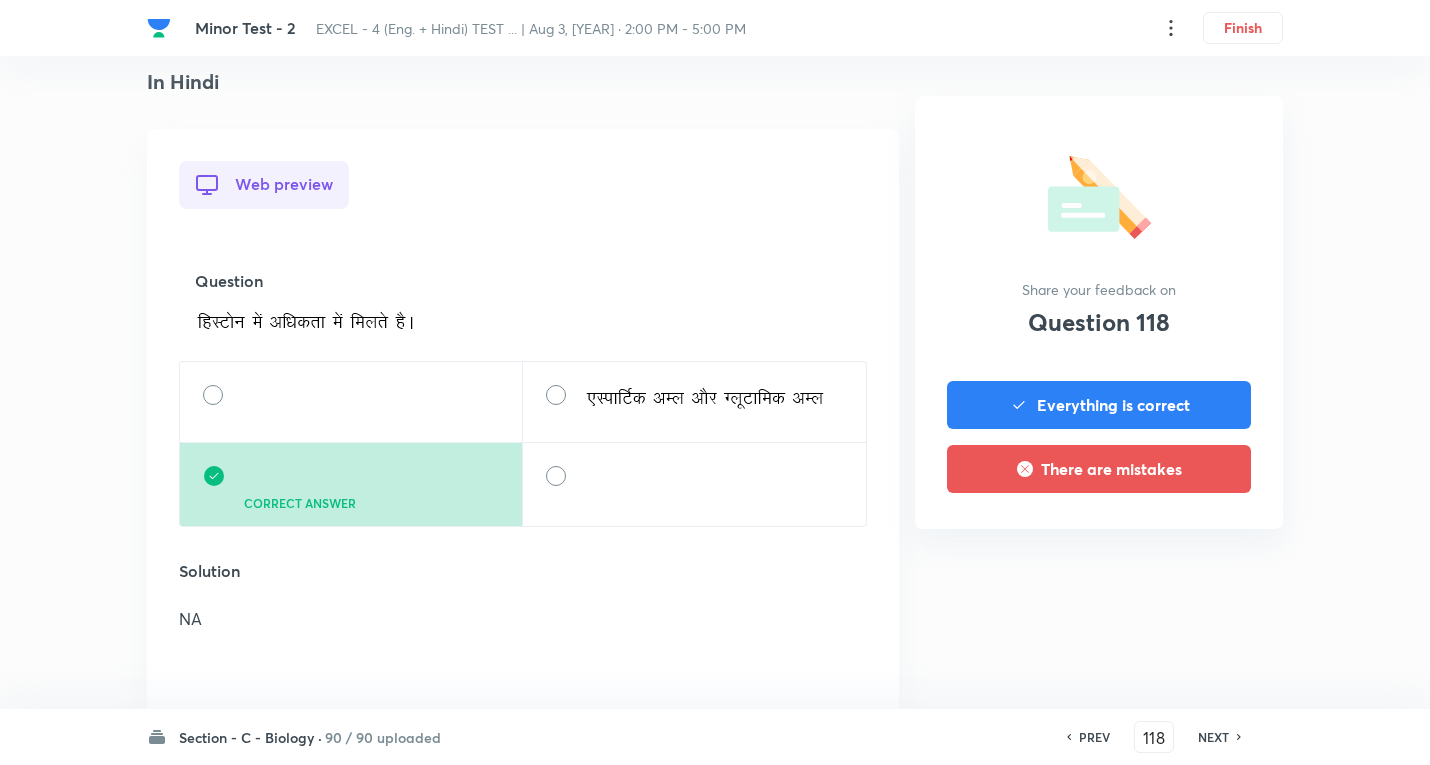 scroll, scrollTop: 1800, scrollLeft: 0, axis: vertical 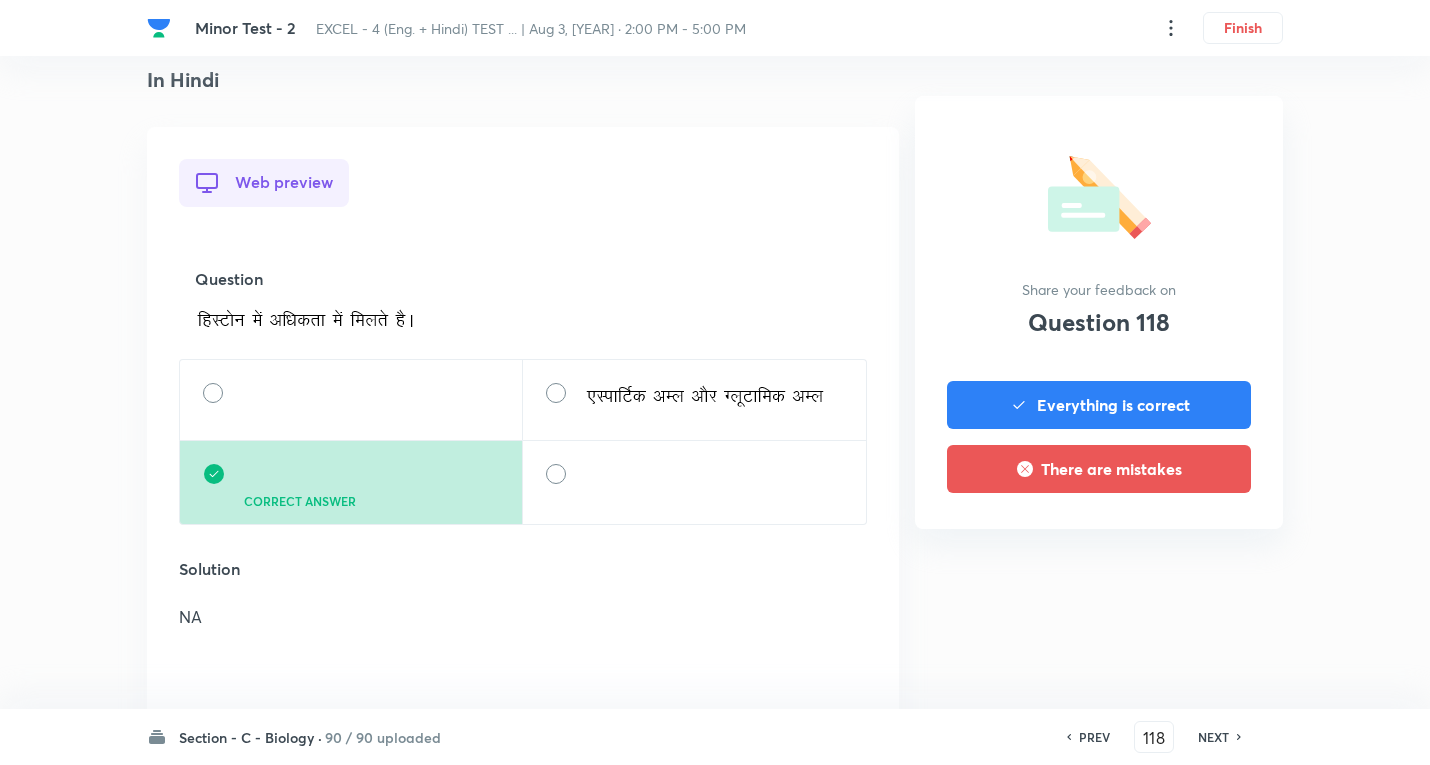 click on "NEXT" at bounding box center (1213, 737) 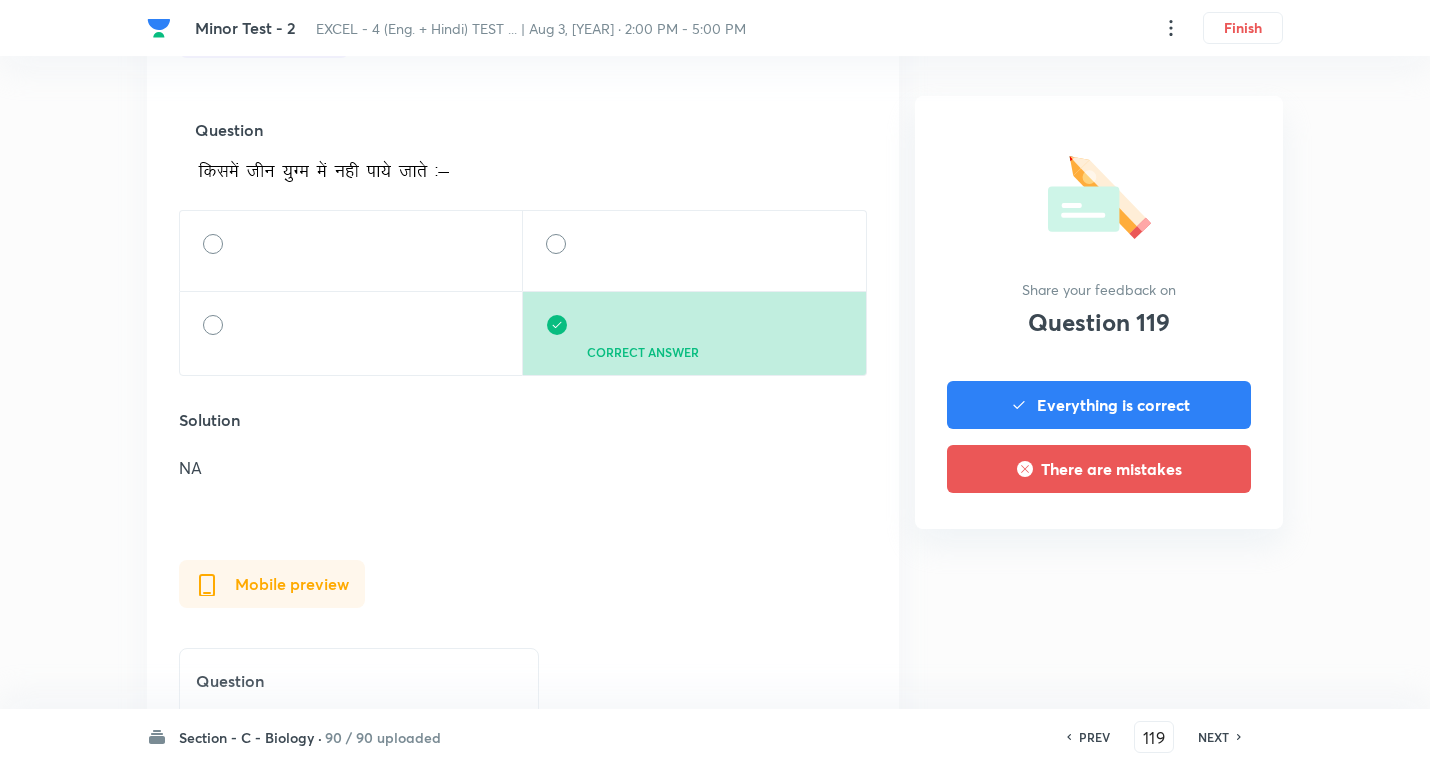 scroll, scrollTop: 1900, scrollLeft: 0, axis: vertical 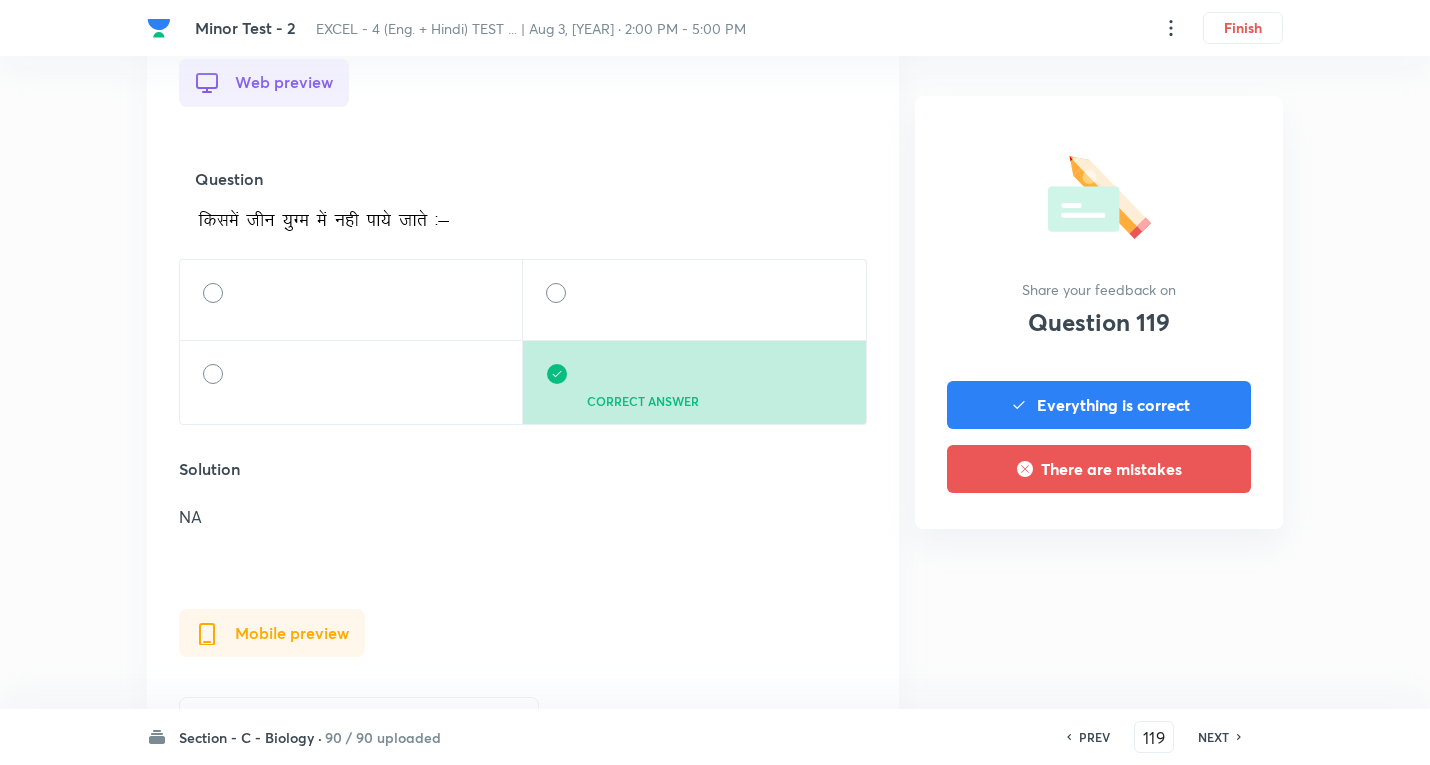 drag, startPoint x: 1219, startPoint y: 734, endPoint x: 750, endPoint y: 479, distance: 533.8408 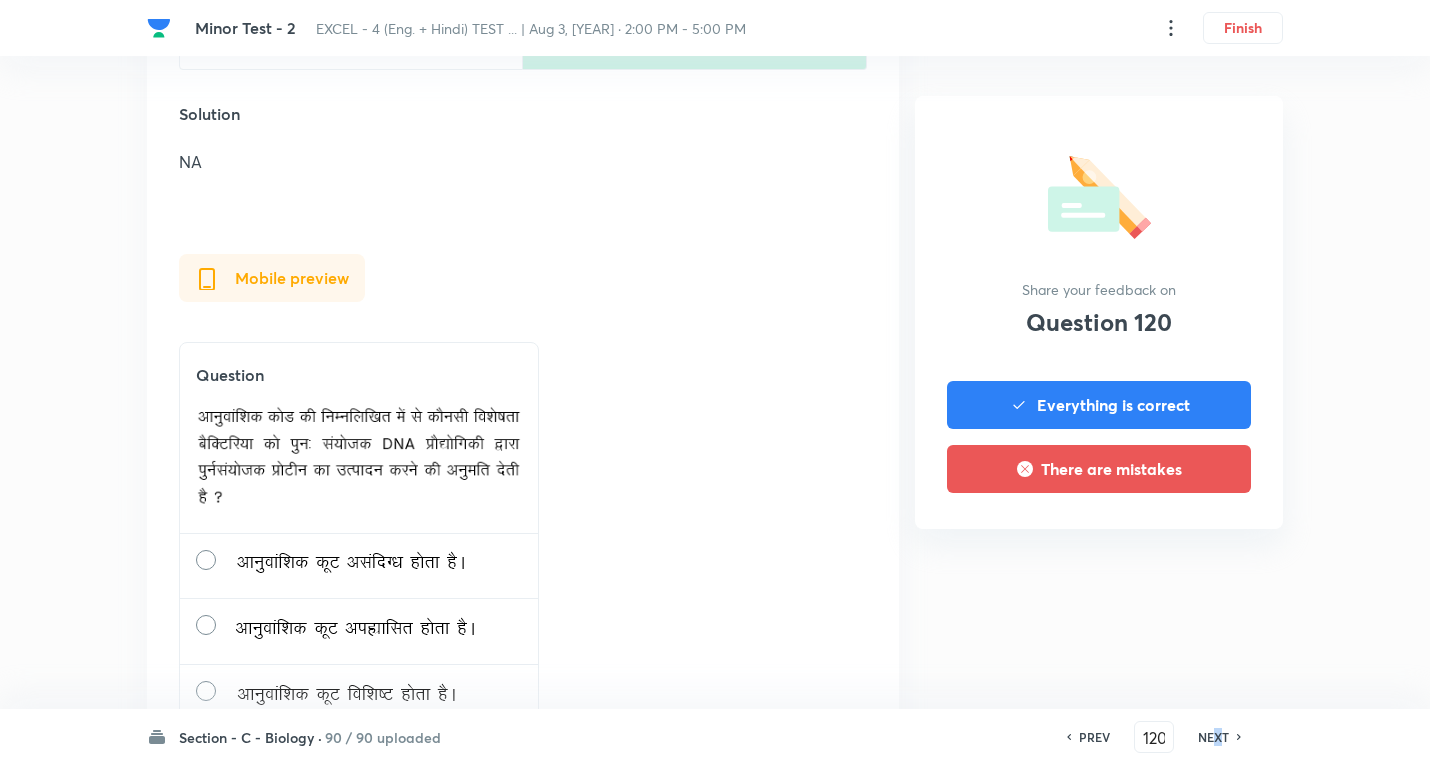 scroll, scrollTop: 2500, scrollLeft: 0, axis: vertical 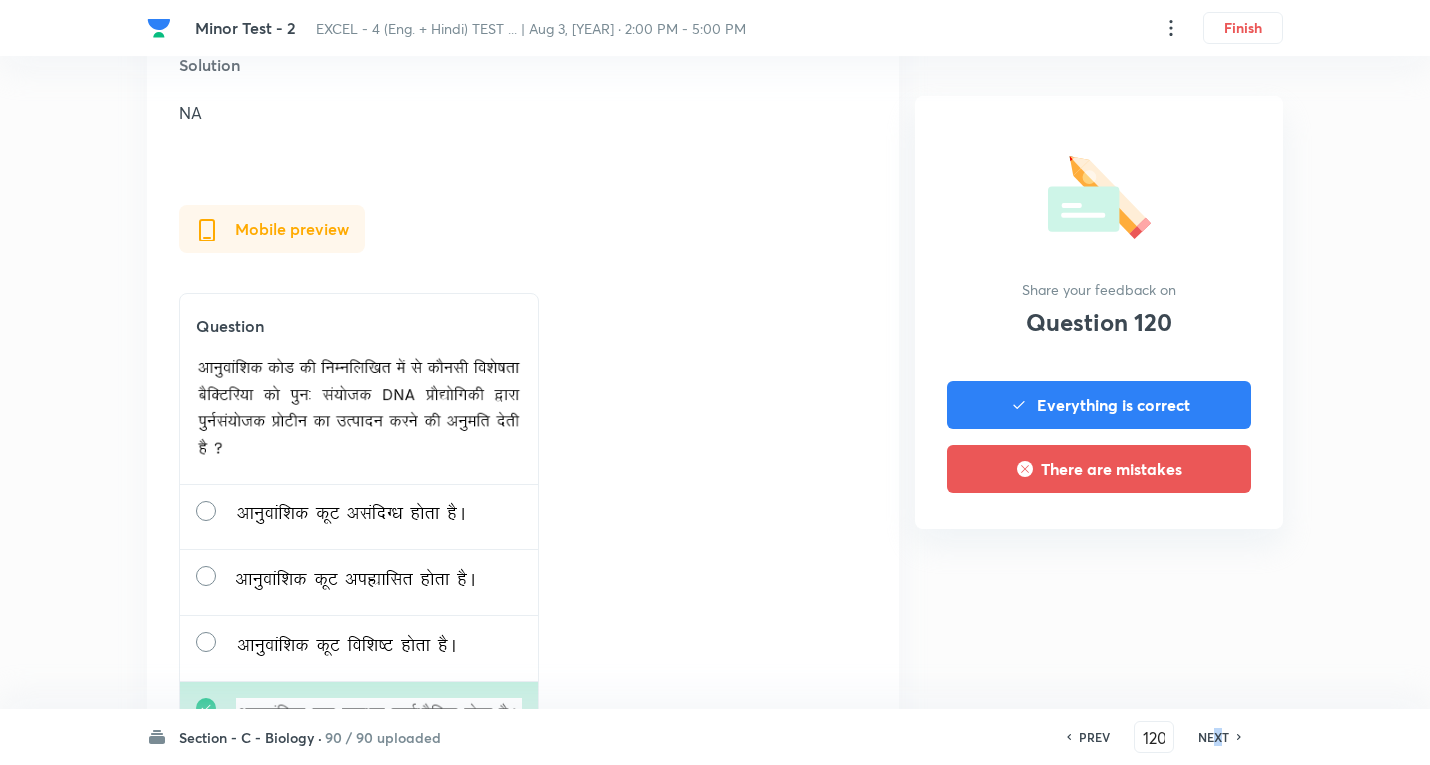 click on "NEXT" at bounding box center (1213, 737) 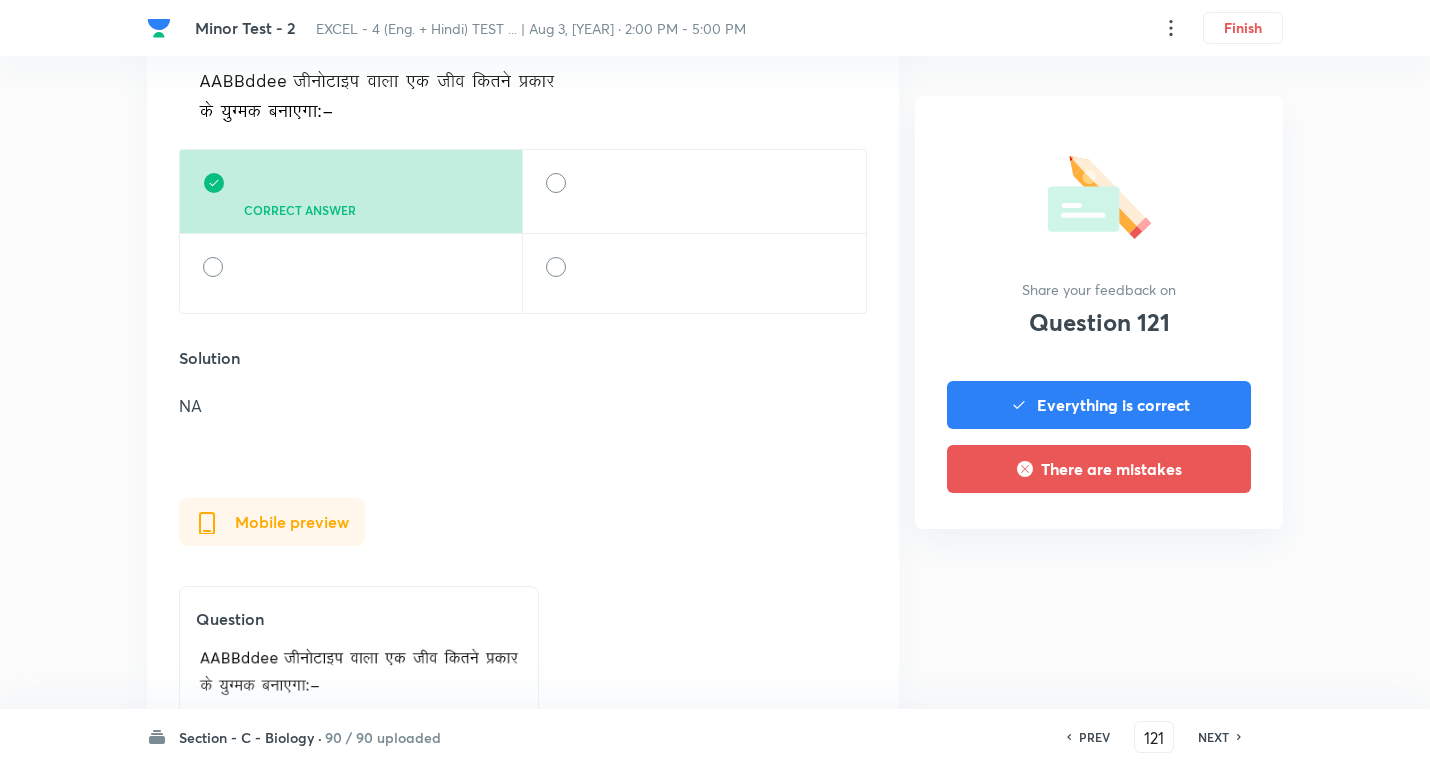 scroll, scrollTop: 2100, scrollLeft: 0, axis: vertical 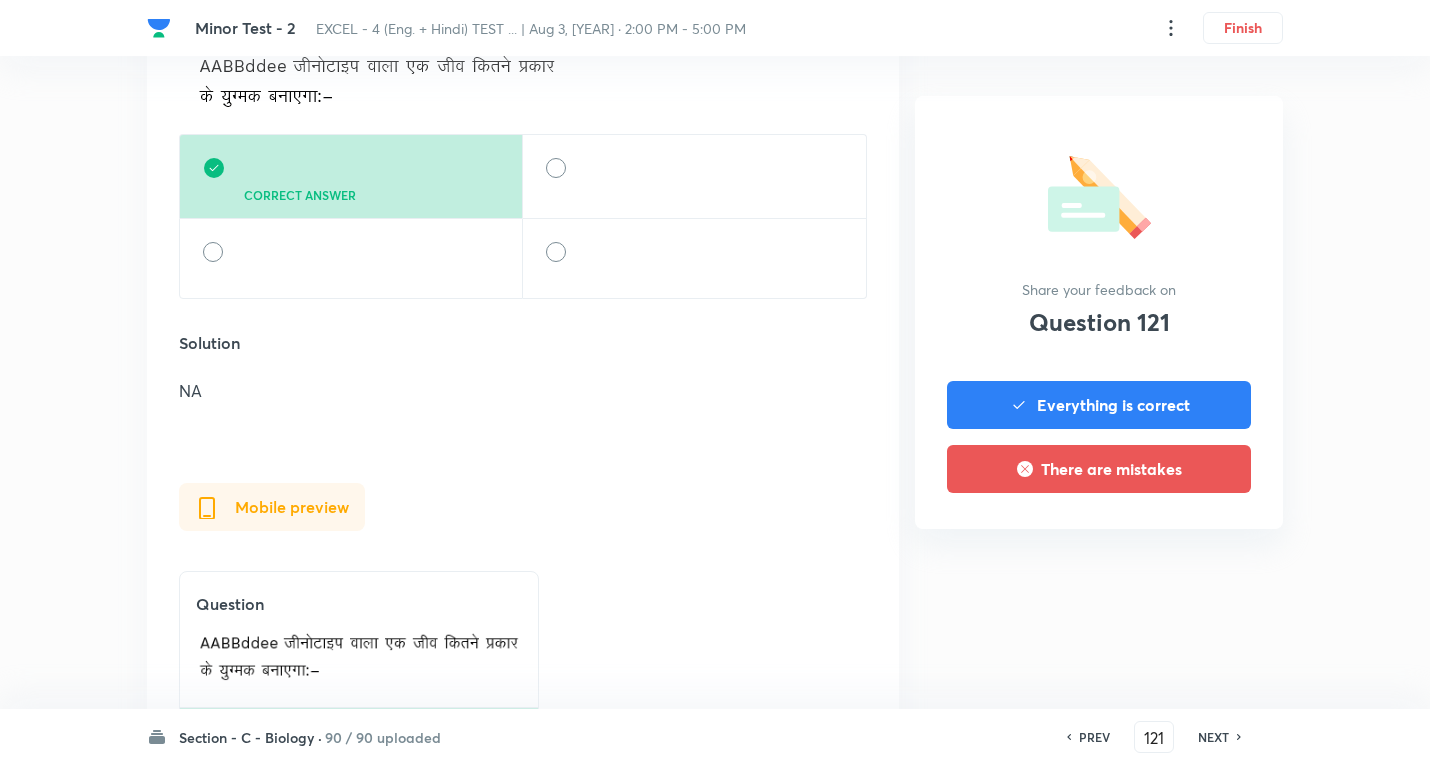 click on "NEXT" at bounding box center (1213, 737) 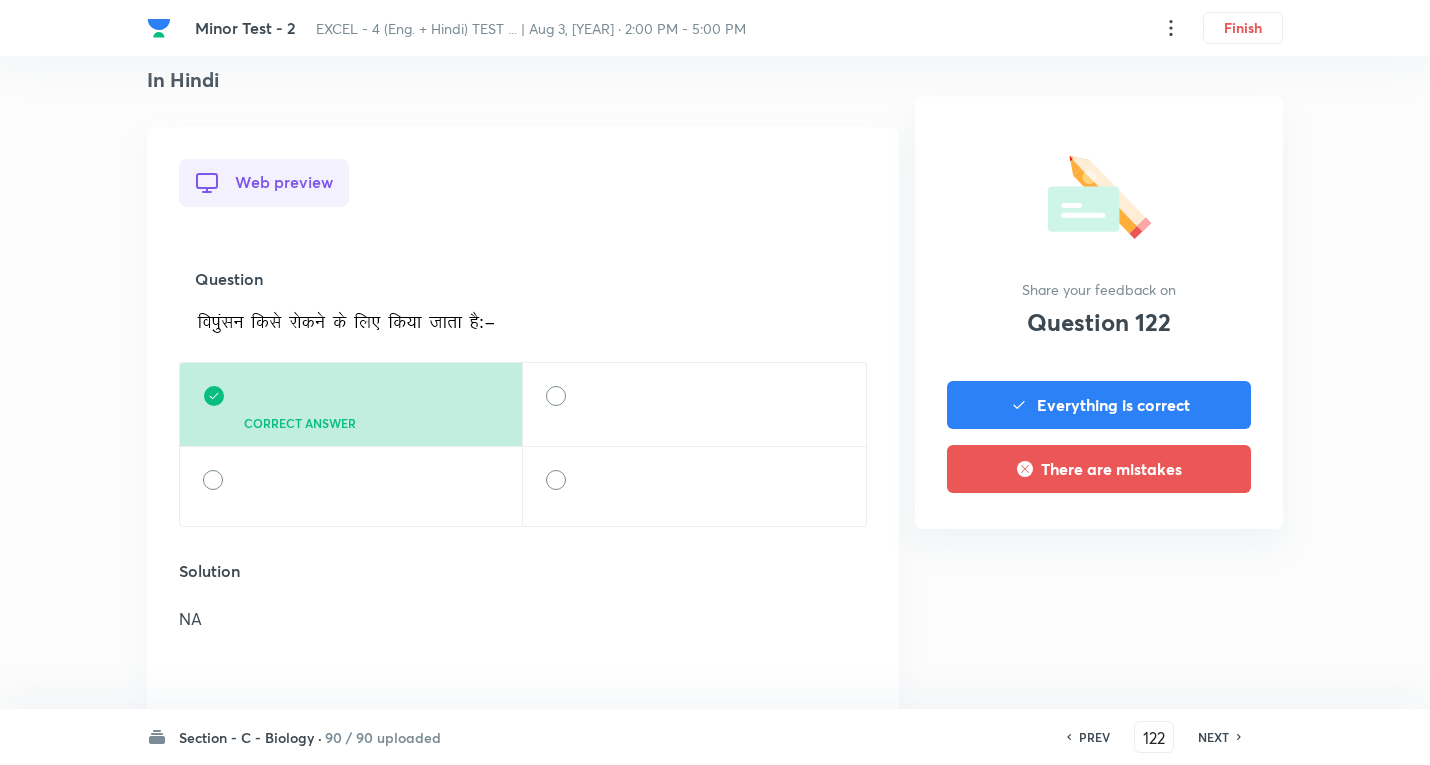 scroll, scrollTop: 1800, scrollLeft: 0, axis: vertical 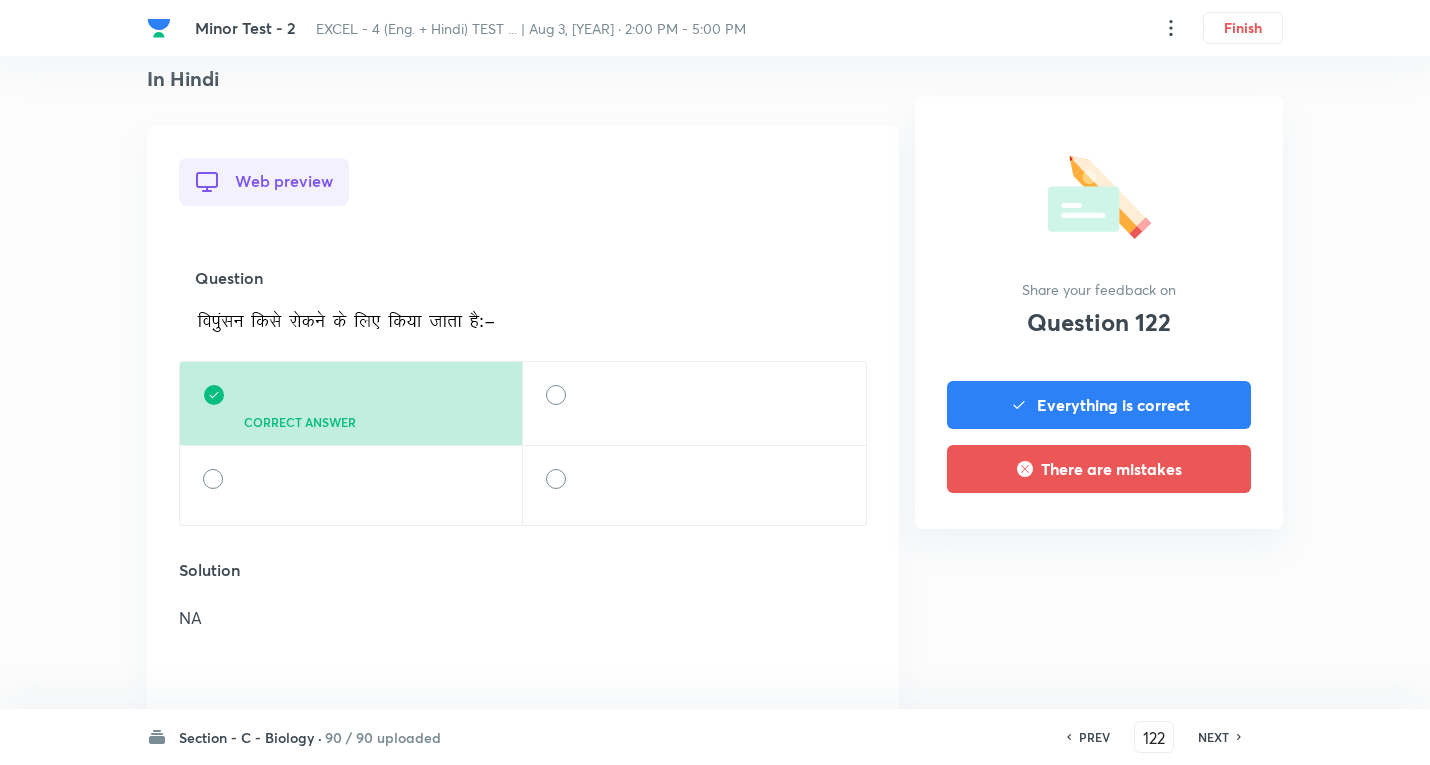 click on "NEXT" at bounding box center [1213, 737] 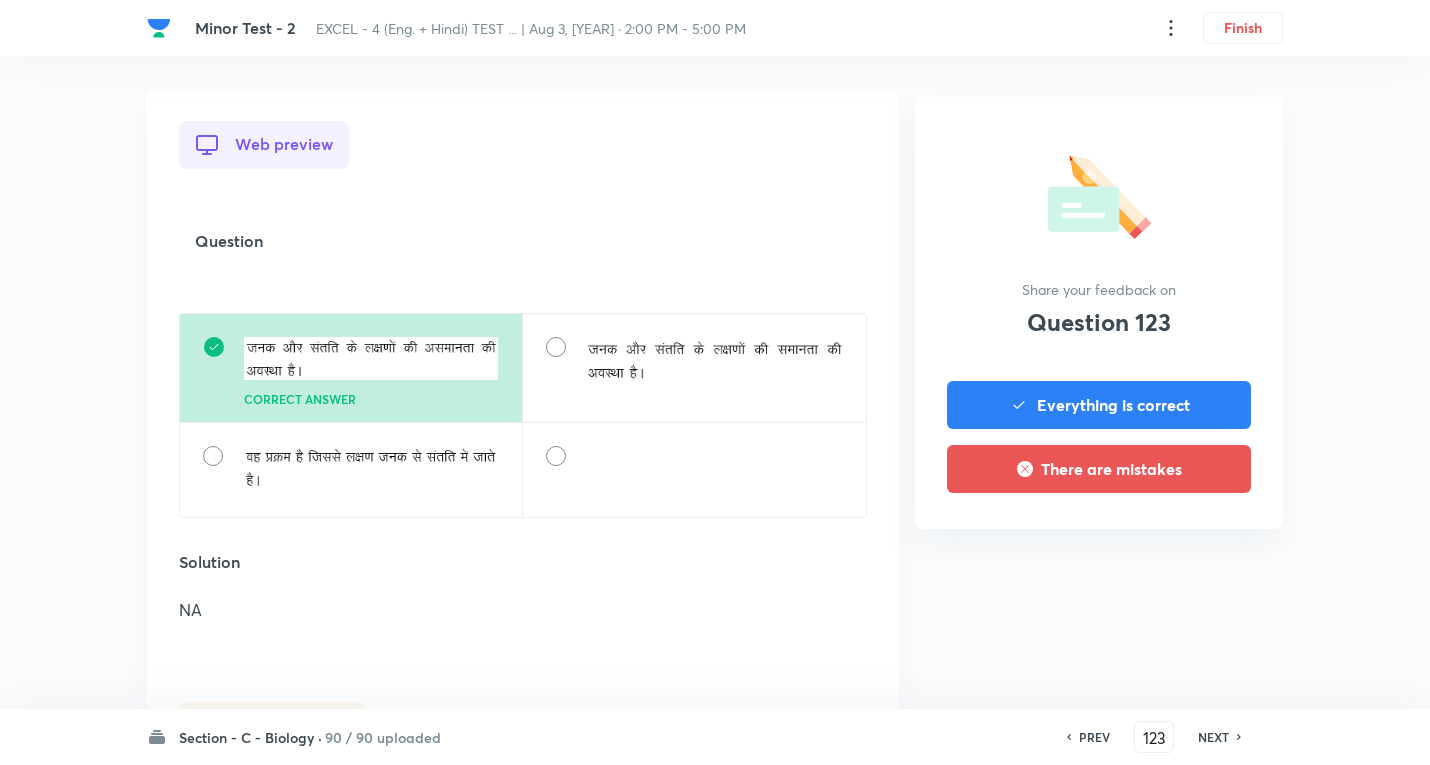 scroll, scrollTop: 2000, scrollLeft: 0, axis: vertical 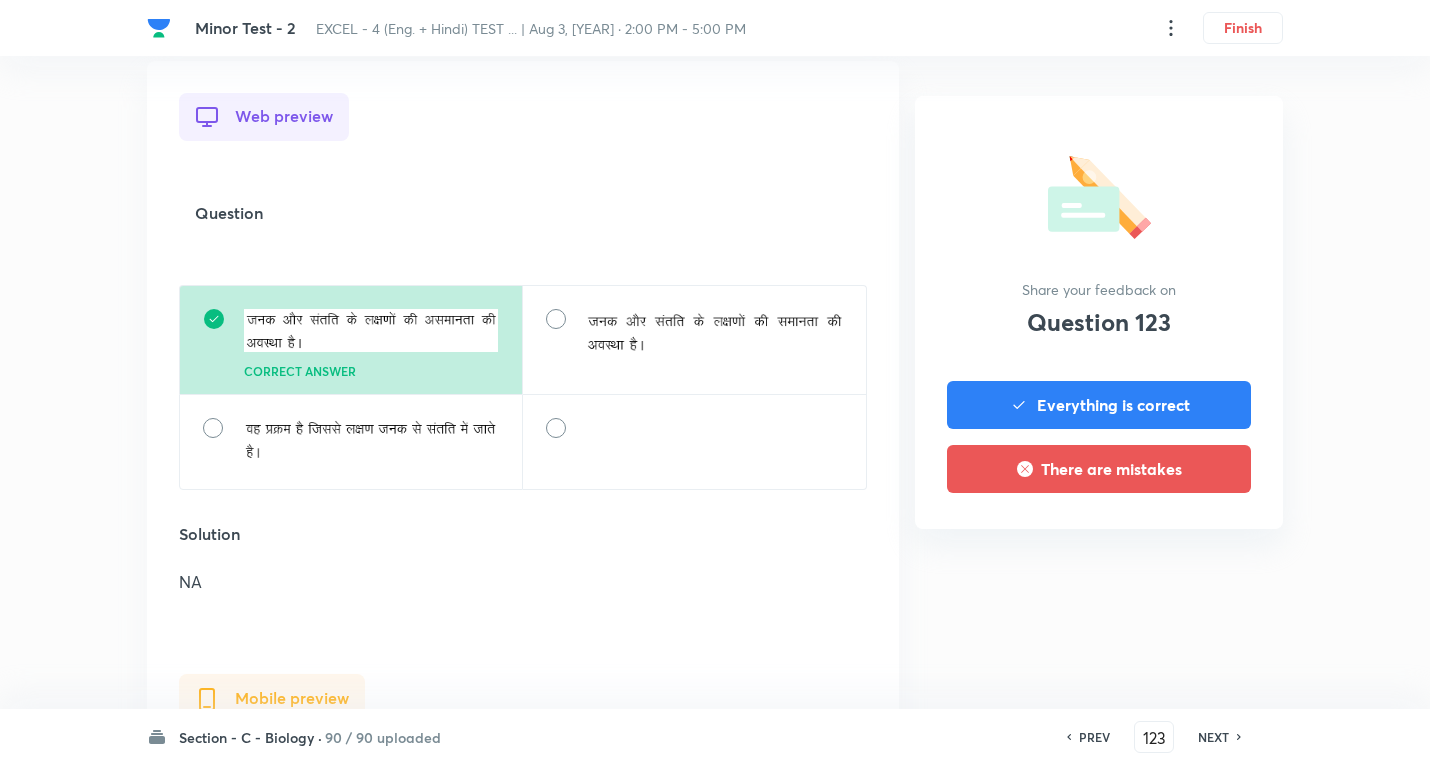 click on "NEXT" at bounding box center [1213, 737] 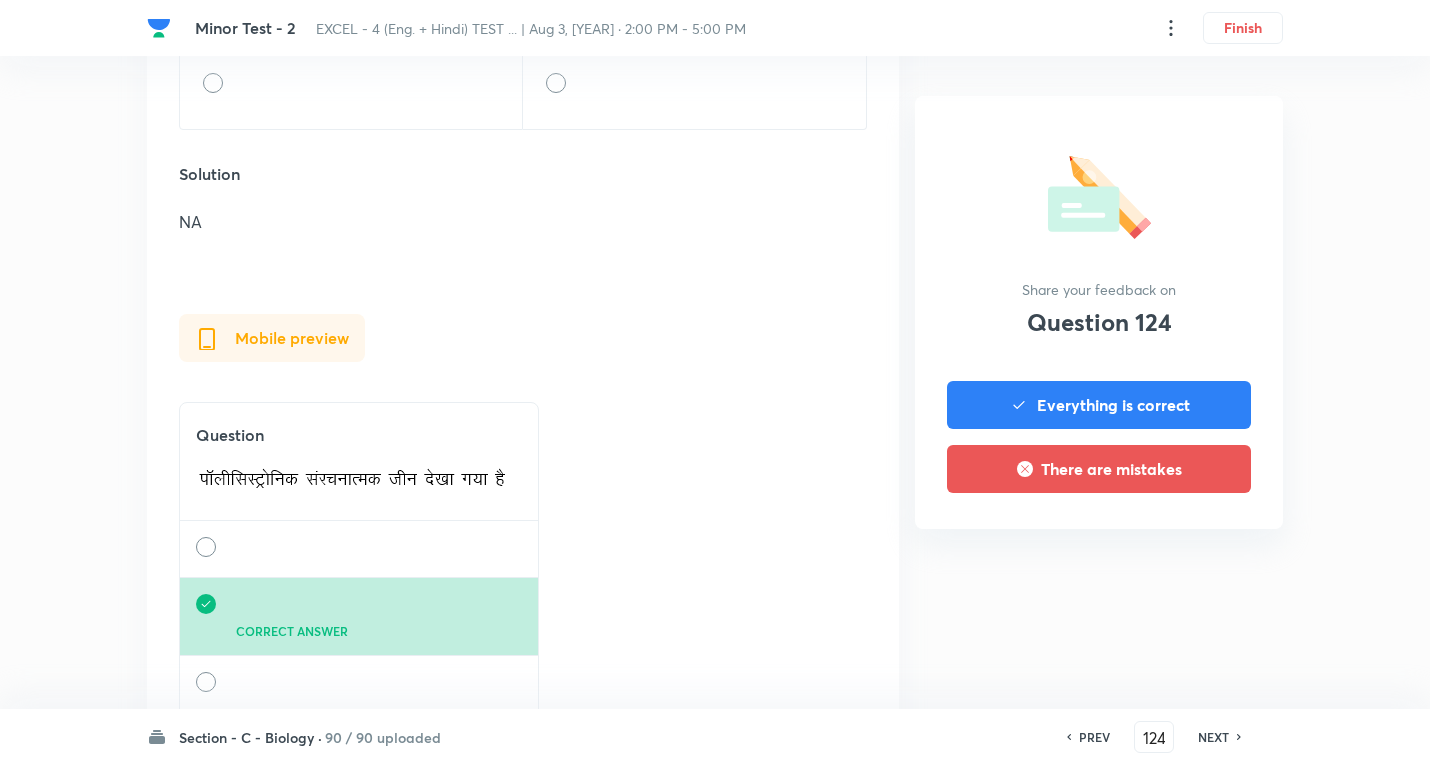 scroll, scrollTop: 2200, scrollLeft: 0, axis: vertical 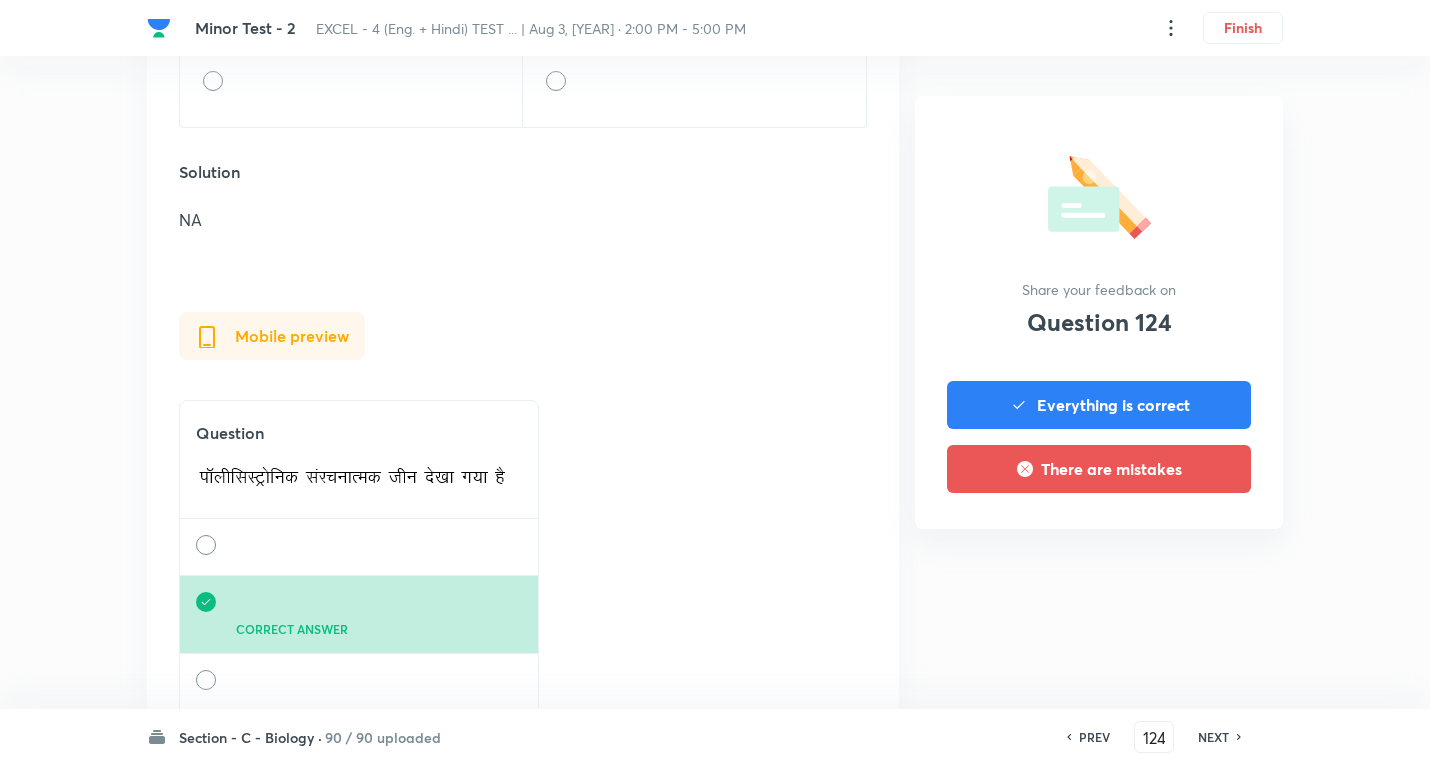 click on "NEXT" at bounding box center [1213, 737] 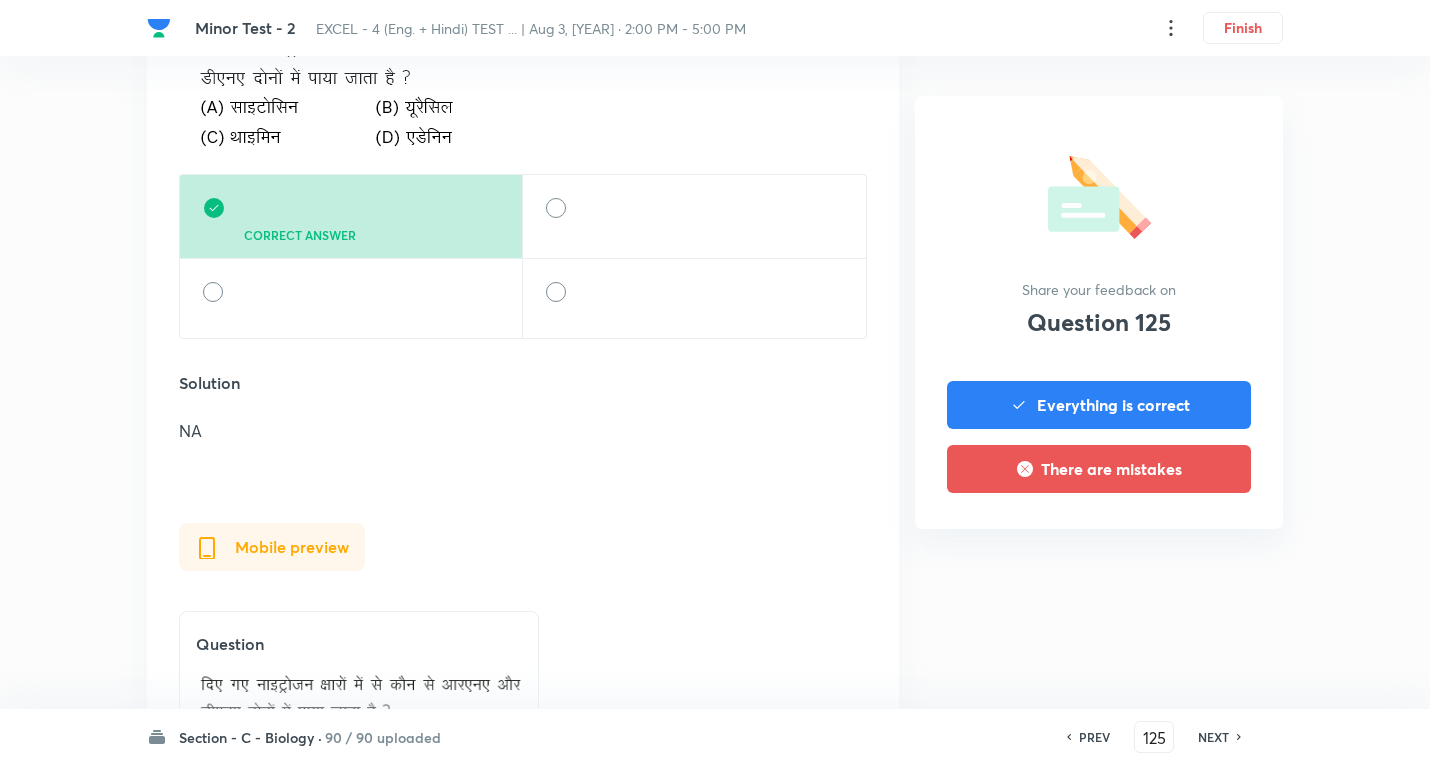 scroll, scrollTop: 2300, scrollLeft: 0, axis: vertical 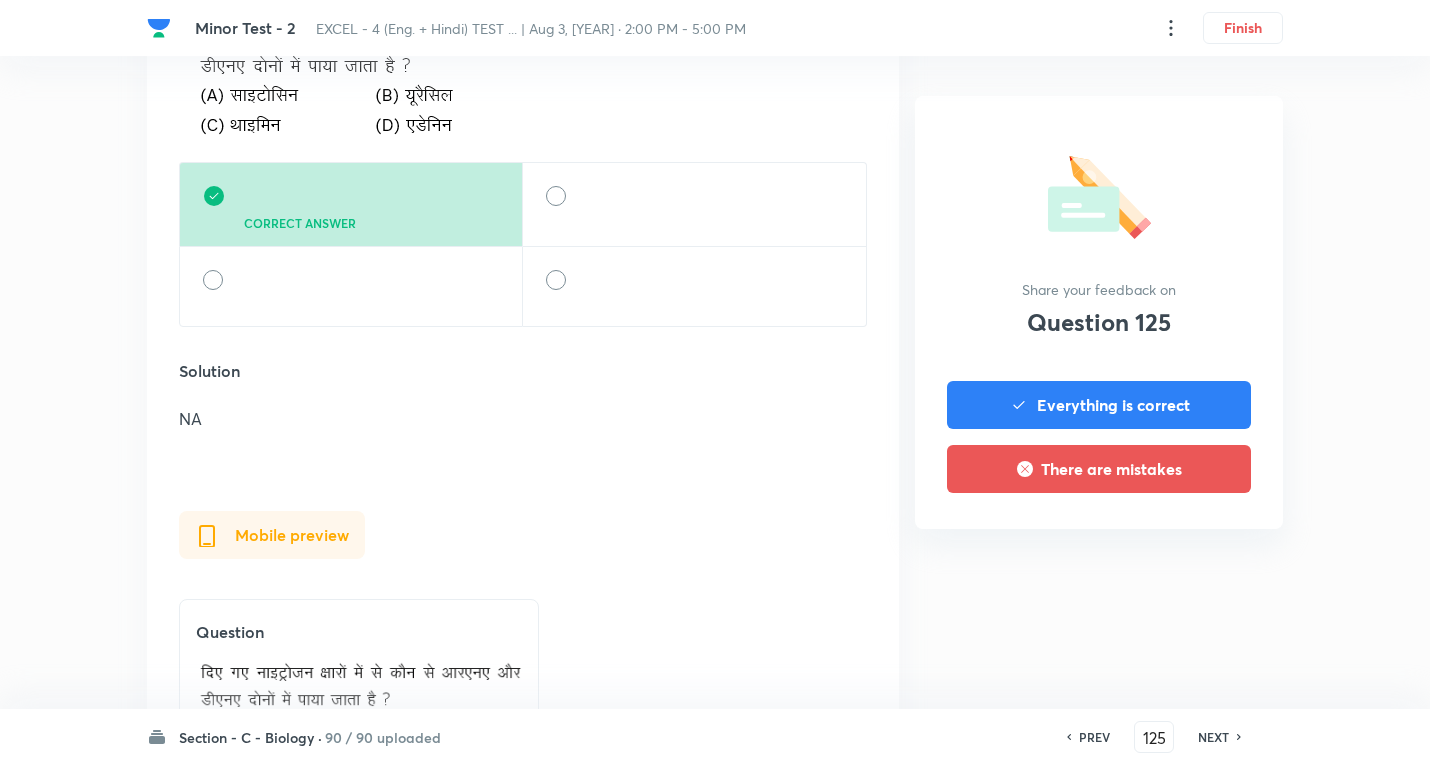 click on "NEXT" at bounding box center (1213, 737) 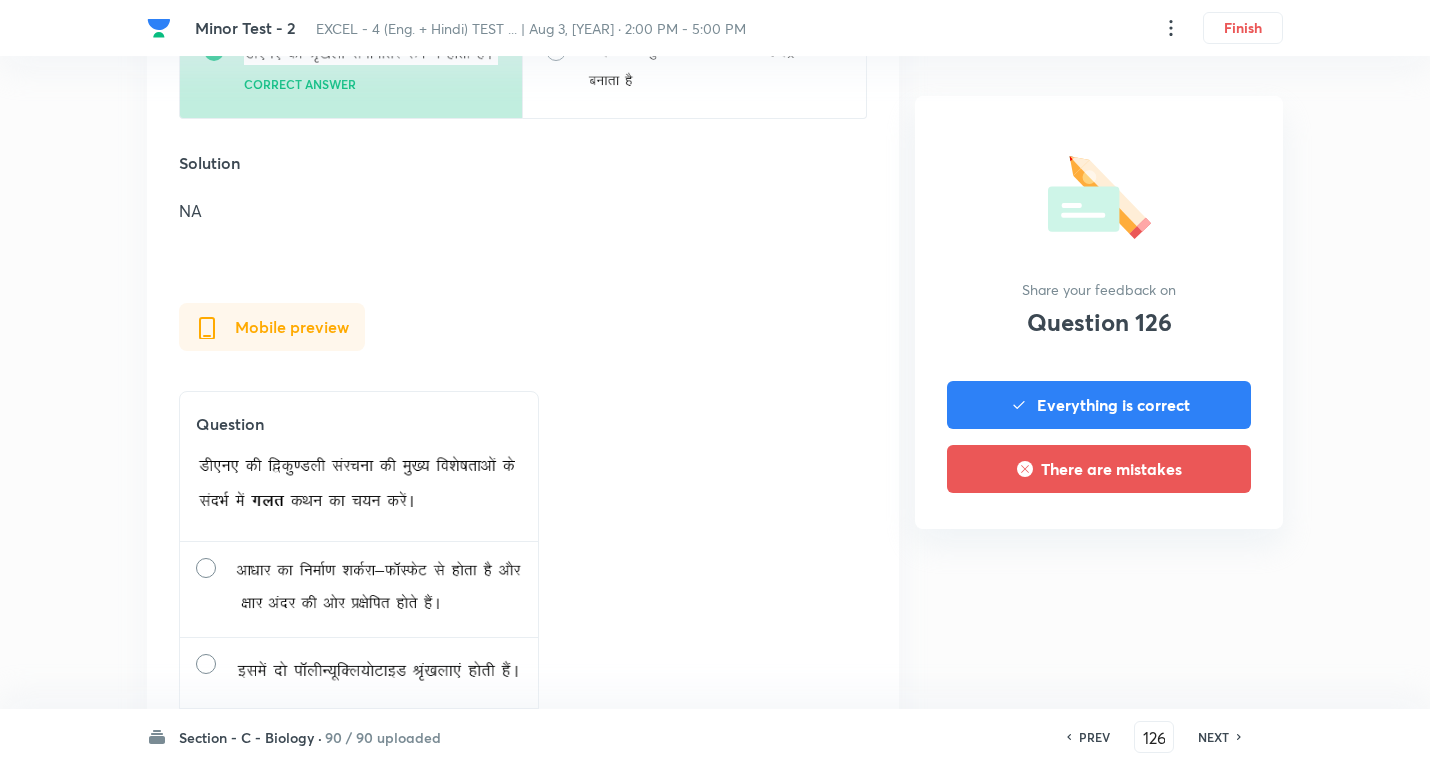 scroll, scrollTop: 2500, scrollLeft: 0, axis: vertical 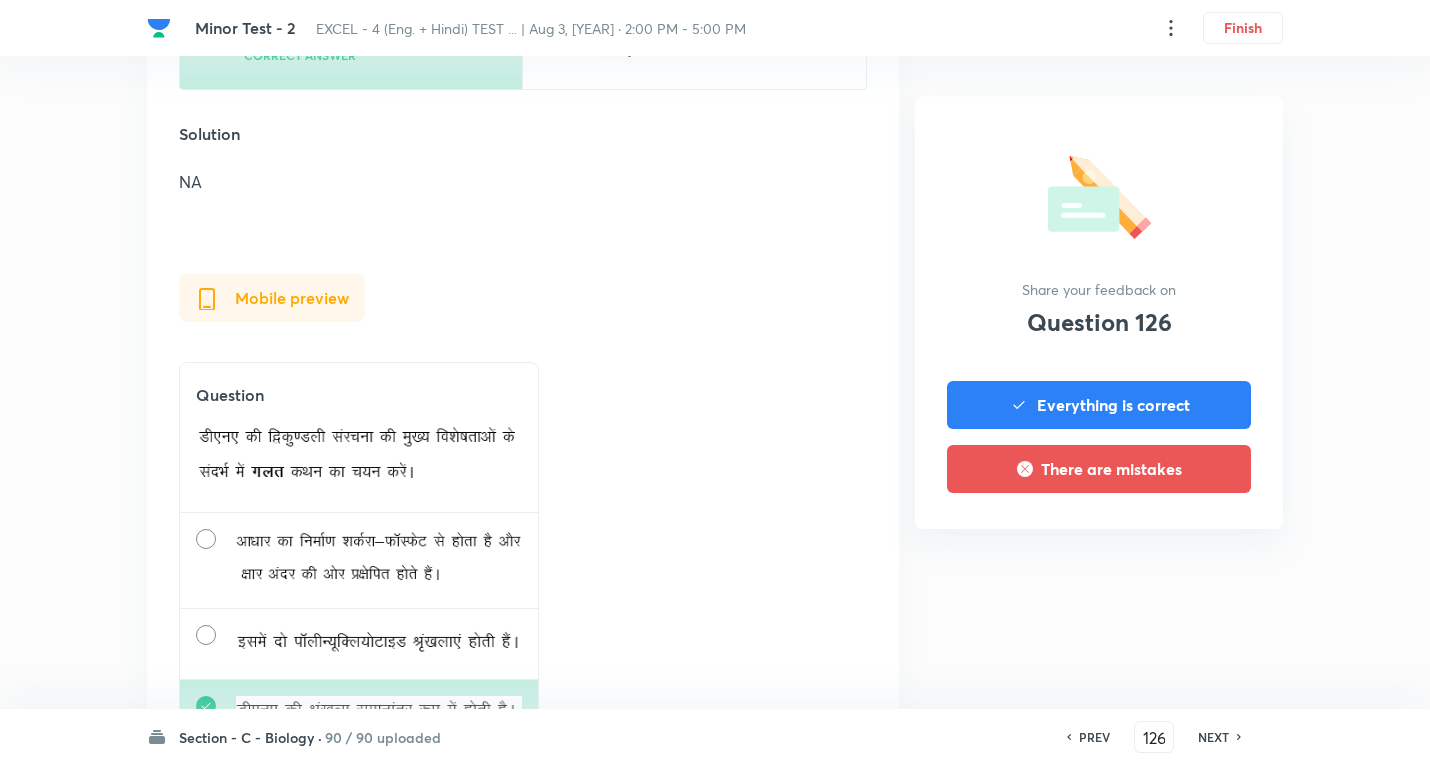 click on "NEXT" at bounding box center (1213, 737) 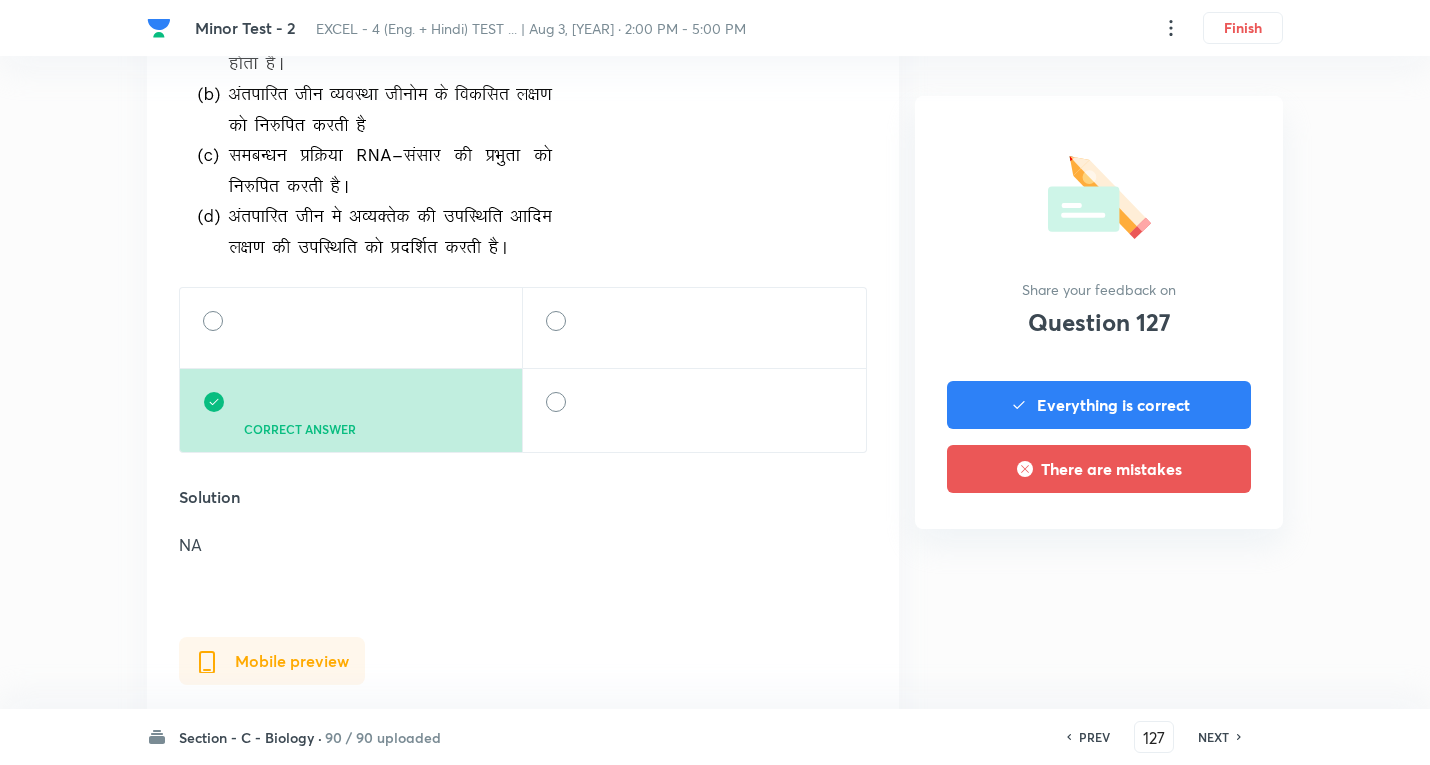 scroll, scrollTop: 2600, scrollLeft: 0, axis: vertical 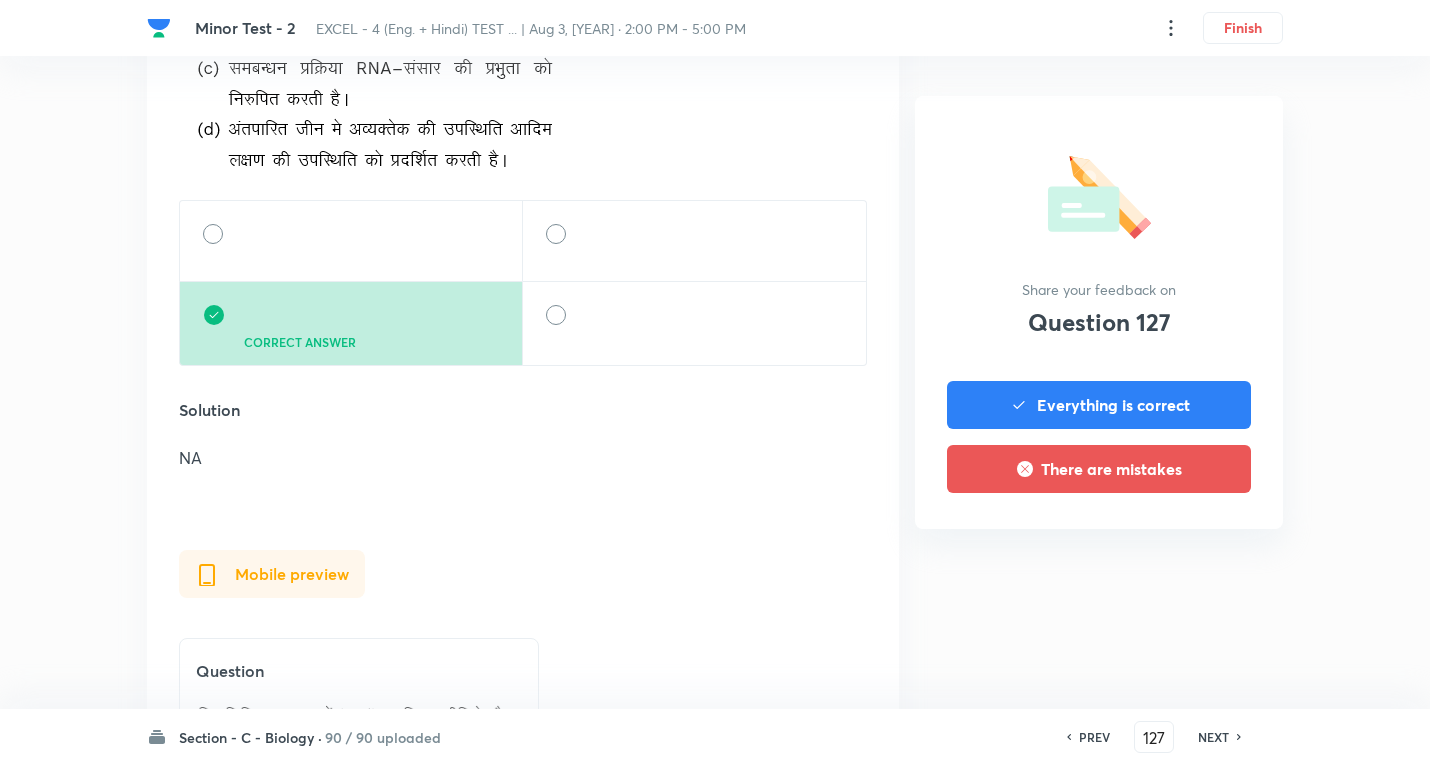 click on "NEXT" at bounding box center (1213, 737) 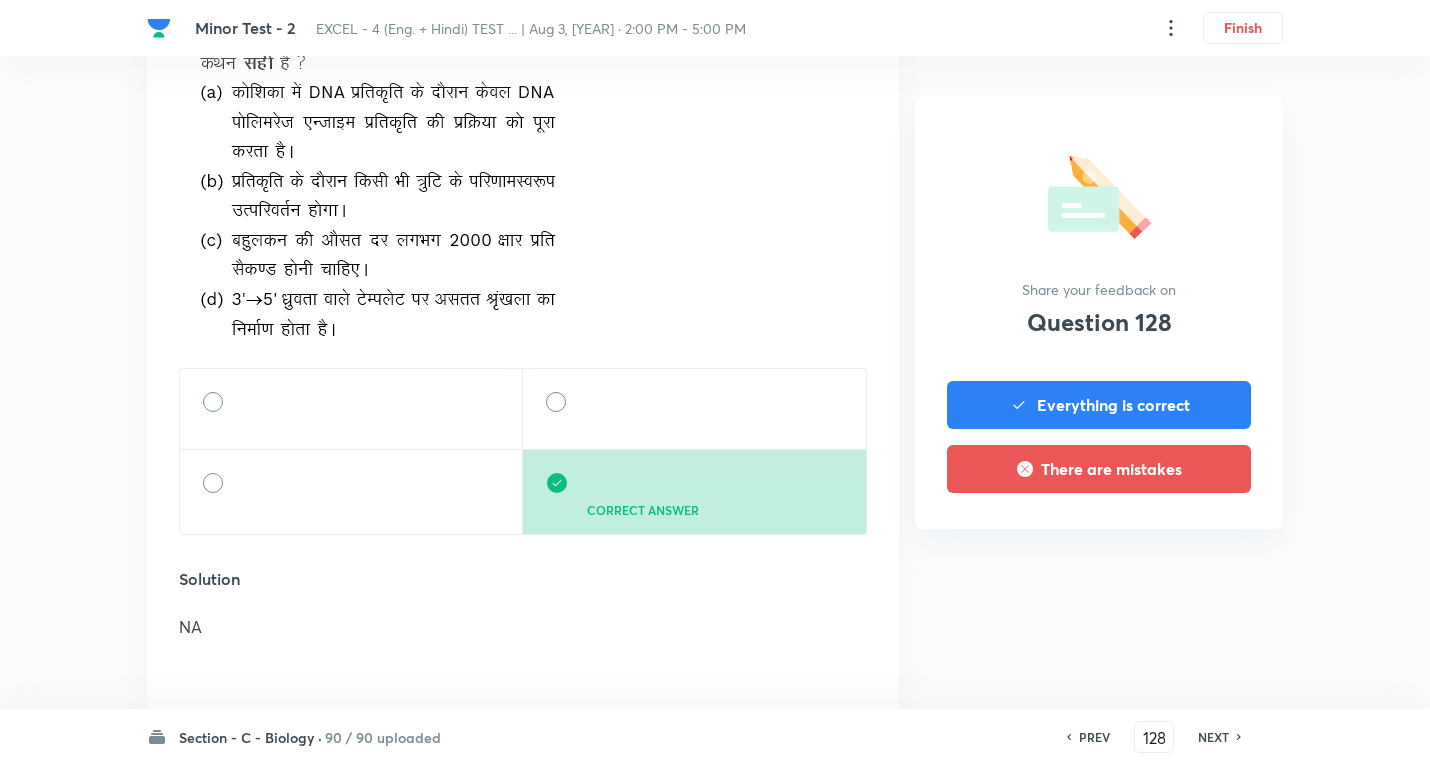 scroll, scrollTop: 2800, scrollLeft: 0, axis: vertical 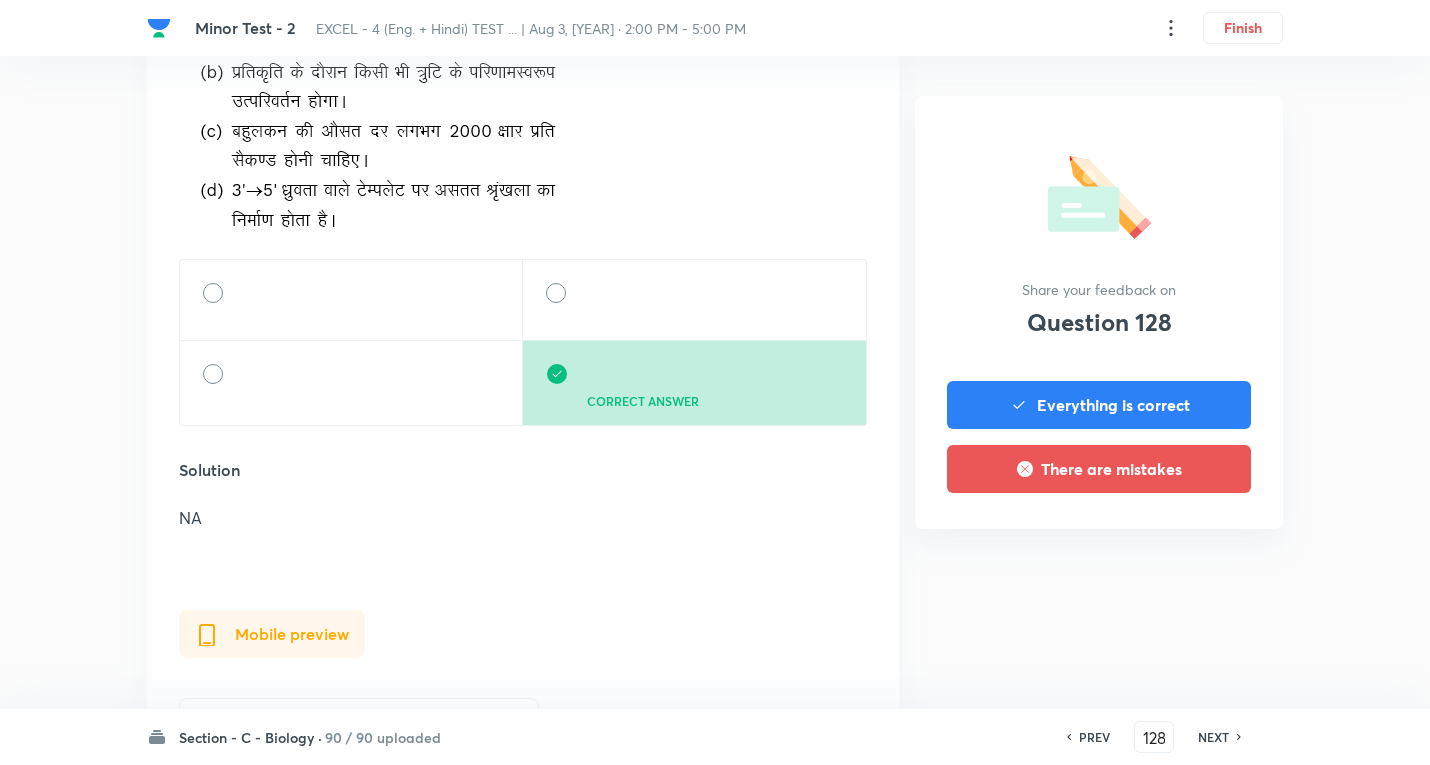 click on "NEXT" at bounding box center (1213, 737) 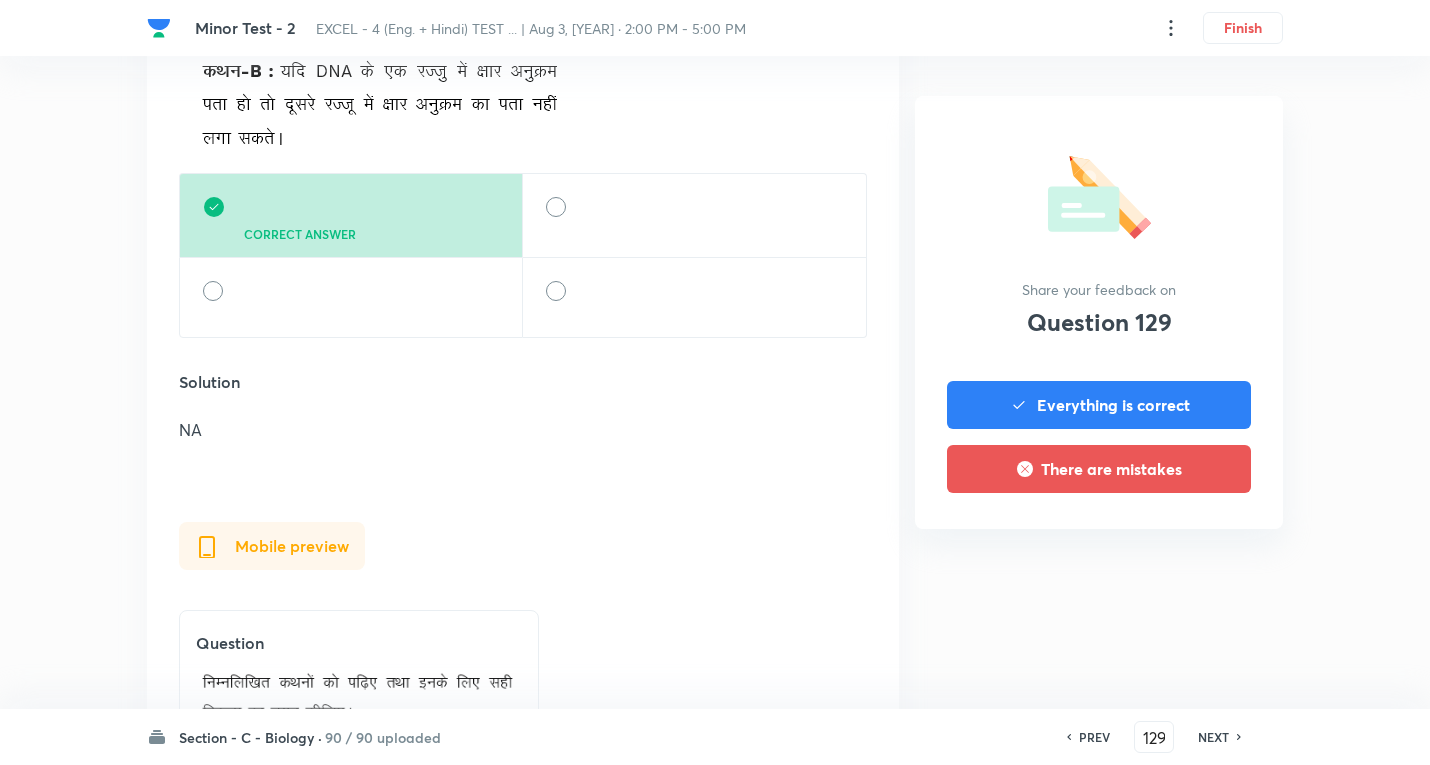 scroll, scrollTop: 2700, scrollLeft: 0, axis: vertical 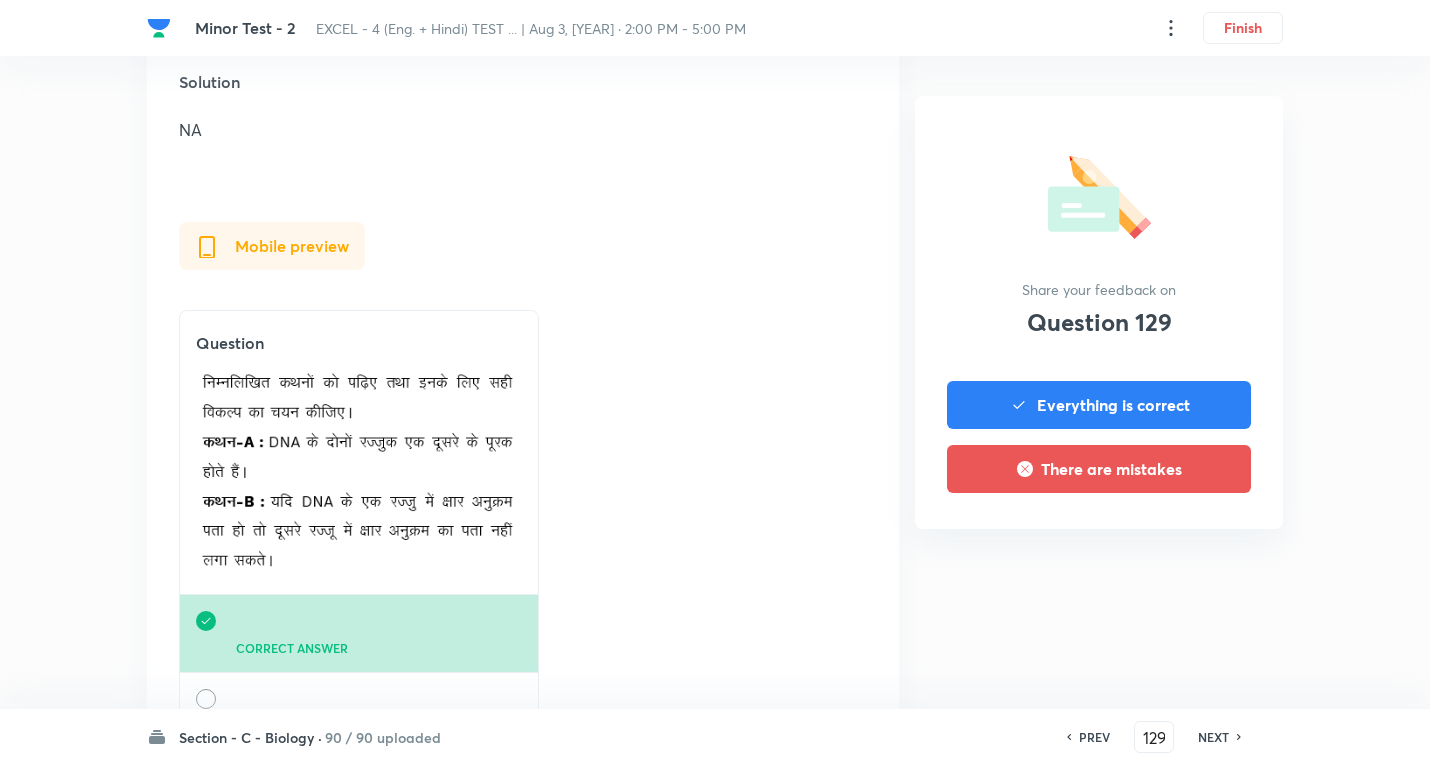 click on "NEXT" at bounding box center (1213, 737) 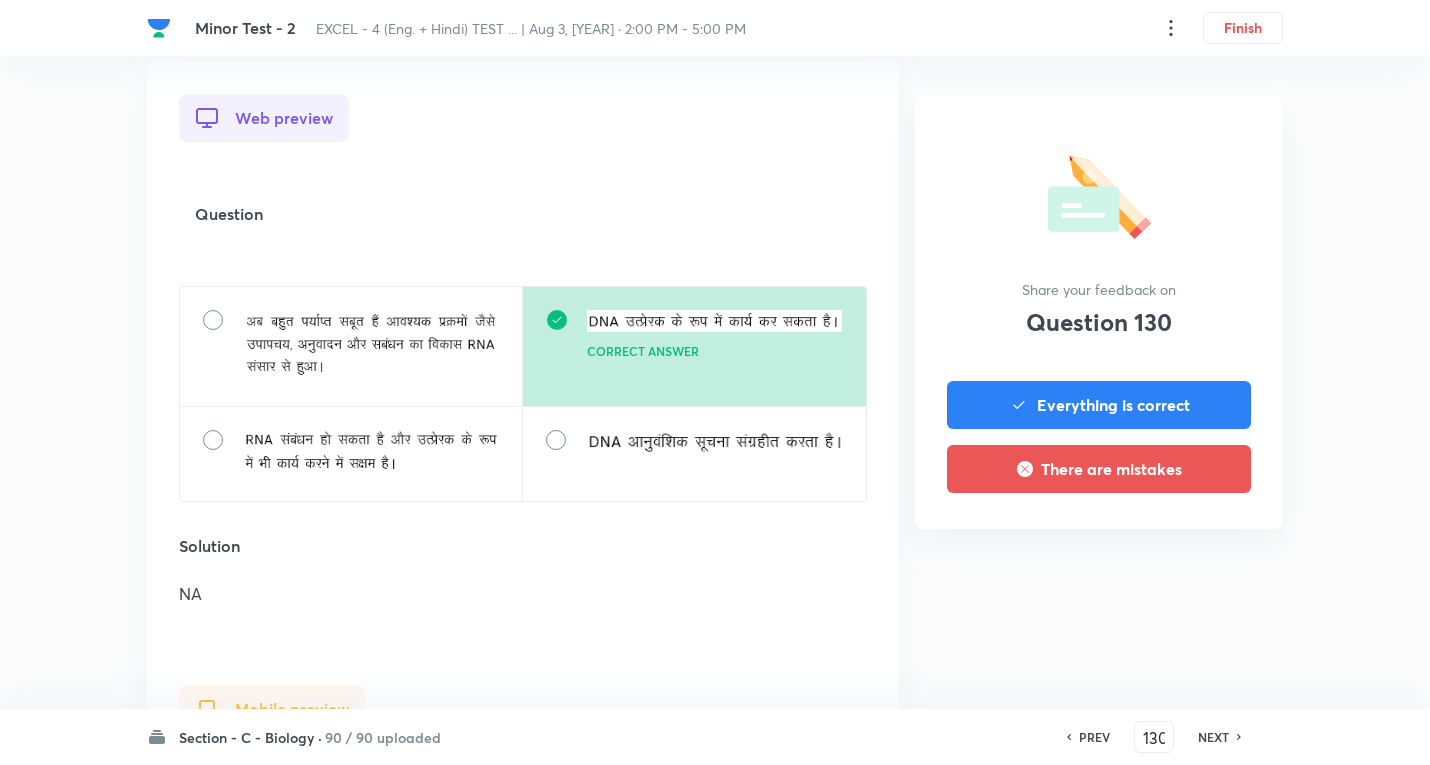 scroll, scrollTop: 2100, scrollLeft: 0, axis: vertical 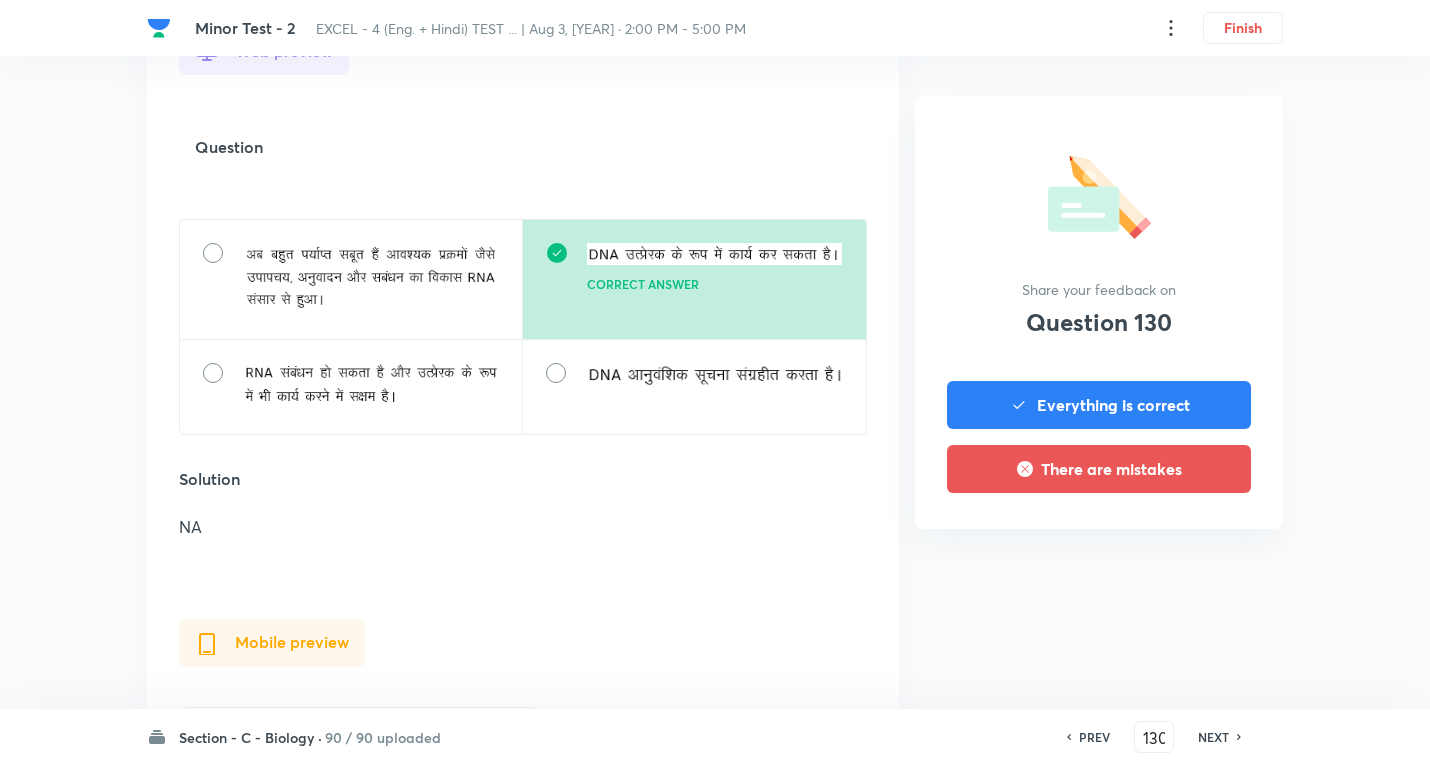 click on "NEXT" at bounding box center (1213, 737) 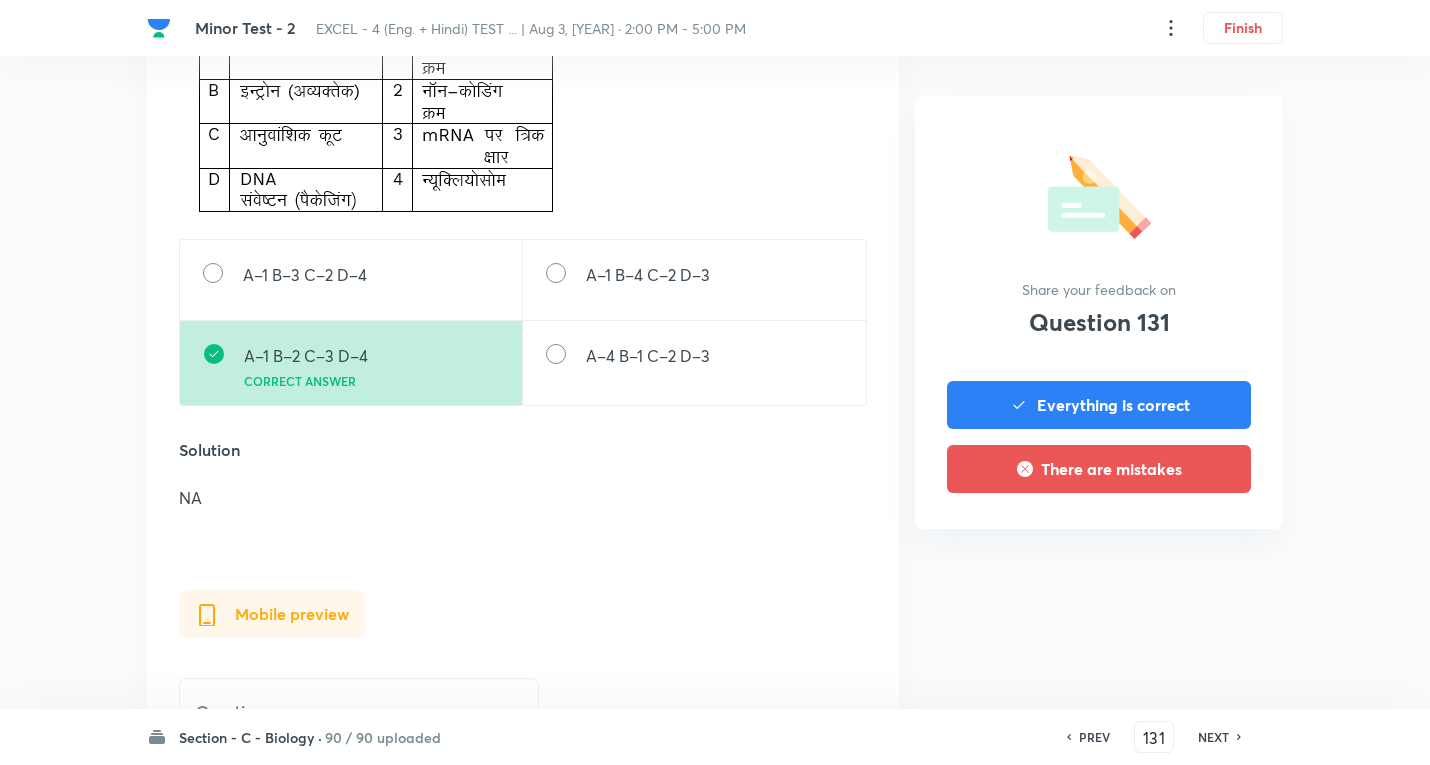 scroll, scrollTop: 2300, scrollLeft: 0, axis: vertical 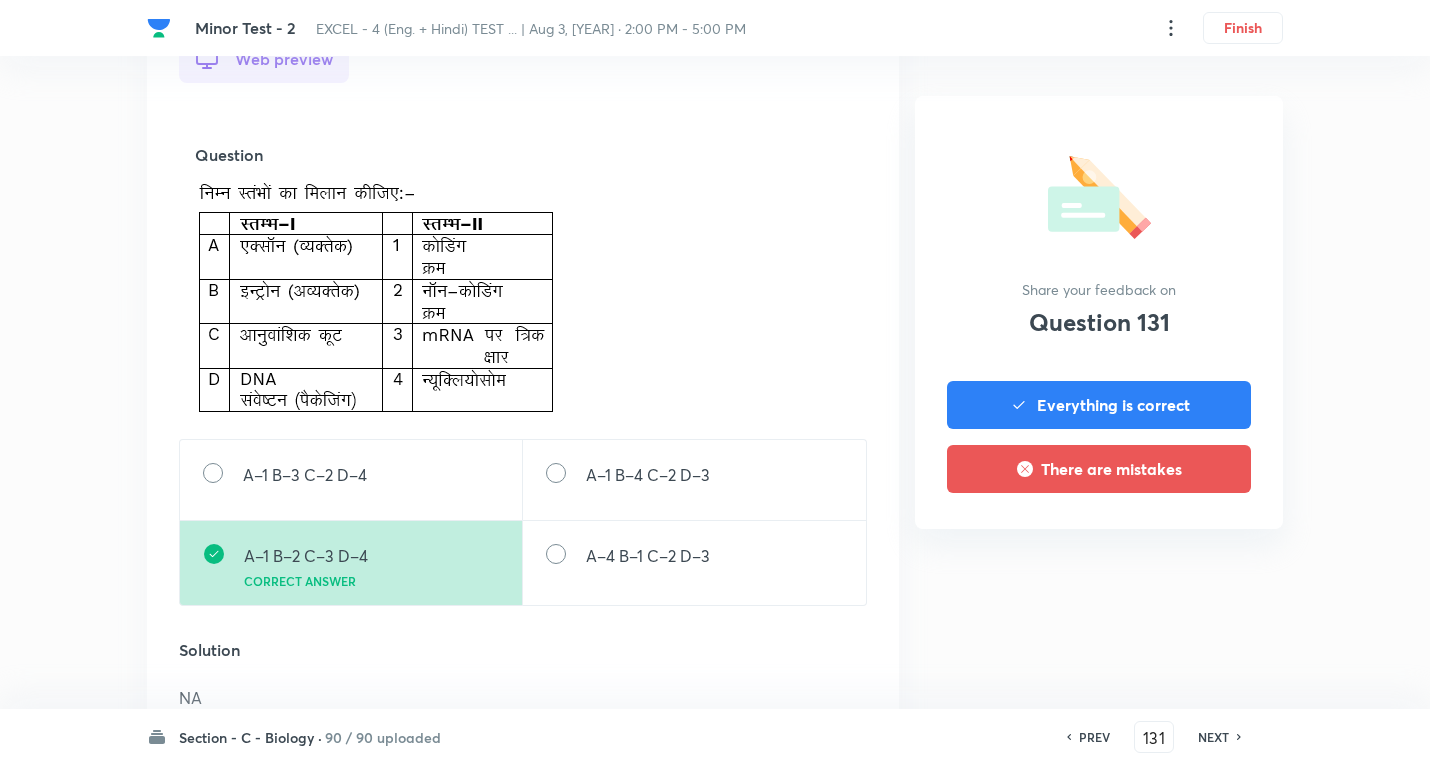 click on "NEXT" at bounding box center [1213, 737] 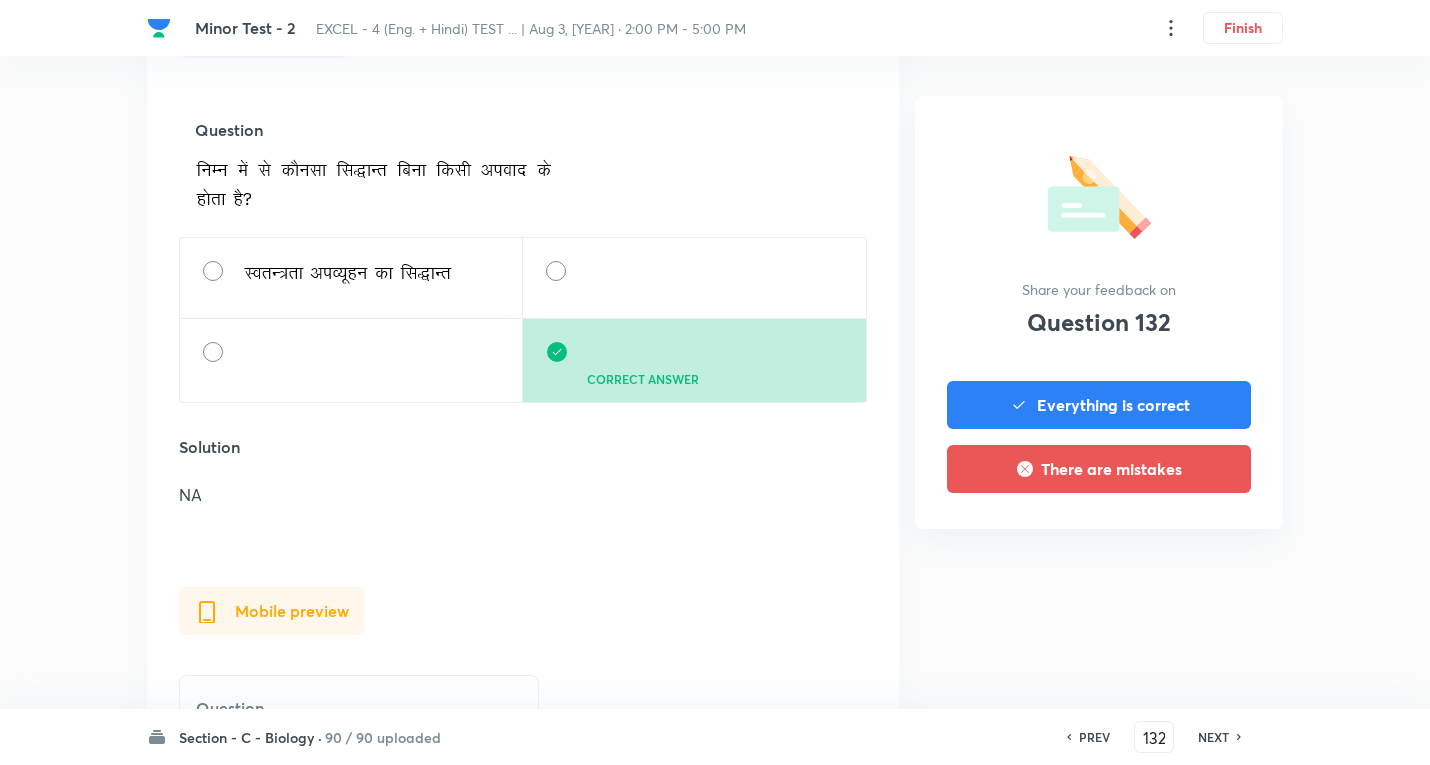 scroll, scrollTop: 2000, scrollLeft: 0, axis: vertical 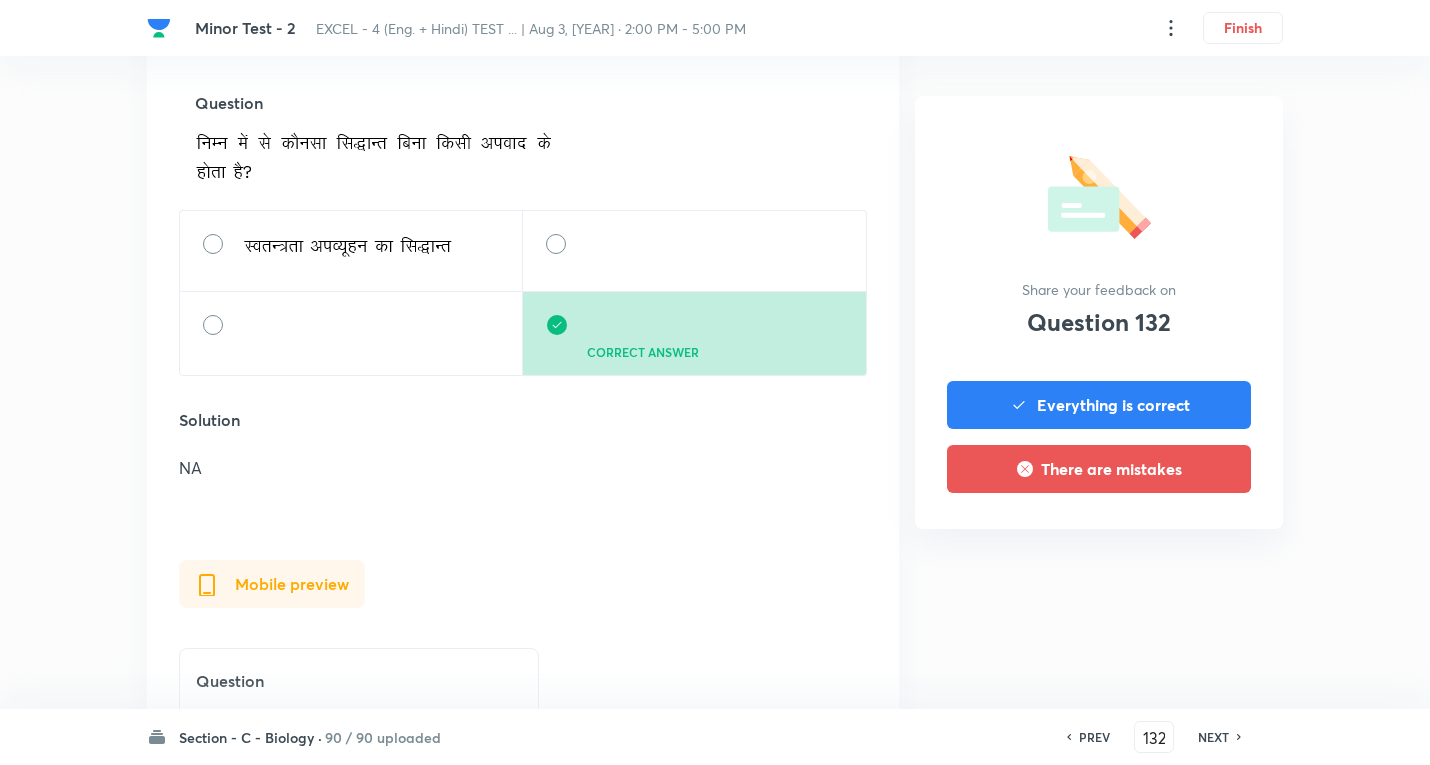 click on "NEXT" at bounding box center (1213, 737) 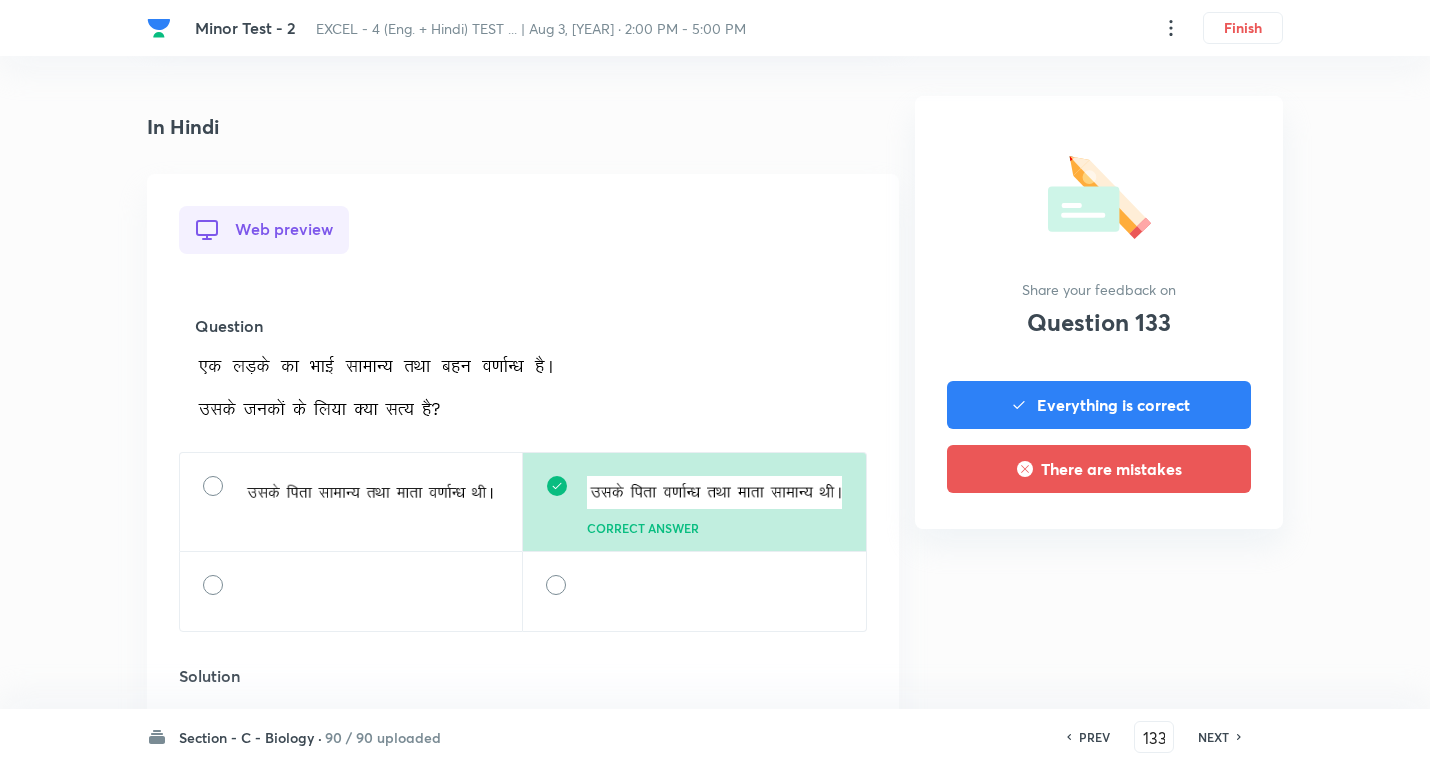 scroll, scrollTop: 1900, scrollLeft: 0, axis: vertical 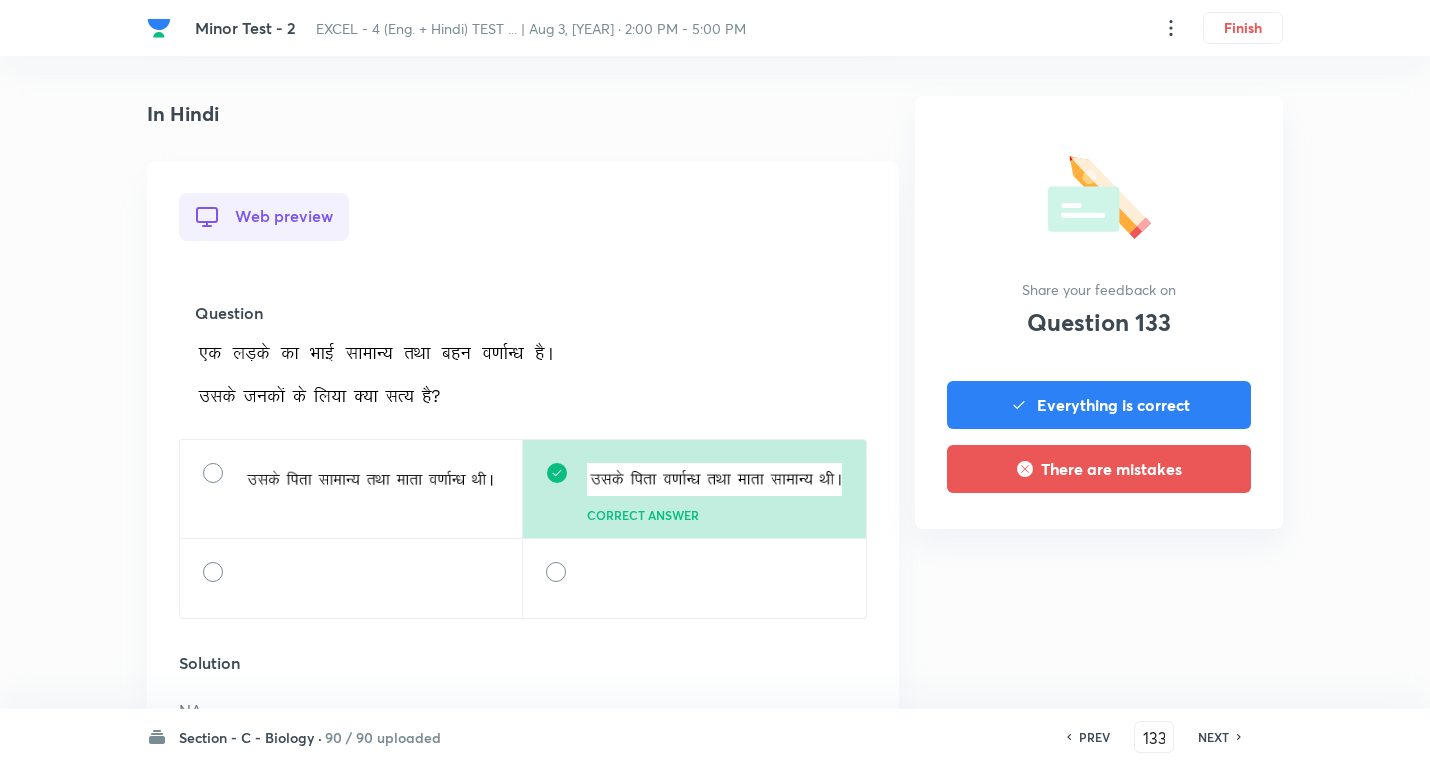 click on "NEXT" at bounding box center (1213, 737) 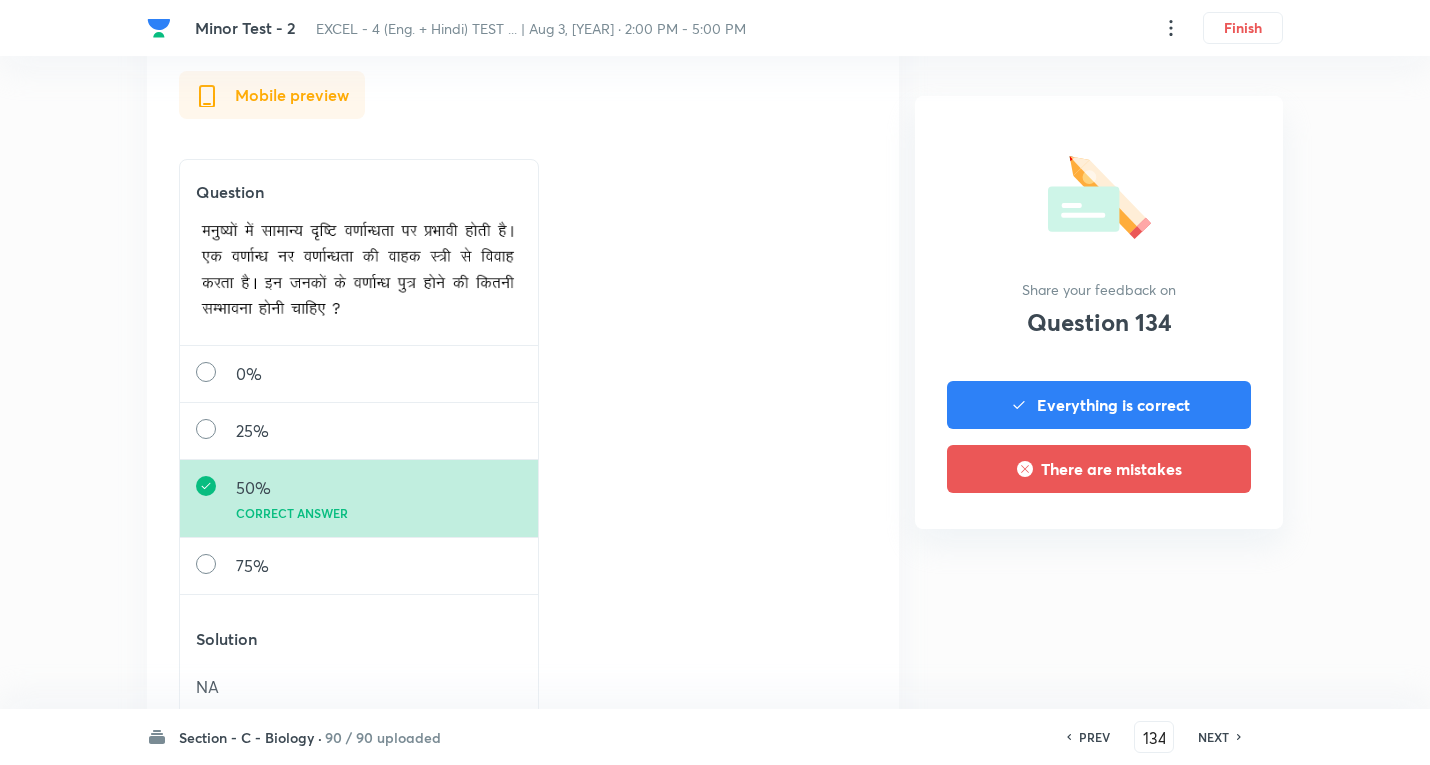 scroll, scrollTop: 2700, scrollLeft: 0, axis: vertical 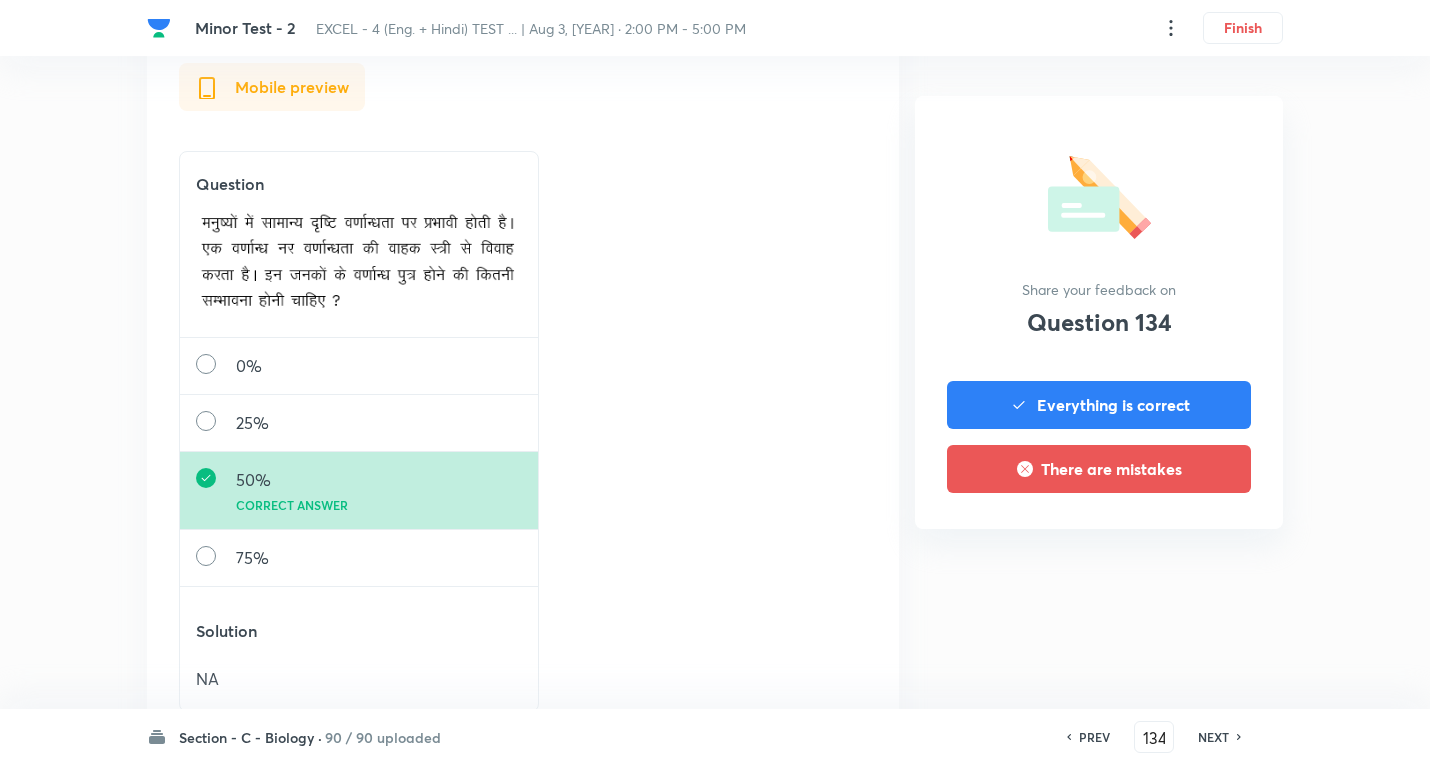 click on "NEXT" at bounding box center [1213, 737] 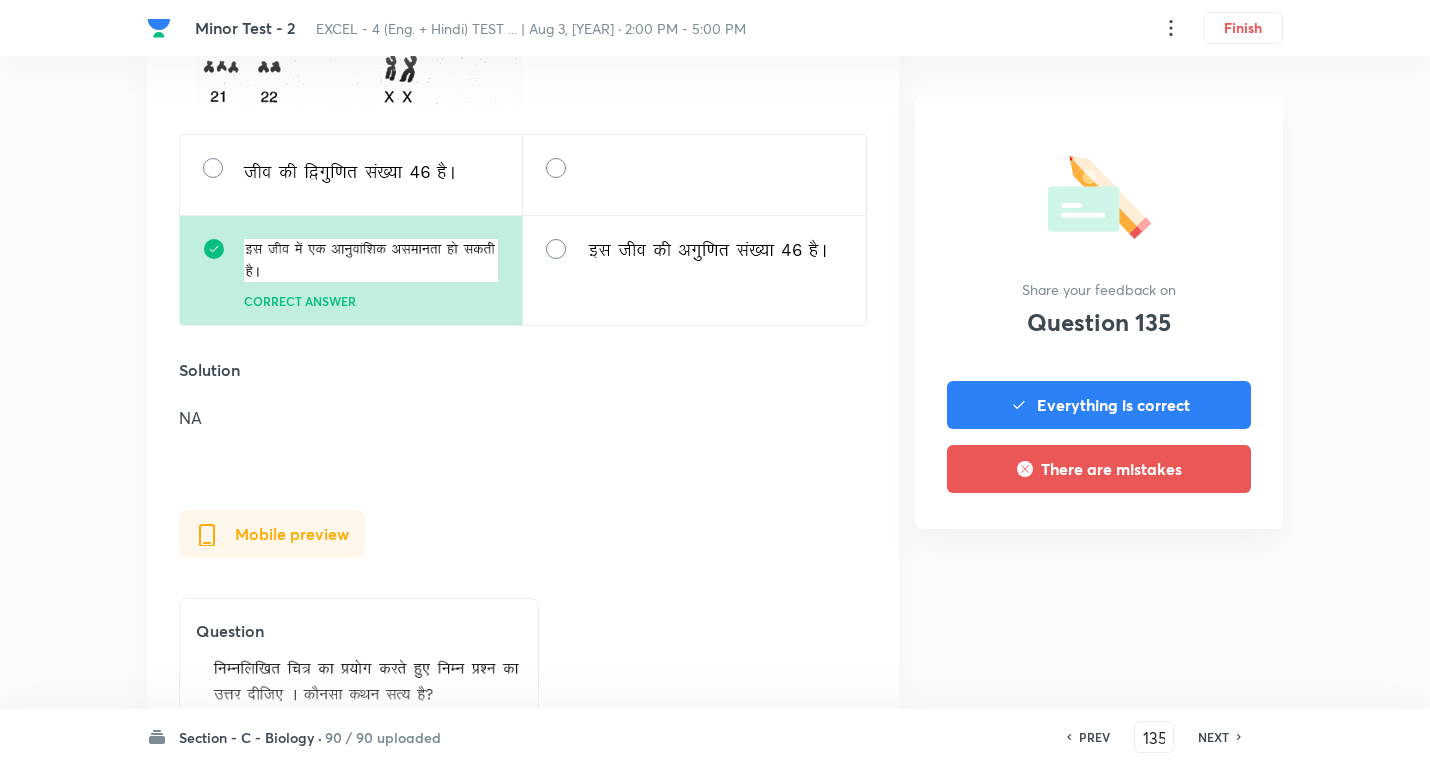 scroll, scrollTop: 3100, scrollLeft: 0, axis: vertical 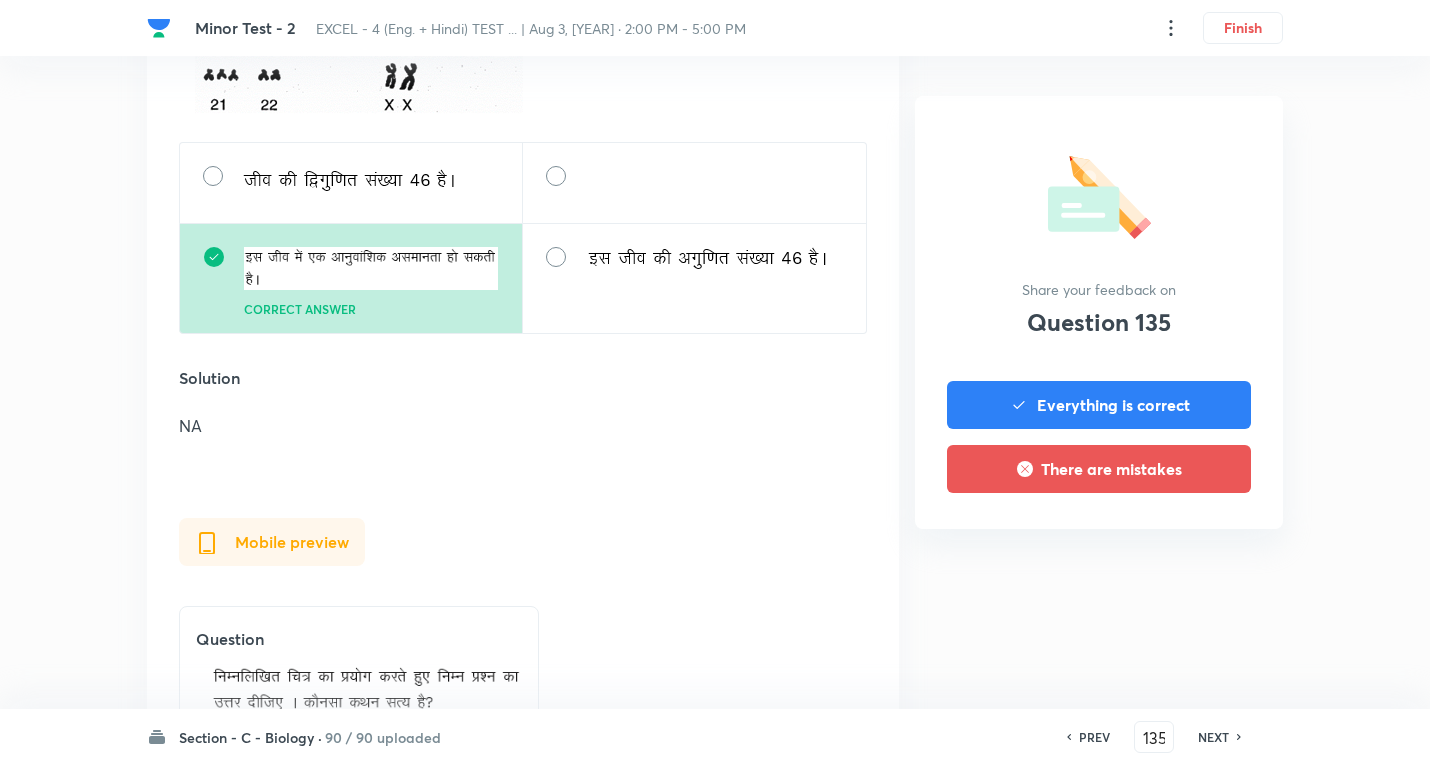 click on "NEXT" at bounding box center (1213, 737) 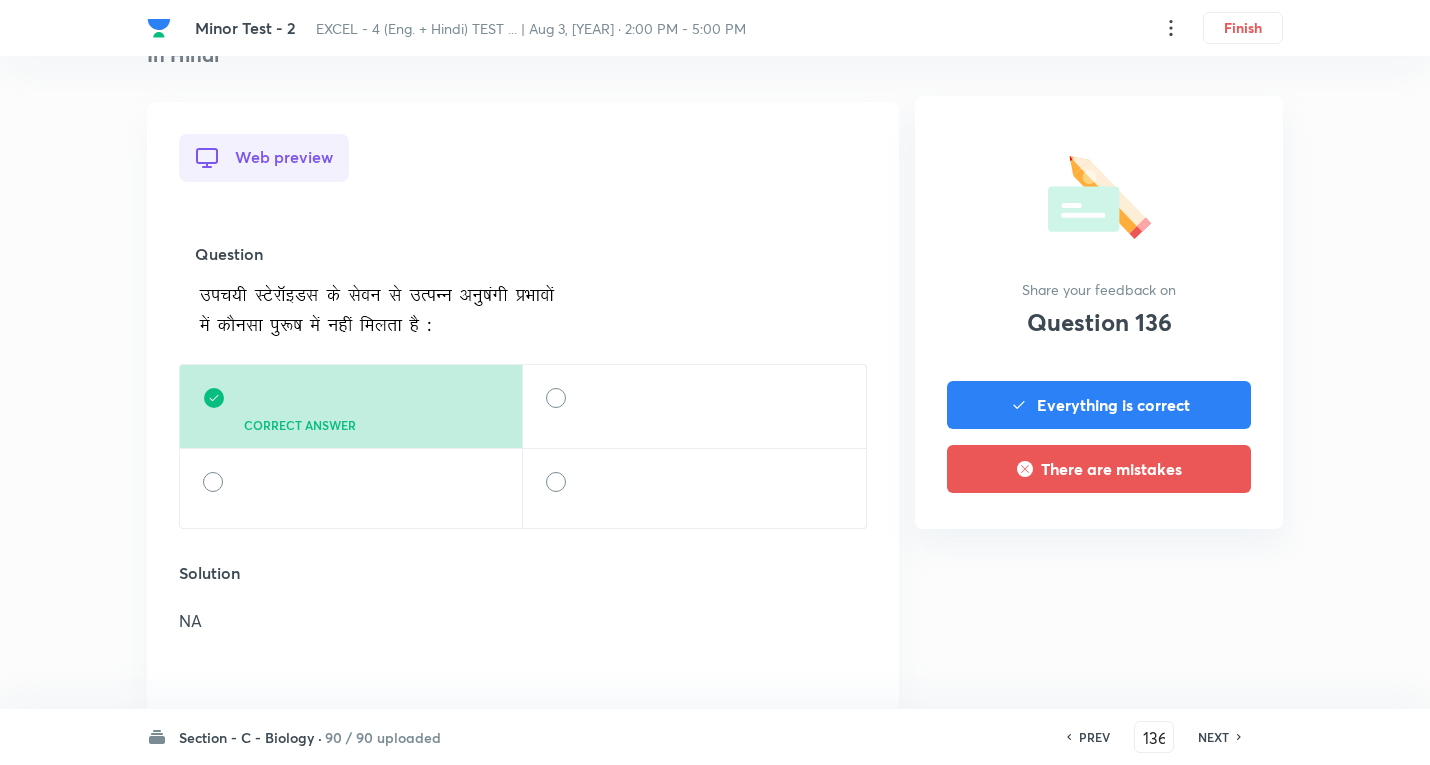 scroll, scrollTop: 1900, scrollLeft: 0, axis: vertical 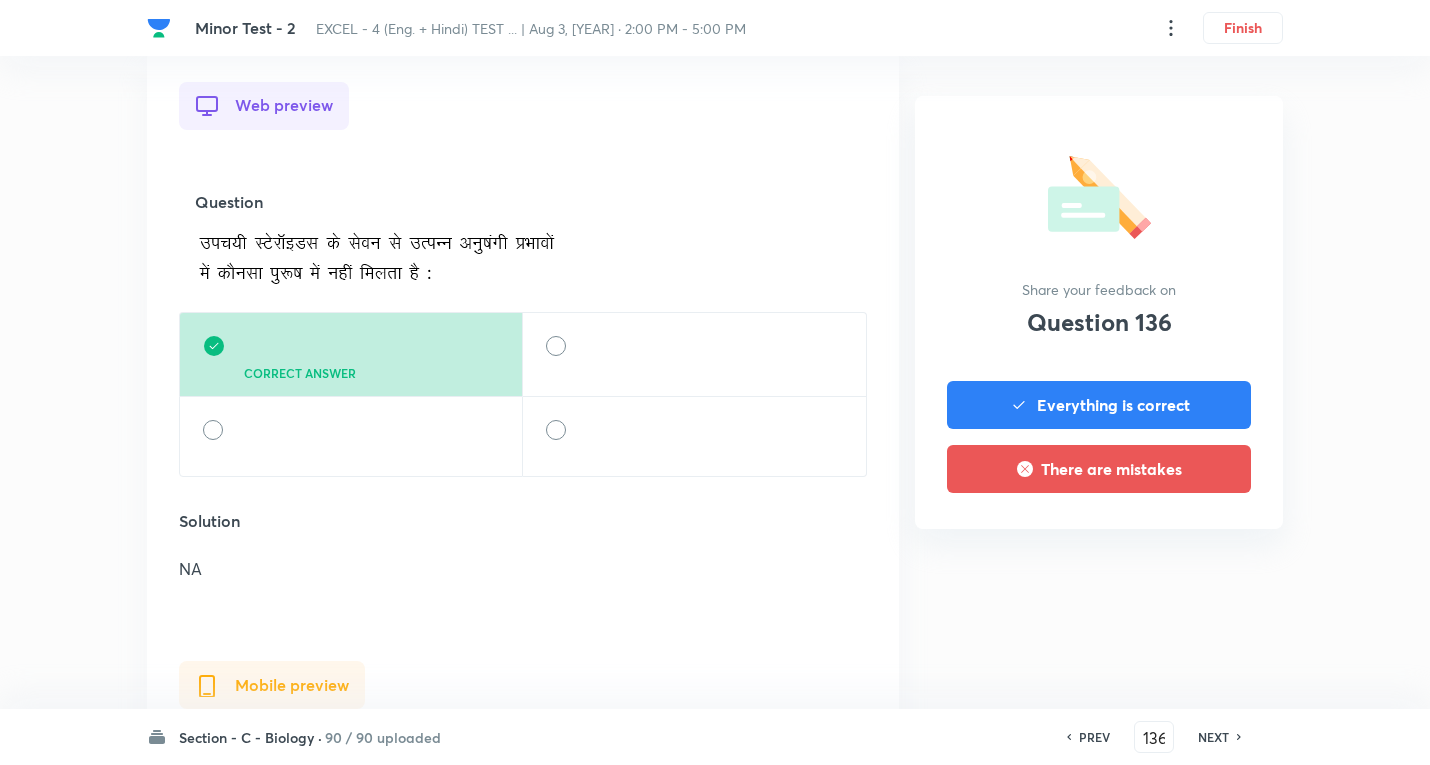 click on "NEXT" at bounding box center (1213, 737) 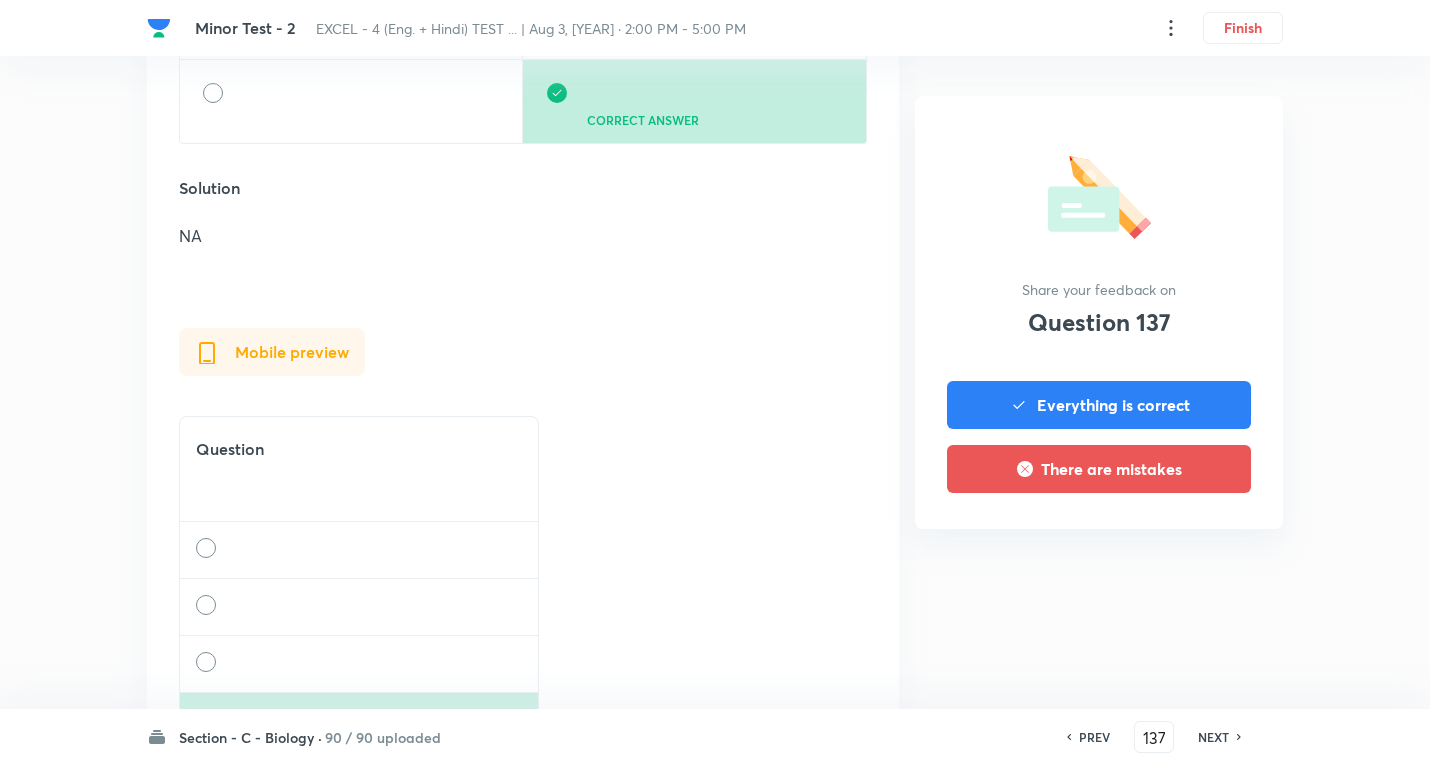 scroll, scrollTop: 2200, scrollLeft: 0, axis: vertical 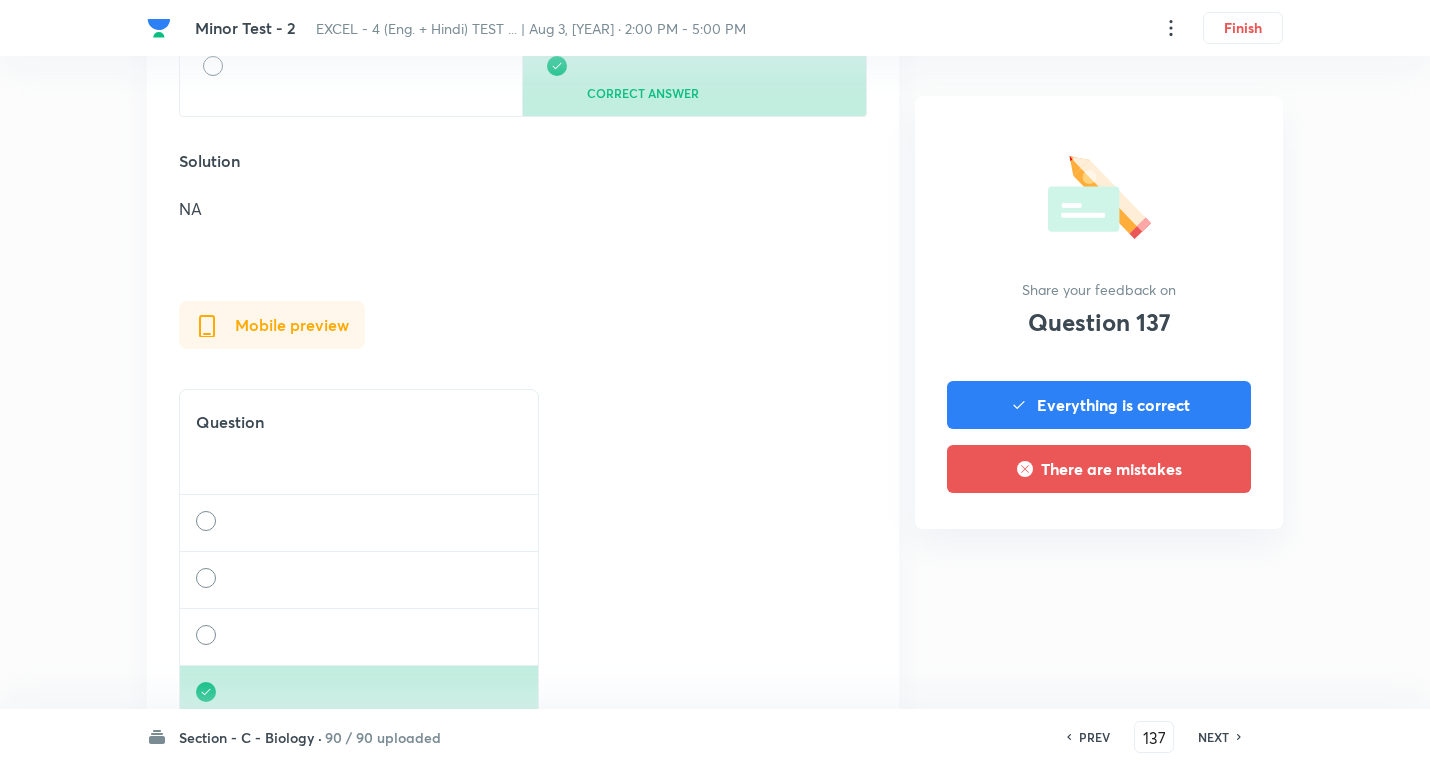 click on "NEXT" at bounding box center [1213, 737] 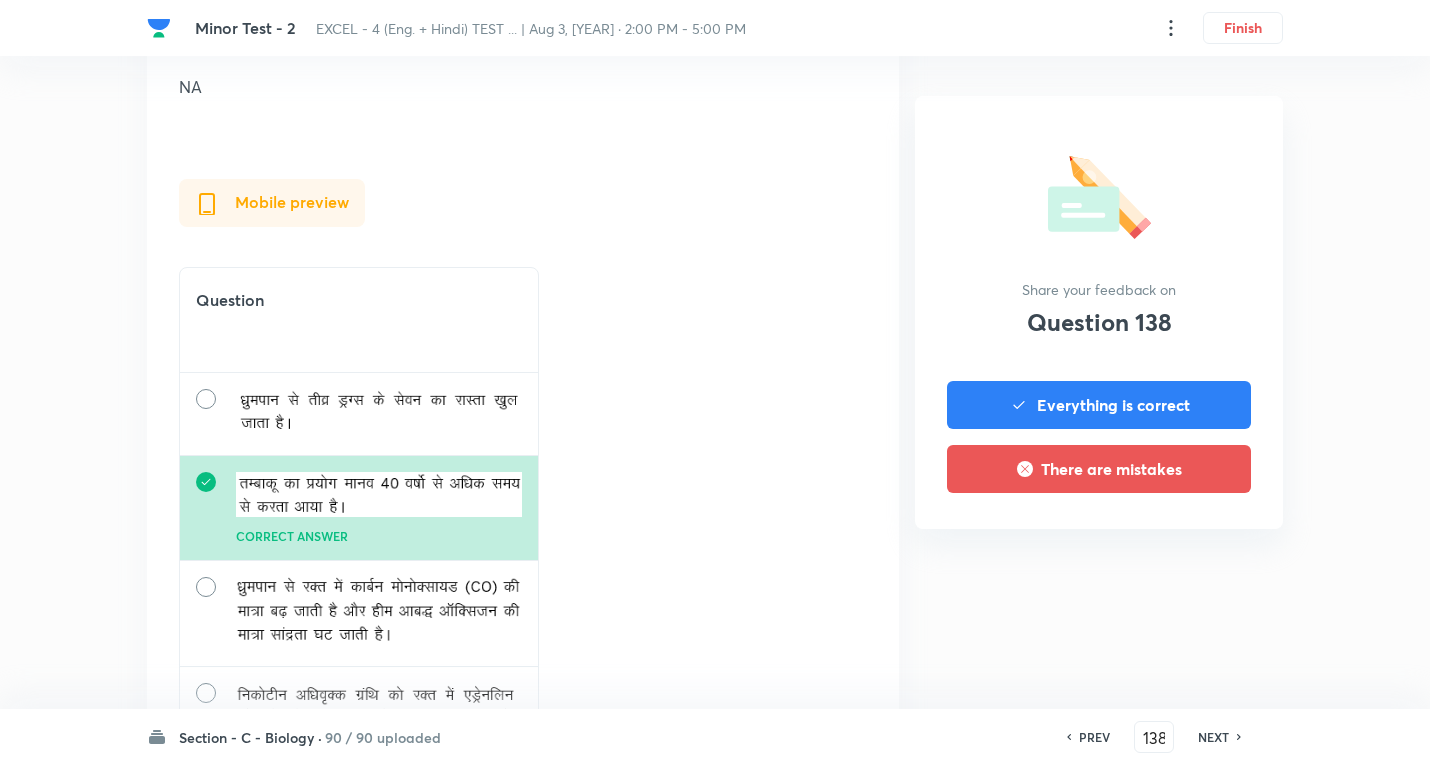 scroll, scrollTop: 2900, scrollLeft: 0, axis: vertical 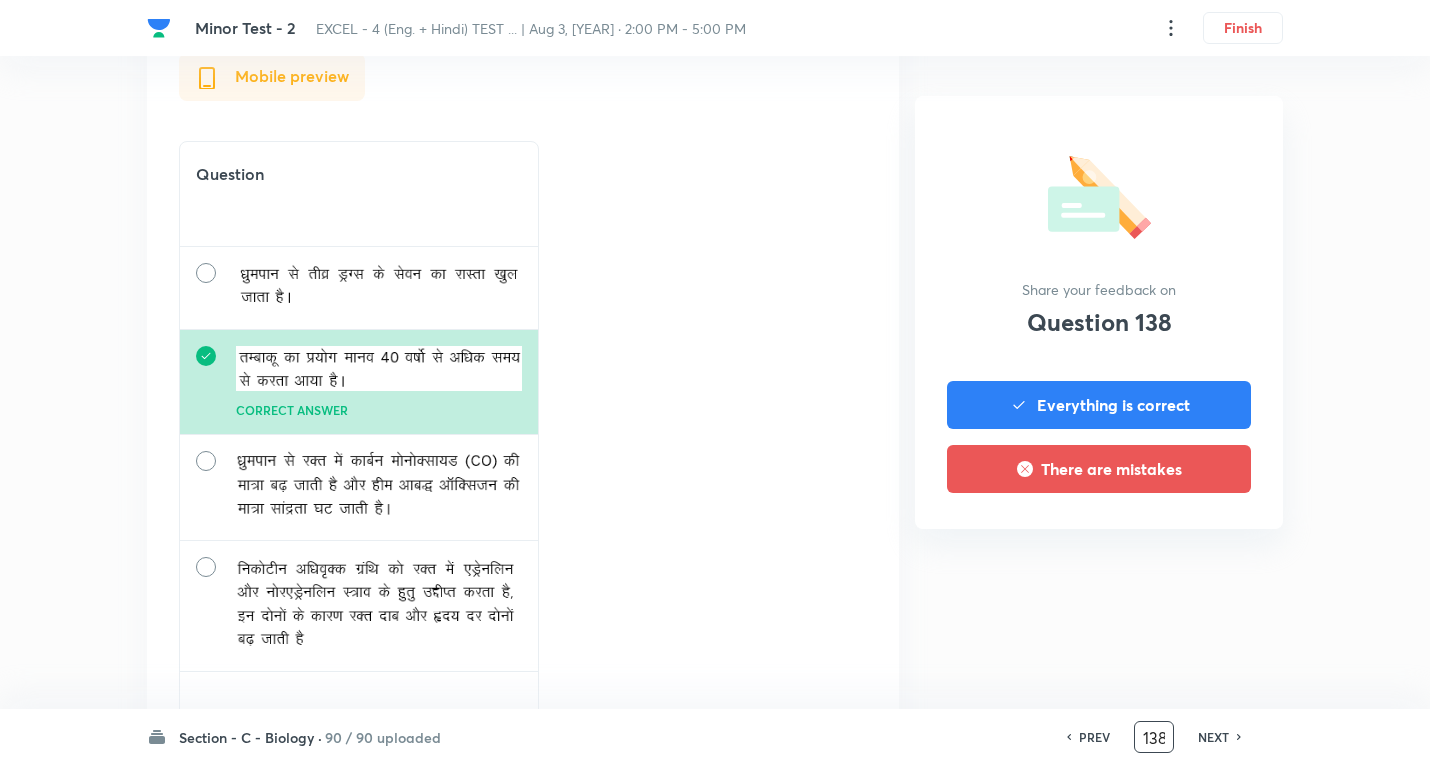 drag, startPoint x: 1217, startPoint y: 744, endPoint x: 1168, endPoint y: 722, distance: 53.712196 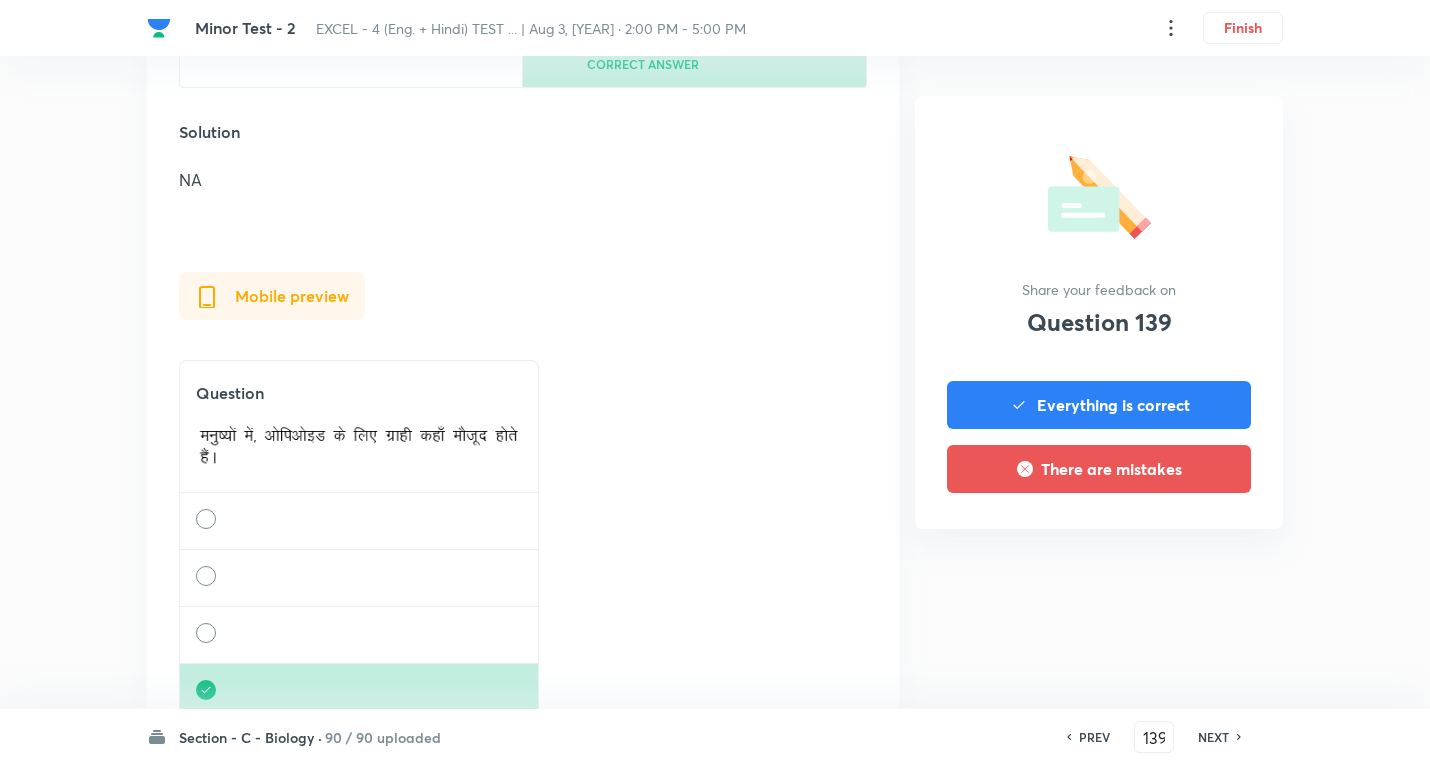 scroll, scrollTop: 2400, scrollLeft: 0, axis: vertical 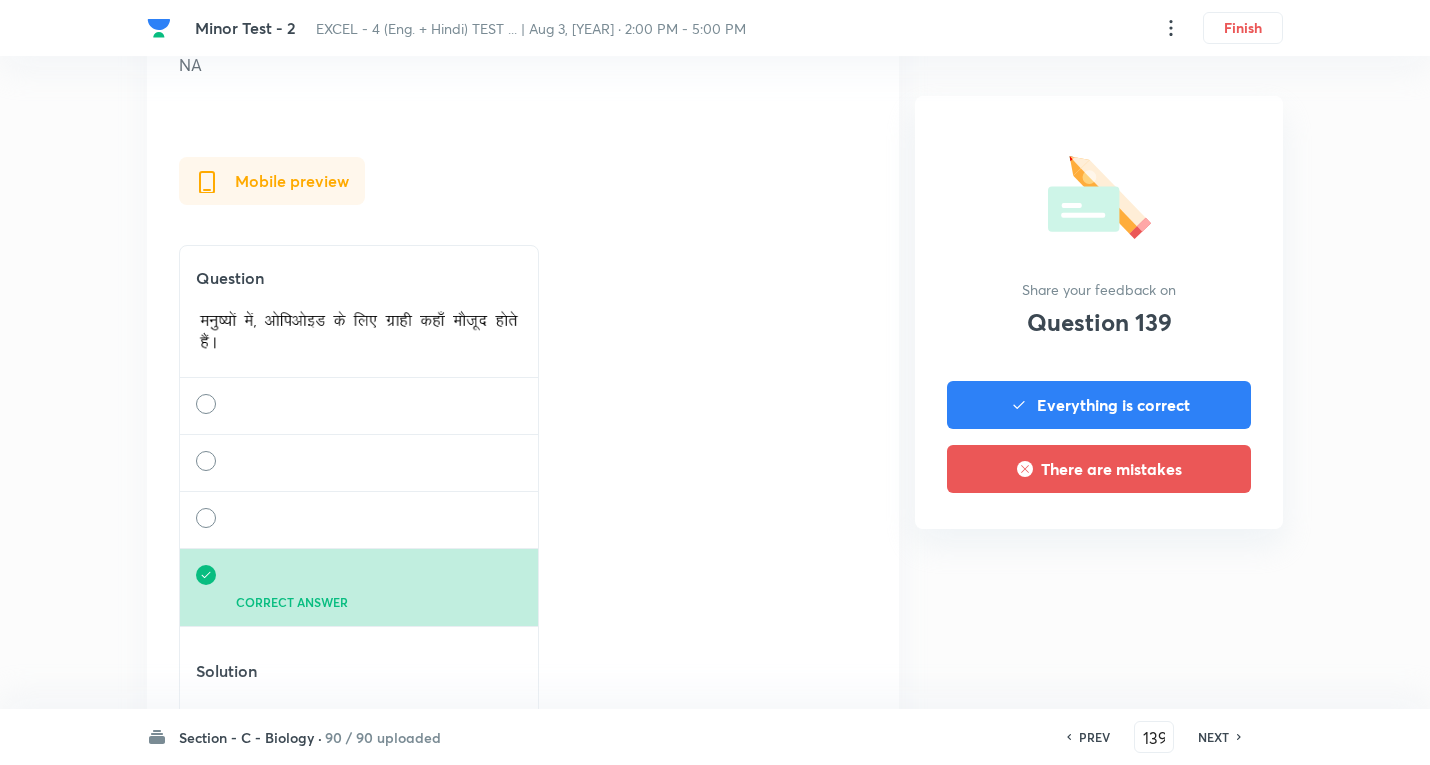 click on "NEXT" at bounding box center (1213, 737) 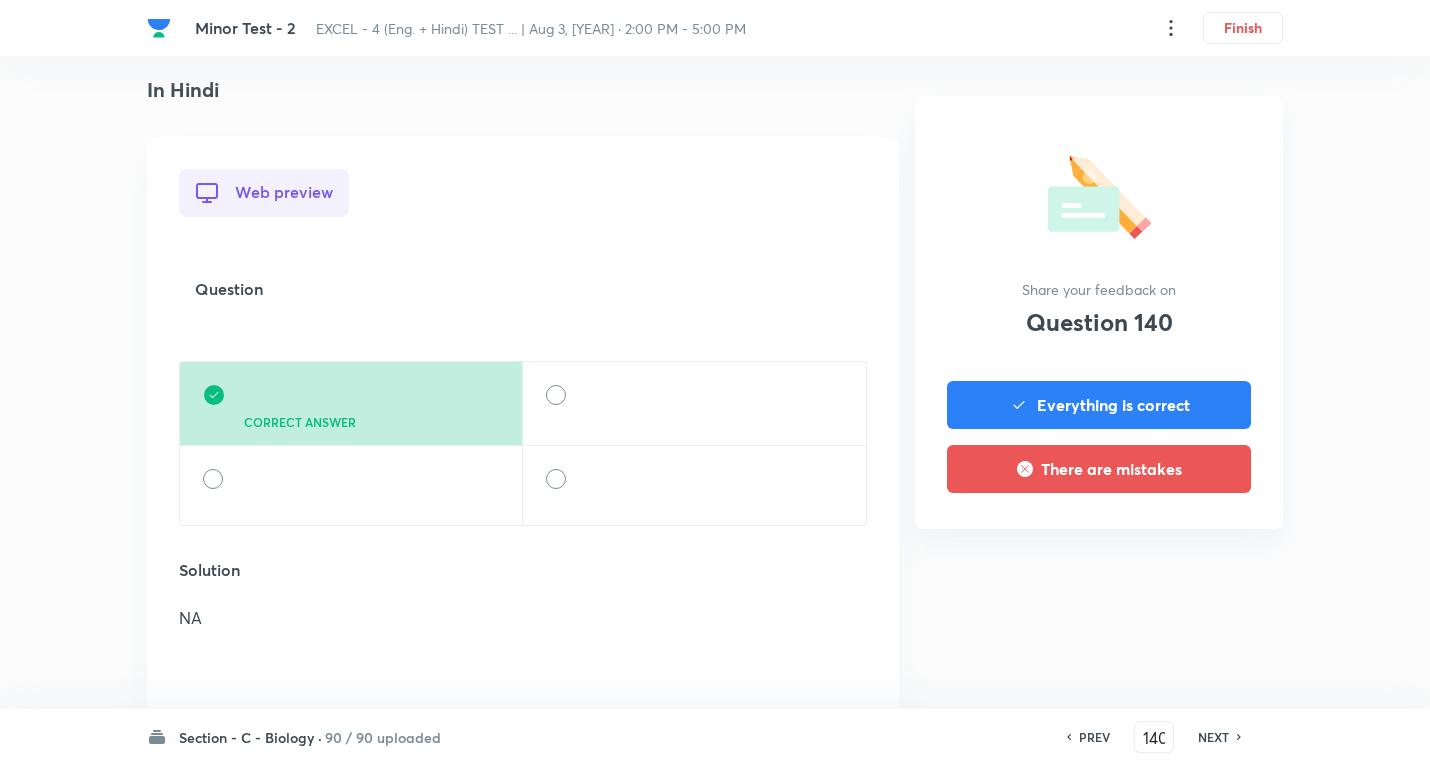 scroll, scrollTop: 1800, scrollLeft: 0, axis: vertical 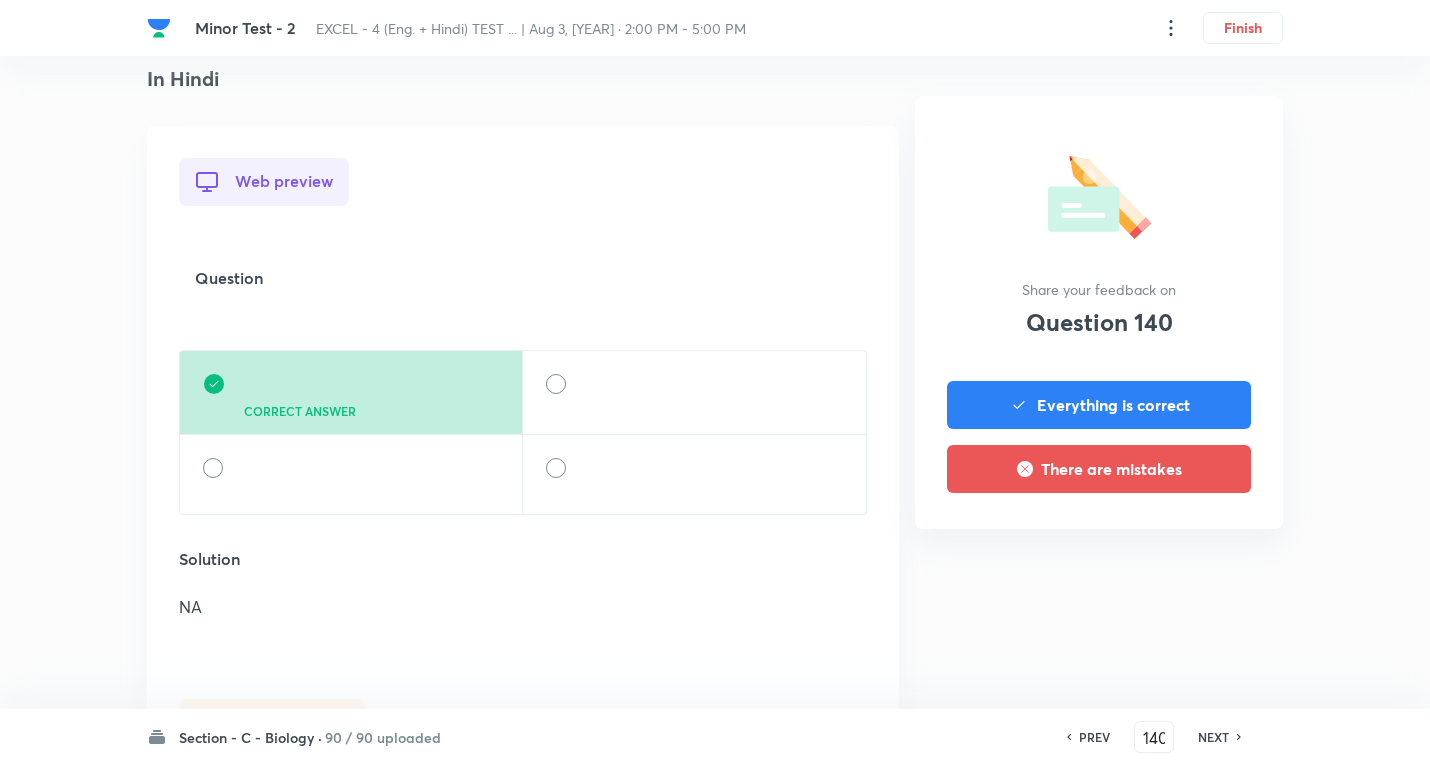 drag, startPoint x: 1211, startPoint y: 737, endPoint x: 1147, endPoint y: 717, distance: 67.052216 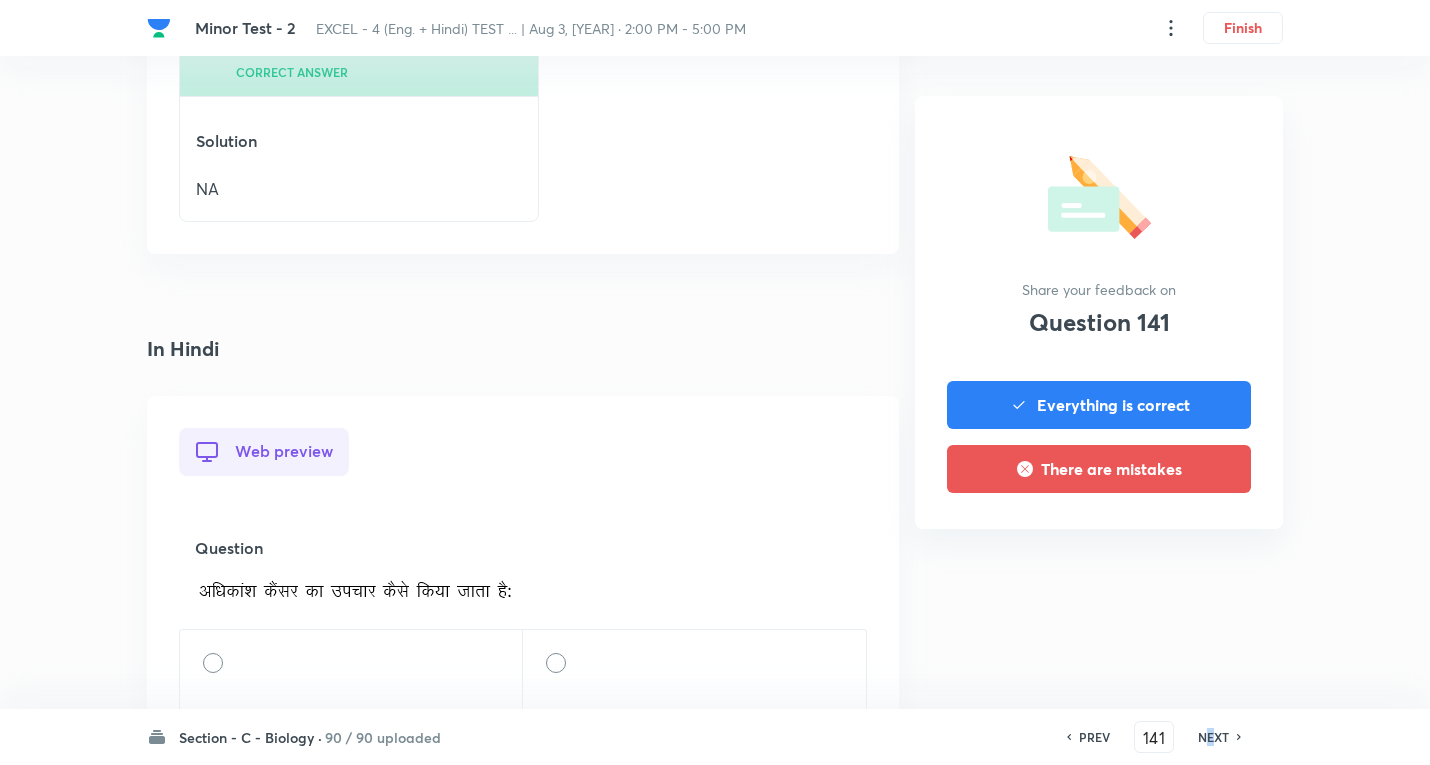 scroll, scrollTop: 1800, scrollLeft: 0, axis: vertical 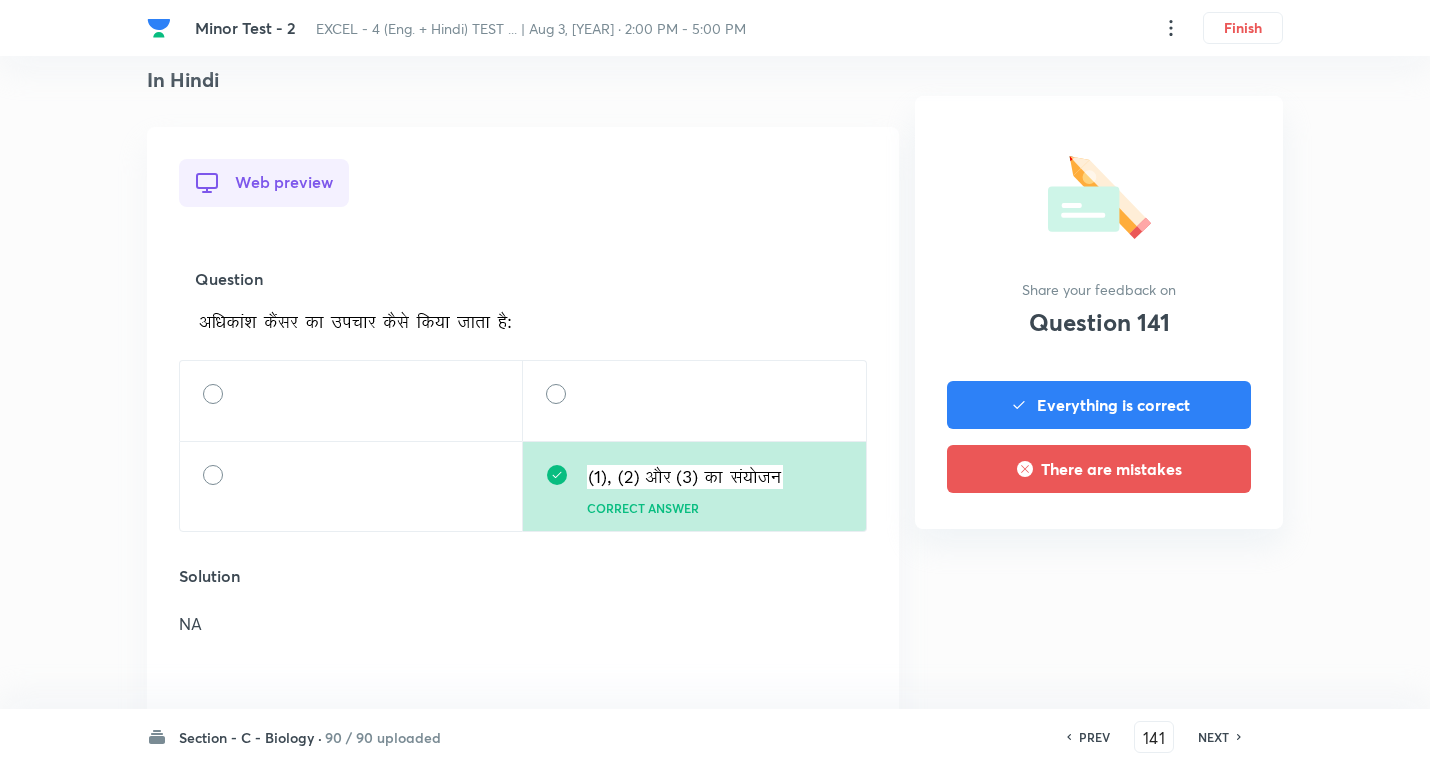 click on "NEXT" at bounding box center (1213, 737) 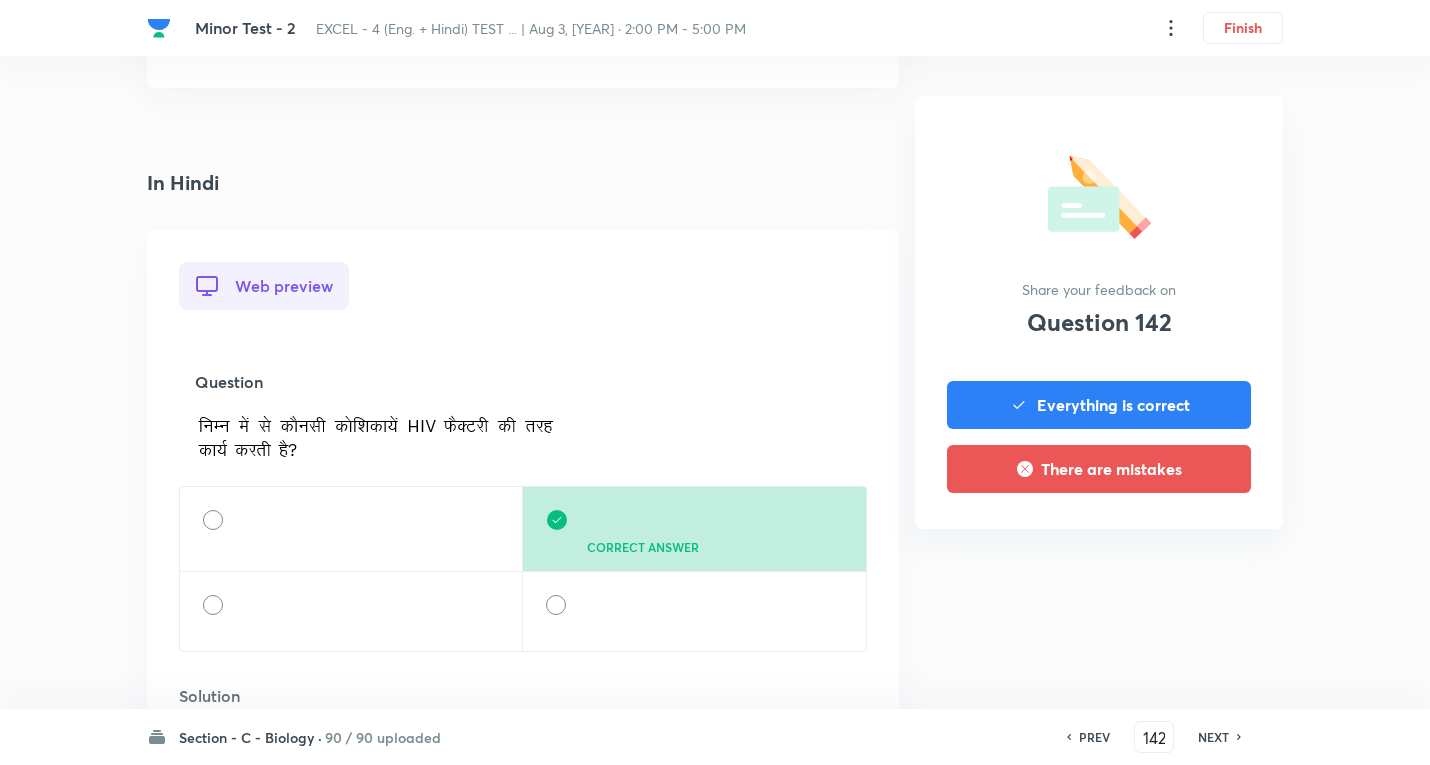 scroll, scrollTop: 1900, scrollLeft: 0, axis: vertical 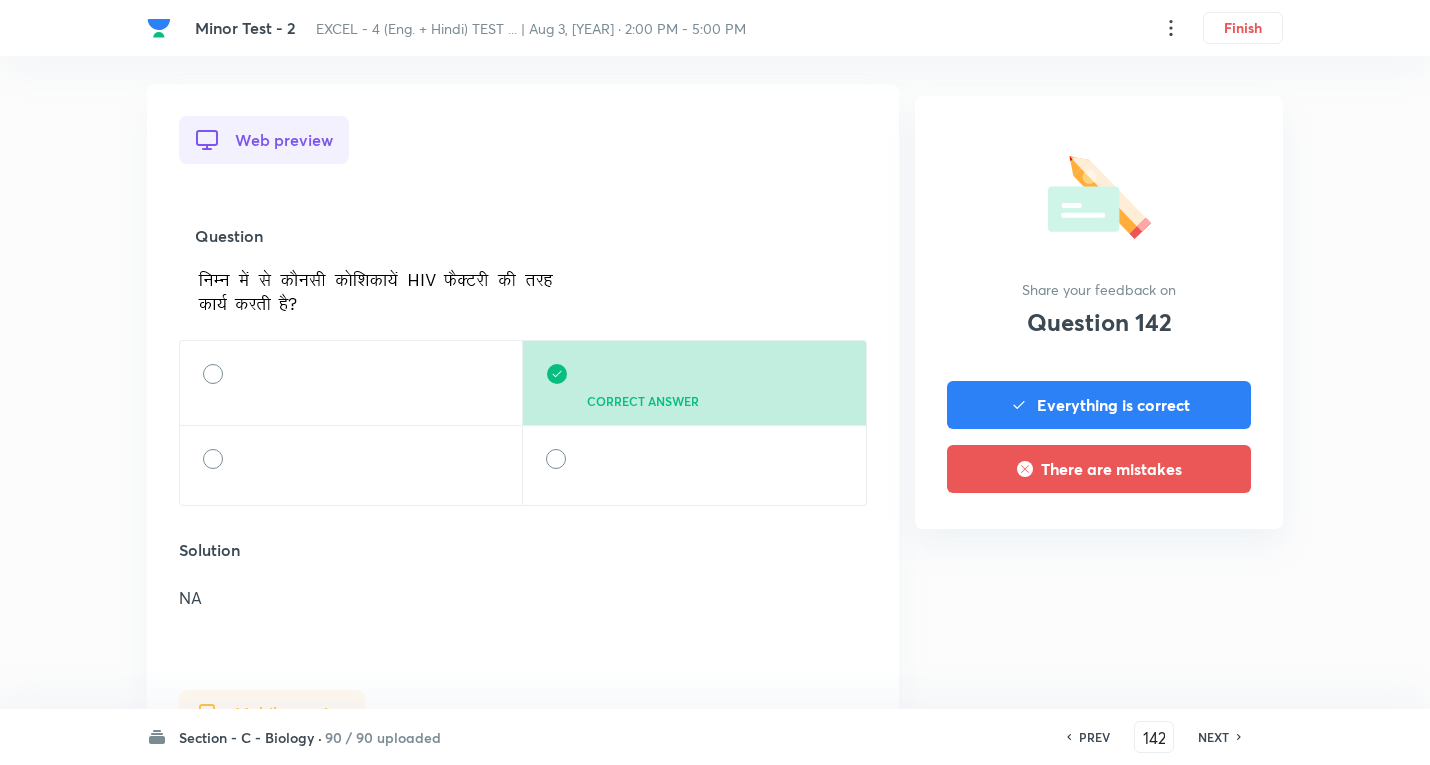click on "NEXT" at bounding box center (1213, 737) 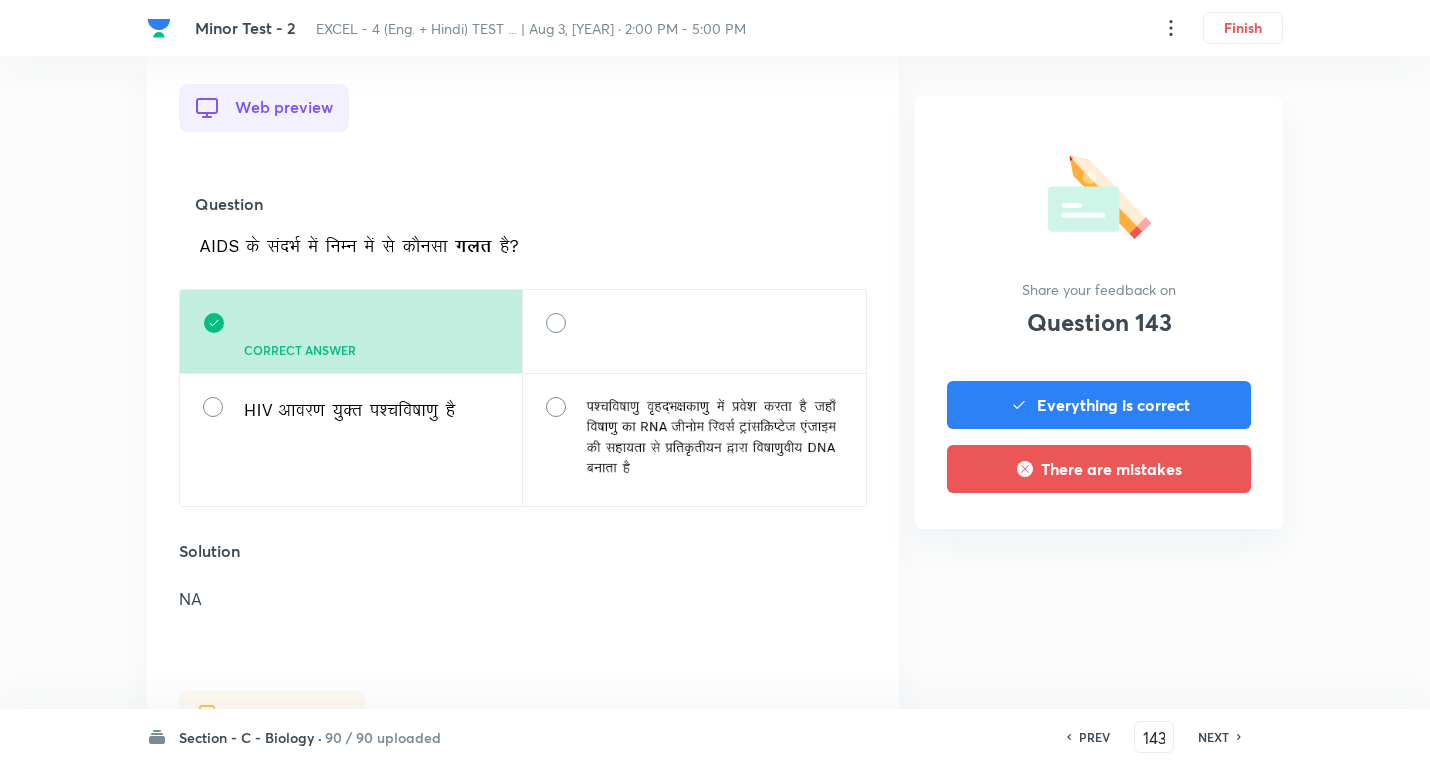 scroll, scrollTop: 2100, scrollLeft: 0, axis: vertical 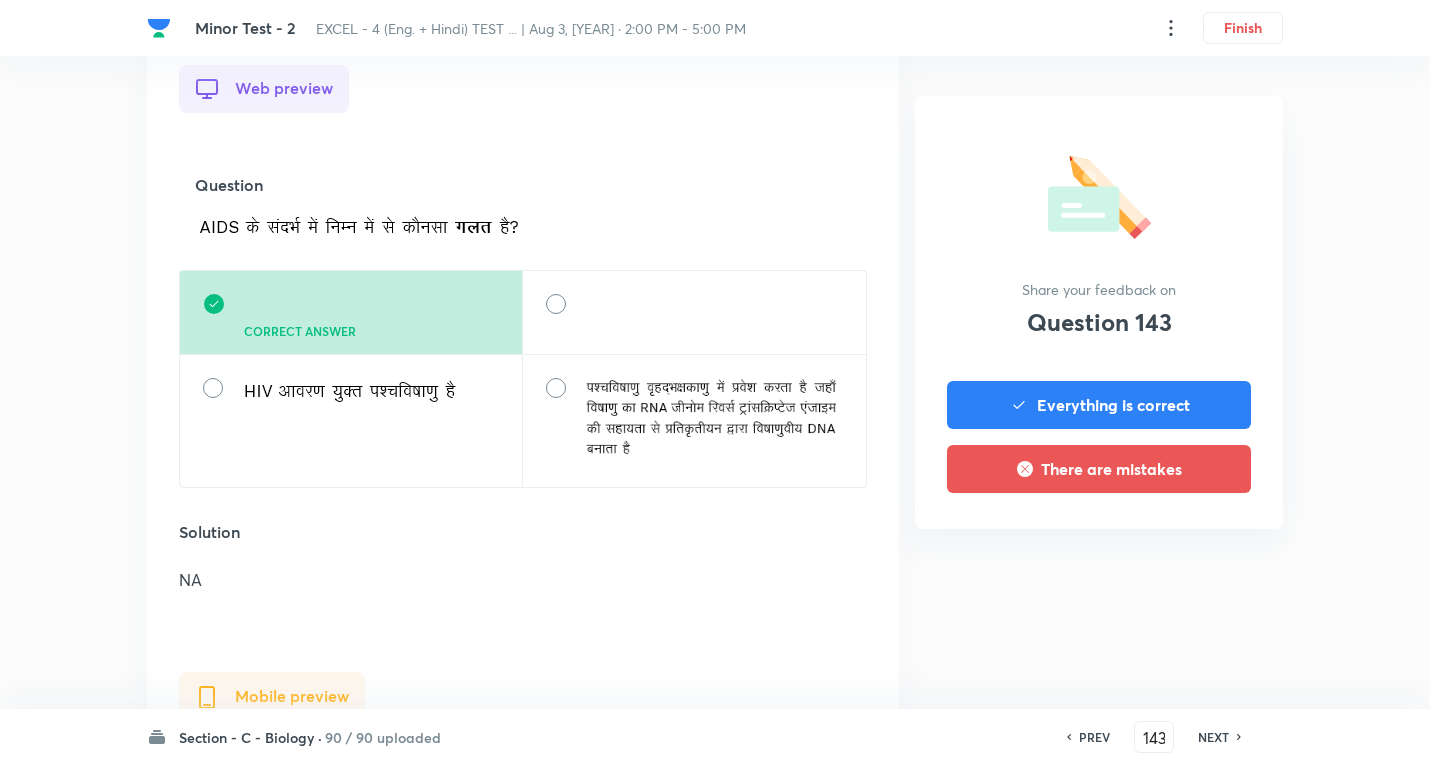 click on "NEXT" at bounding box center [1213, 737] 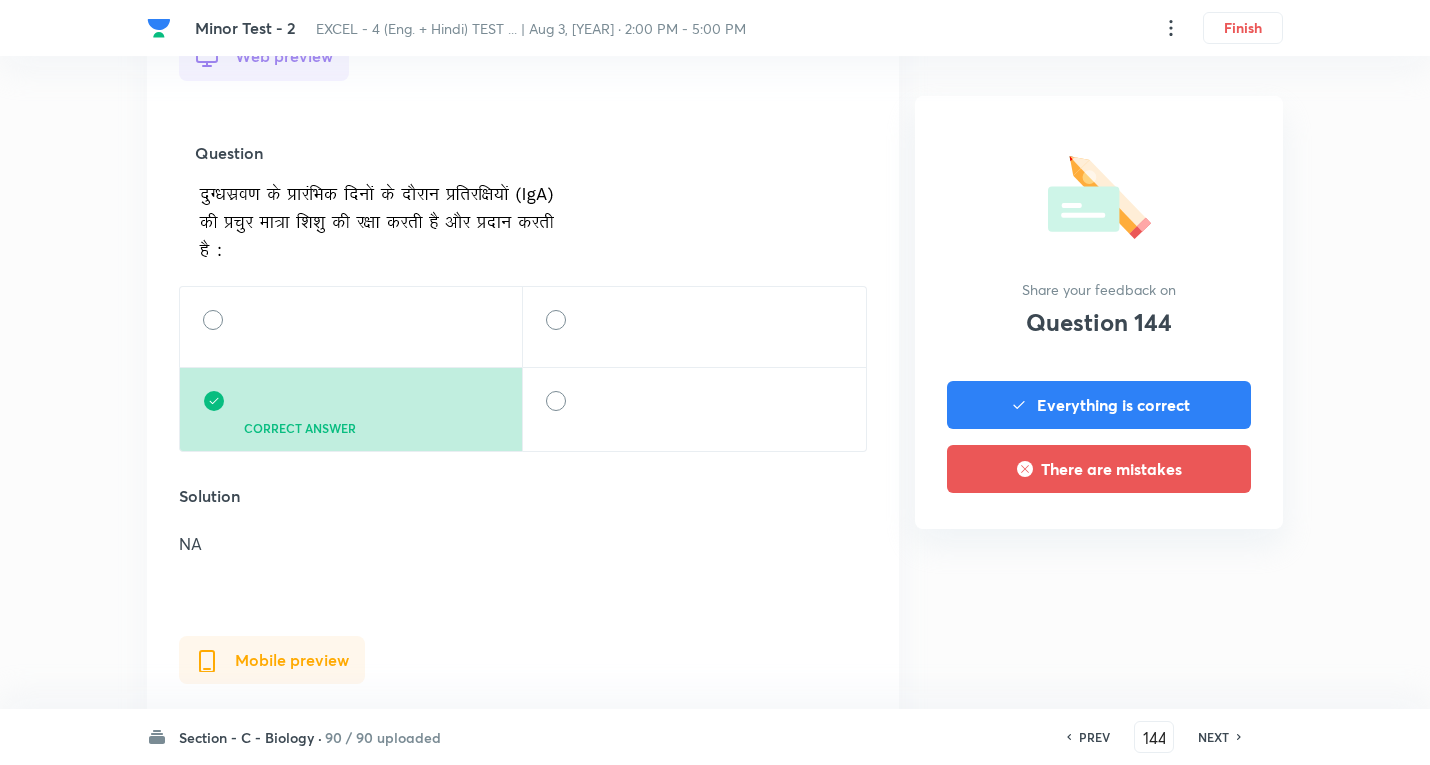 scroll, scrollTop: 2200, scrollLeft: 0, axis: vertical 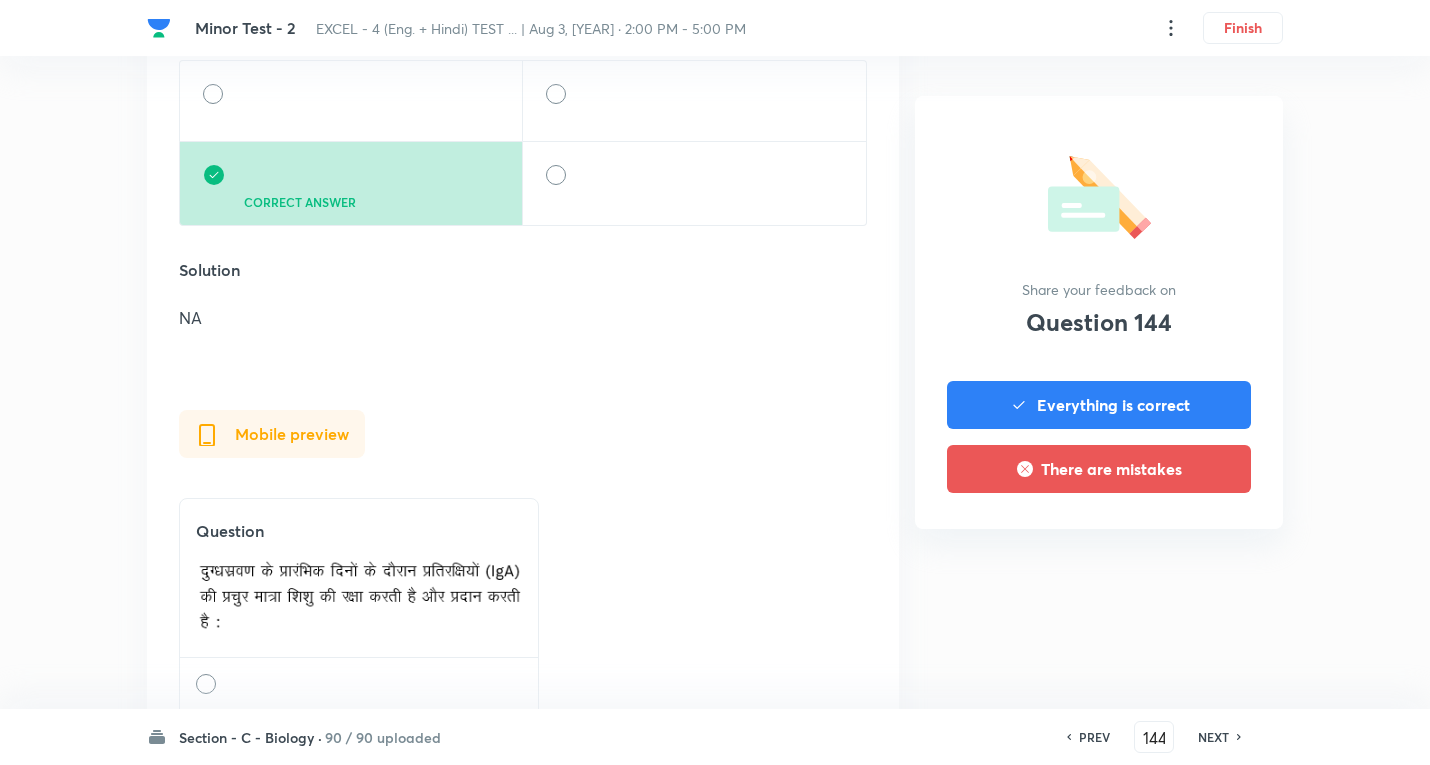 click on "NEXT" at bounding box center (1213, 737) 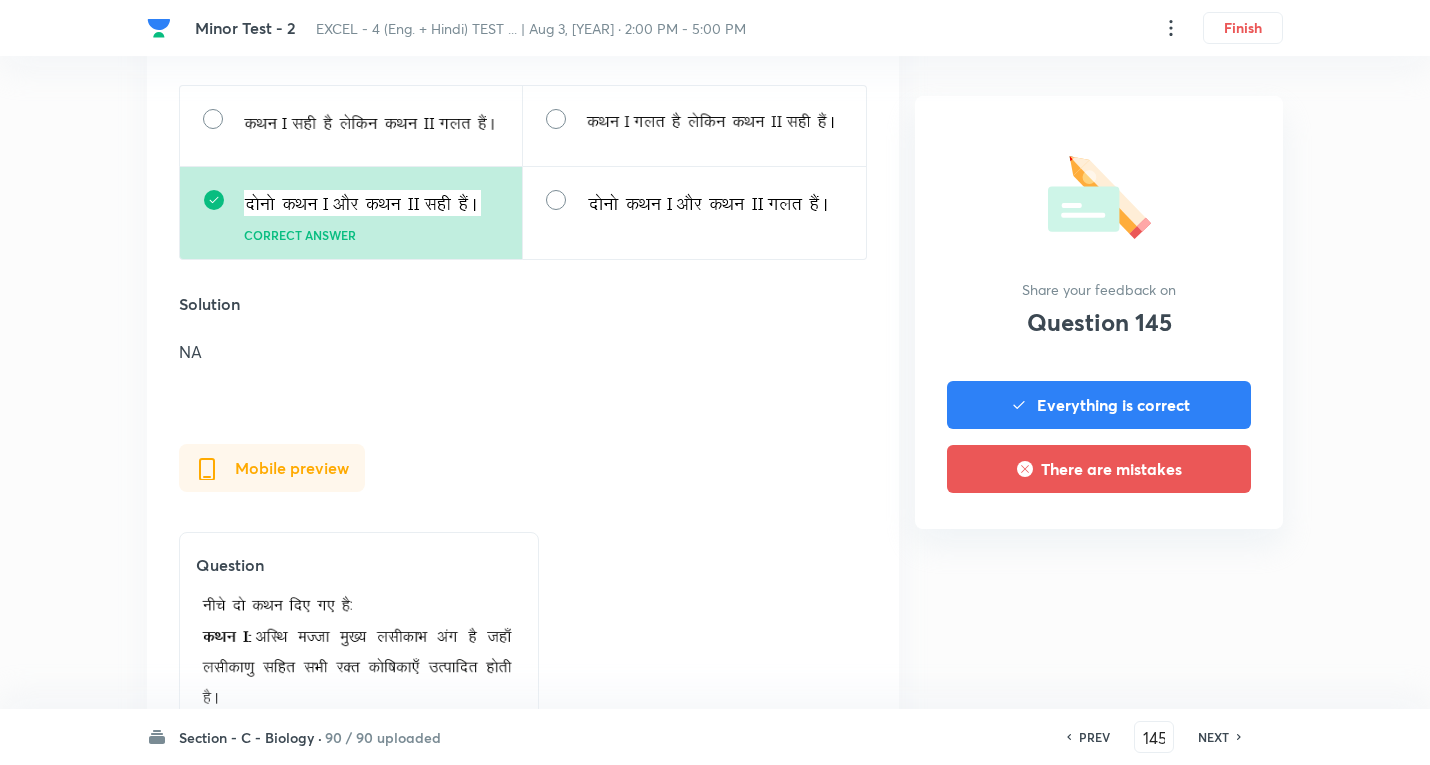 scroll, scrollTop: 2900, scrollLeft: 0, axis: vertical 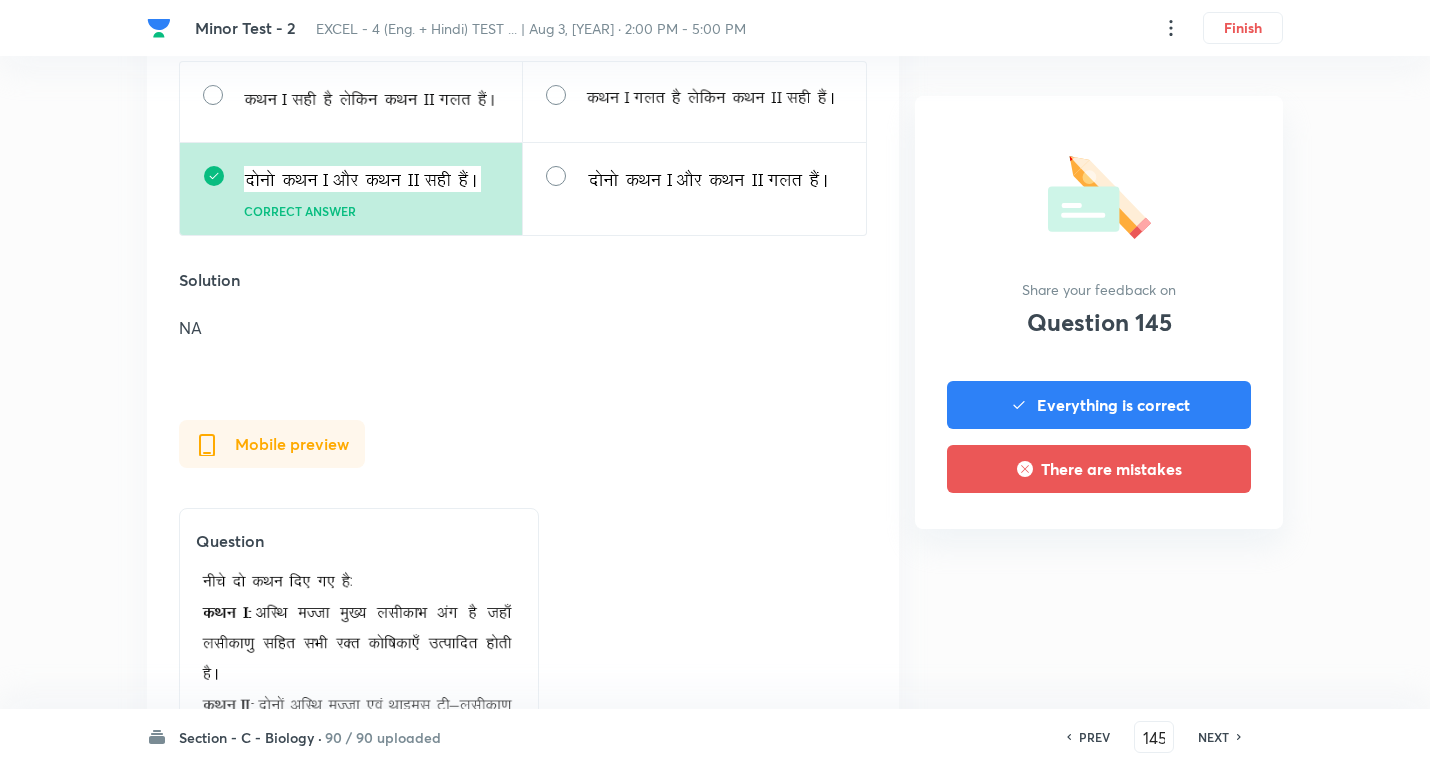 click on "NEXT" at bounding box center (1213, 737) 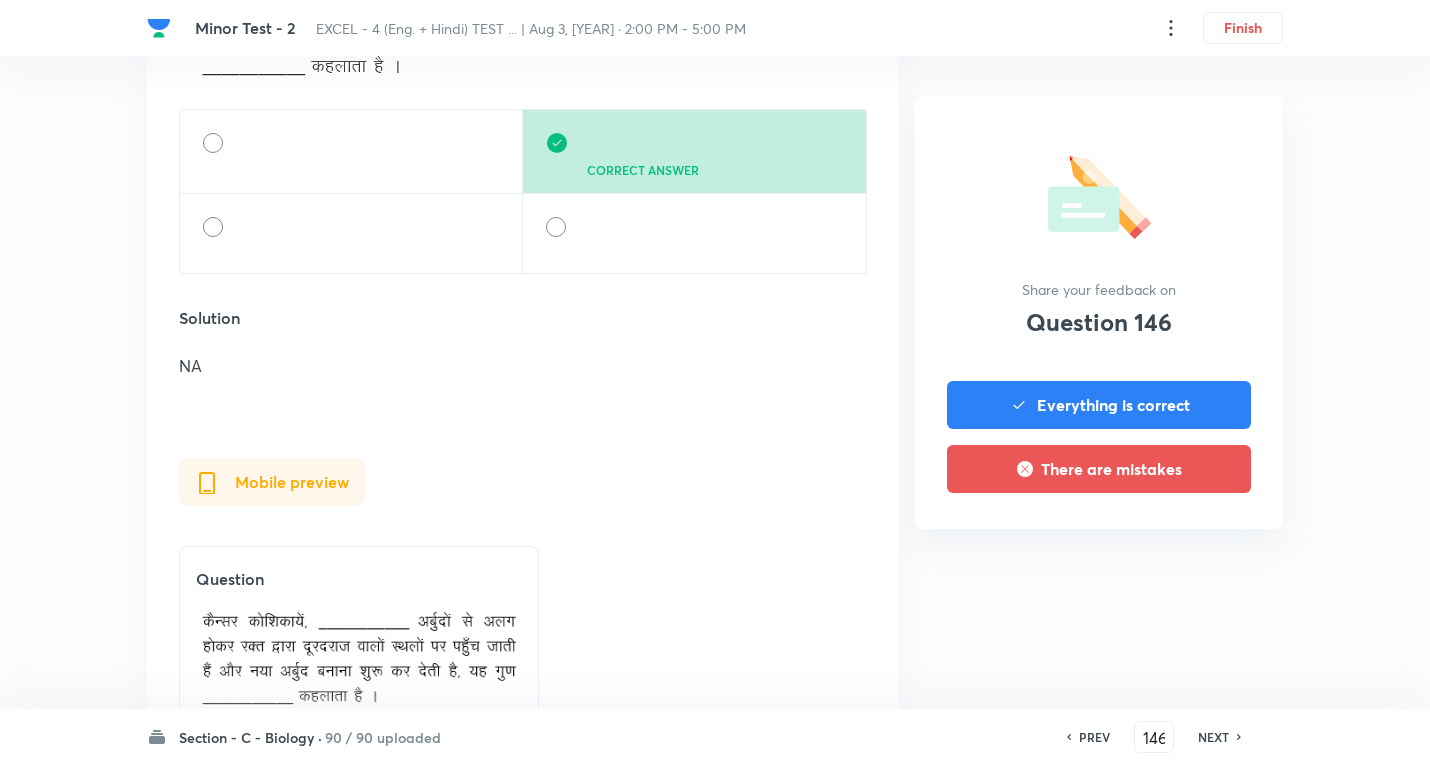 scroll, scrollTop: 2300, scrollLeft: 0, axis: vertical 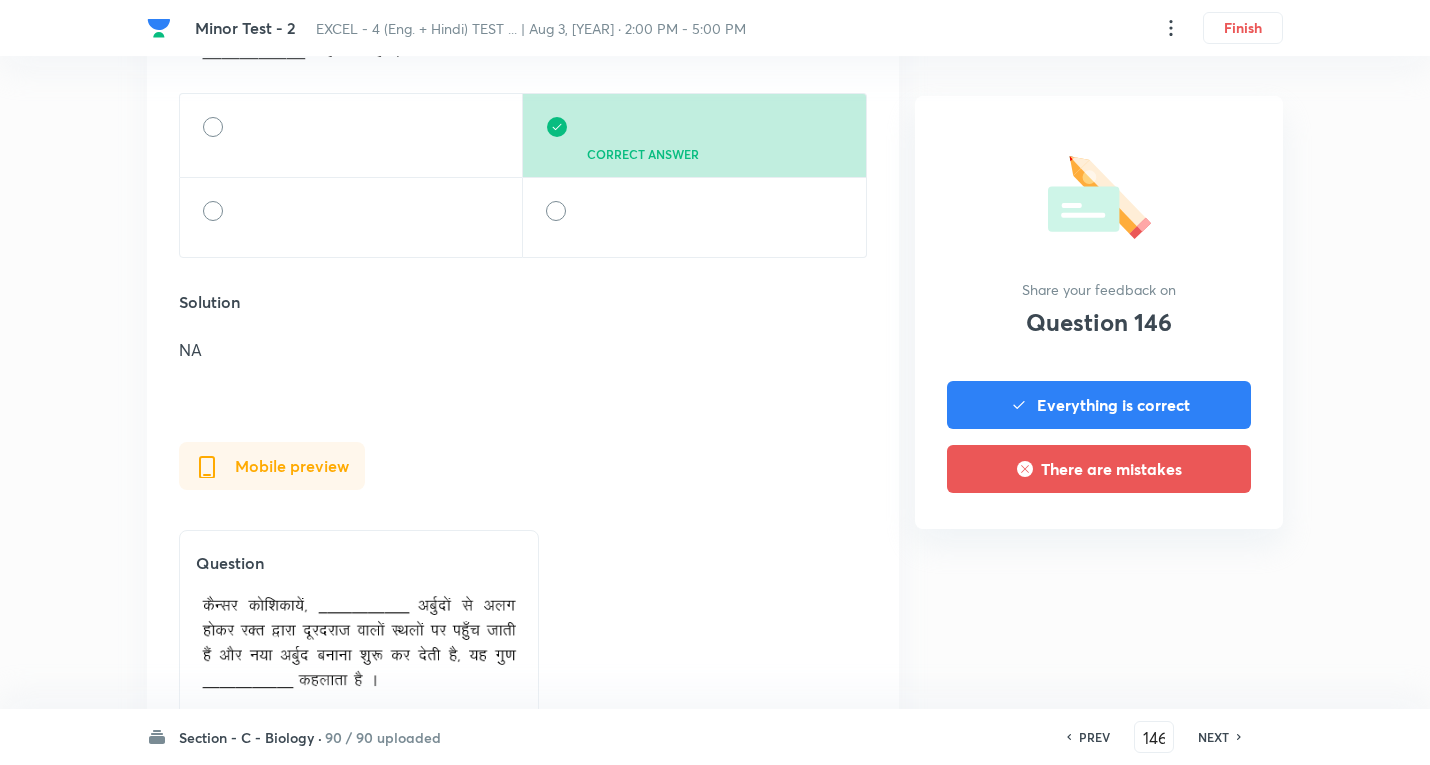 click on "NEXT" at bounding box center [1213, 737] 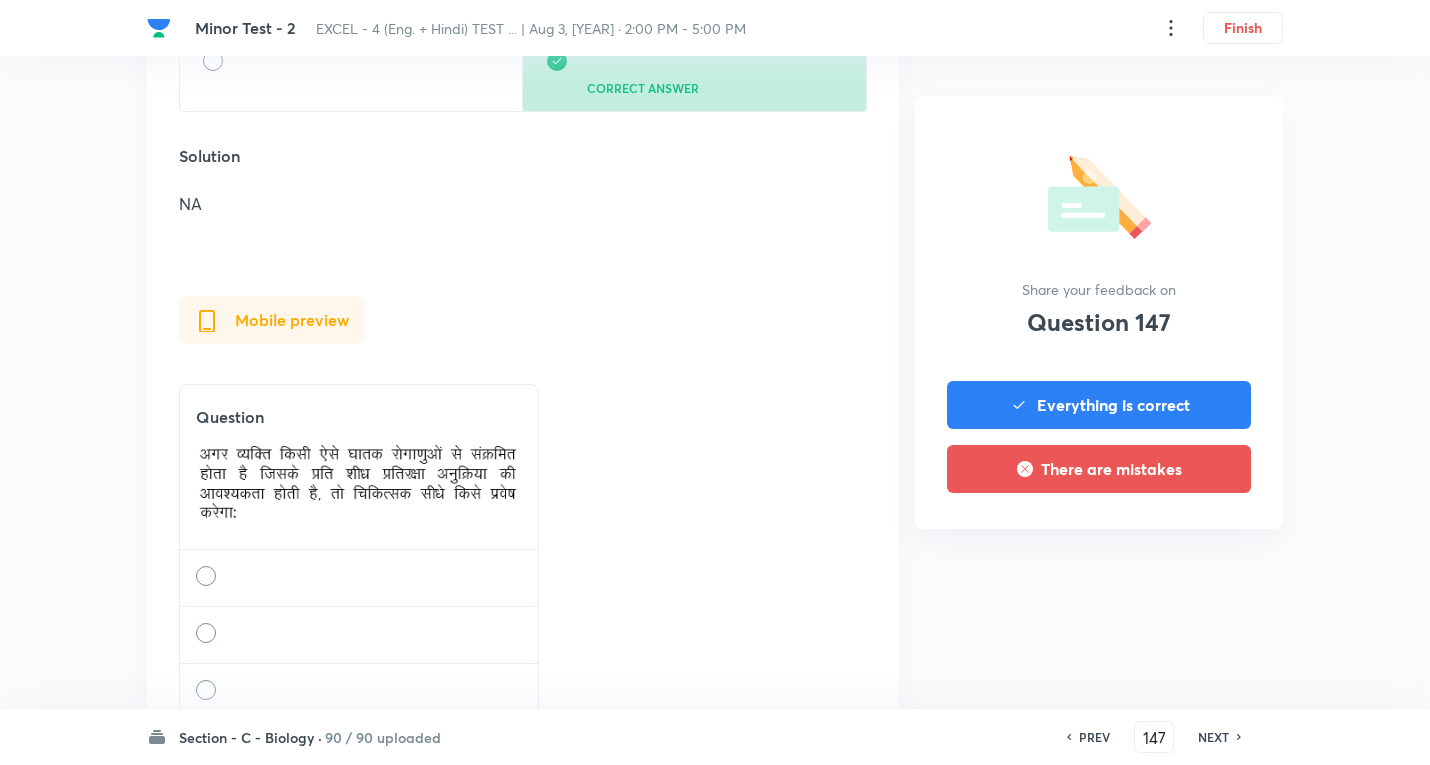scroll, scrollTop: 2400, scrollLeft: 0, axis: vertical 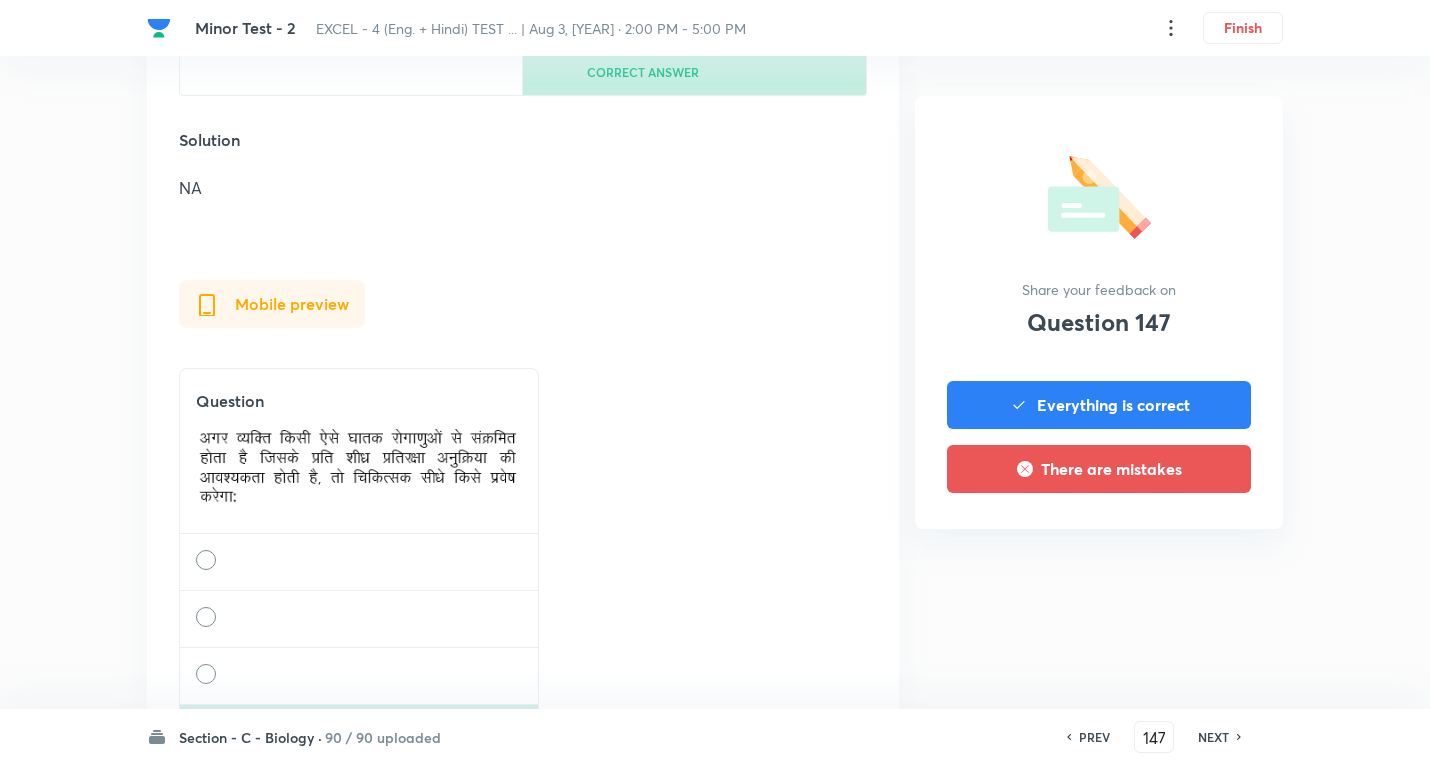 click on "Section - C - Biology ·
90 / 90 uploaded
PREV 147 ​ NEXT" at bounding box center [715, 737] 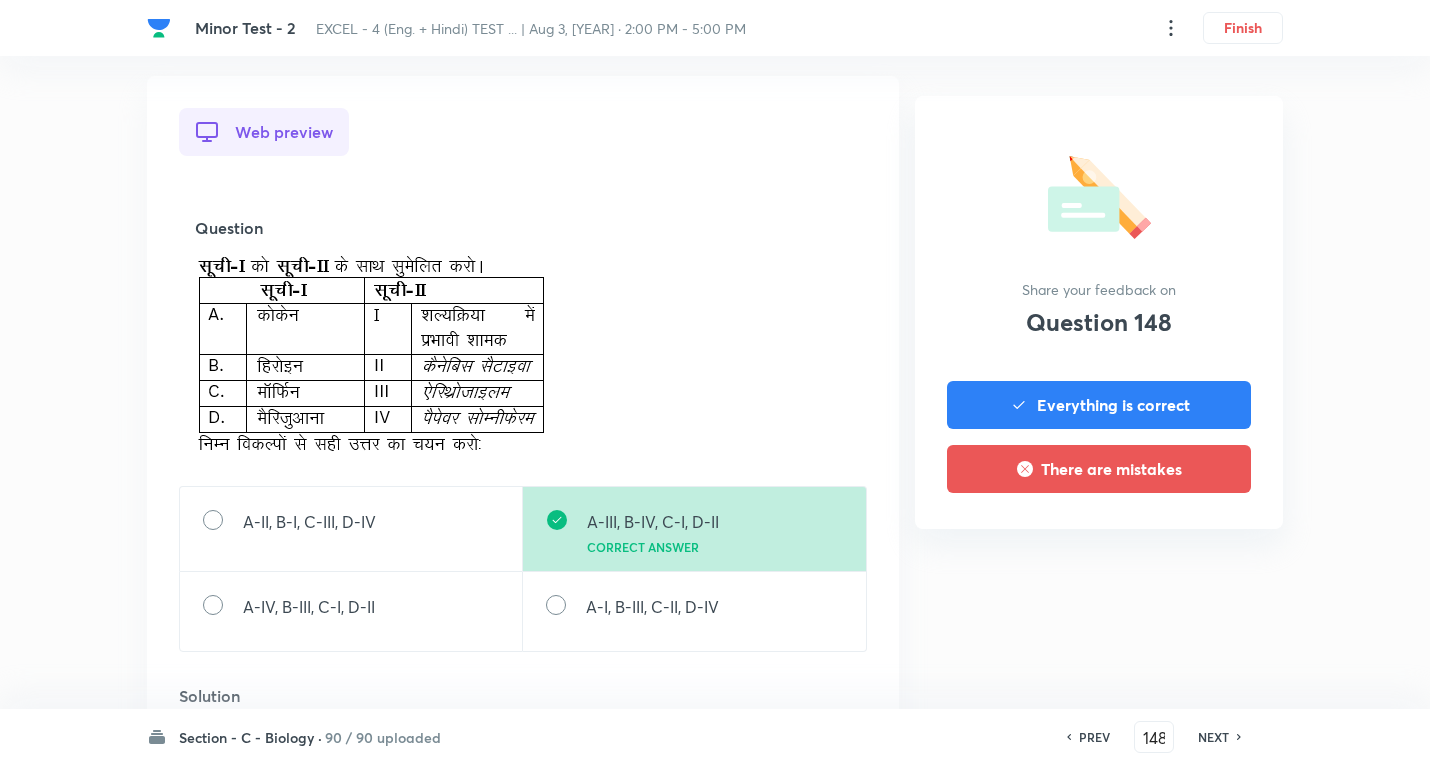 scroll, scrollTop: 2400, scrollLeft: 0, axis: vertical 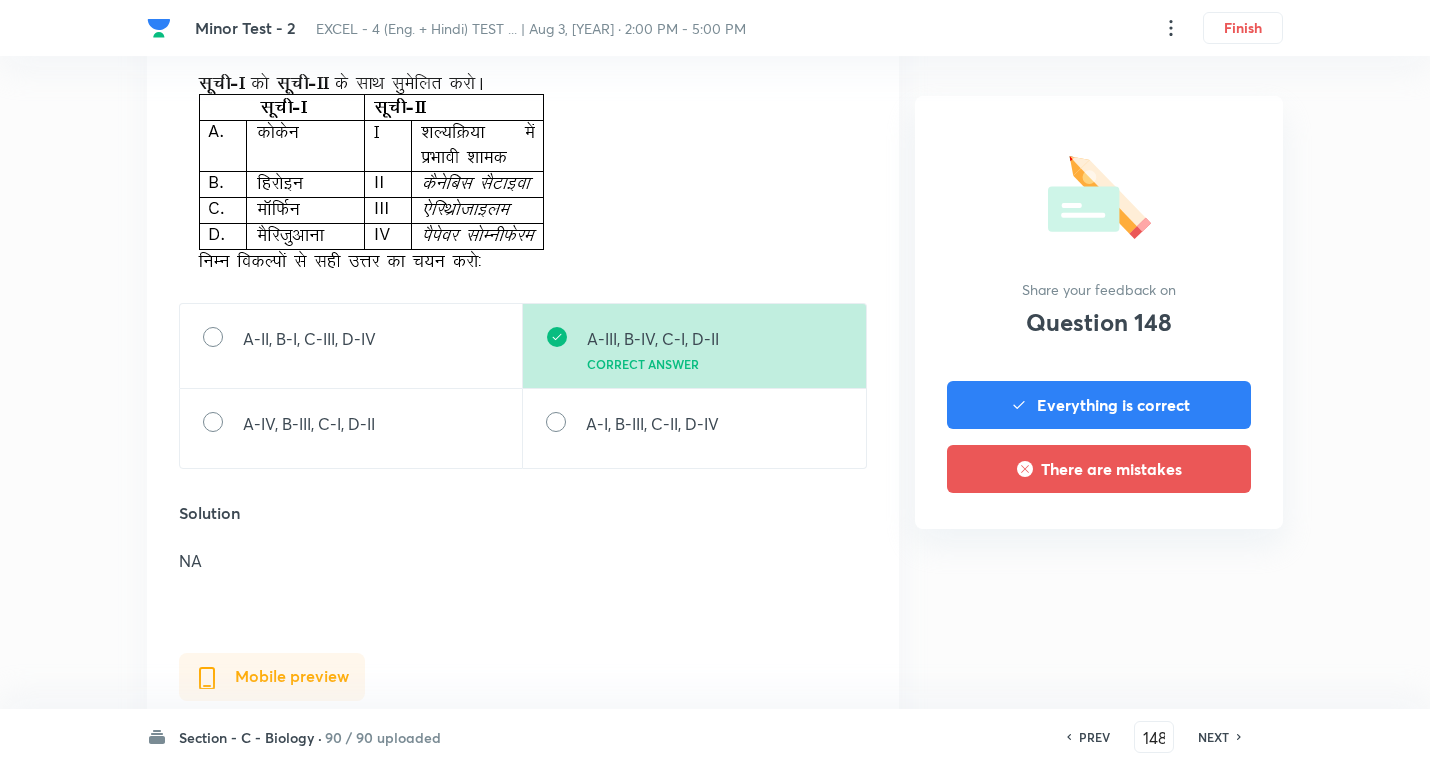 click on "NEXT" at bounding box center [1213, 737] 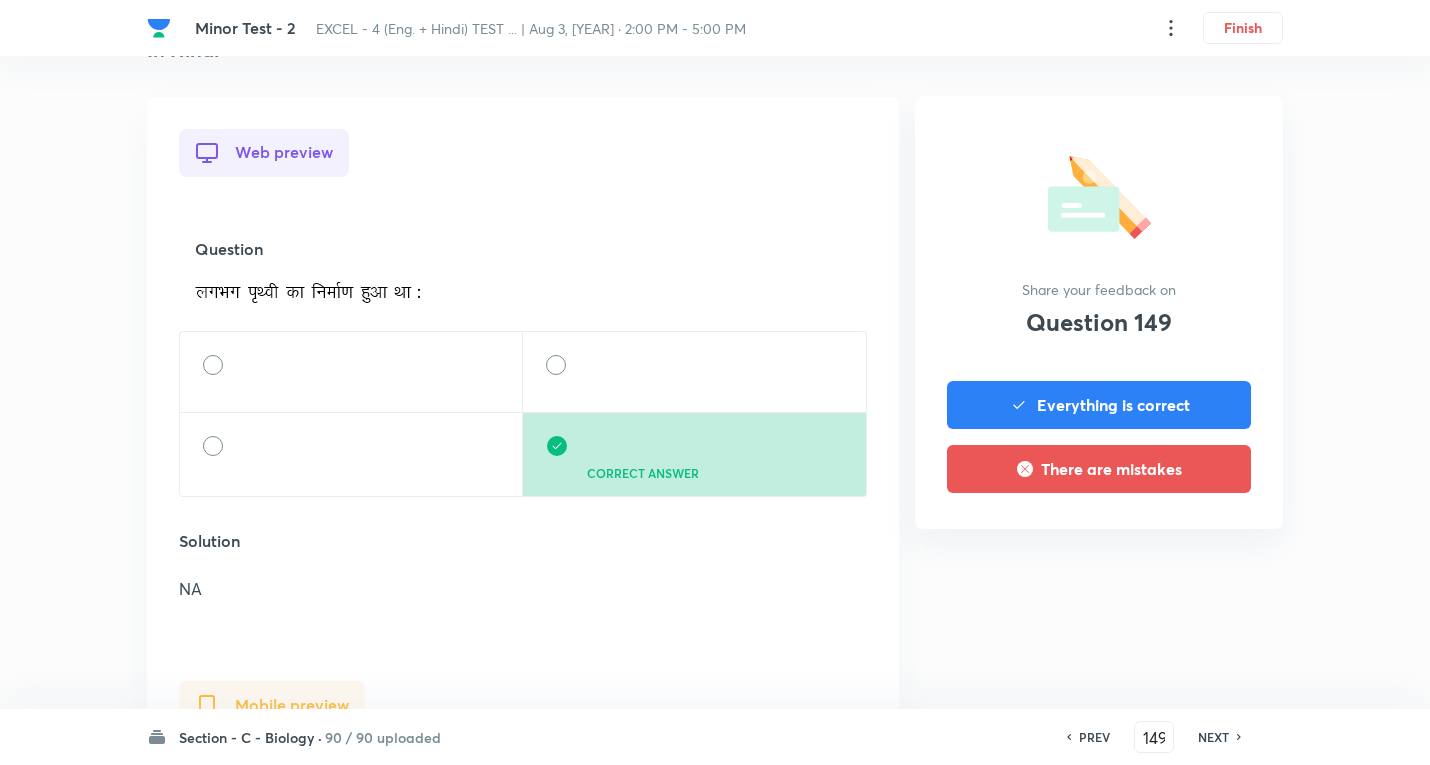 scroll, scrollTop: 1800, scrollLeft: 0, axis: vertical 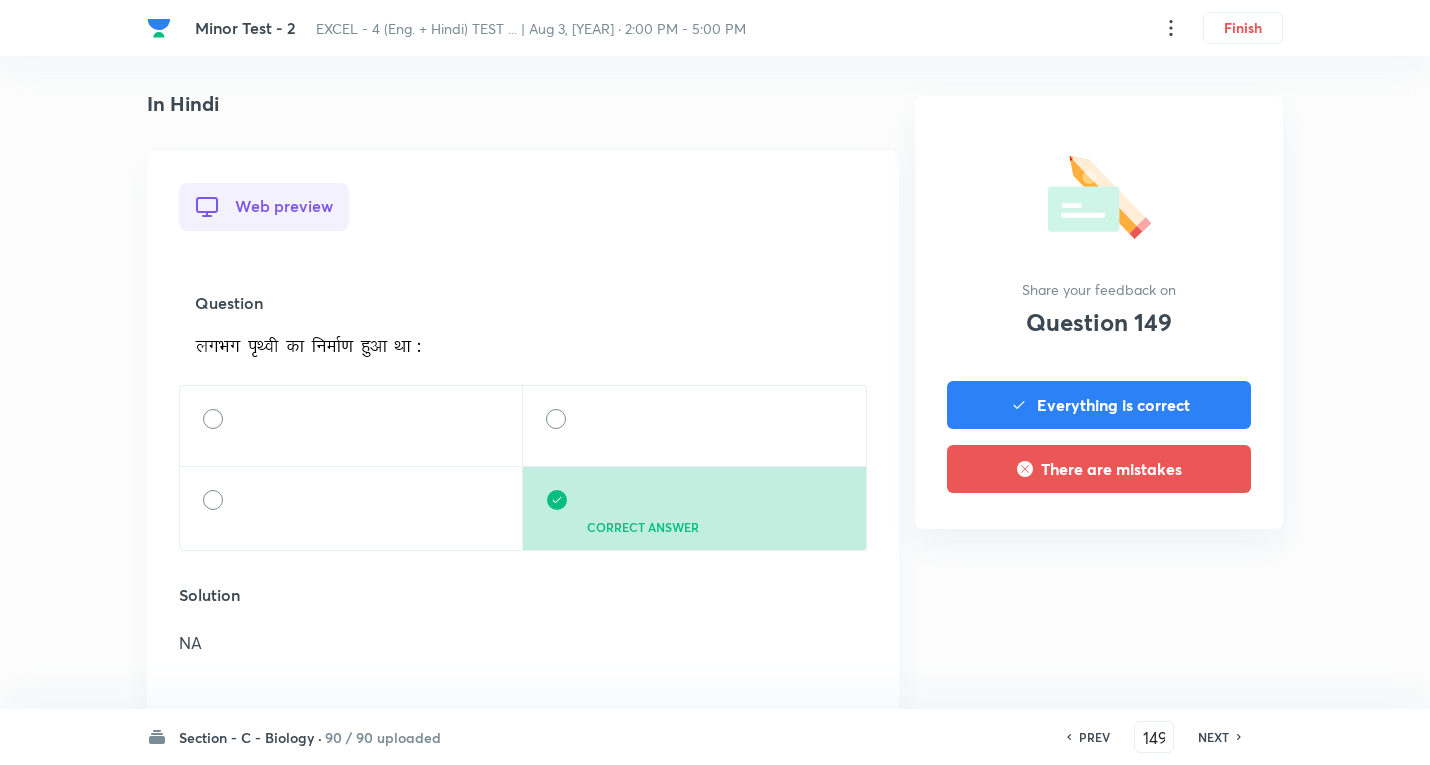 click on "NEXT" at bounding box center (1213, 737) 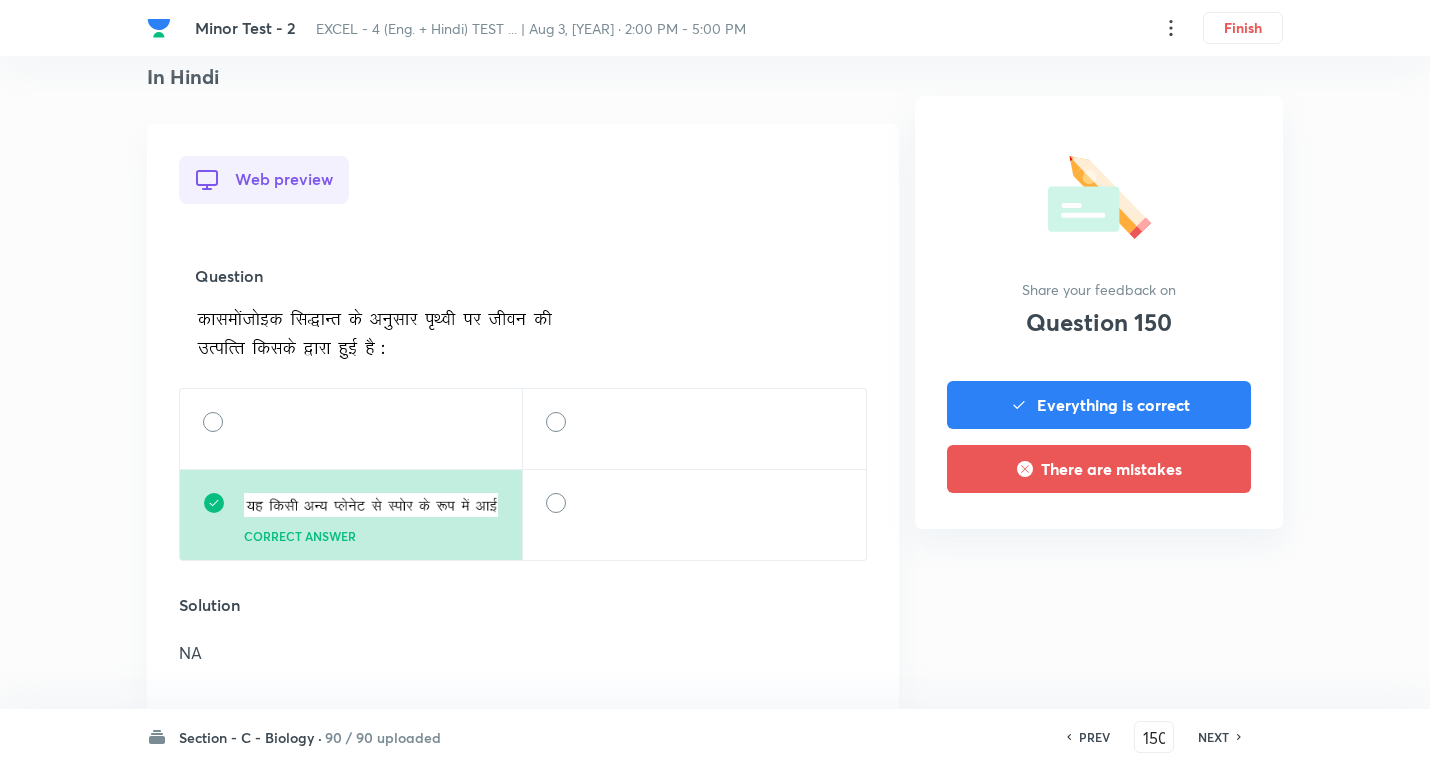 scroll, scrollTop: 2000, scrollLeft: 0, axis: vertical 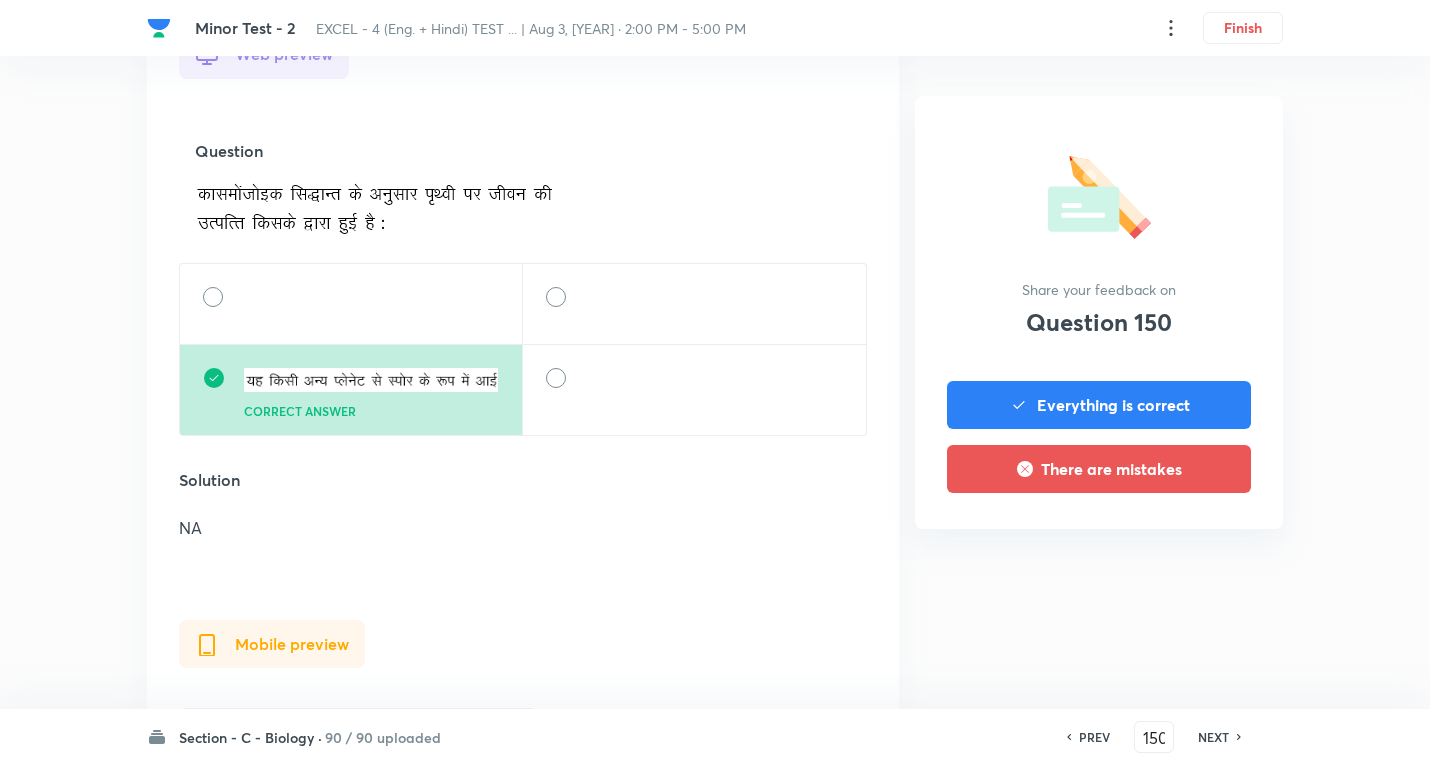 click on "NEXT" at bounding box center [1213, 737] 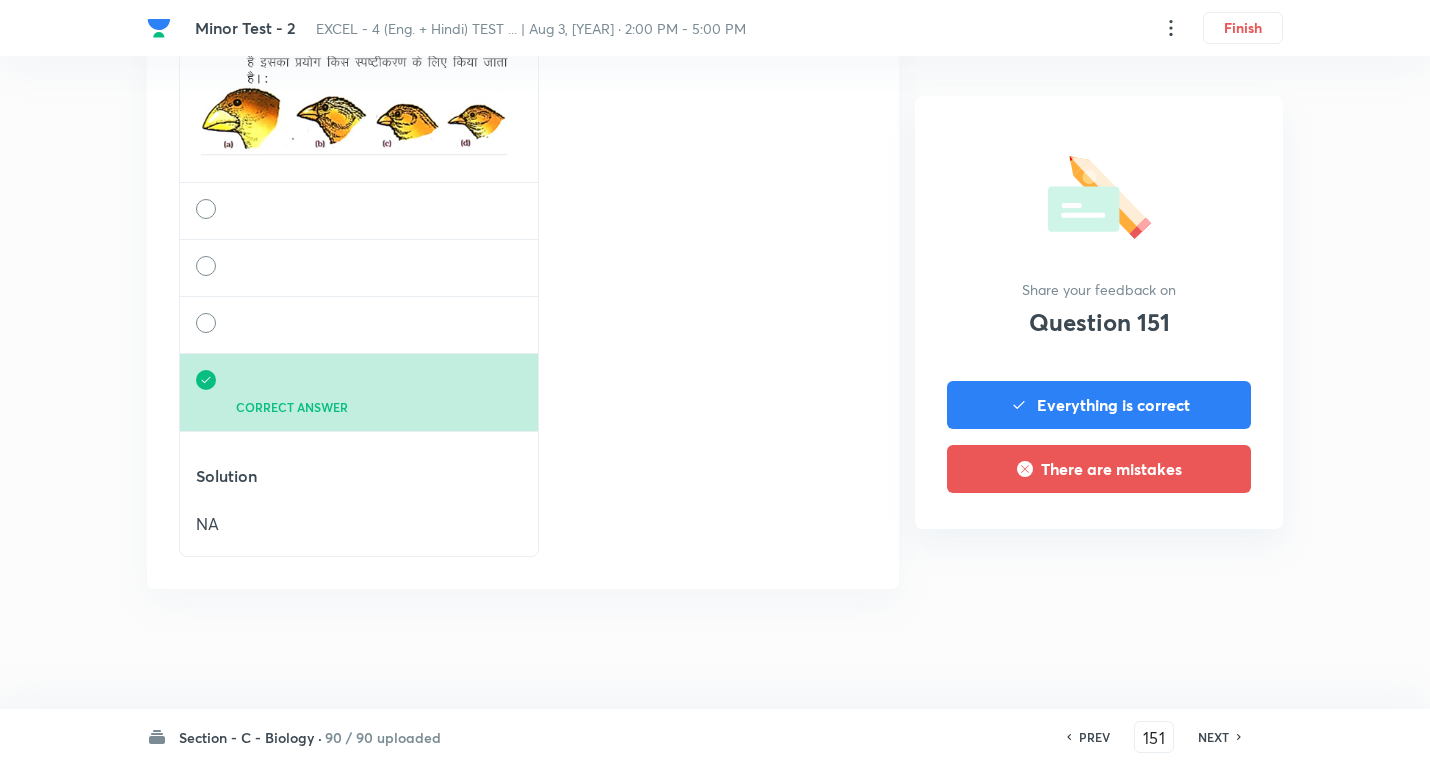 scroll, scrollTop: 3047, scrollLeft: 0, axis: vertical 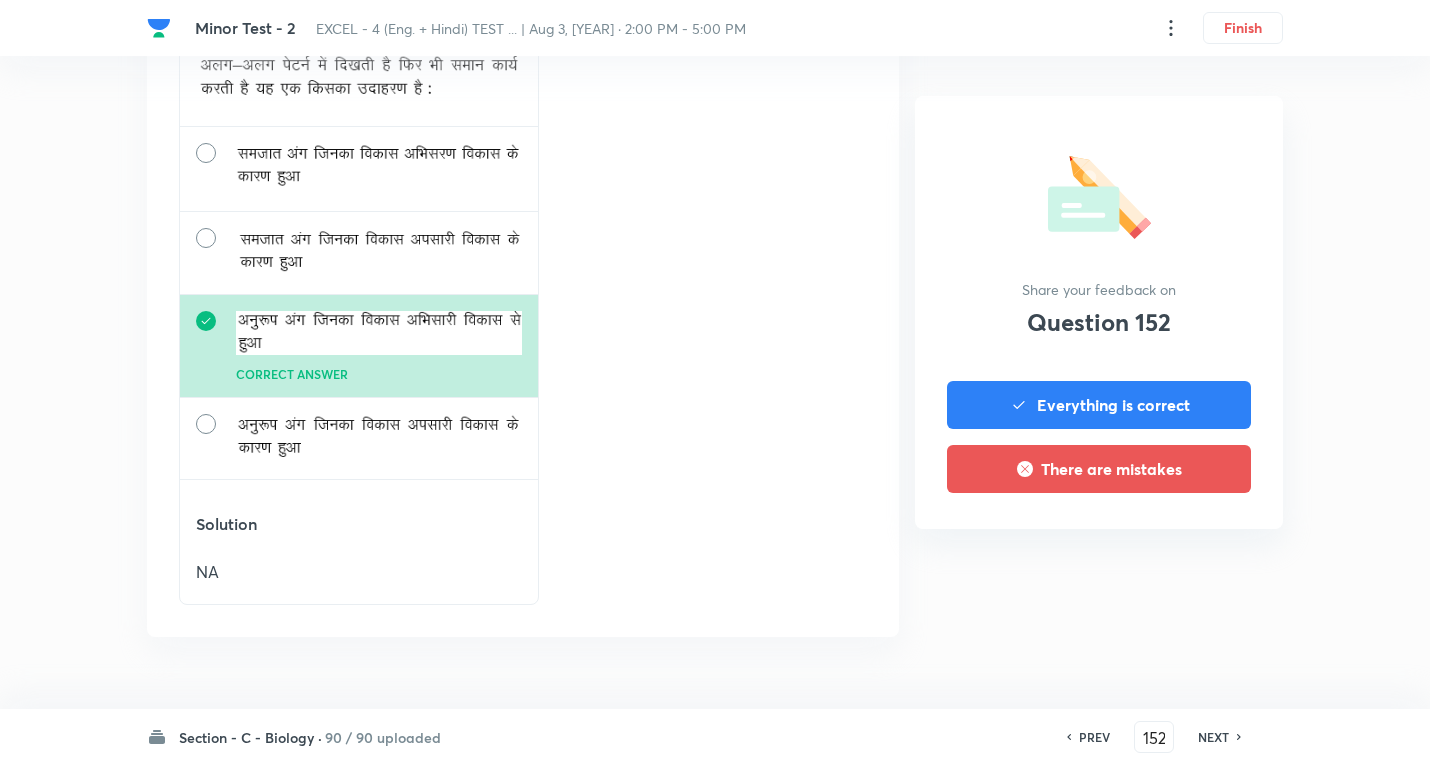 click on "NEXT" at bounding box center [1213, 737] 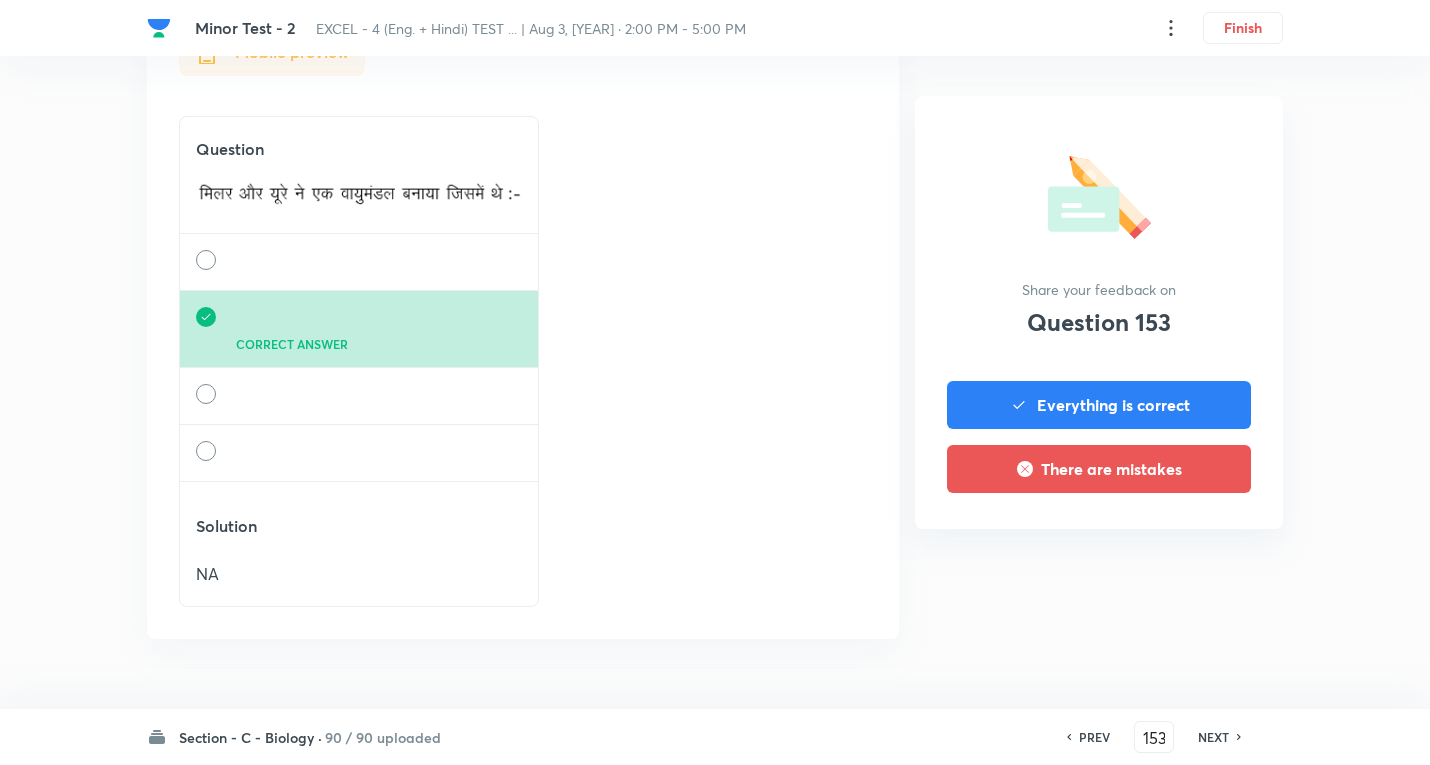 scroll, scrollTop: 2393, scrollLeft: 0, axis: vertical 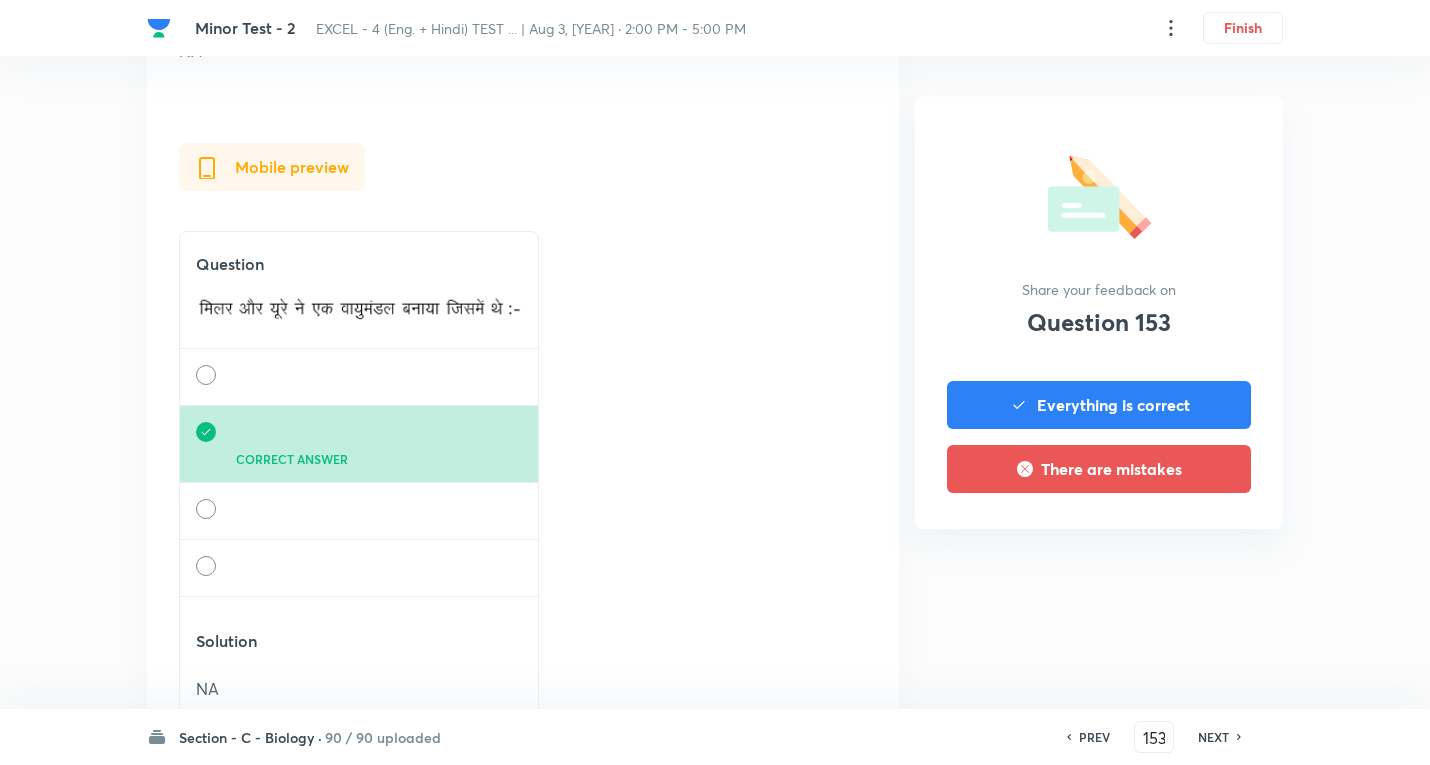 click on "NEXT" at bounding box center (1213, 737) 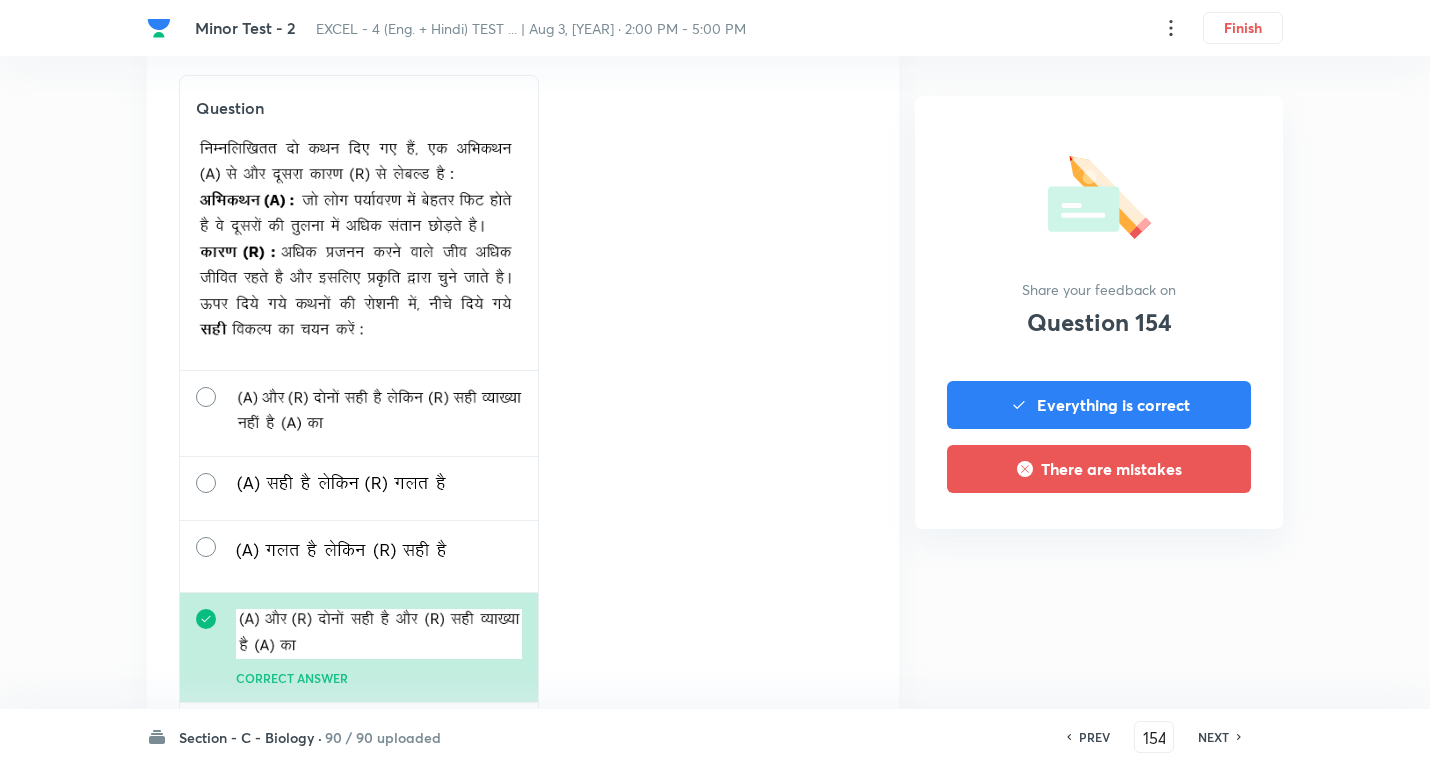 scroll, scrollTop: 3300, scrollLeft: 0, axis: vertical 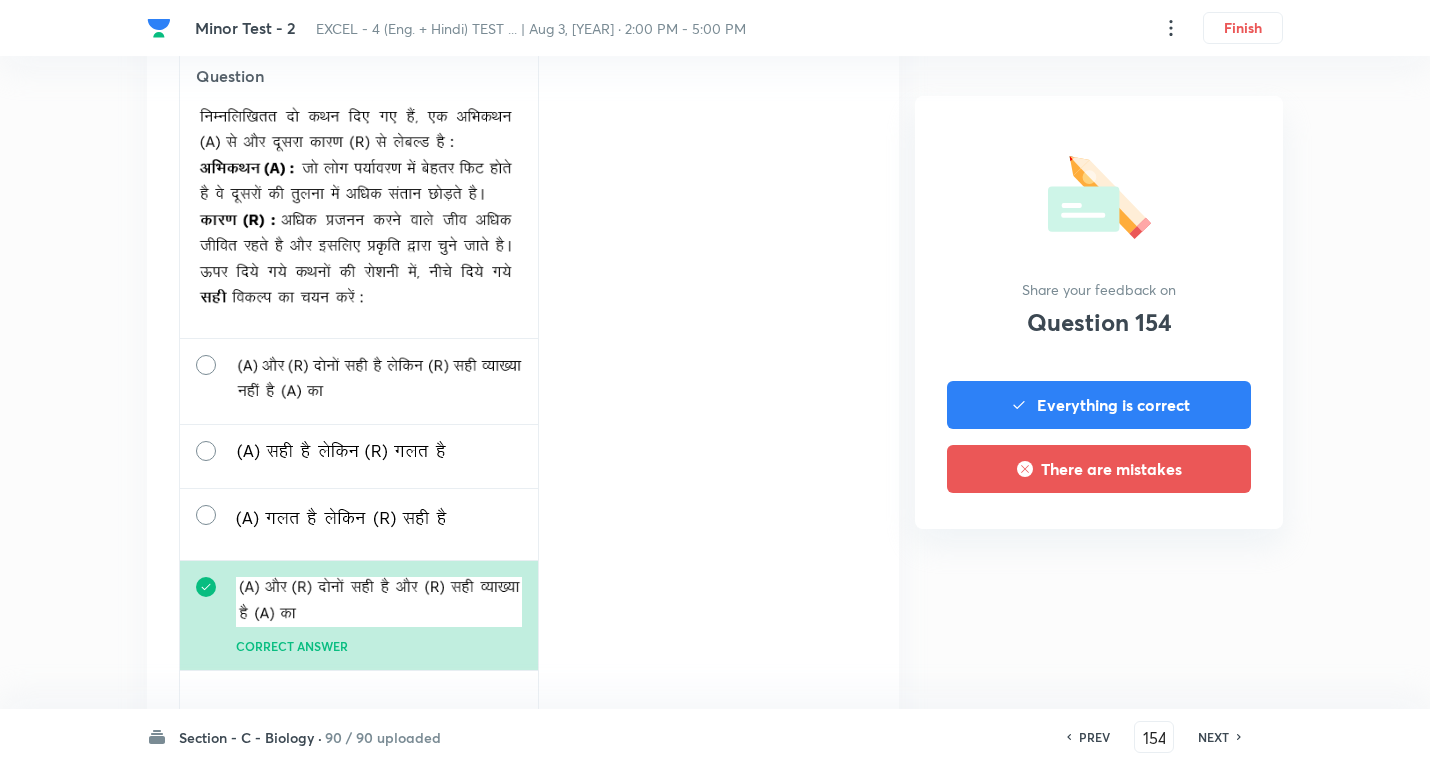click on "NEXT" at bounding box center [1213, 737] 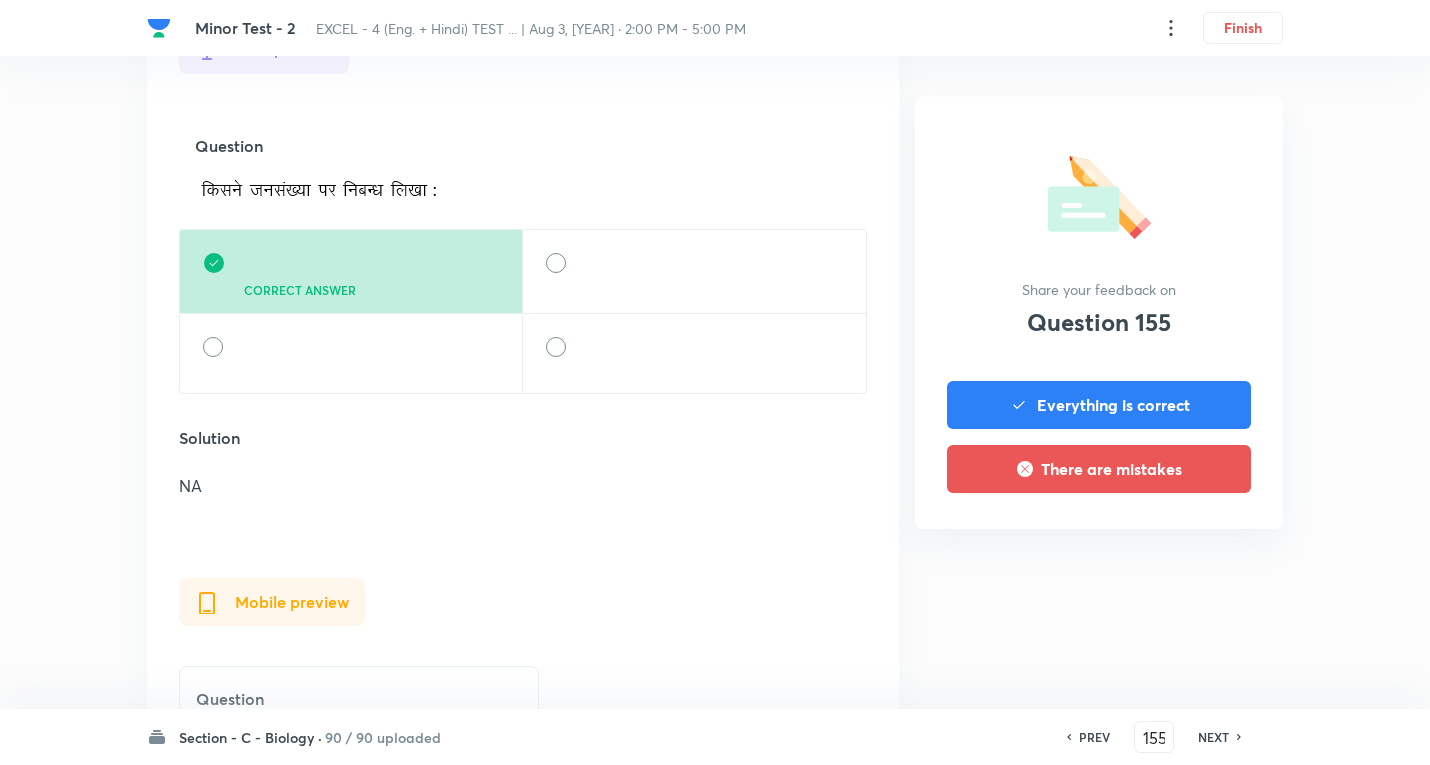 scroll, scrollTop: 2200, scrollLeft: 0, axis: vertical 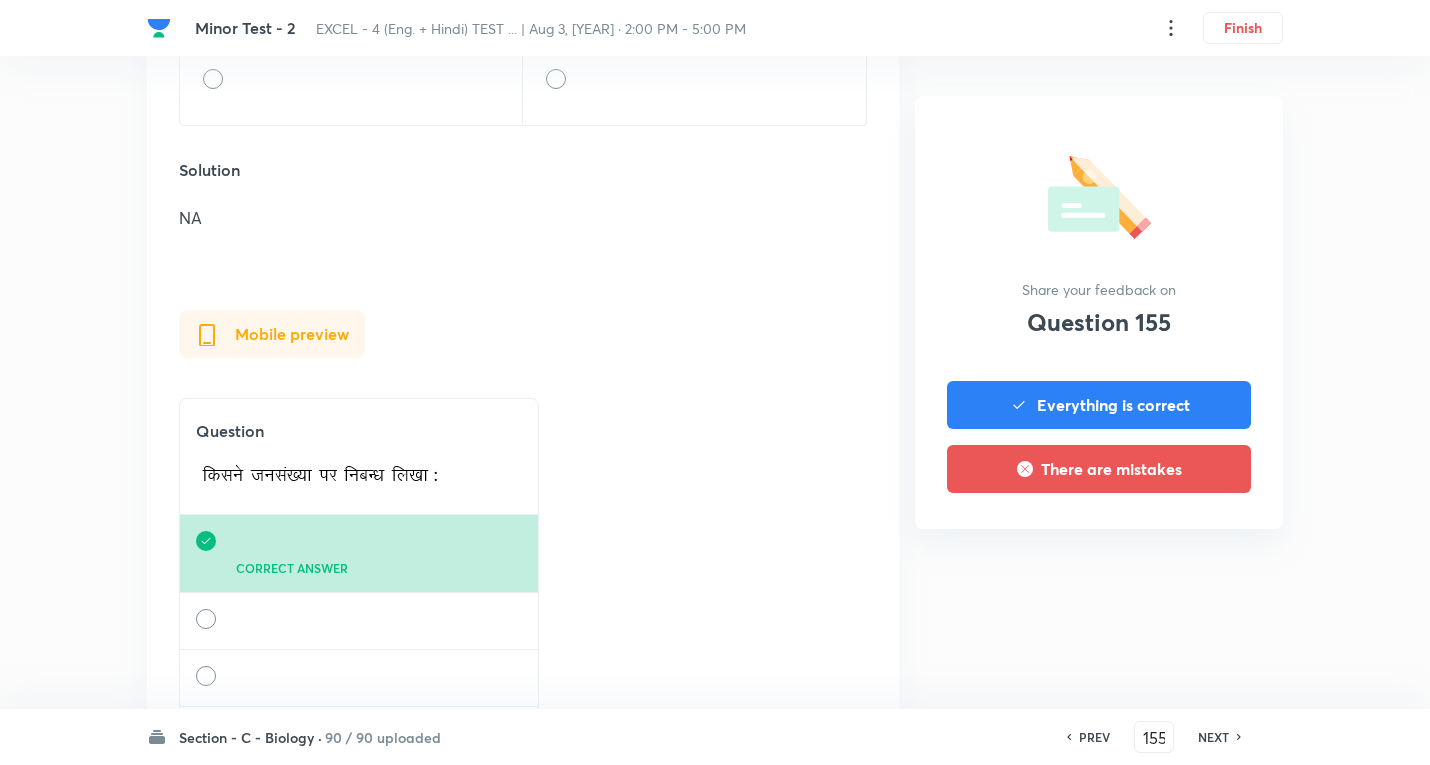 click on "NEXT" at bounding box center [1213, 737] 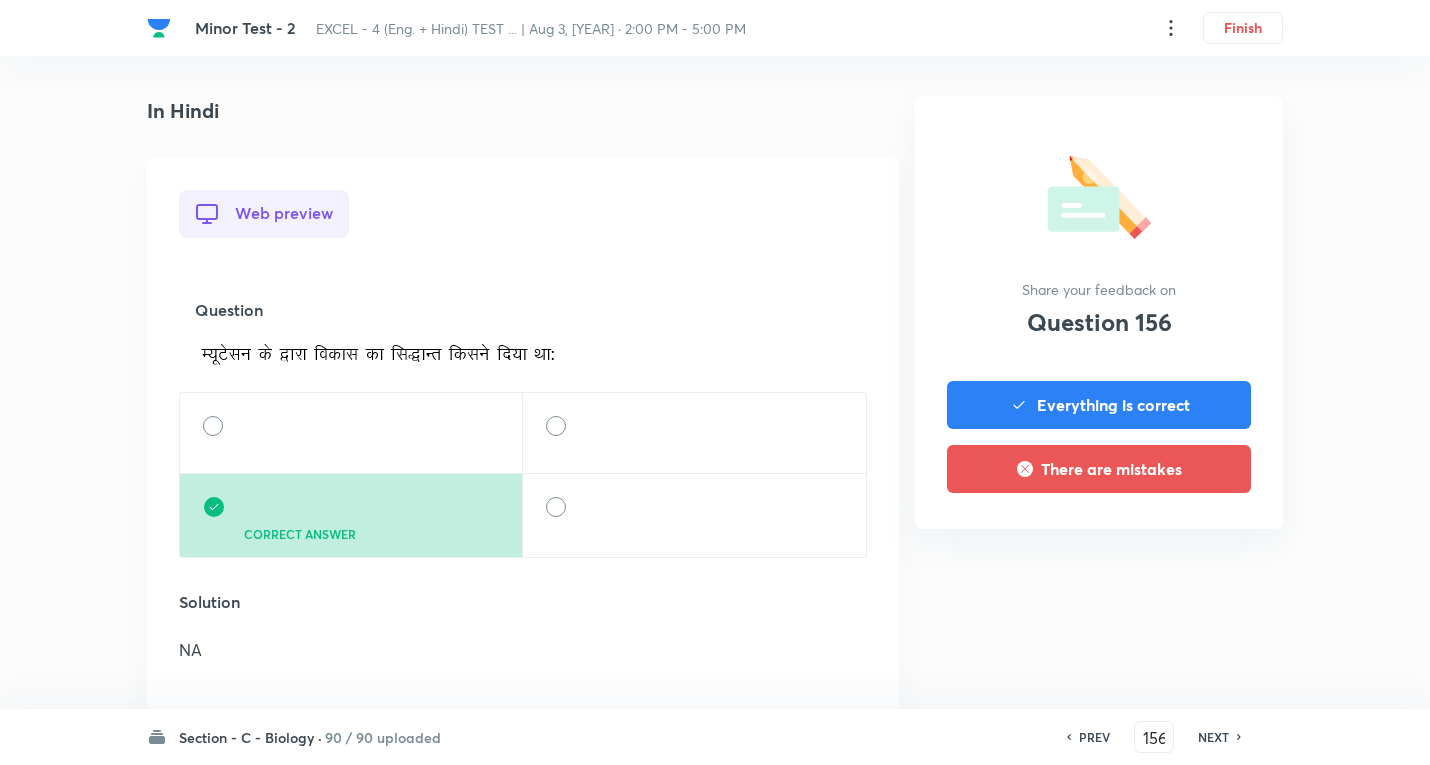 scroll, scrollTop: 1900, scrollLeft: 0, axis: vertical 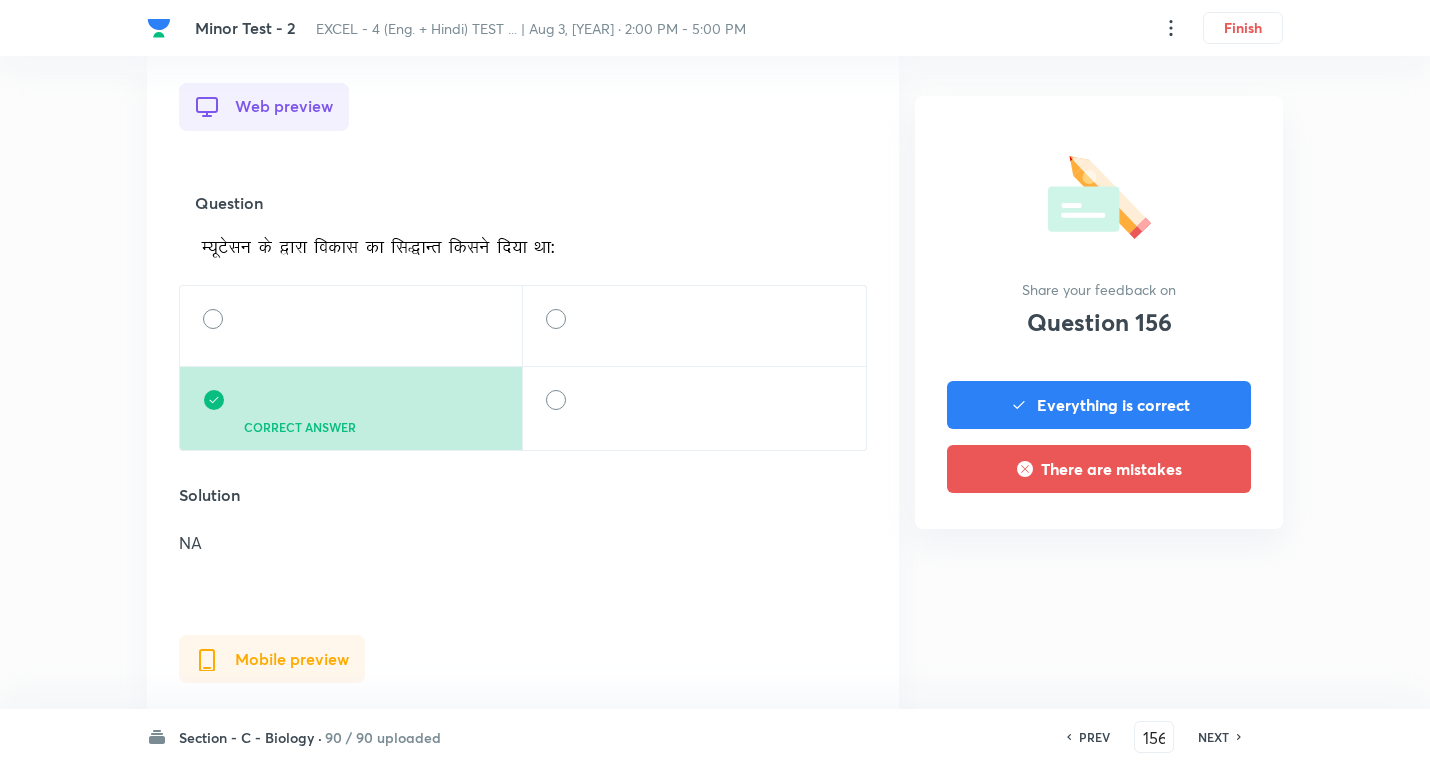 click on "NEXT" at bounding box center (1213, 737) 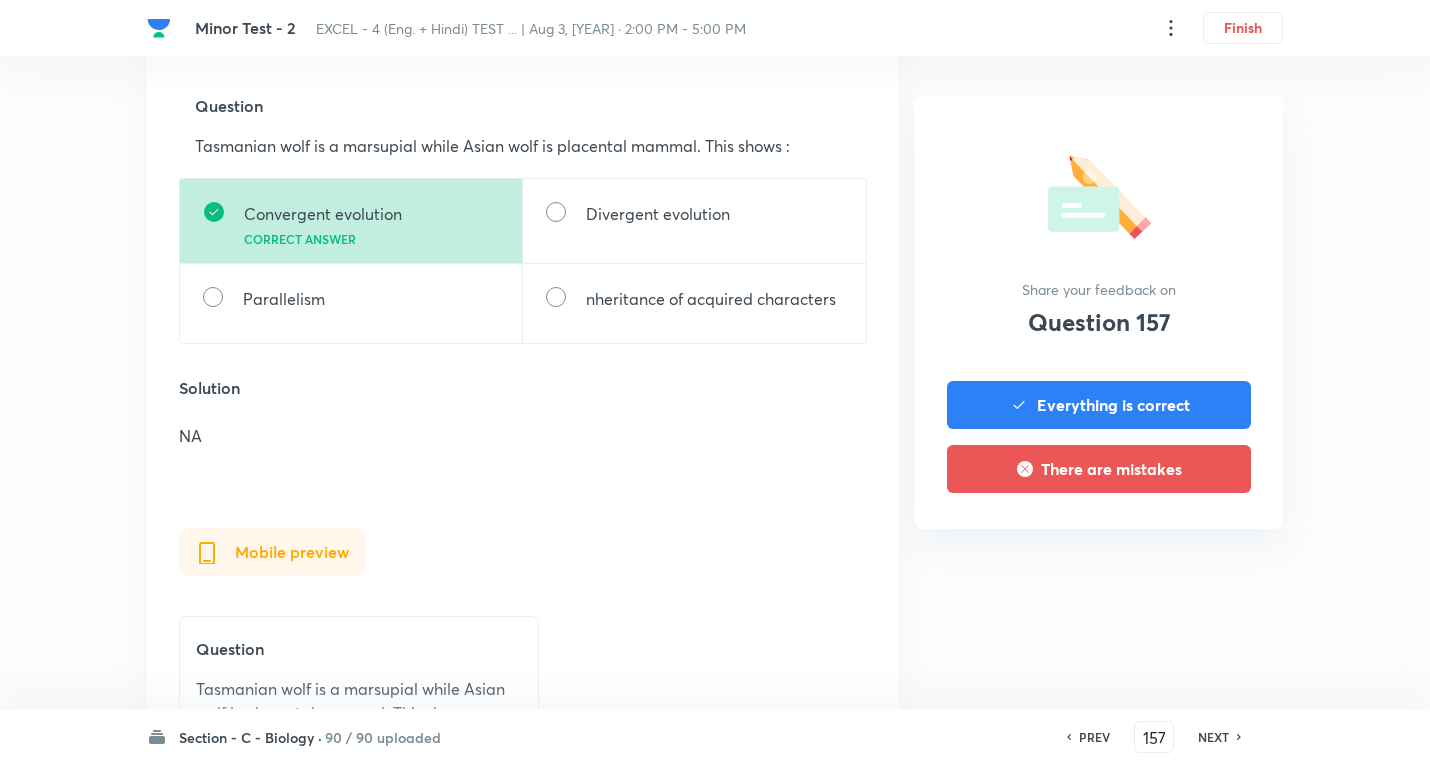 scroll, scrollTop: 700, scrollLeft: 0, axis: vertical 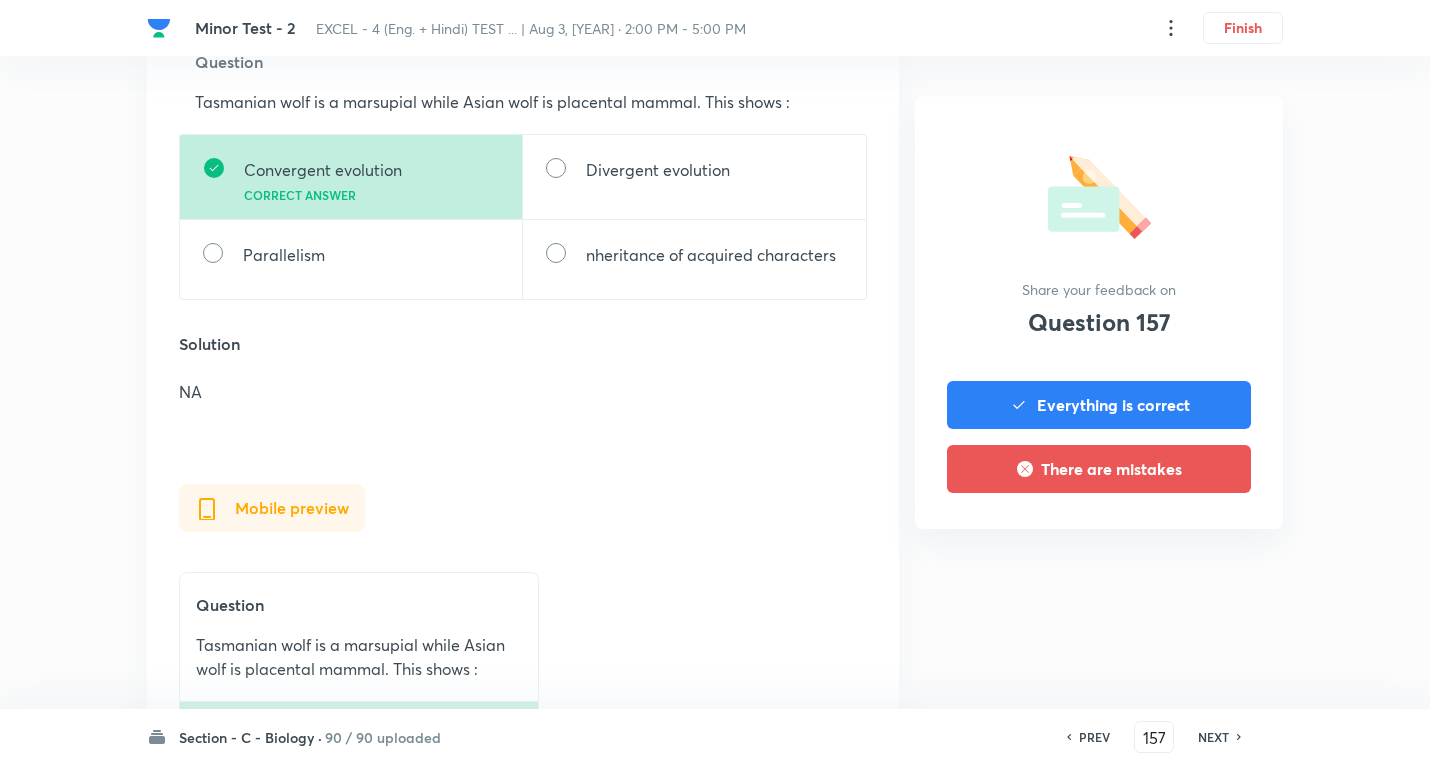 drag, startPoint x: 1215, startPoint y: 741, endPoint x: 1202, endPoint y: 727, distance: 19.104973 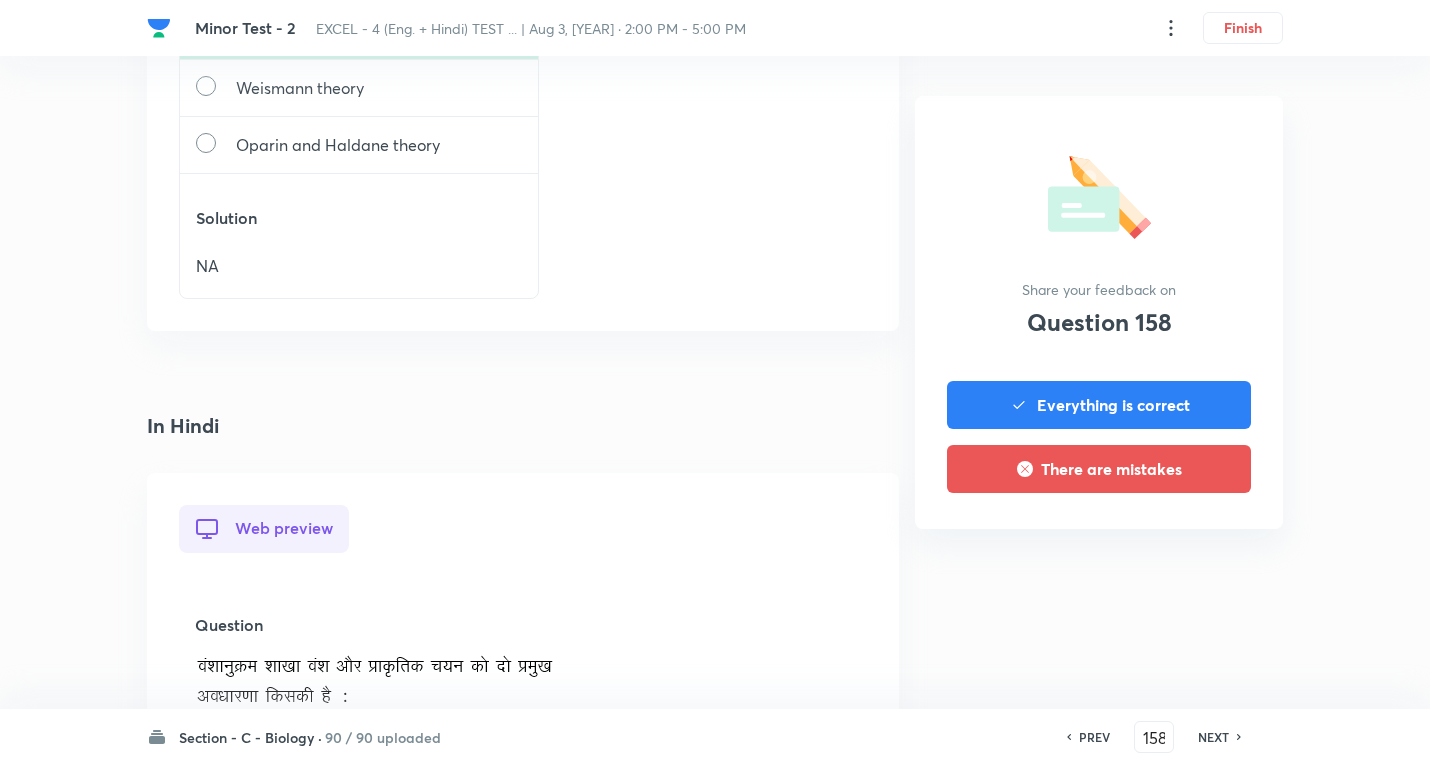 scroll, scrollTop: 1500, scrollLeft: 0, axis: vertical 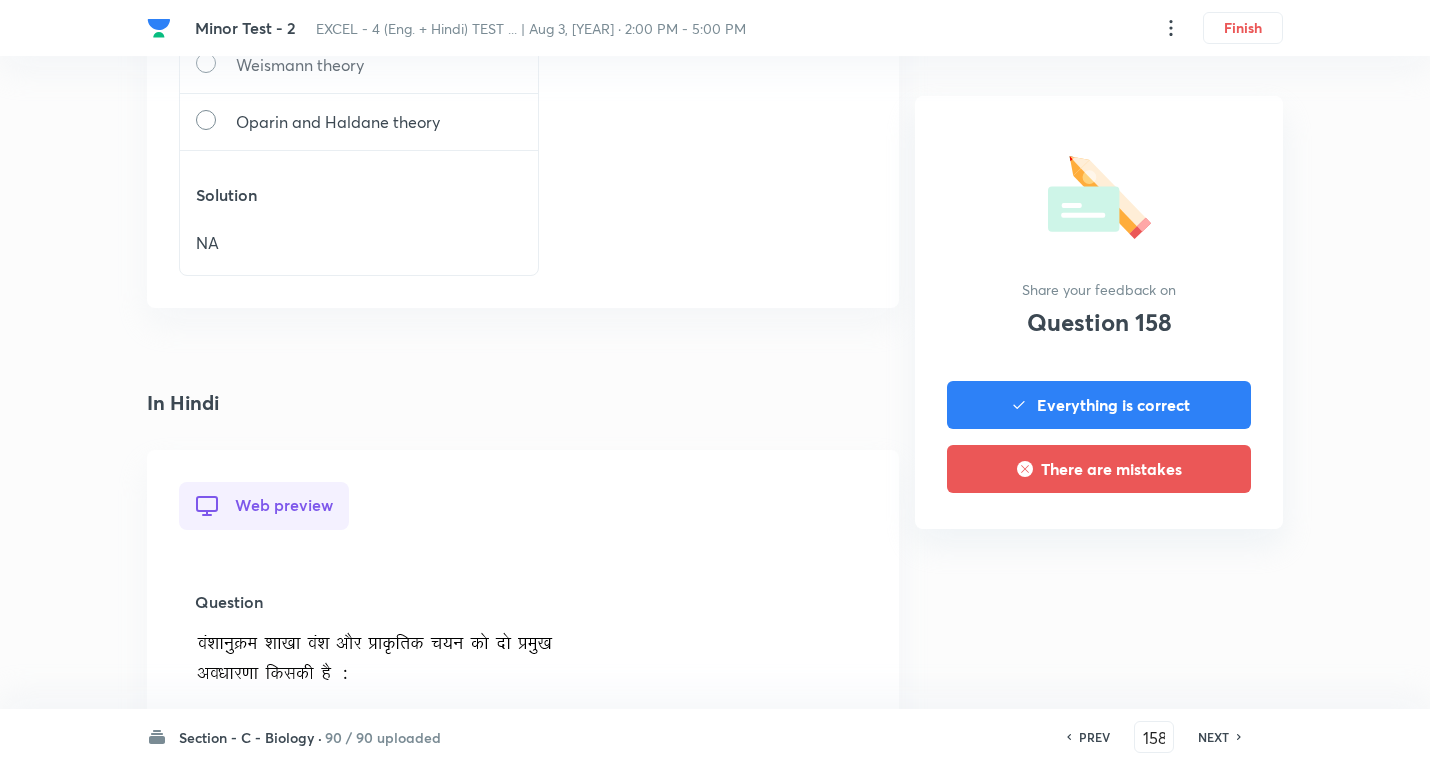 click on "NEXT" at bounding box center [1213, 737] 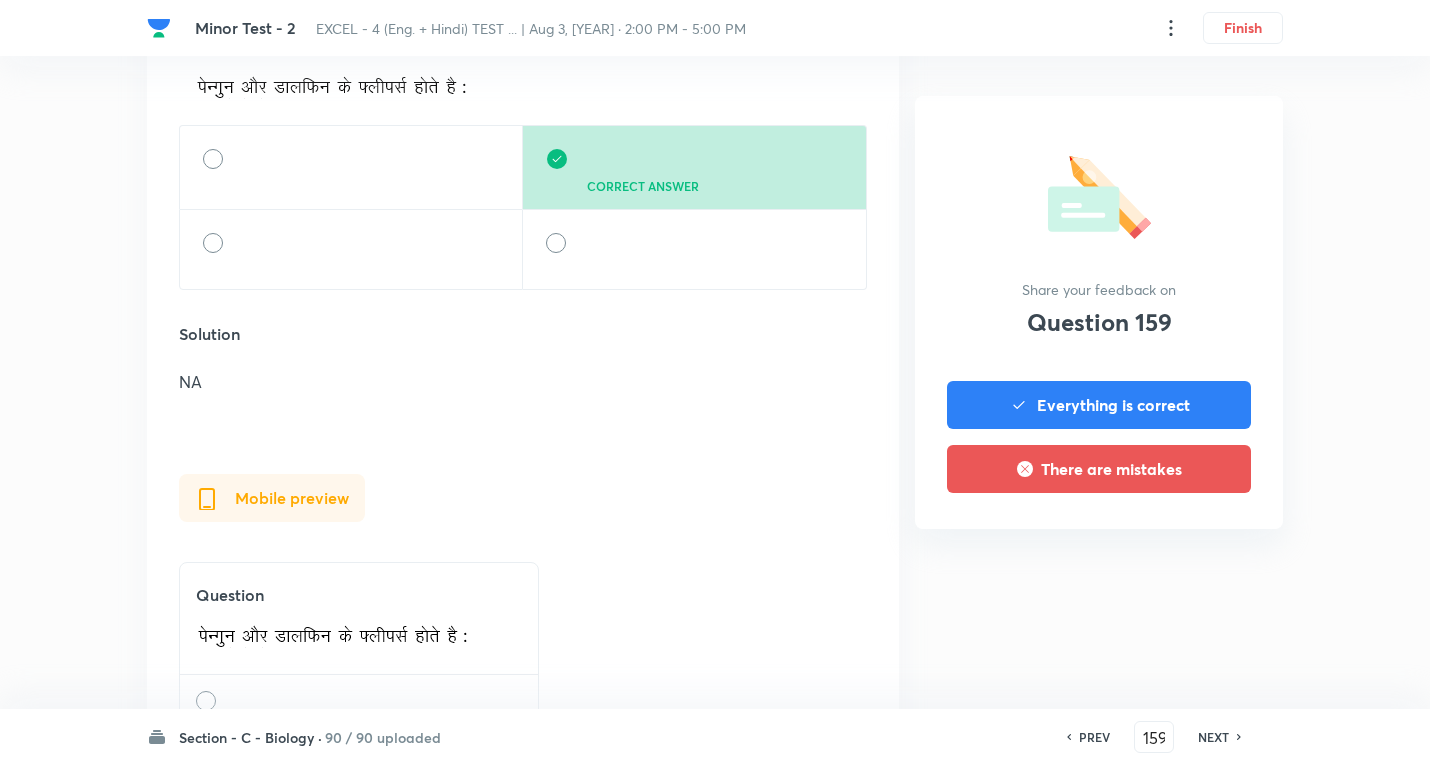 scroll, scrollTop: 2100, scrollLeft: 0, axis: vertical 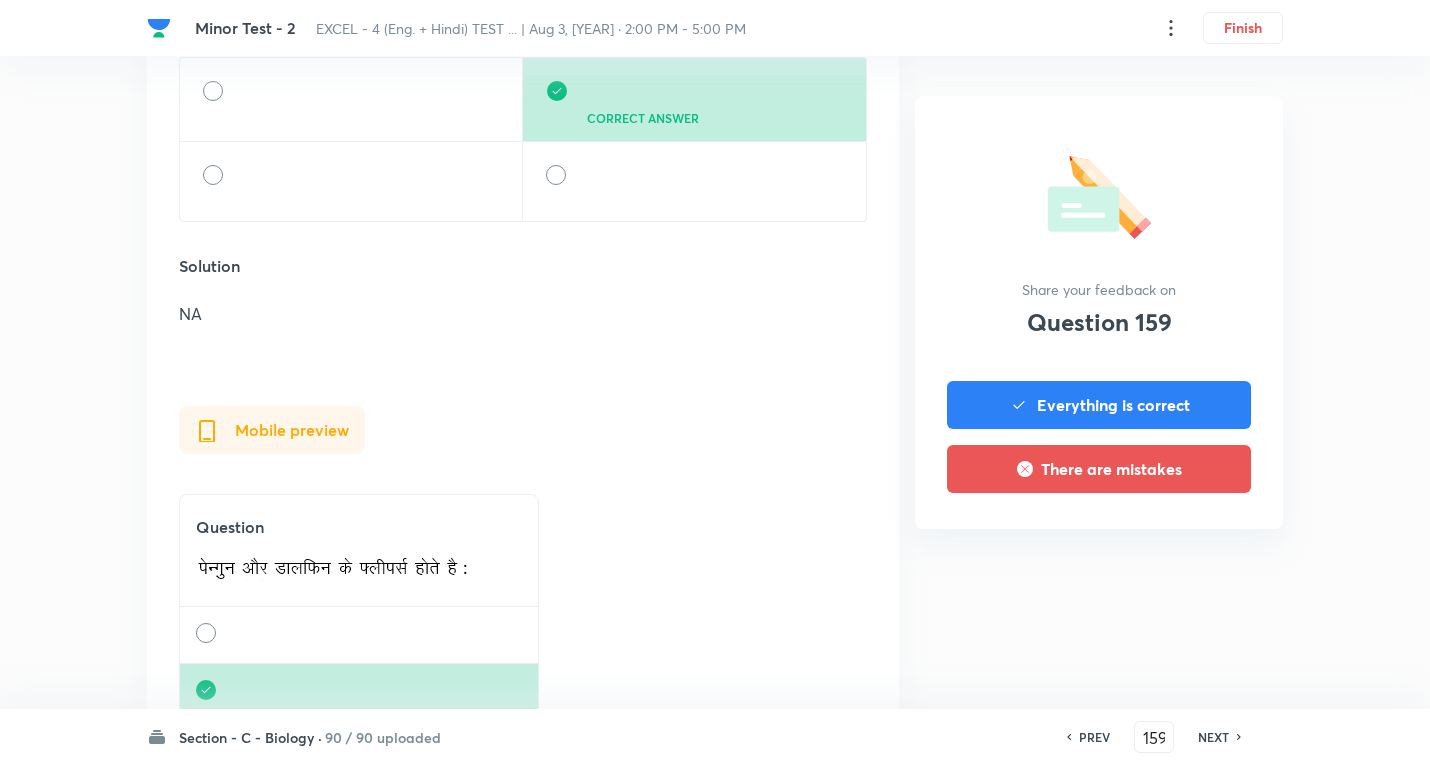 click on "NEXT" at bounding box center (1213, 737) 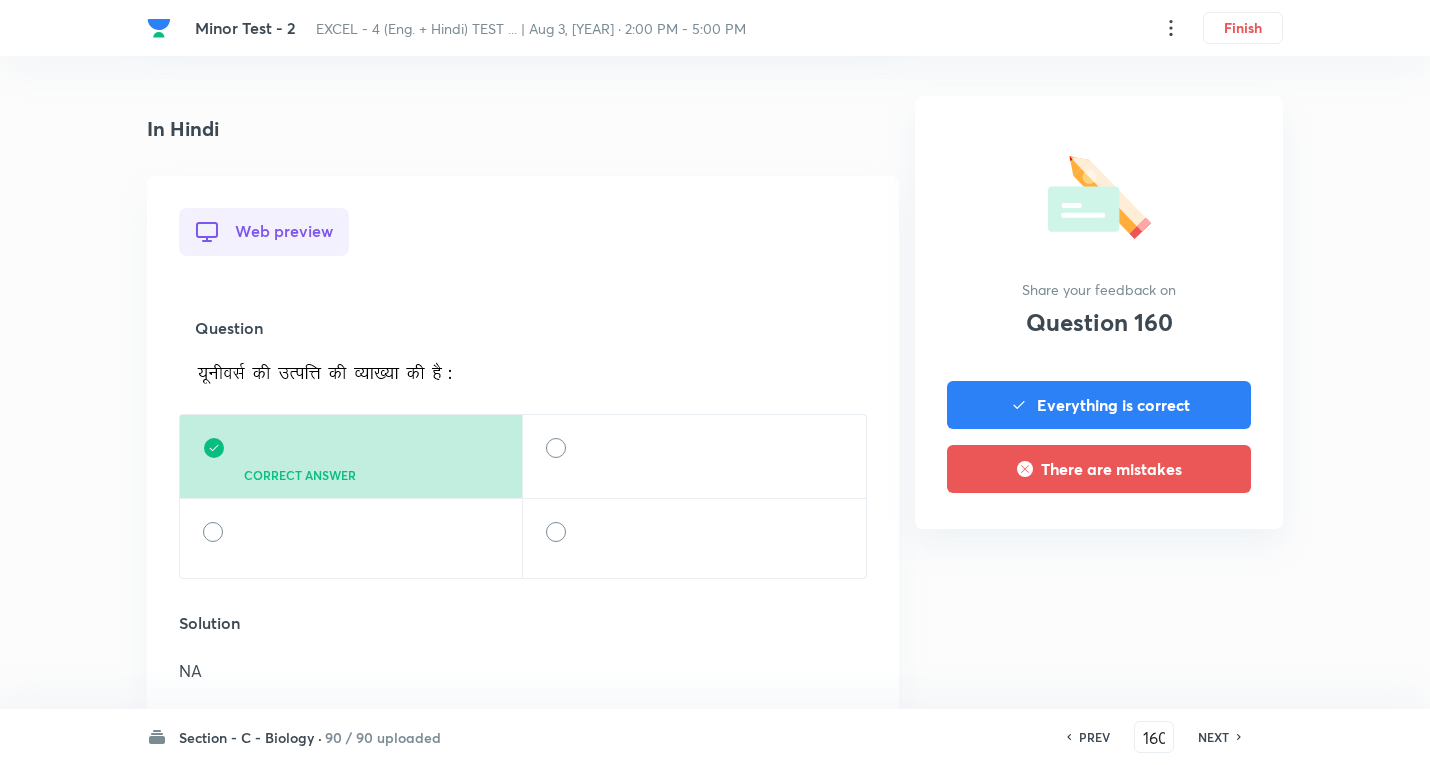scroll, scrollTop: 1800, scrollLeft: 0, axis: vertical 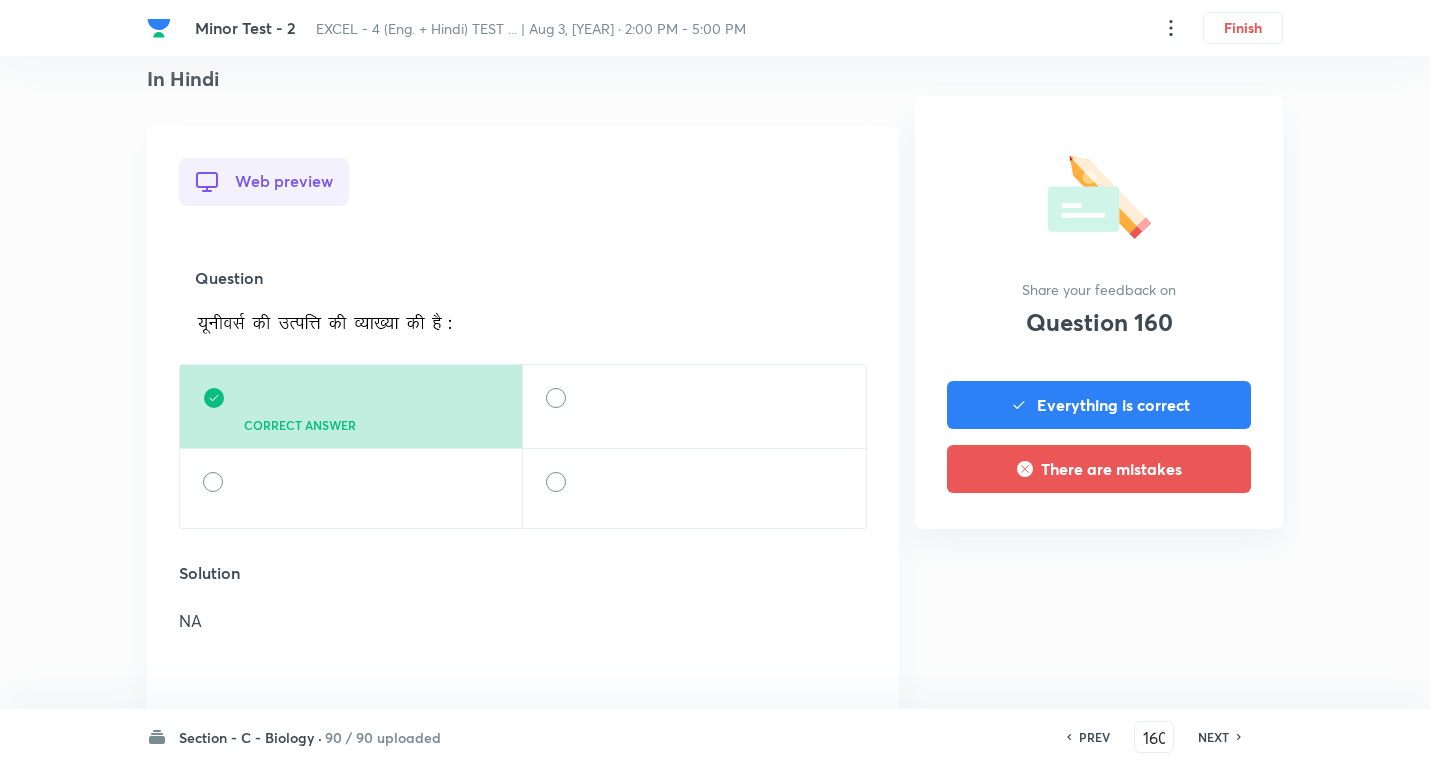 click on "NEXT" at bounding box center [1213, 737] 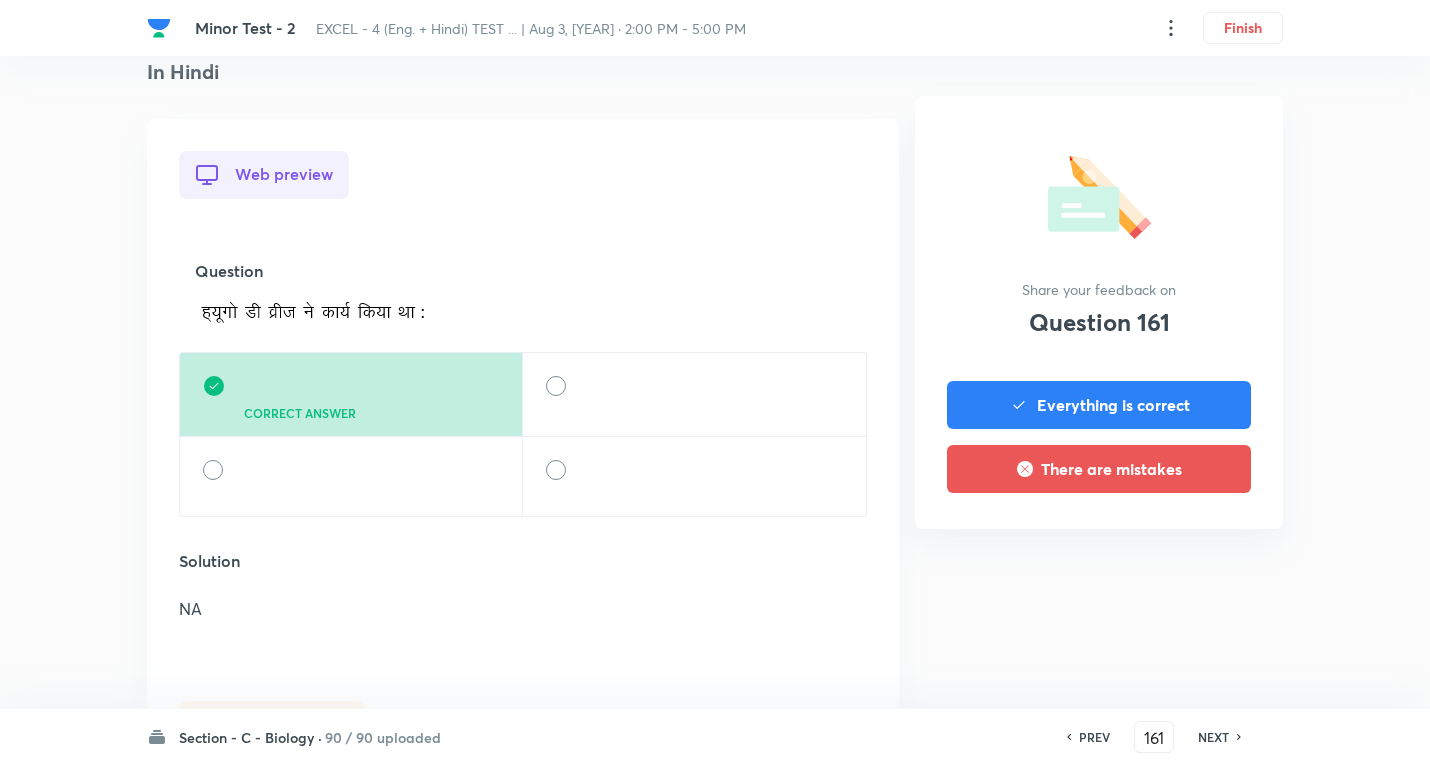 scroll, scrollTop: 1900, scrollLeft: 0, axis: vertical 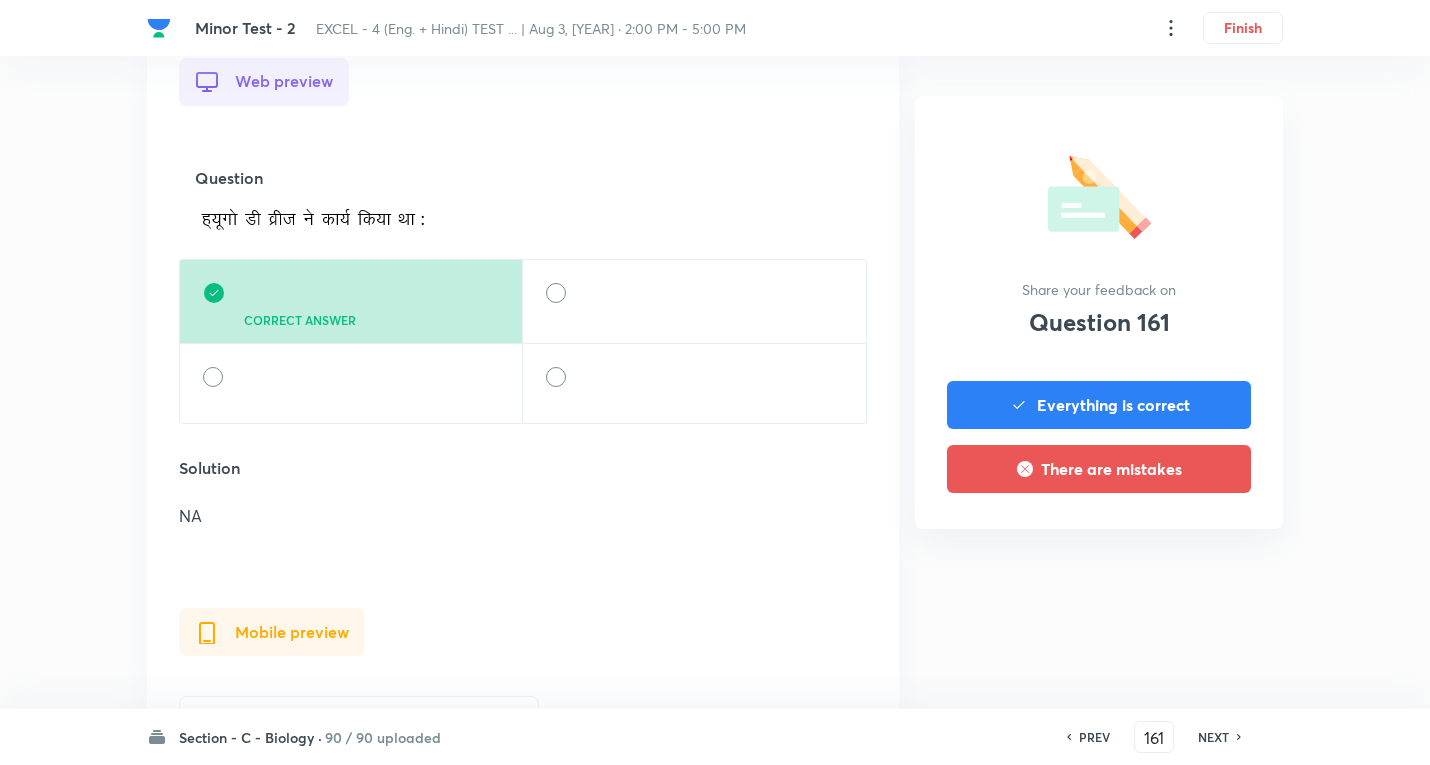 click on "NEXT" at bounding box center [1213, 737] 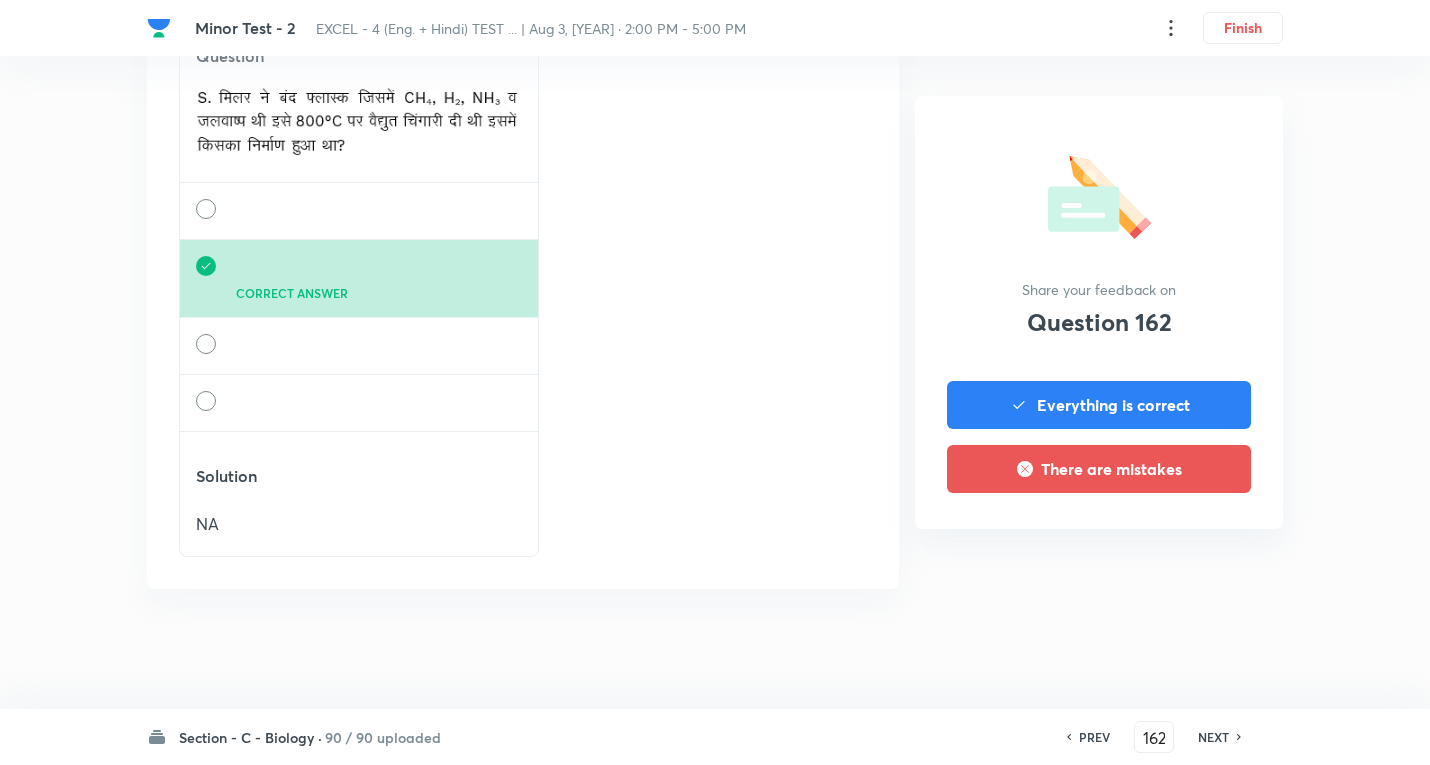 scroll, scrollTop: 2776, scrollLeft: 0, axis: vertical 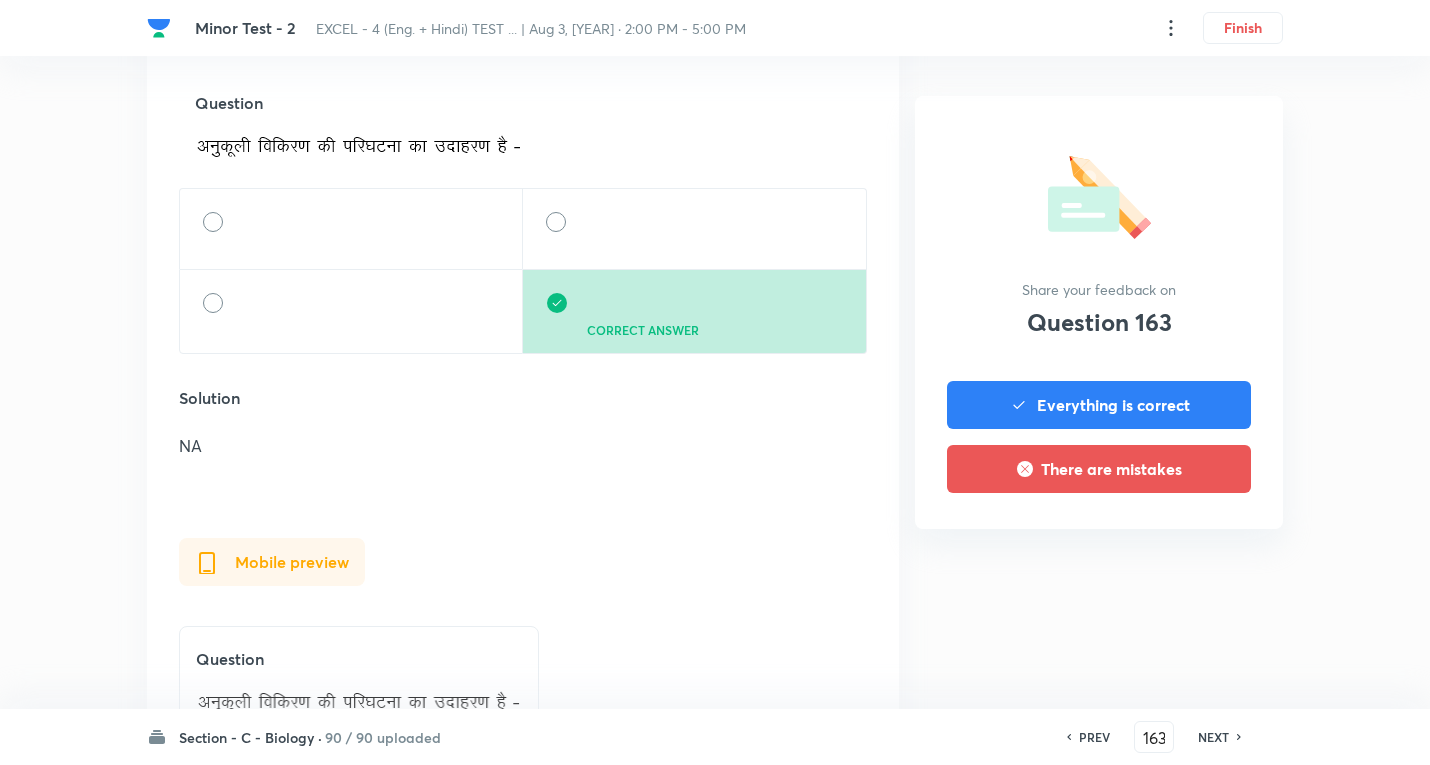 click on "NEXT" at bounding box center (1213, 737) 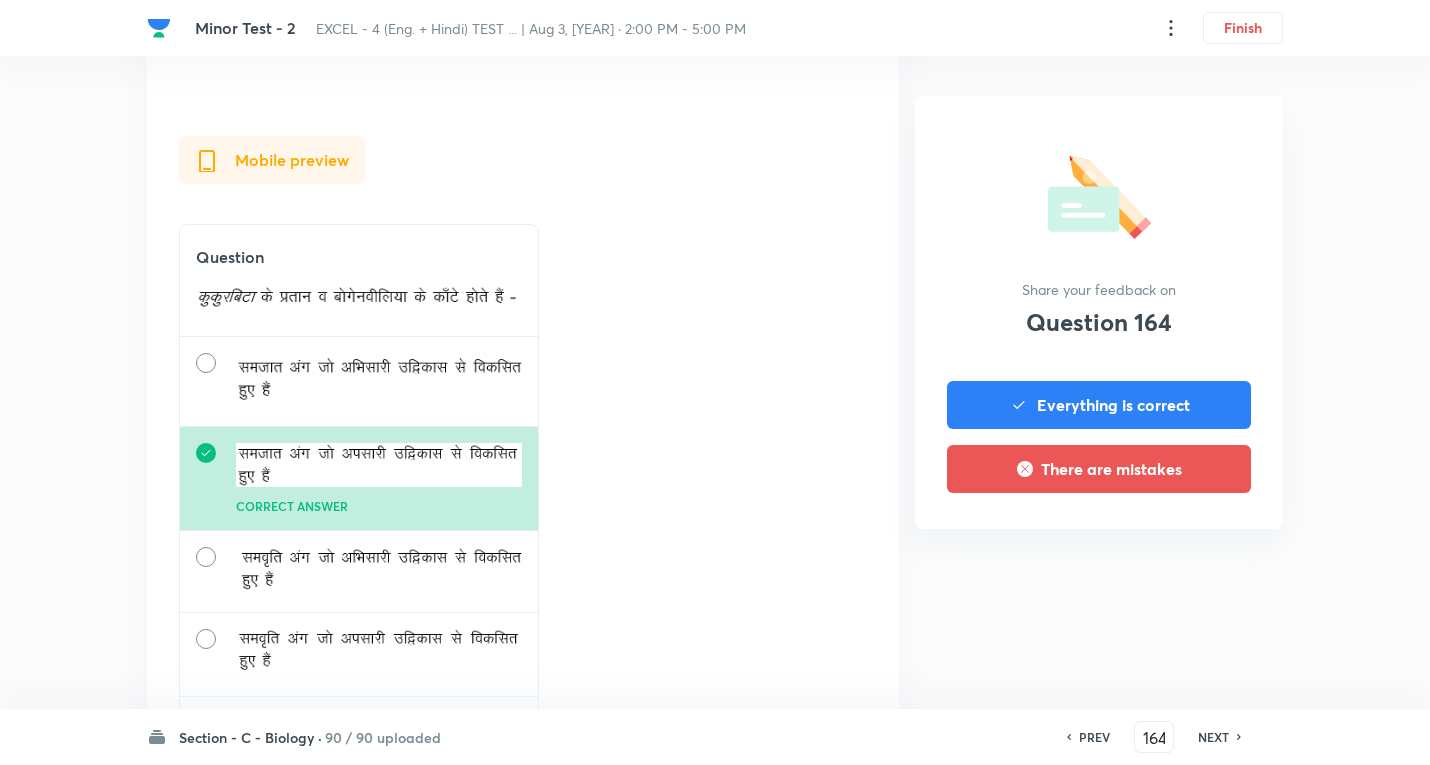scroll, scrollTop: 2700, scrollLeft: 0, axis: vertical 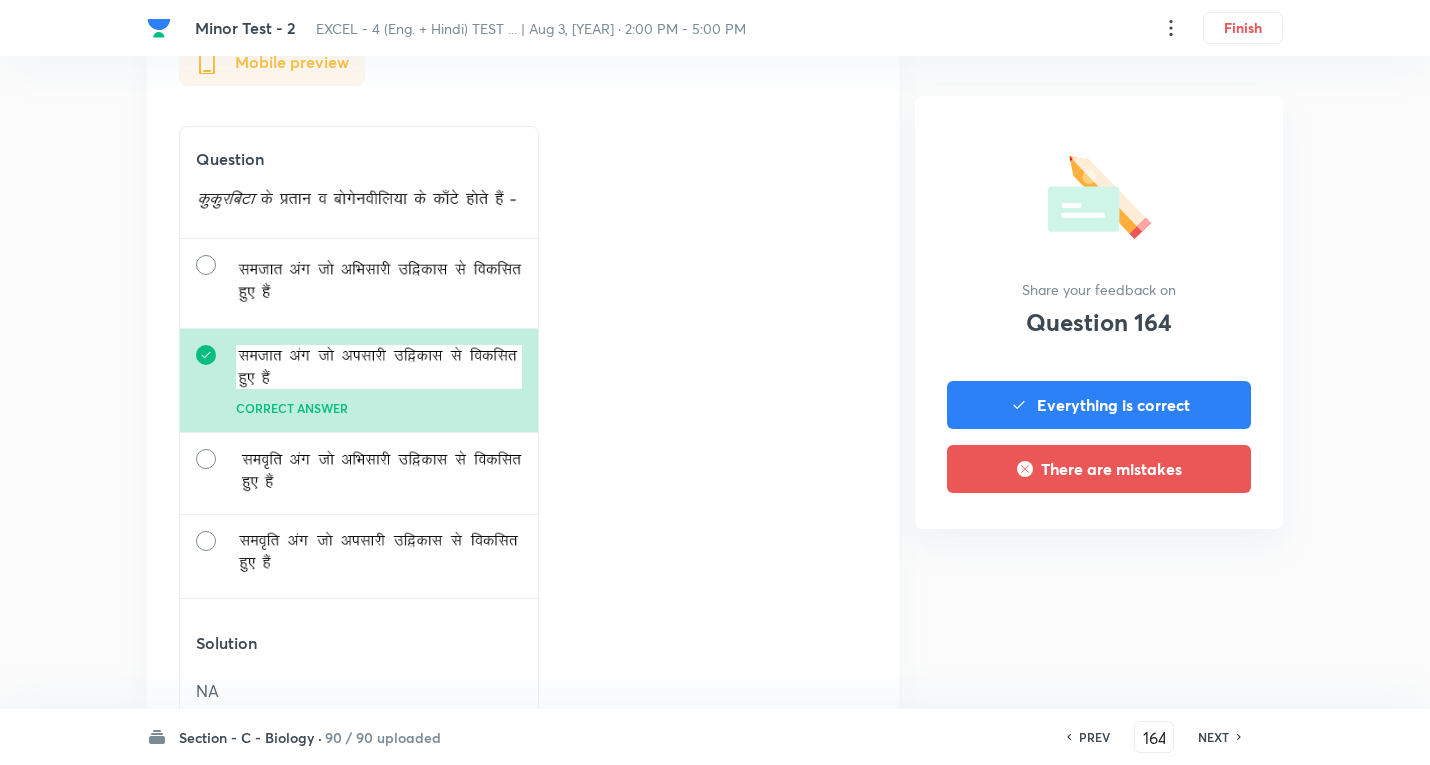click on "NEXT" at bounding box center [1213, 737] 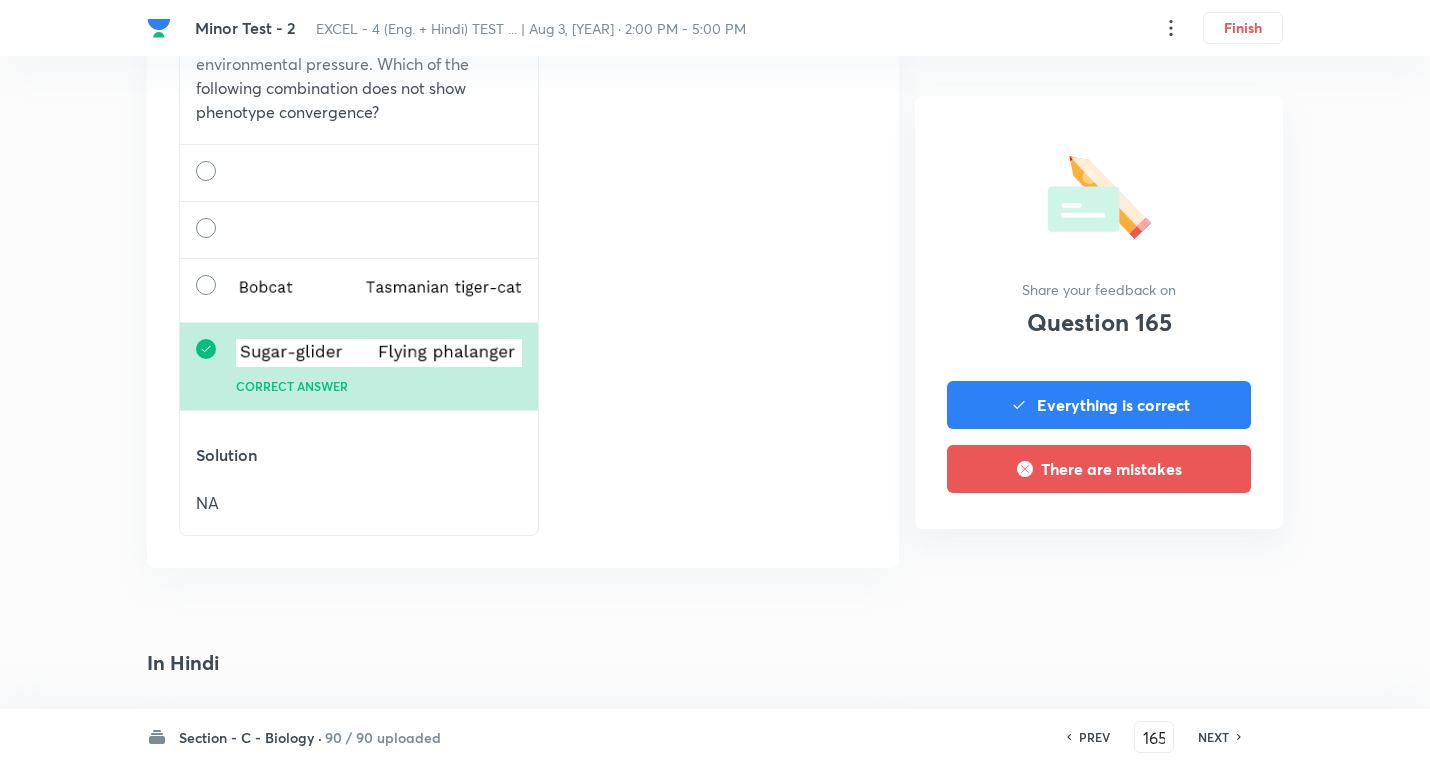 scroll, scrollTop: 1500, scrollLeft: 0, axis: vertical 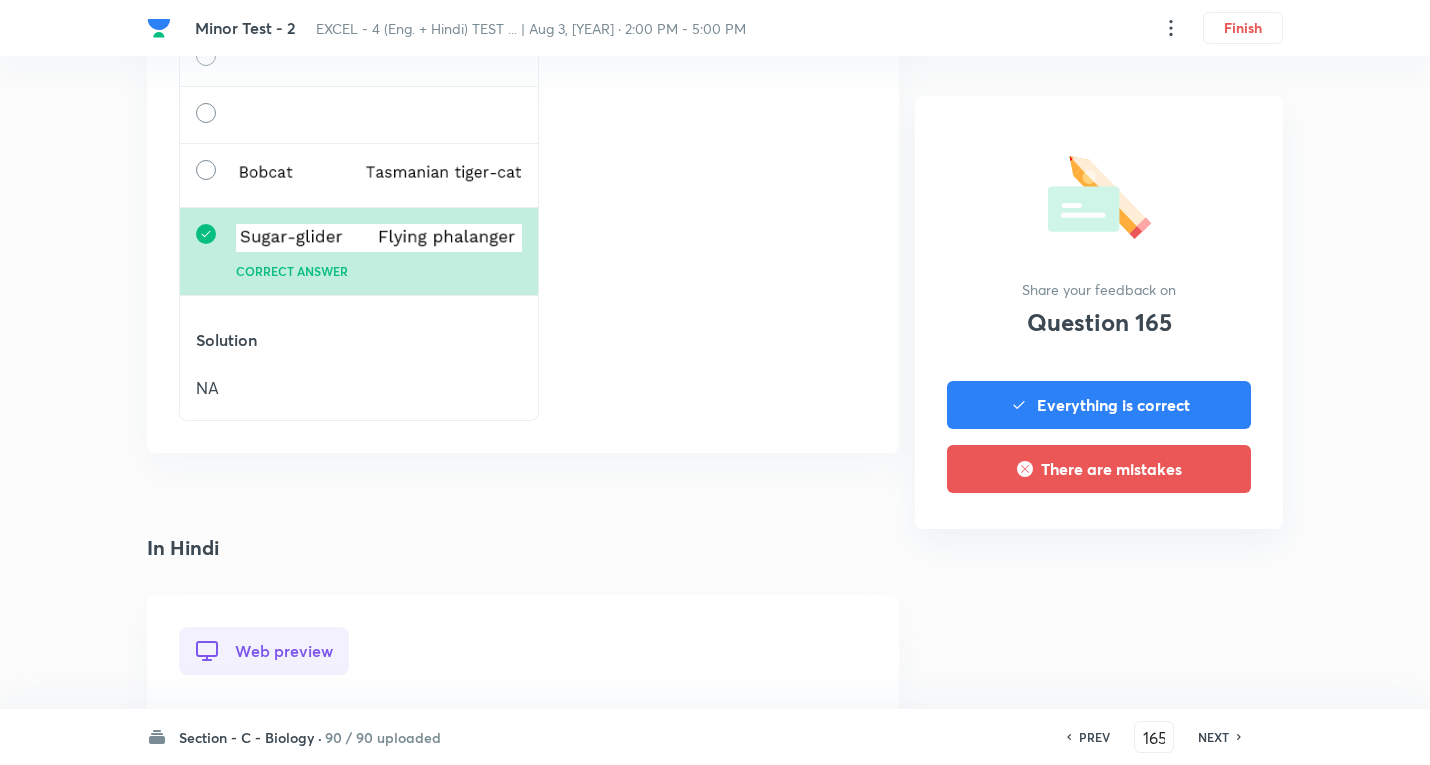 click on "NEXT" at bounding box center [1213, 737] 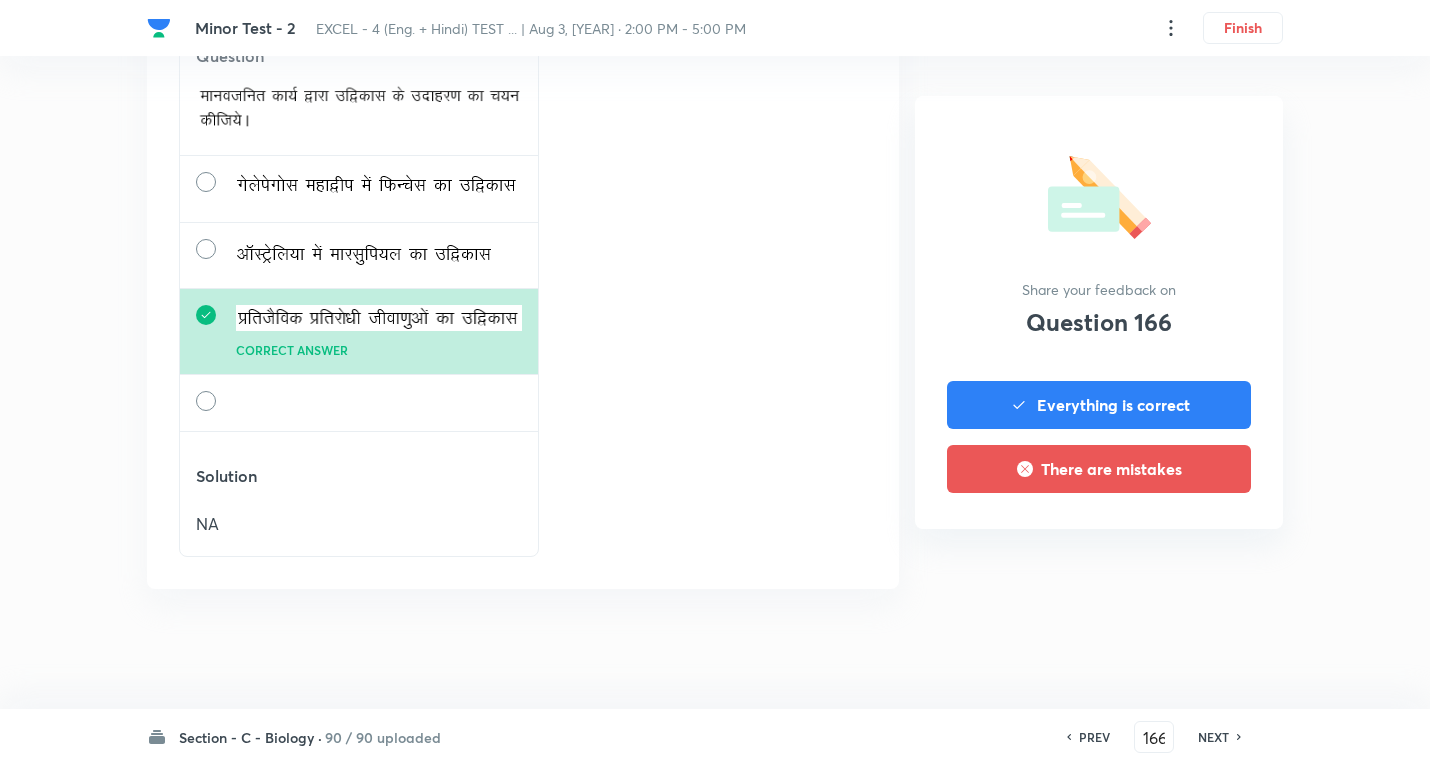 scroll, scrollTop: 2720, scrollLeft: 0, axis: vertical 